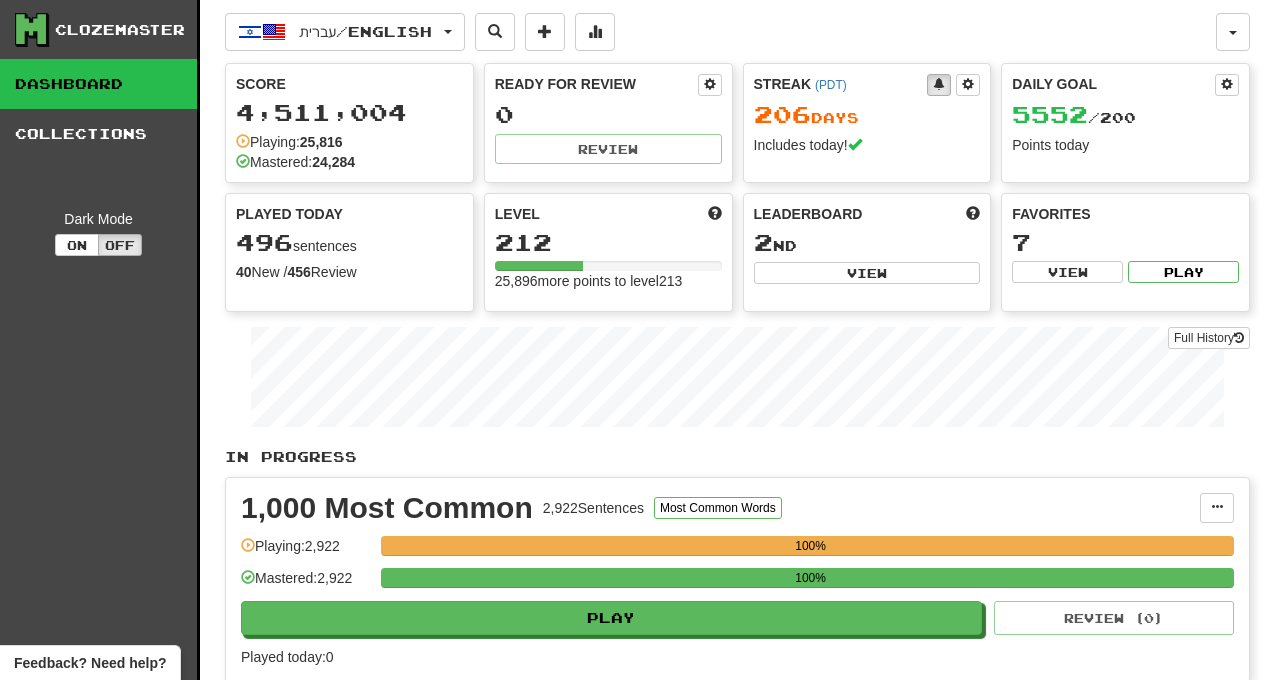 scroll, scrollTop: 0, scrollLeft: 0, axis: both 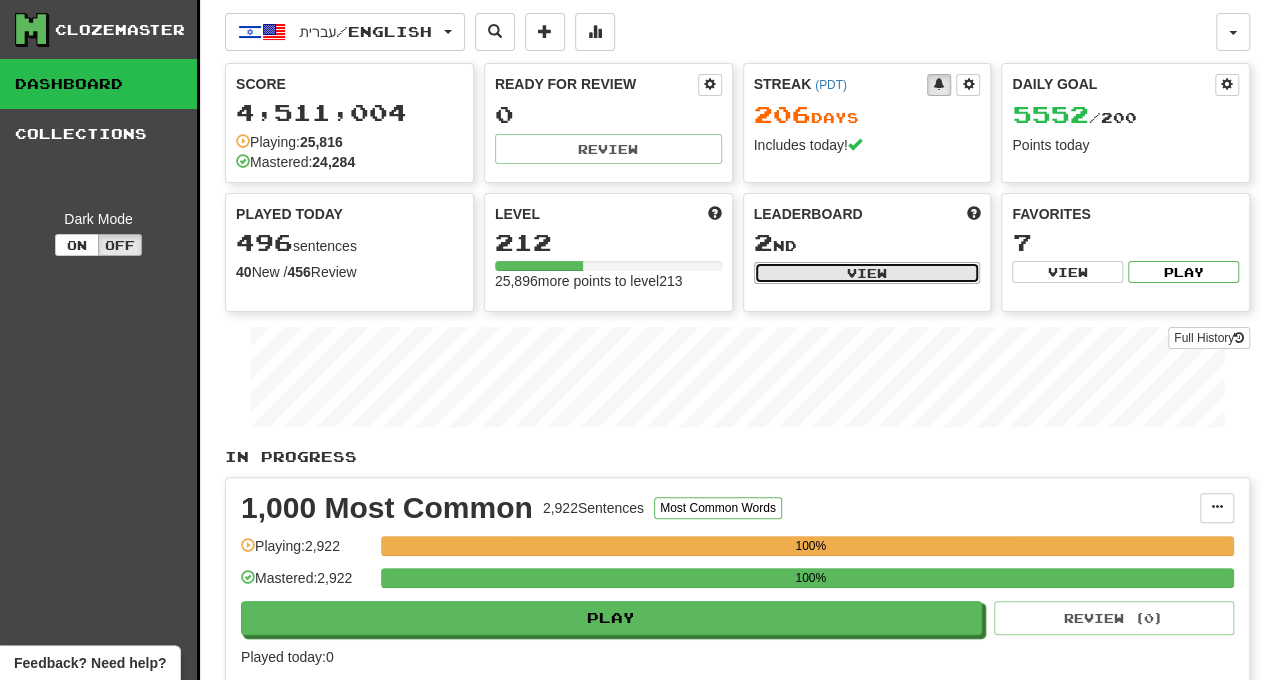 click on "View" at bounding box center (867, 273) 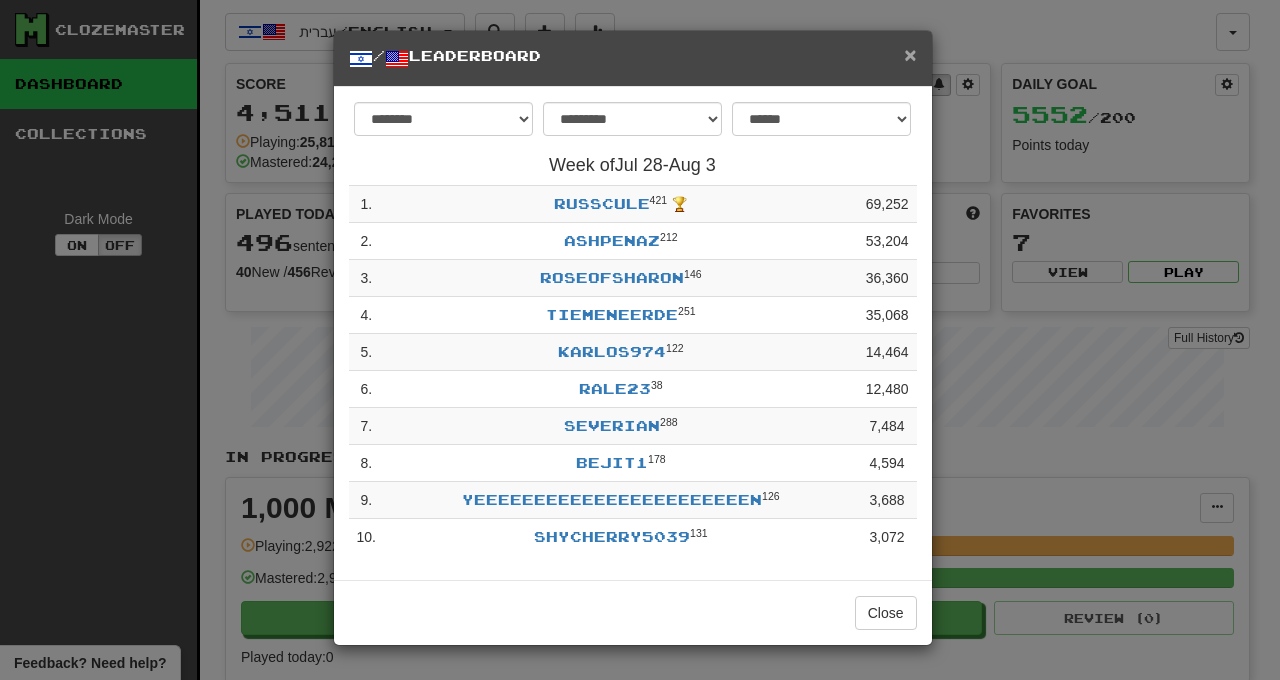 click on "×" at bounding box center [910, 54] 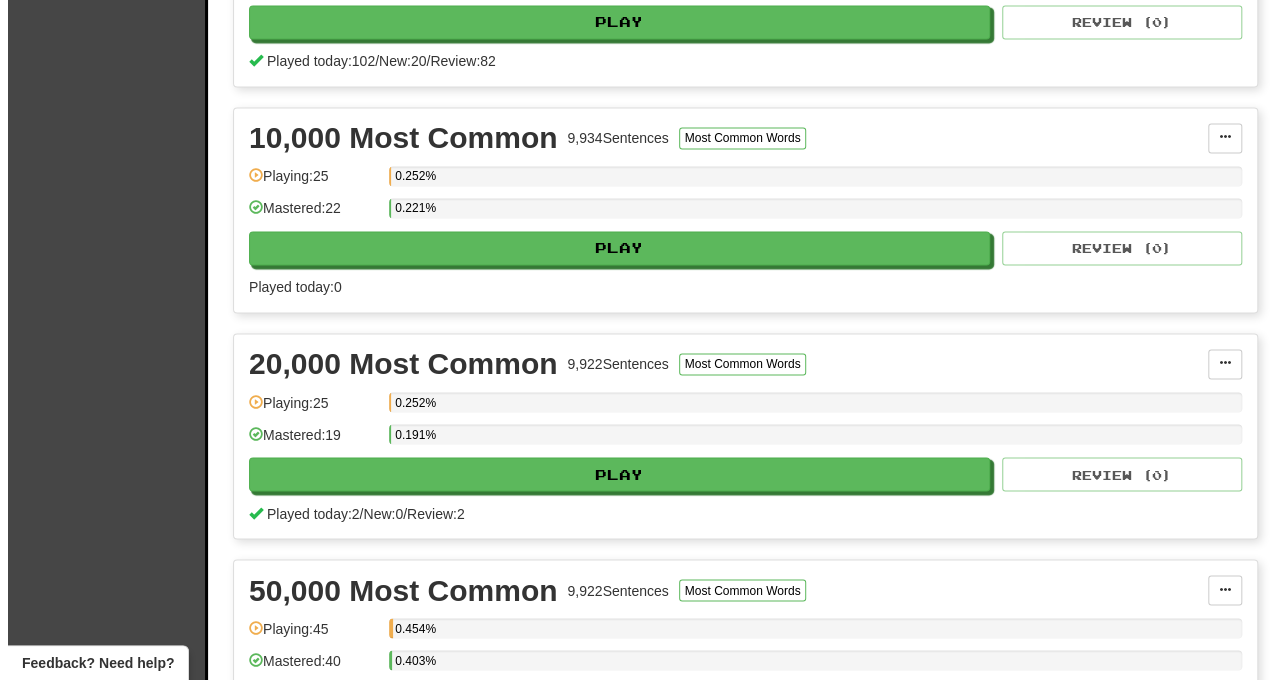 scroll, scrollTop: 2000, scrollLeft: 0, axis: vertical 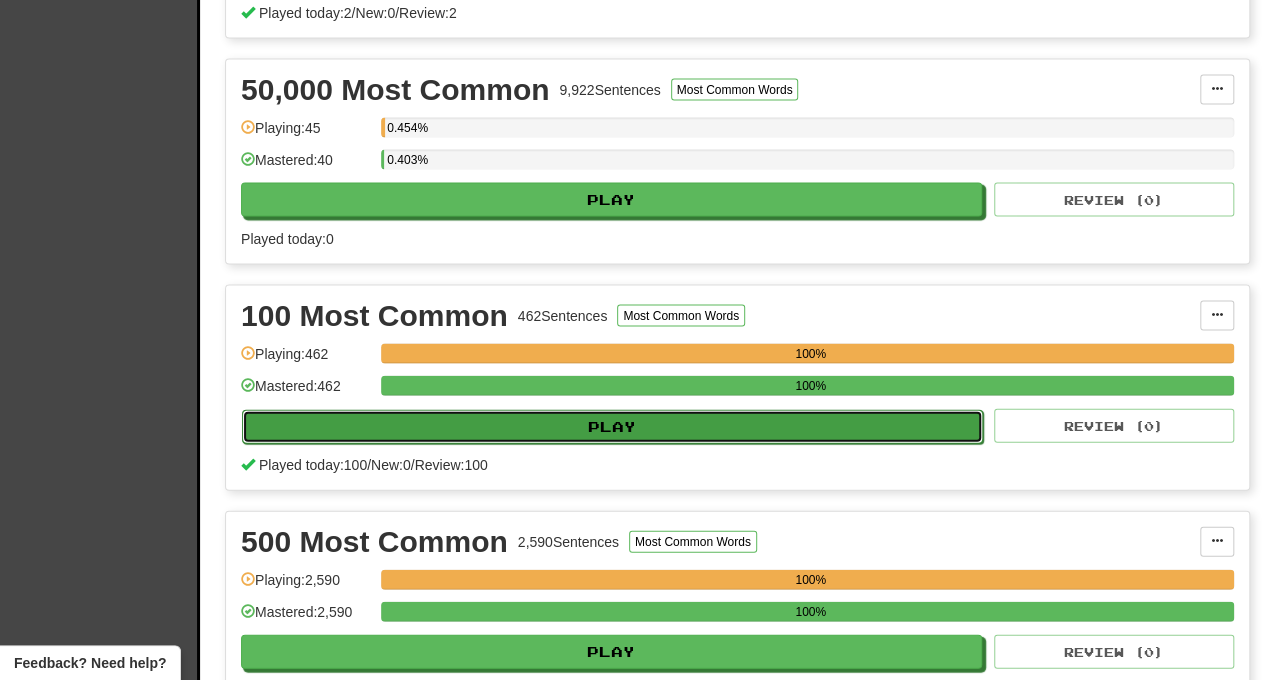 click on "Play" at bounding box center (612, 427) 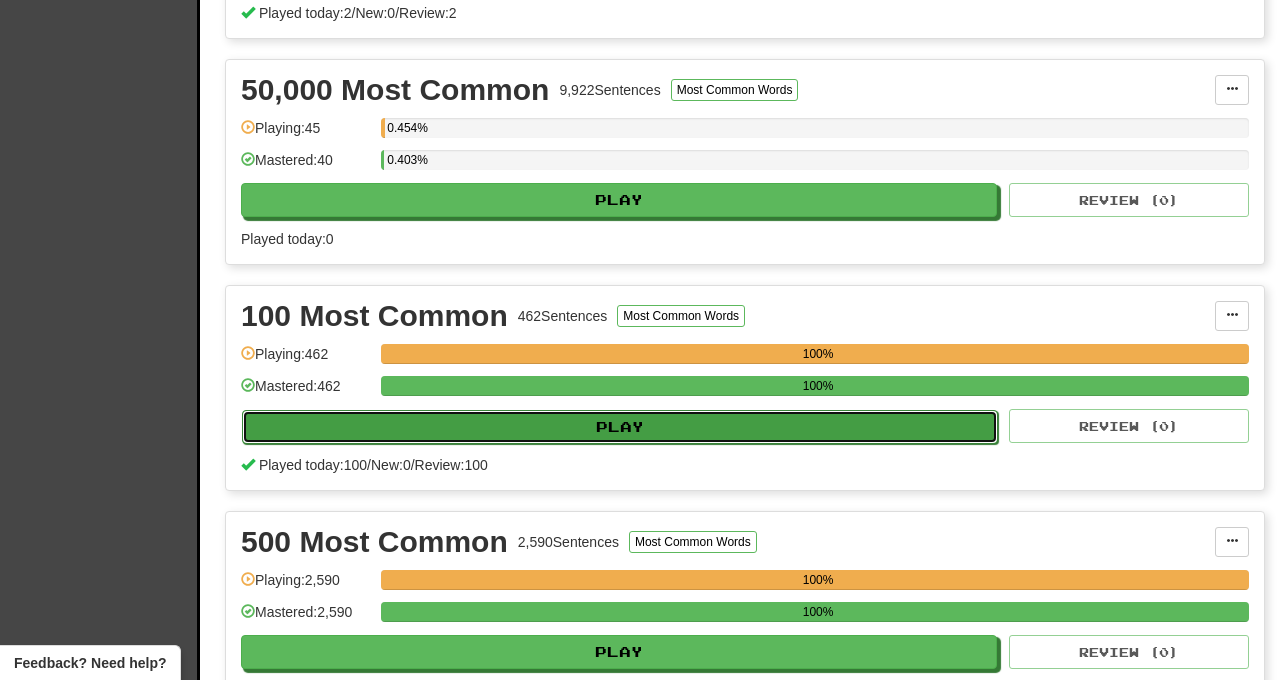 select on "***" 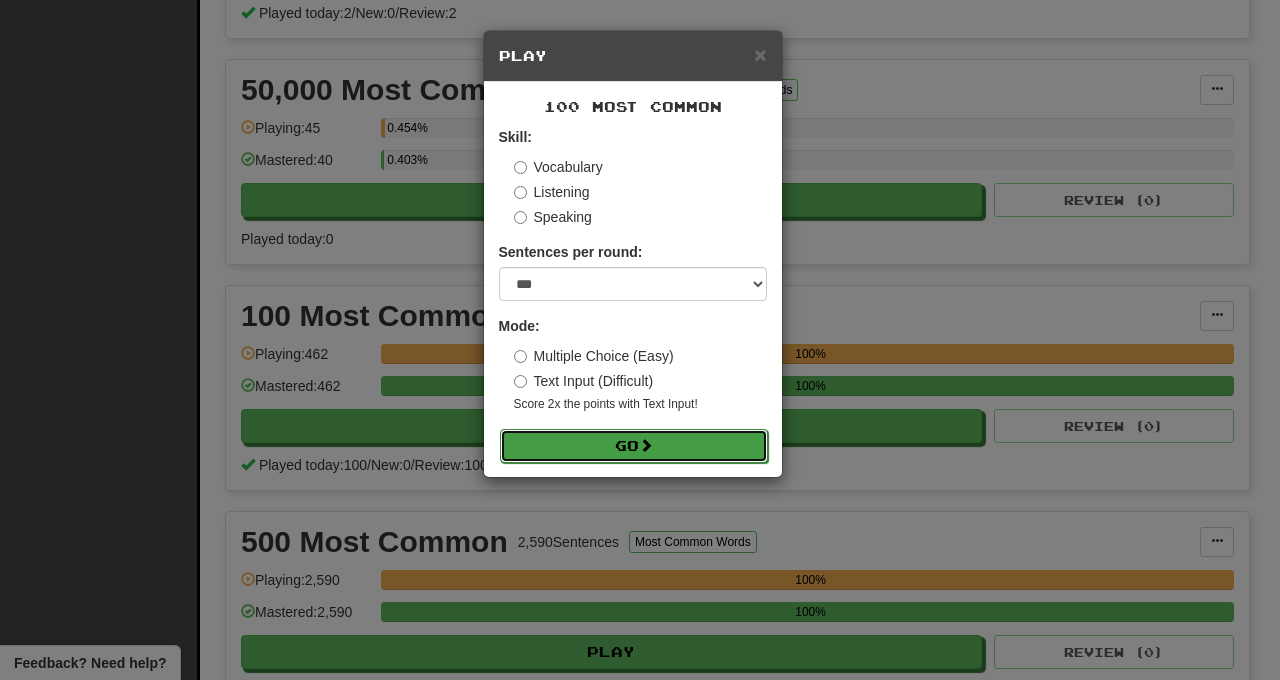 click on "Go" at bounding box center [634, 446] 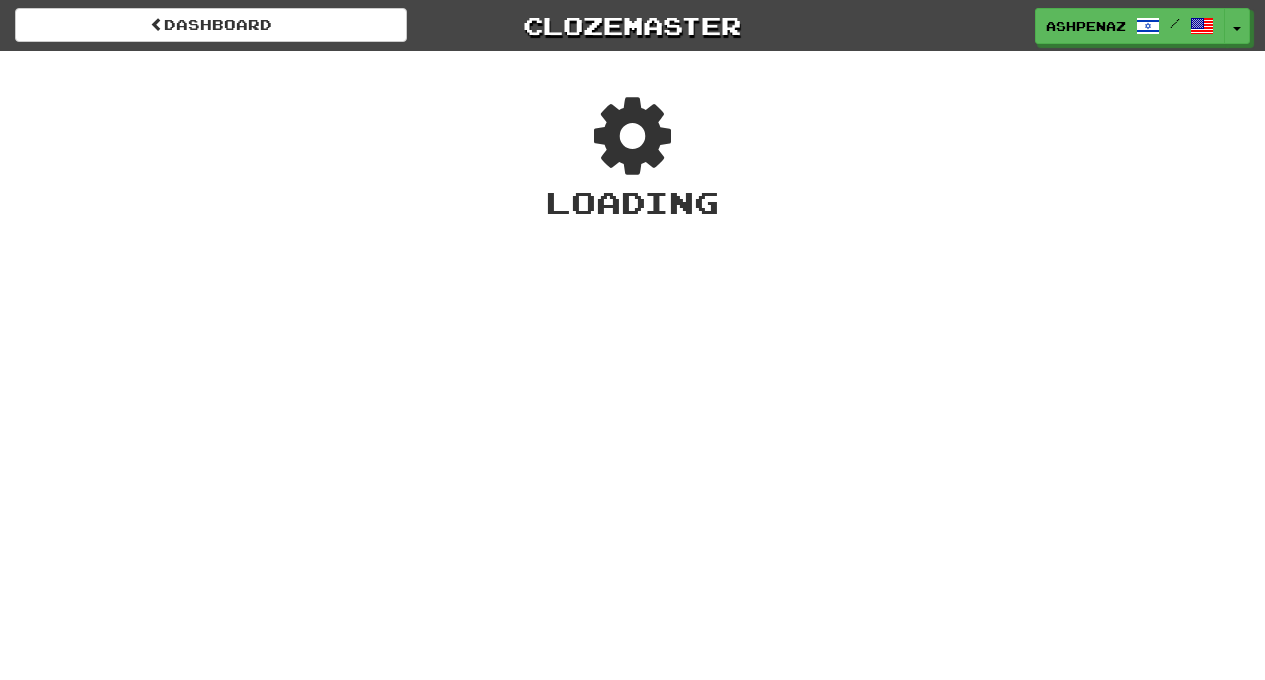 scroll, scrollTop: 0, scrollLeft: 0, axis: both 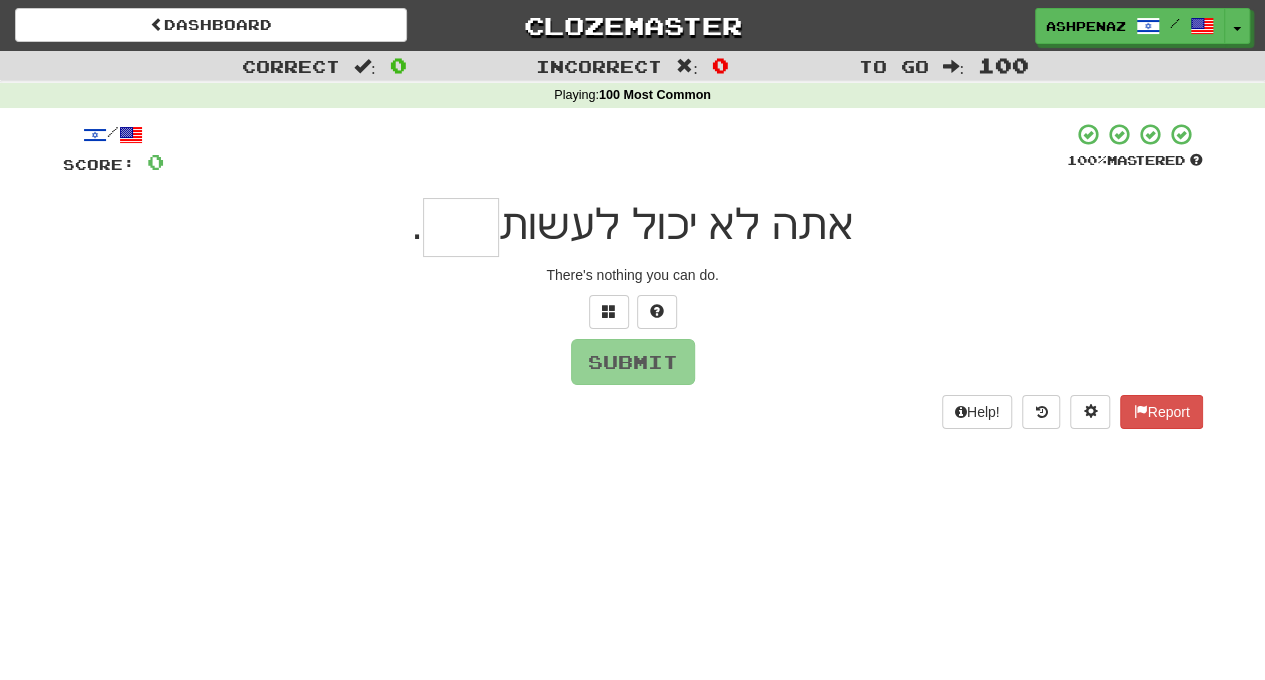 type on "*" 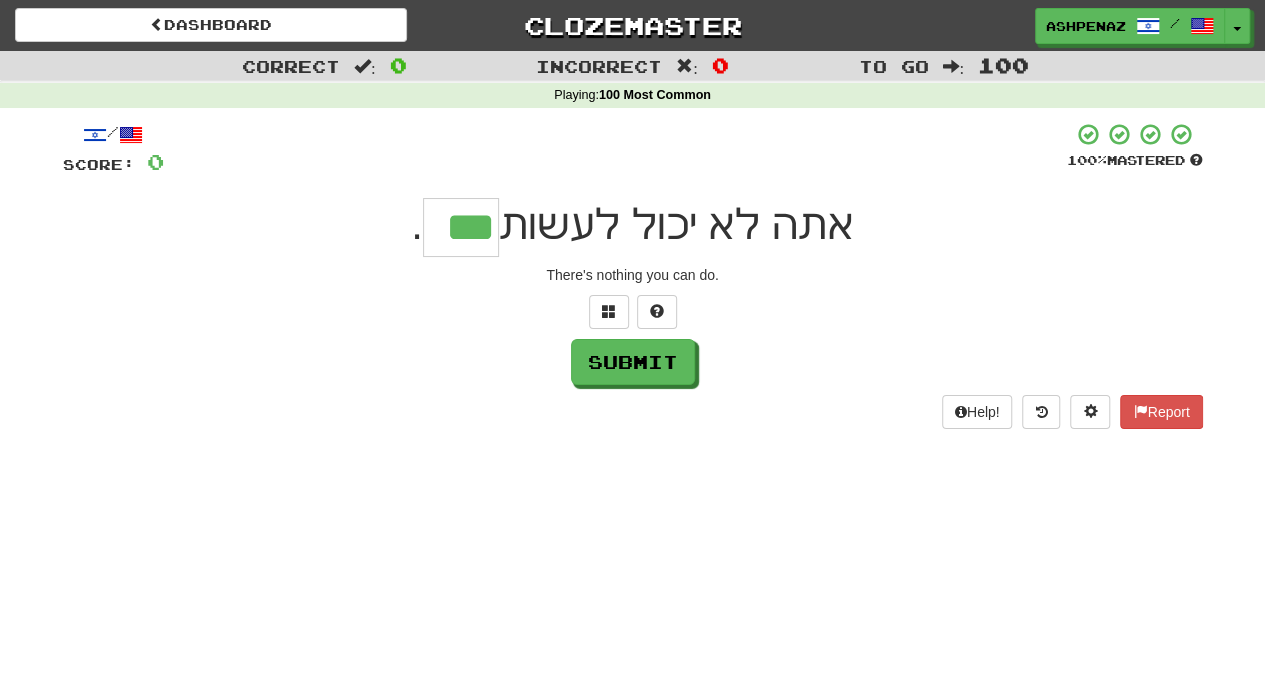 type on "***" 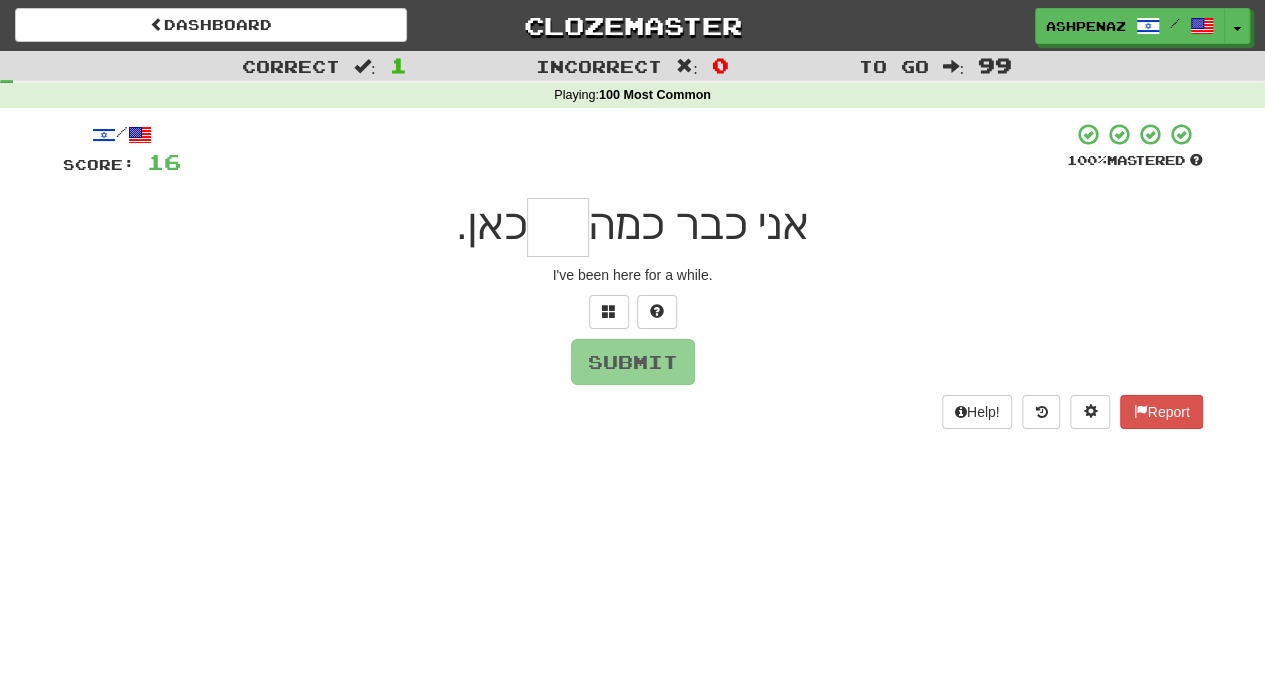 type on "*" 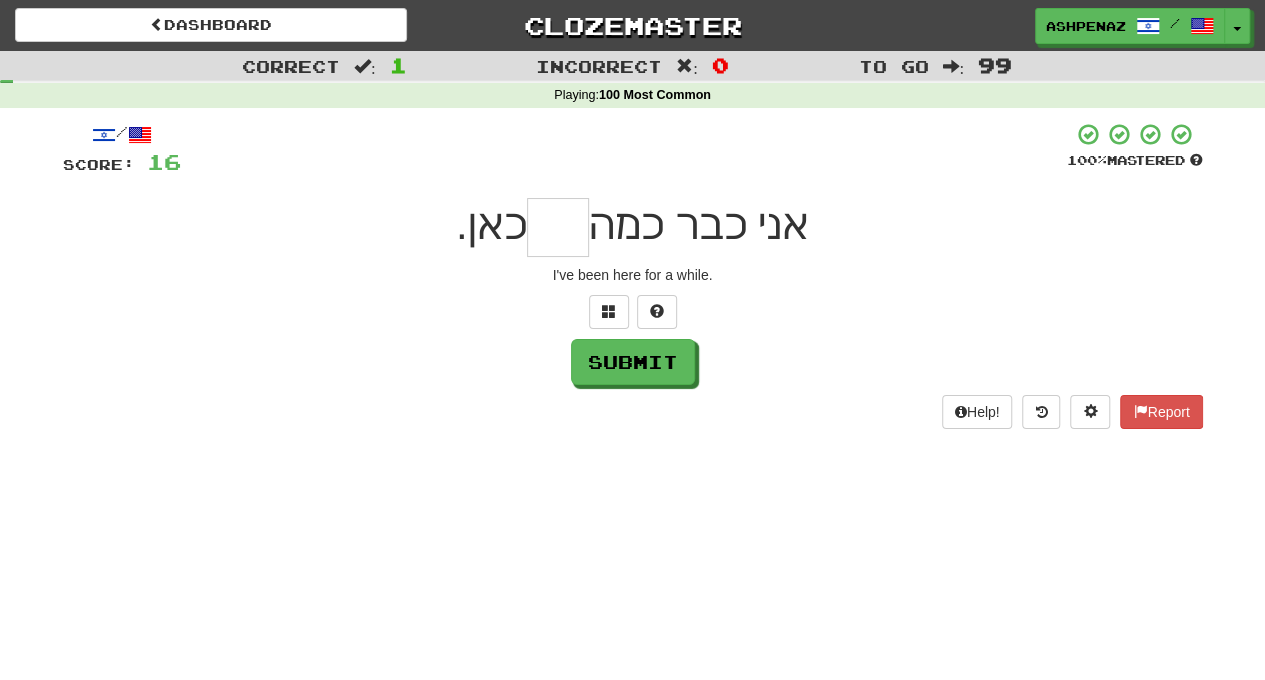 type on "*" 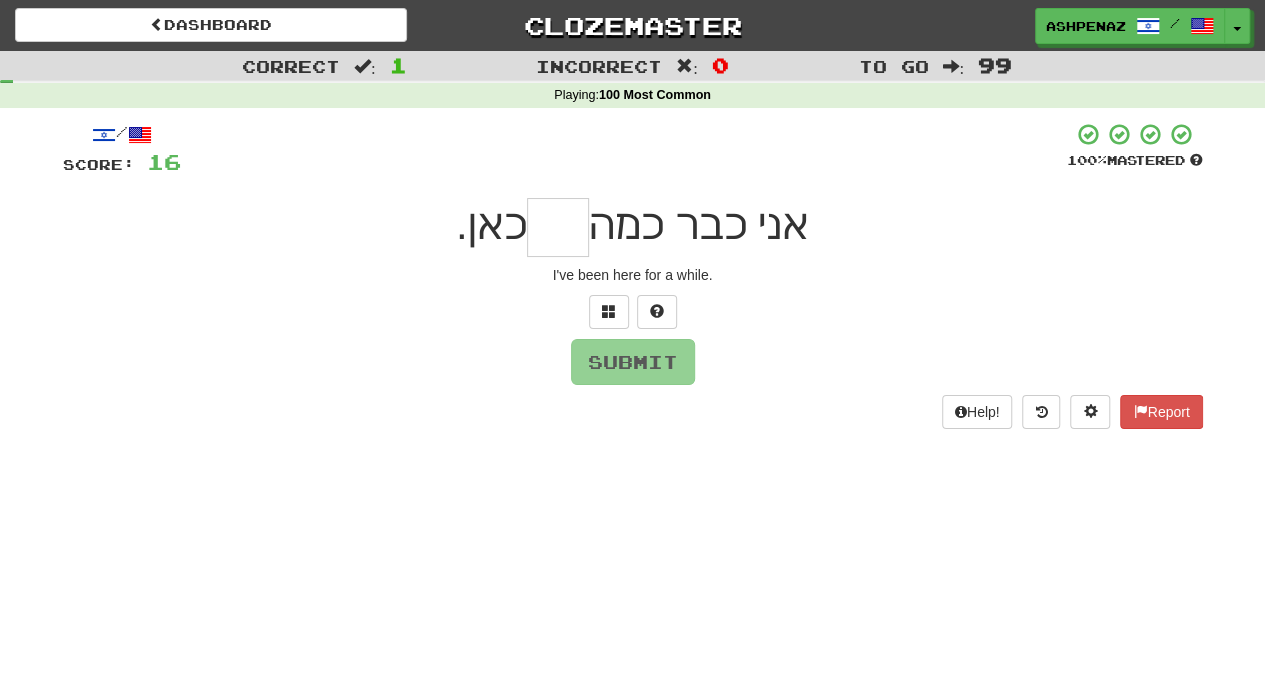 type on "*" 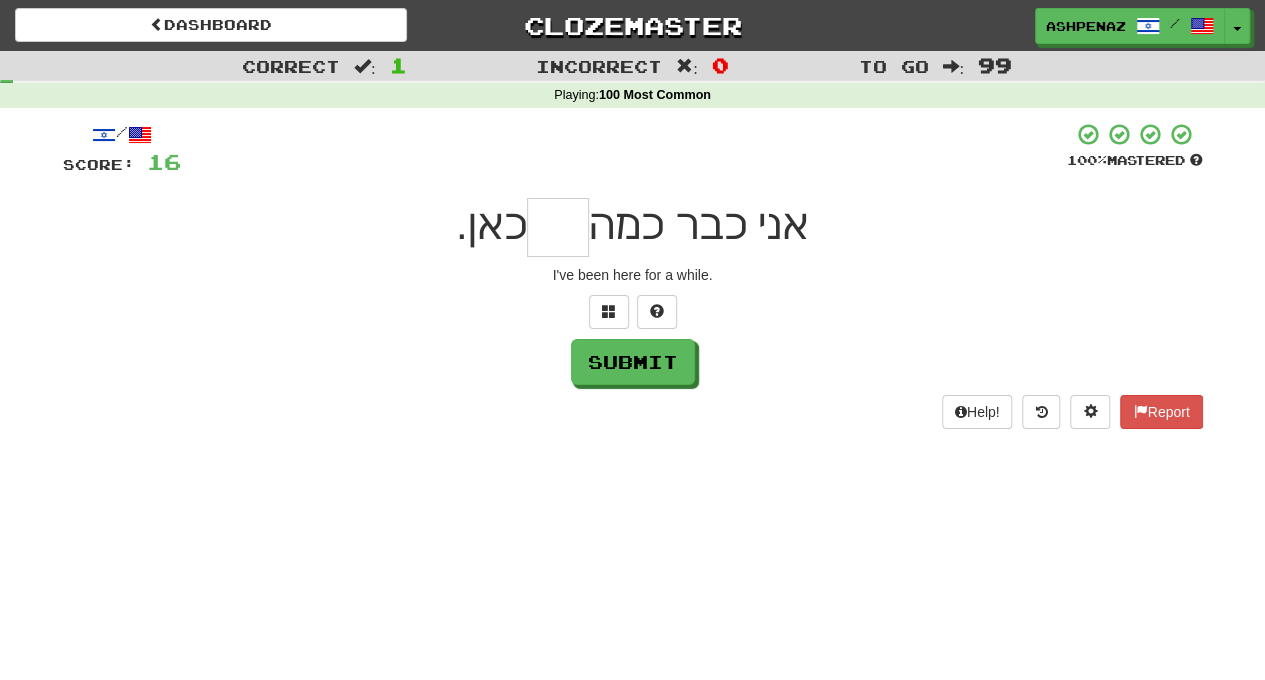 type on "*" 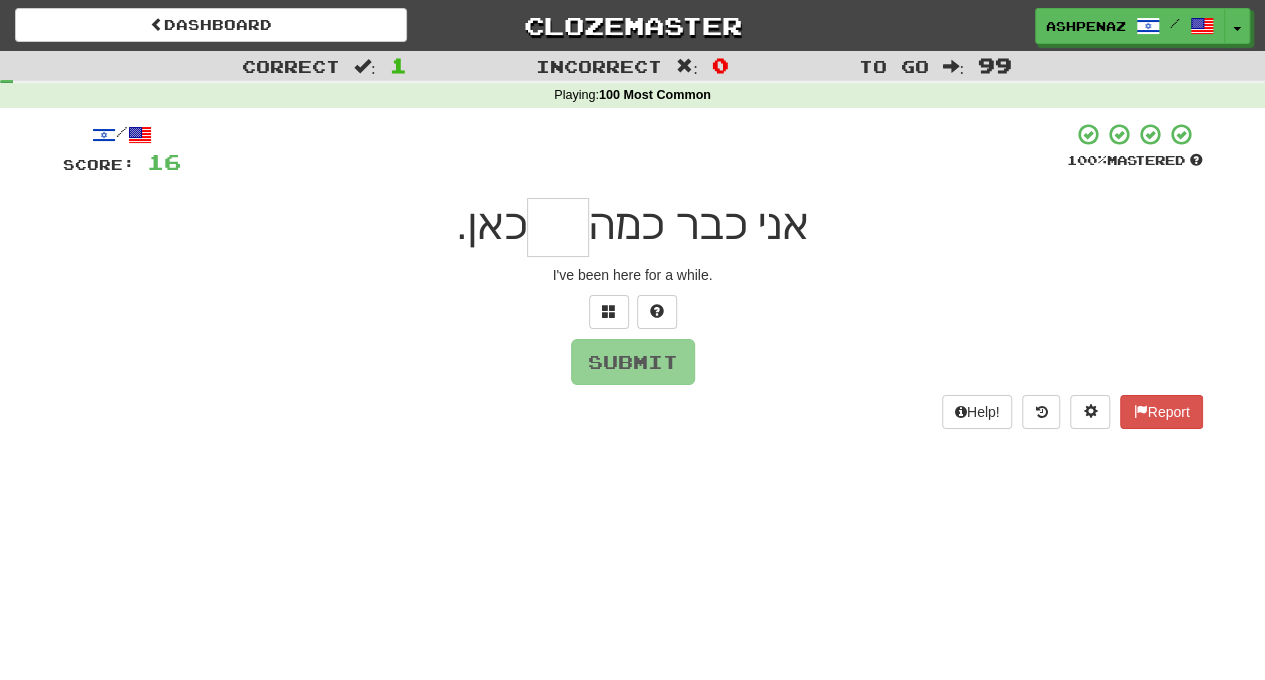 type on "*" 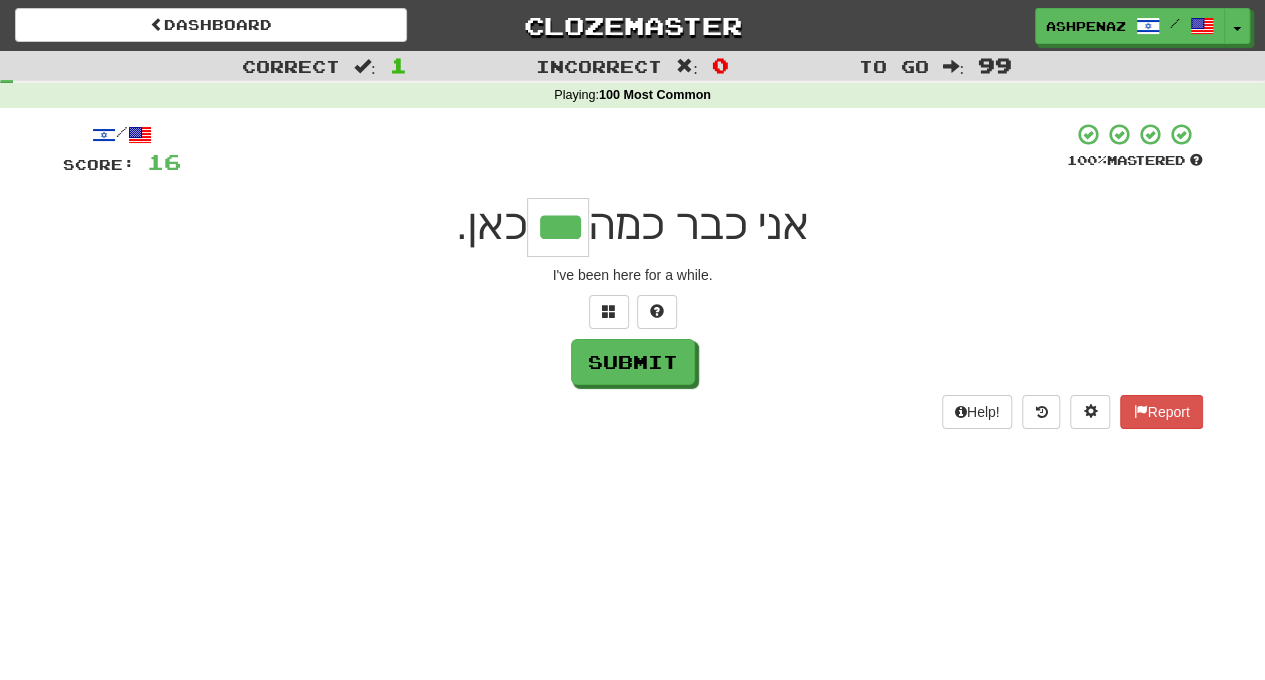 type on "***" 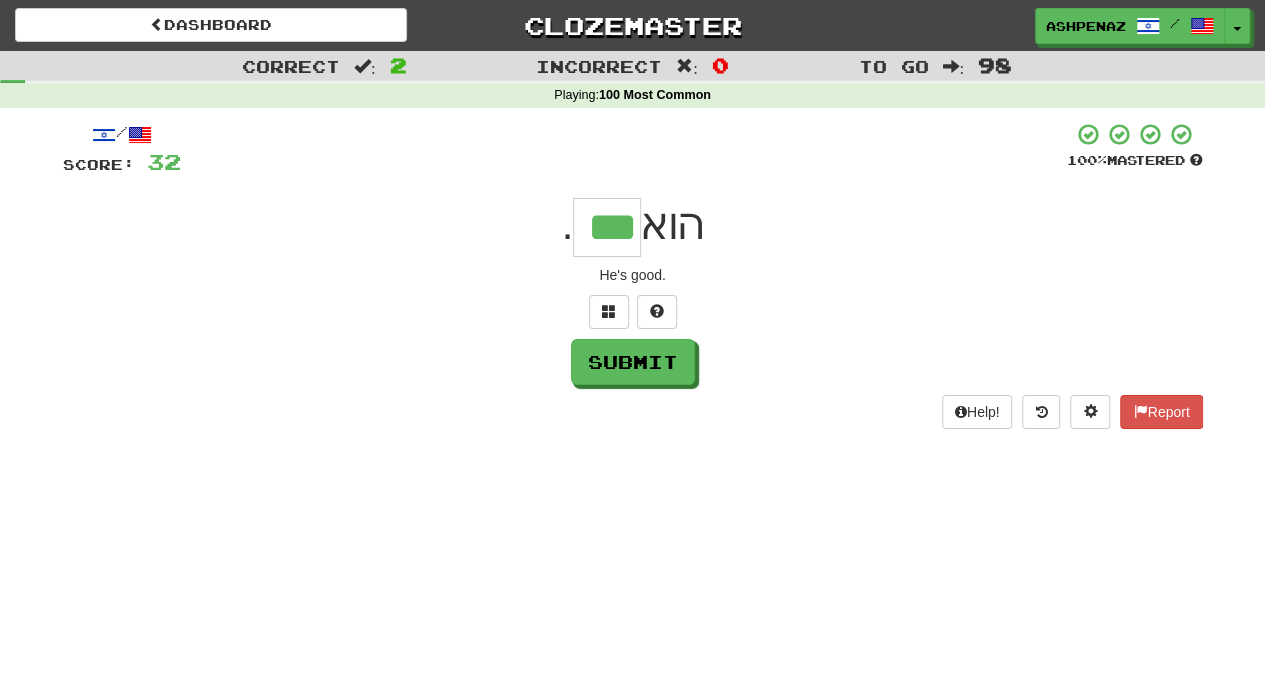 type on "***" 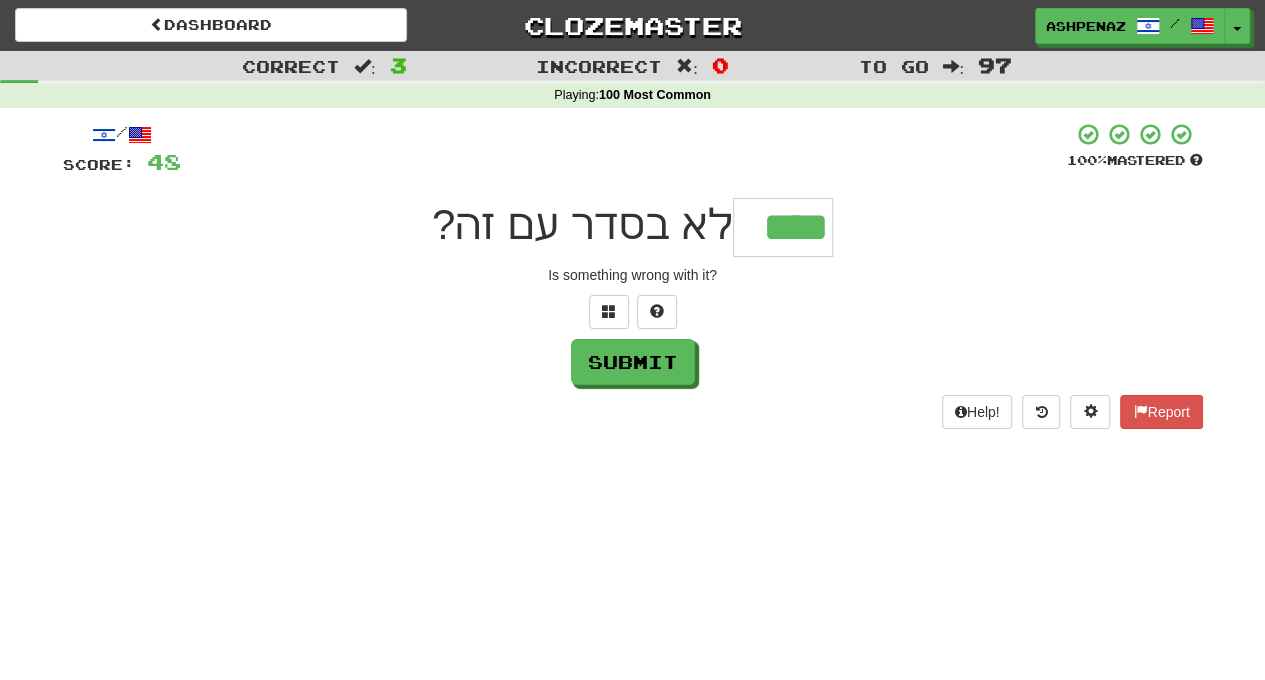 type on "****" 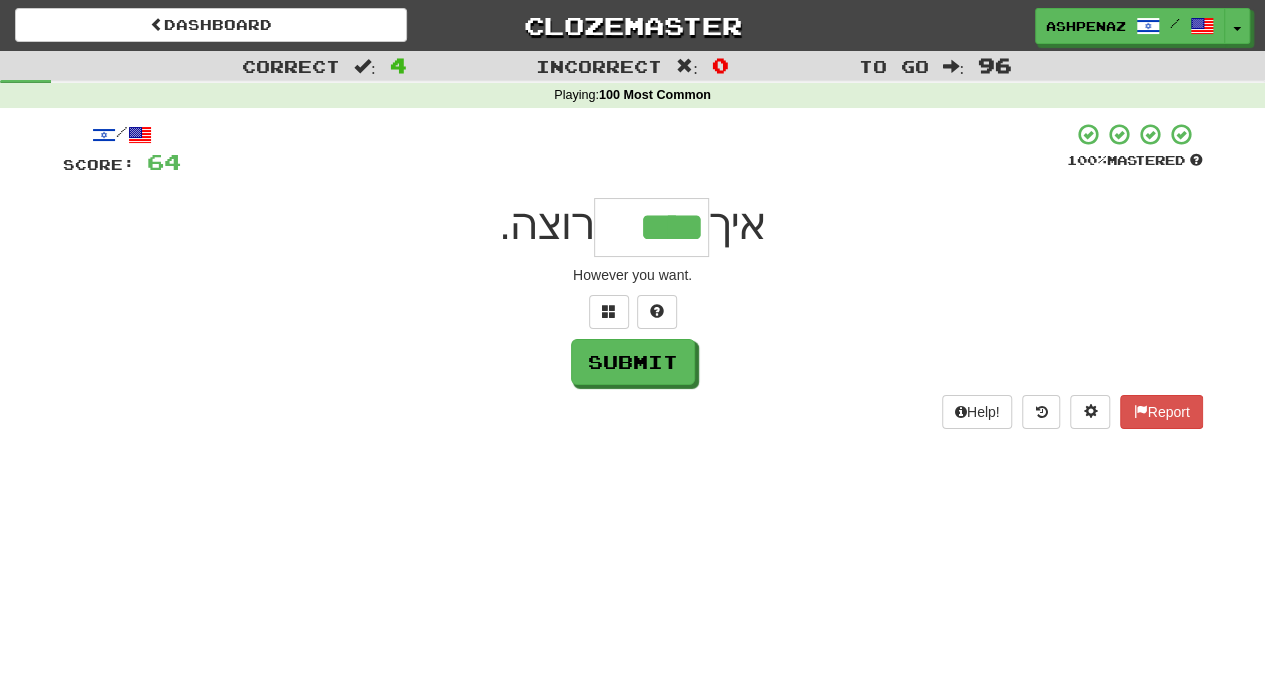 type on "****" 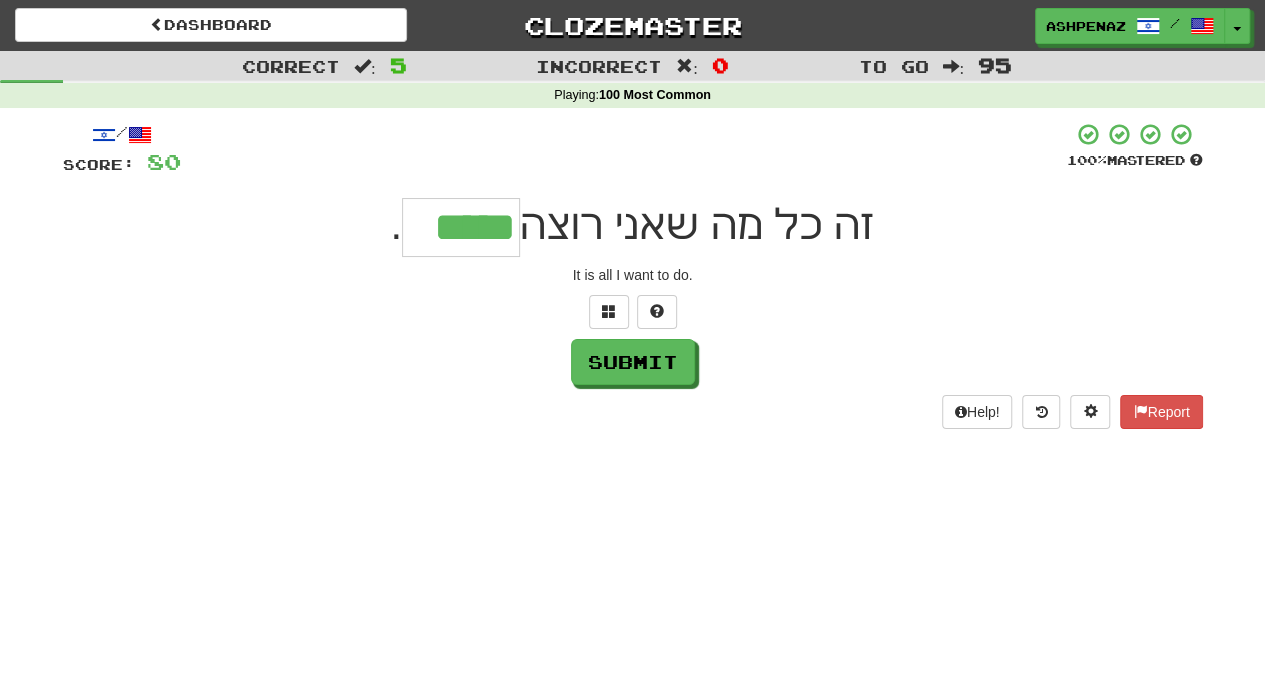type on "*****" 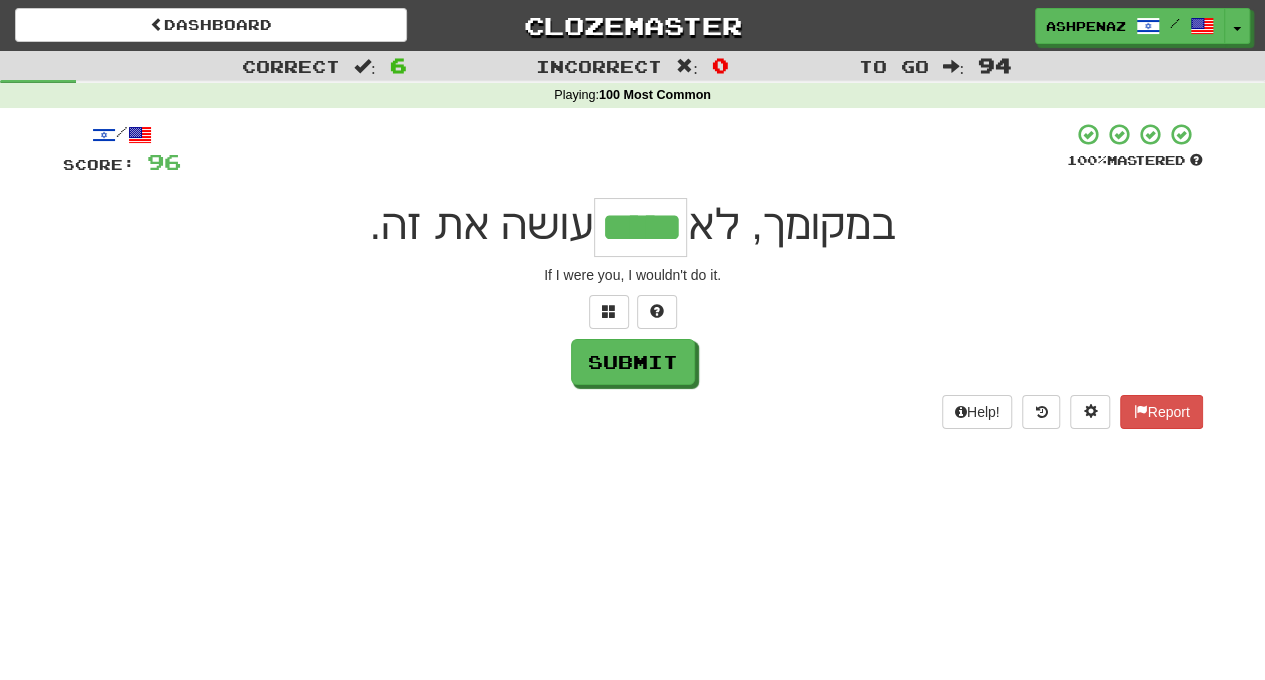 type on "*****" 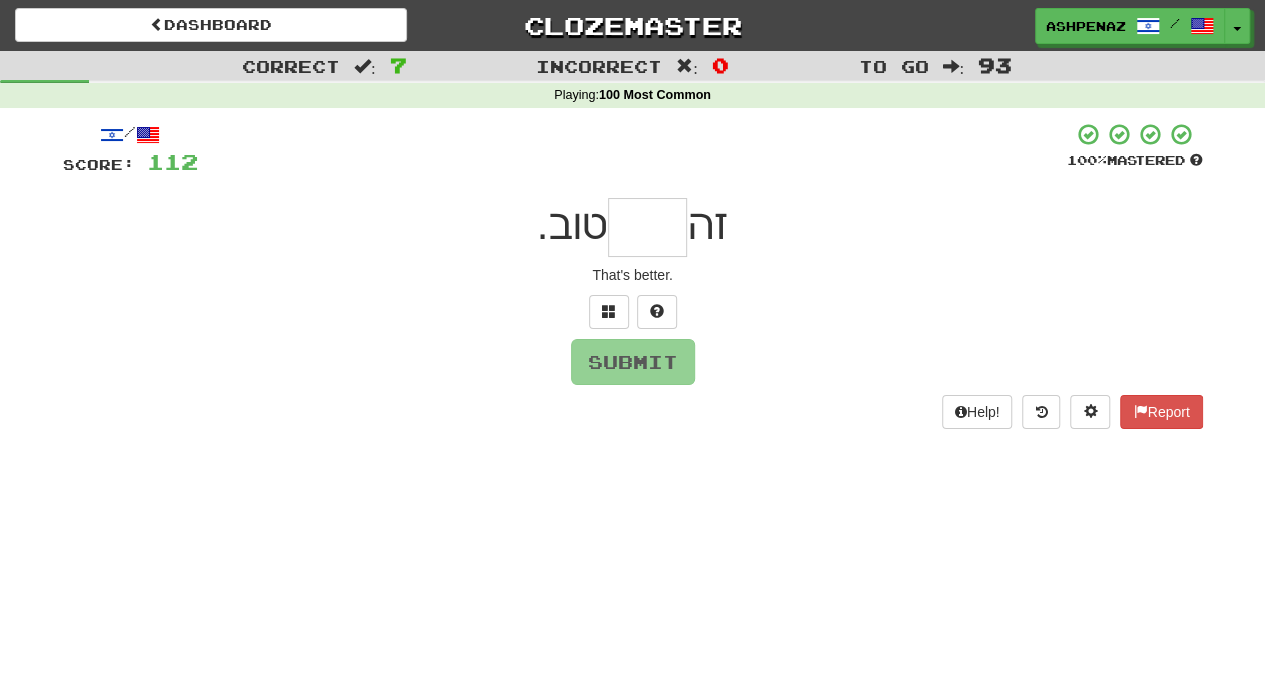 type on "*" 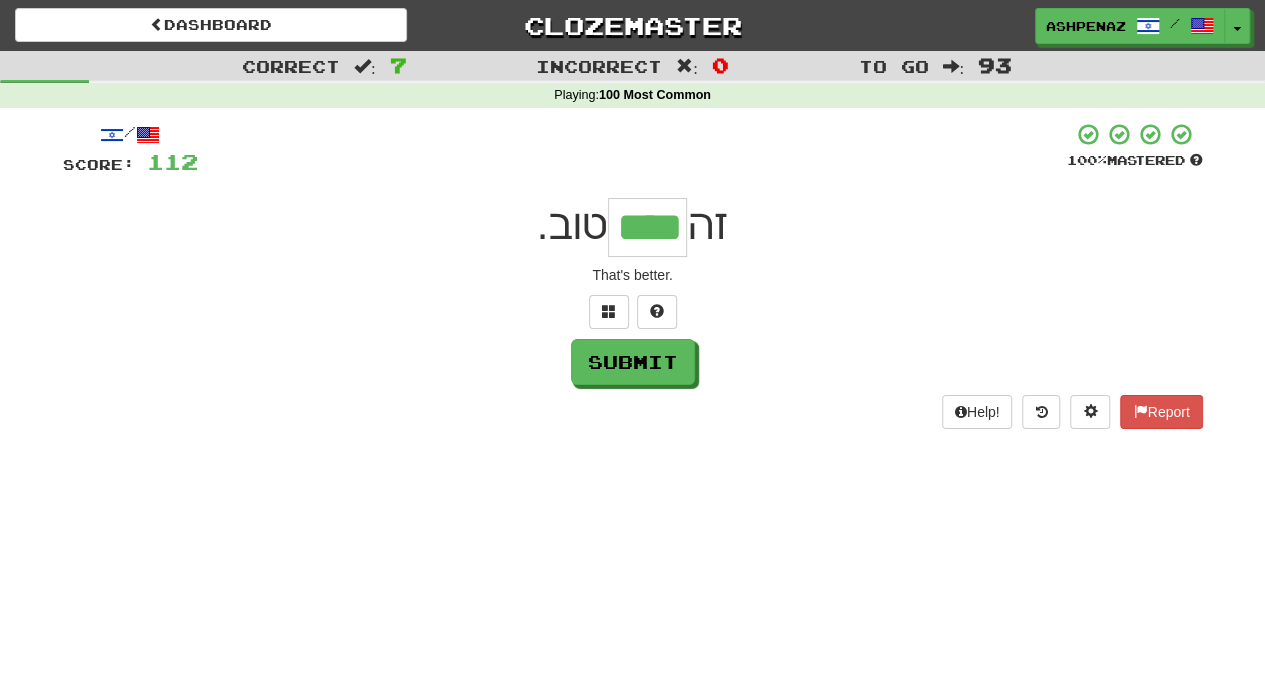 type on "****" 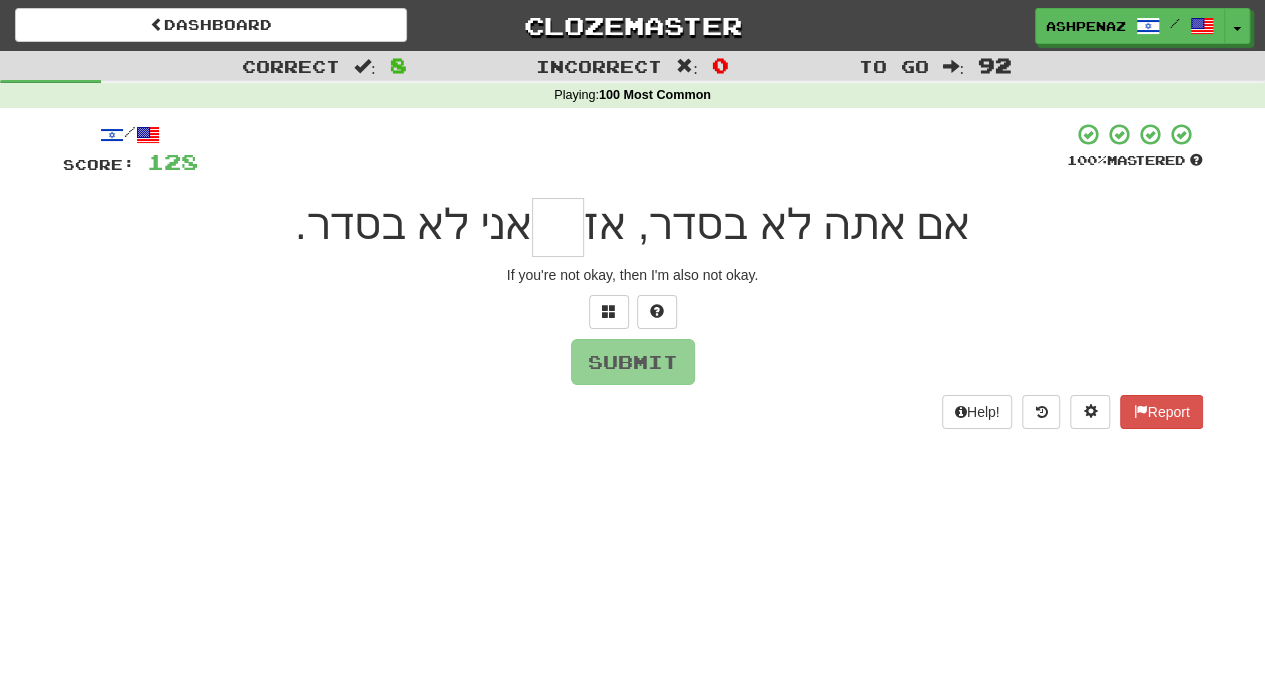 type on "*" 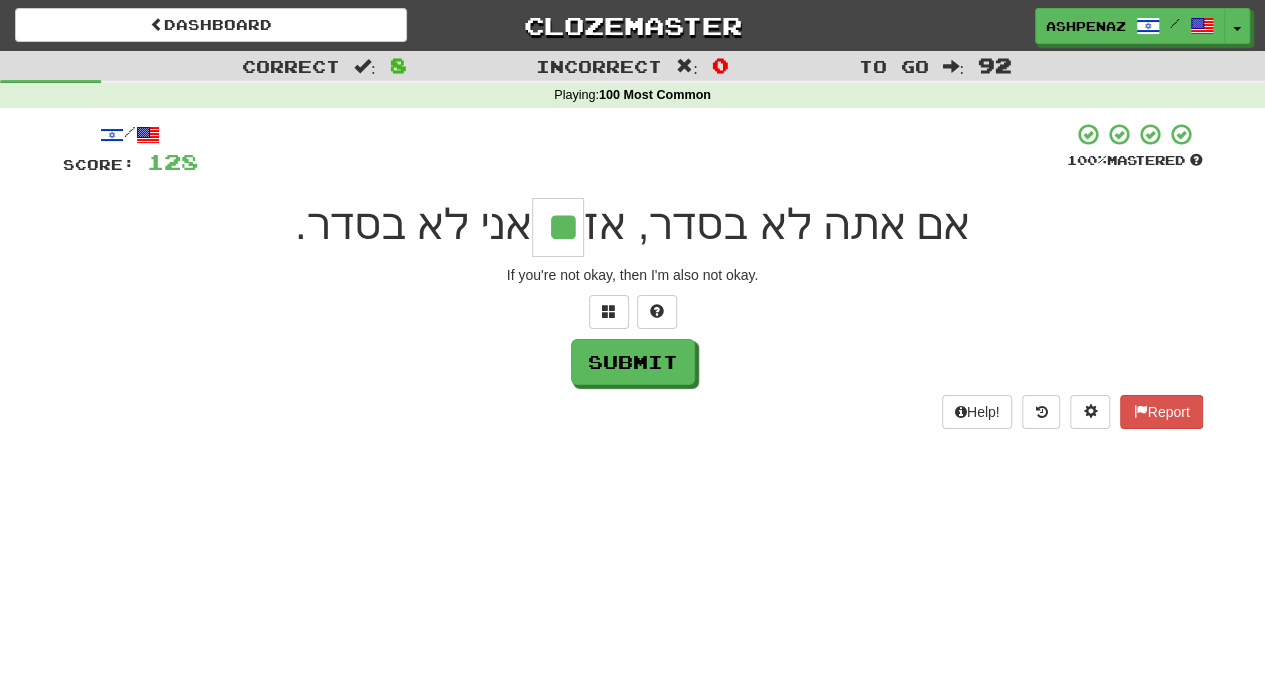 type on "**" 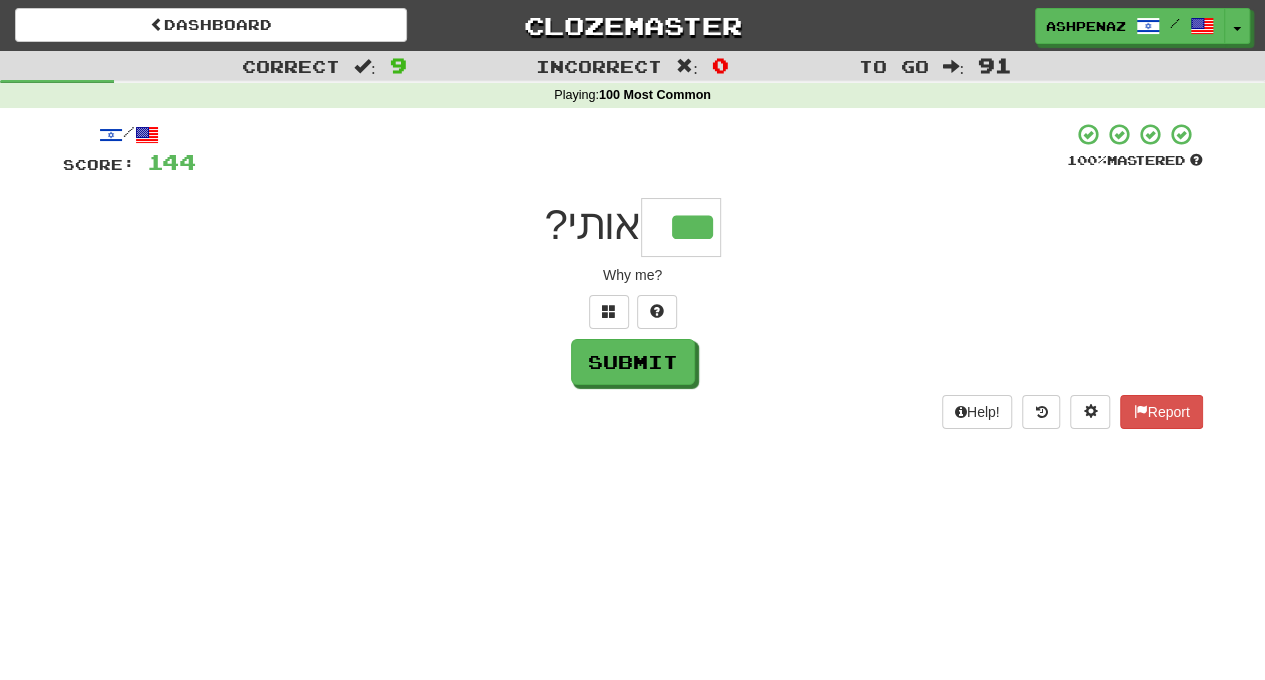 type on "***" 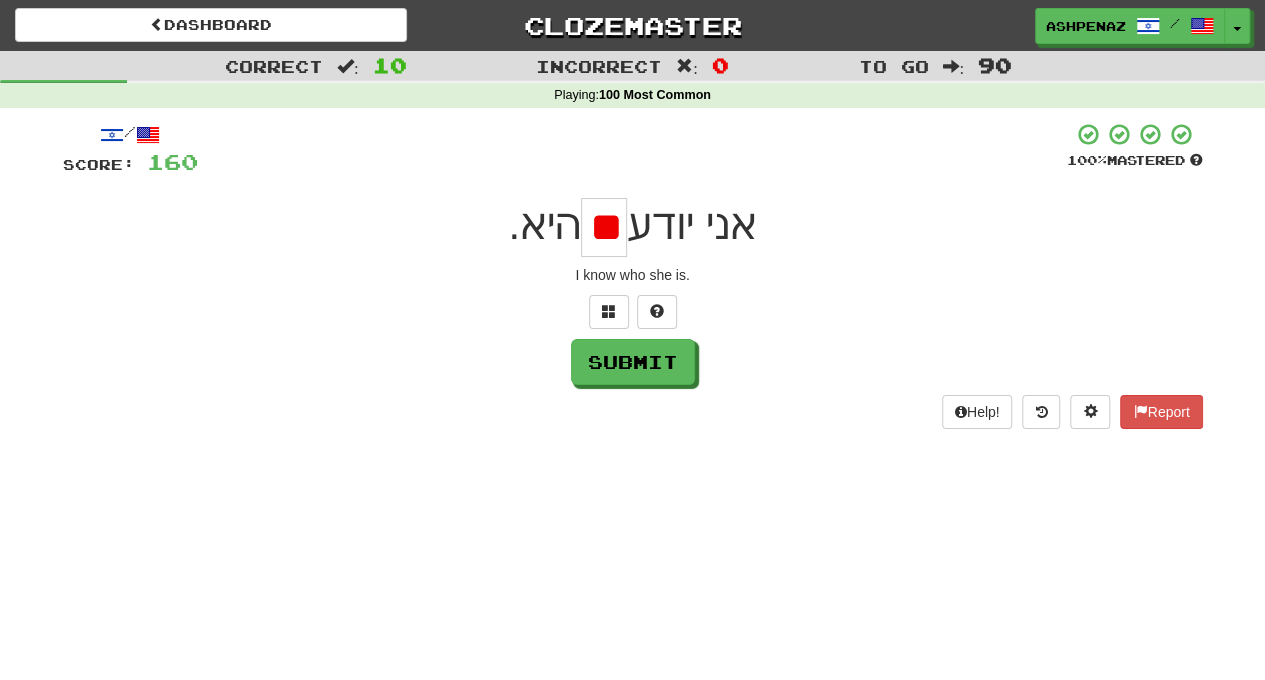 type on "*" 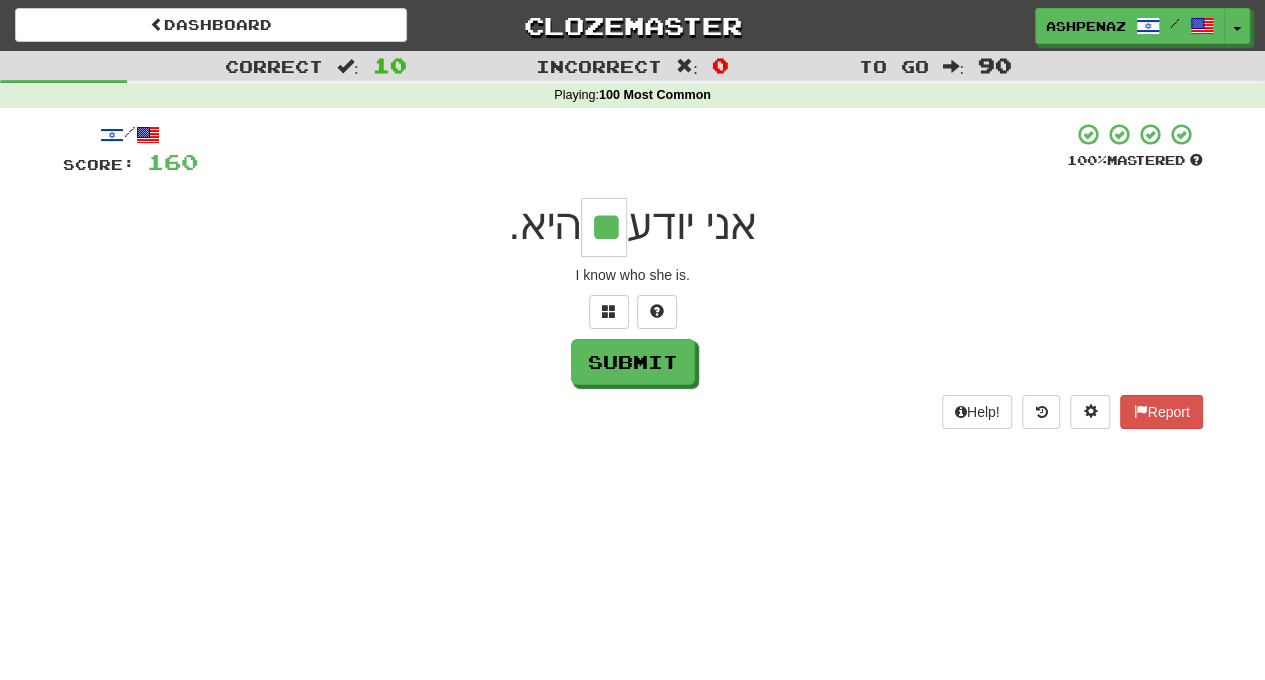 type on "**" 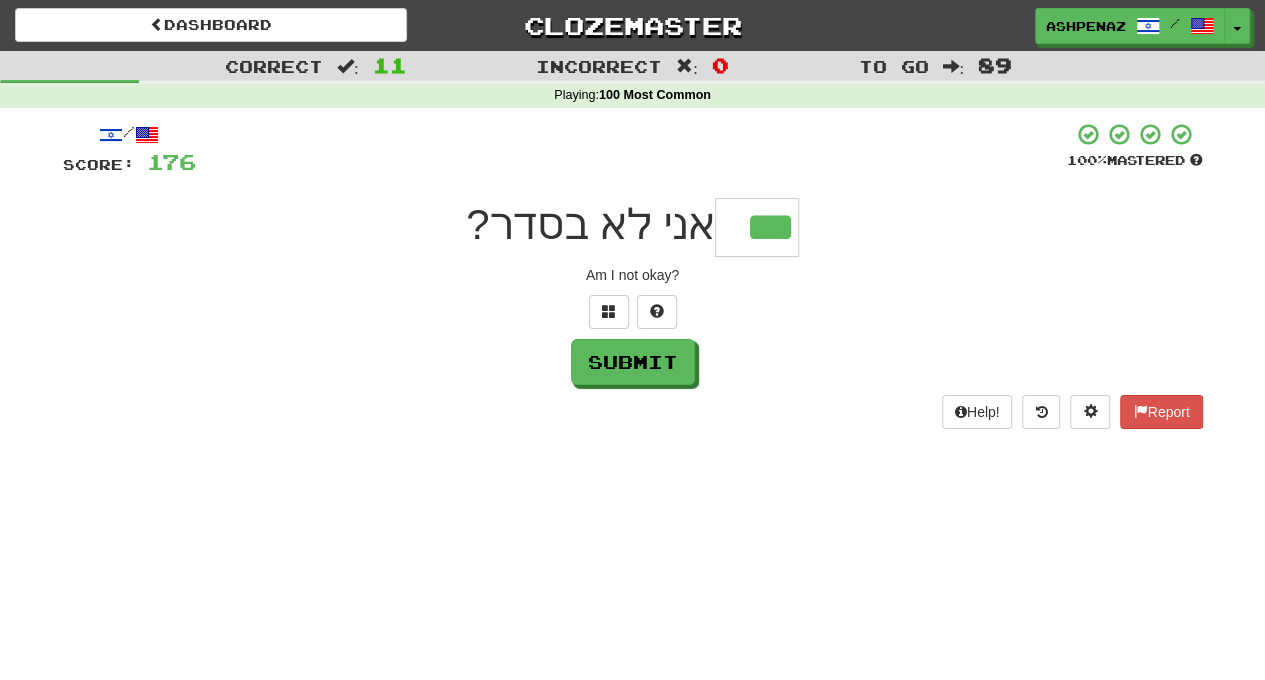 type on "***" 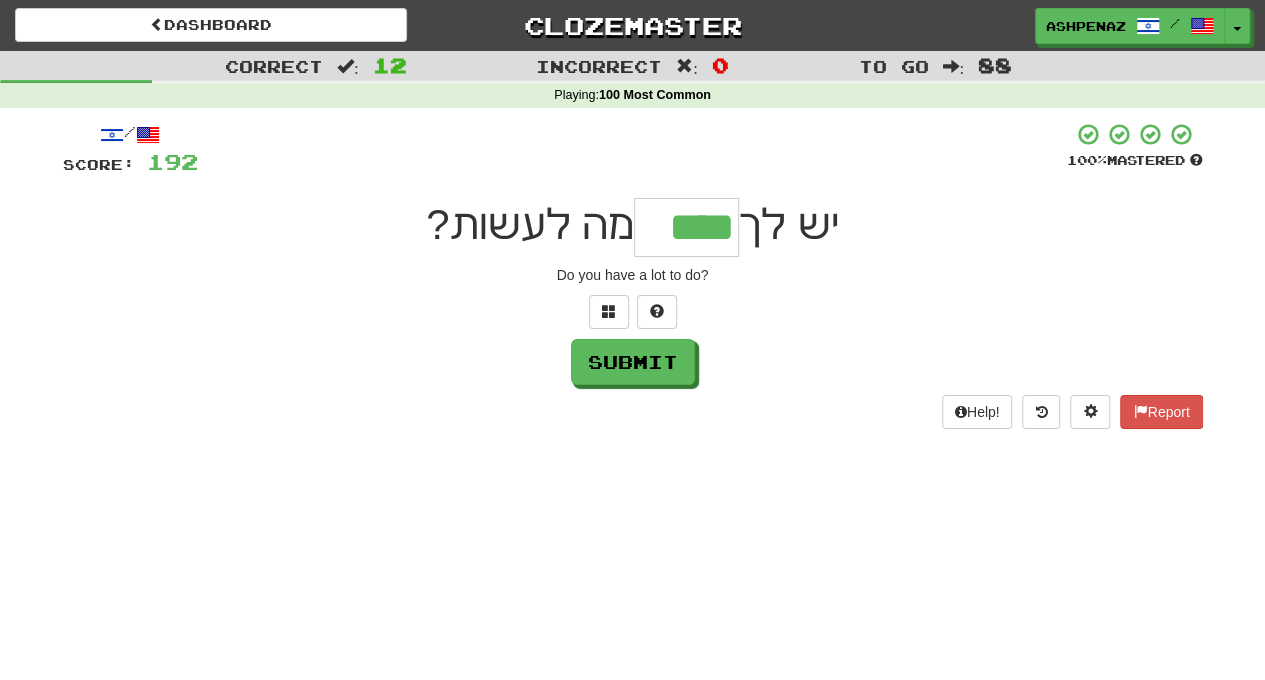 type on "****" 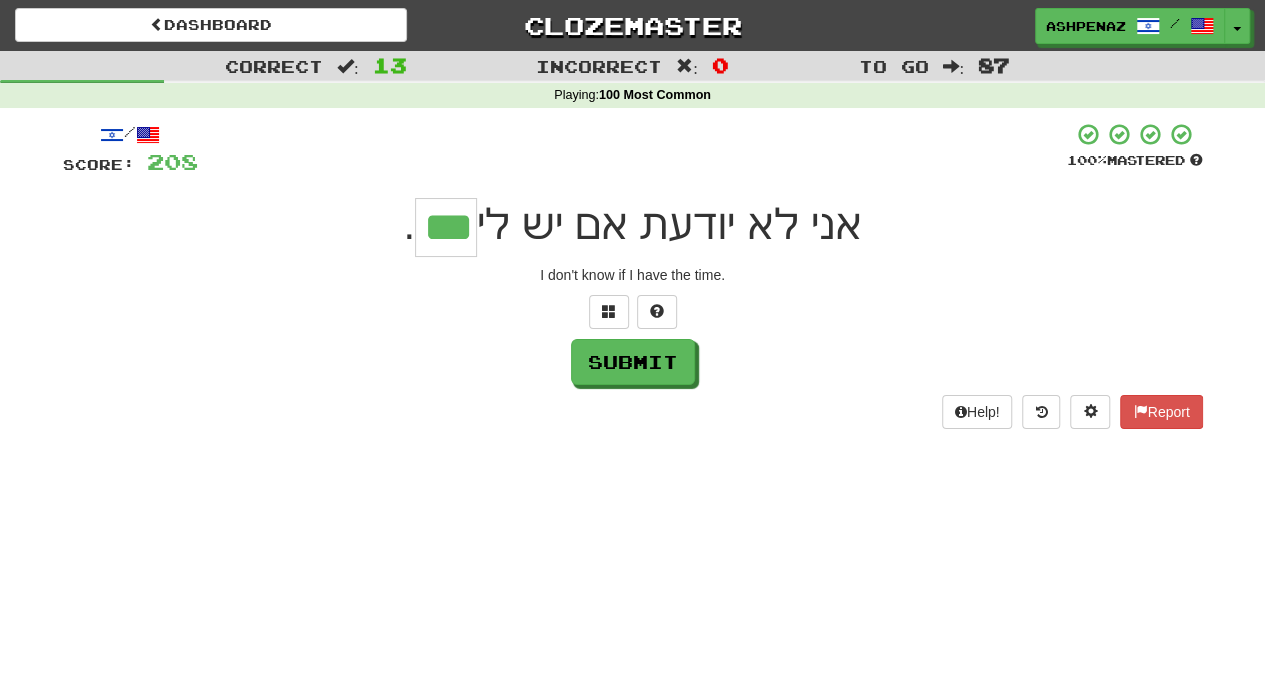 type on "***" 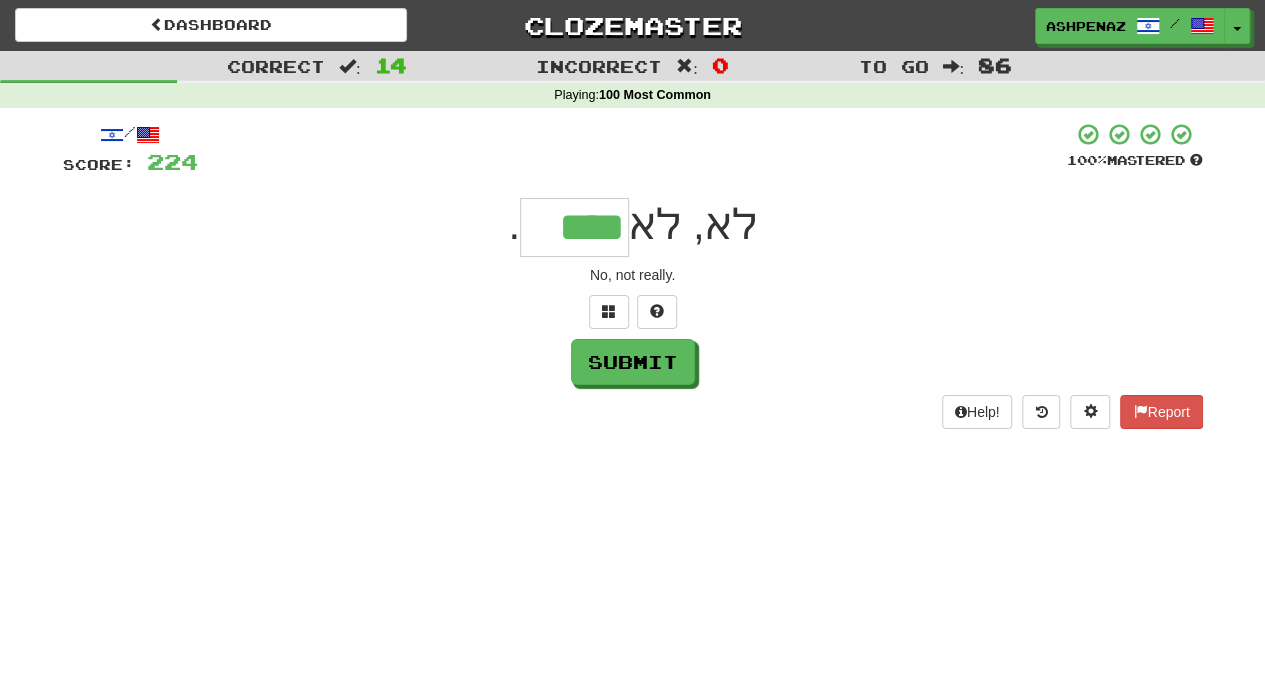 type on "****" 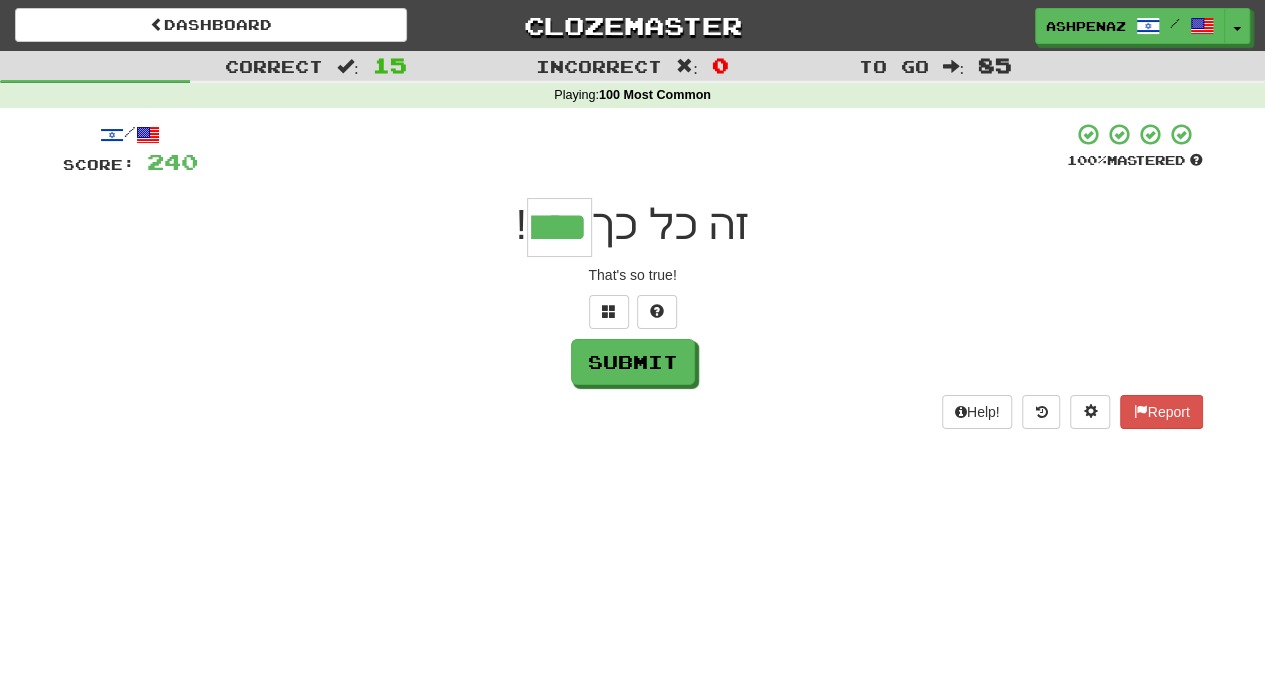 type on "****" 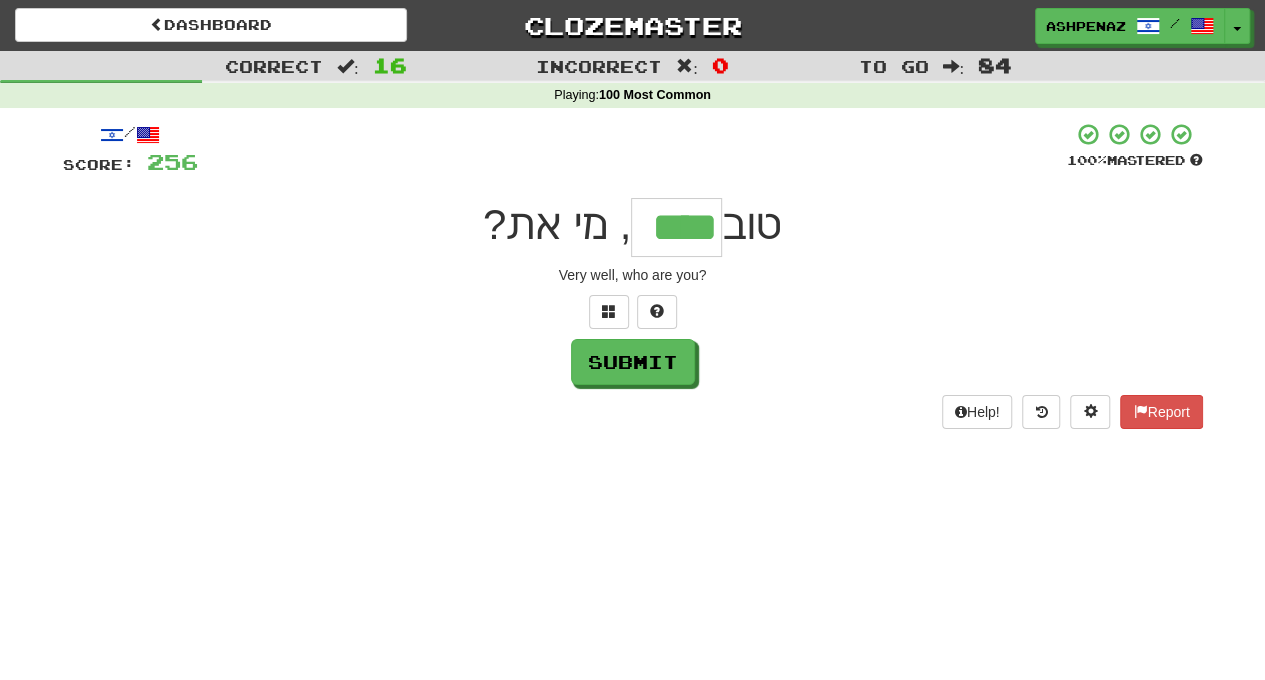type on "****" 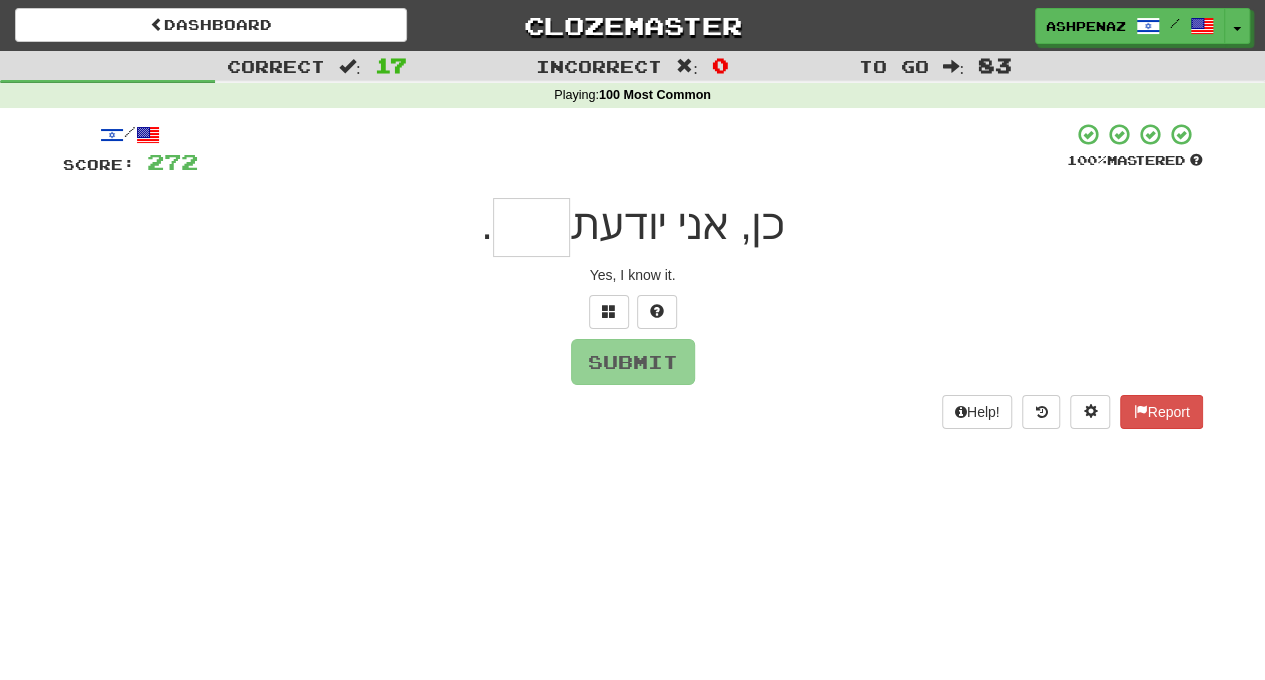 type on "*" 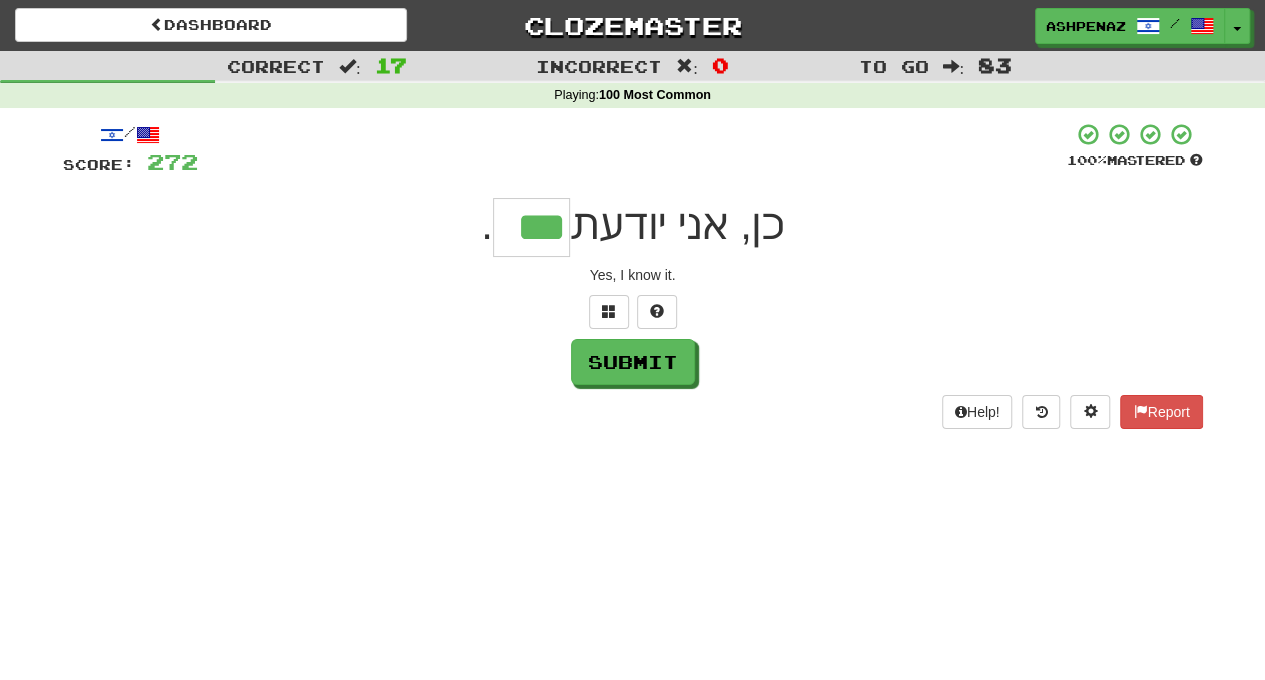type on "***" 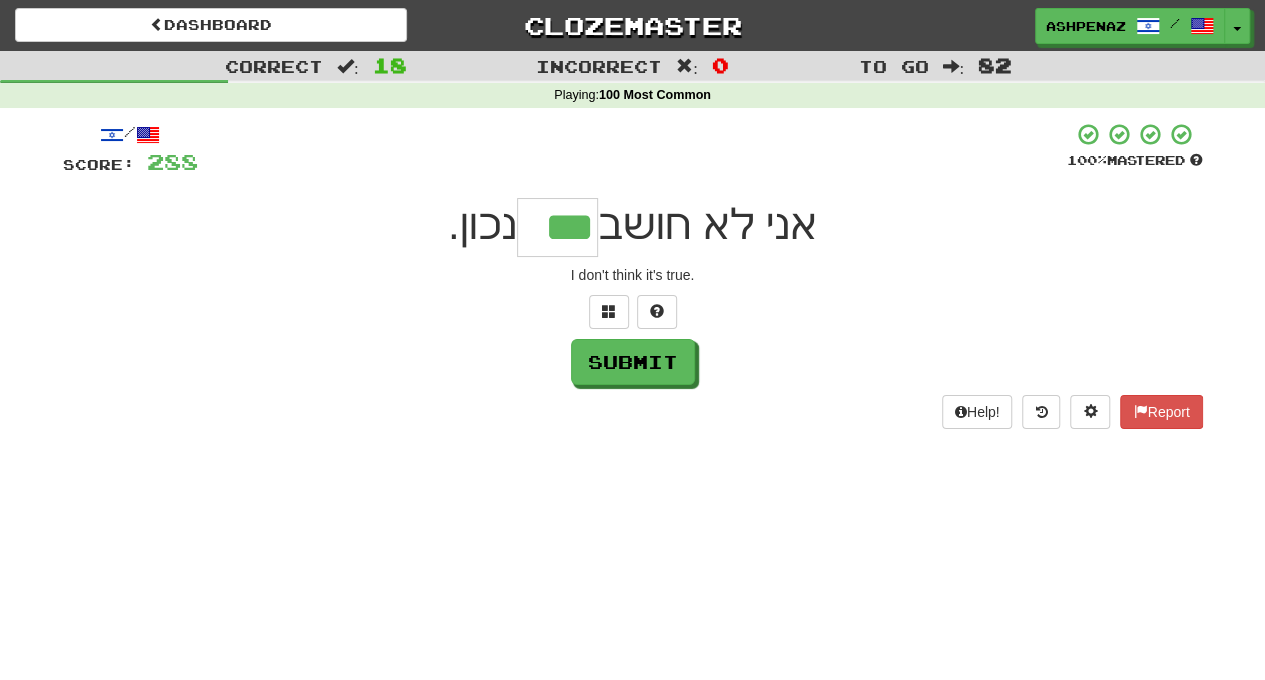 type on "***" 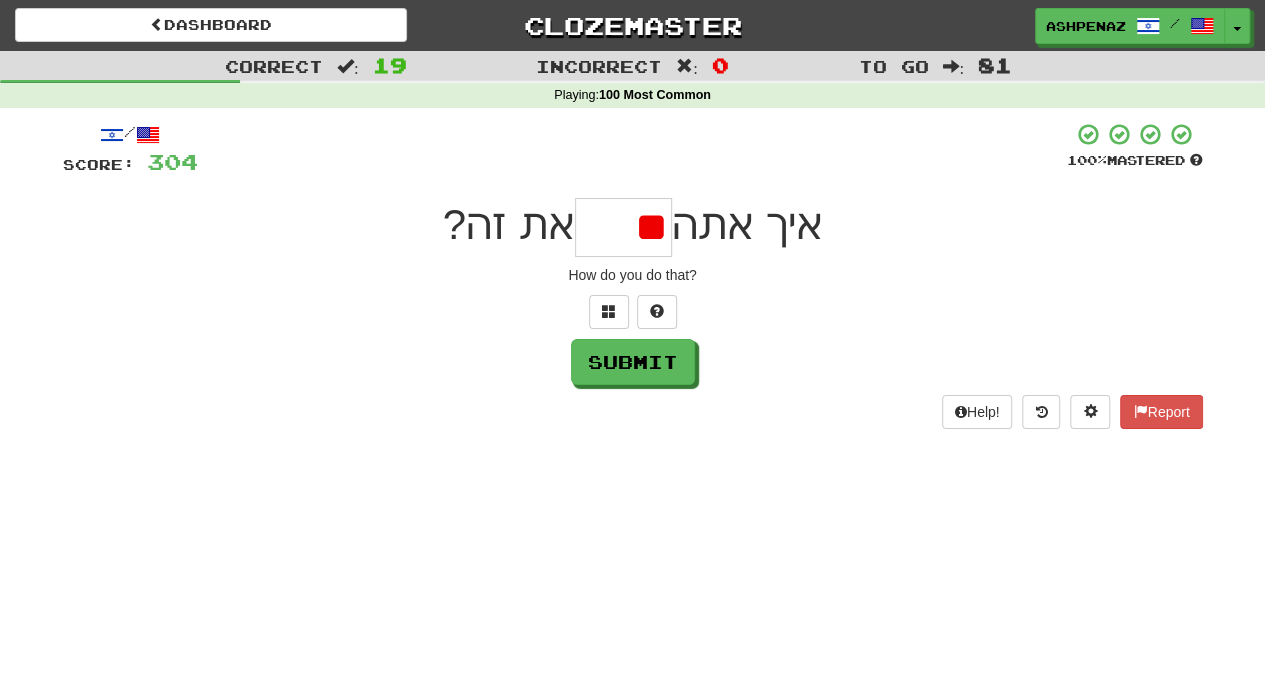 type on "*" 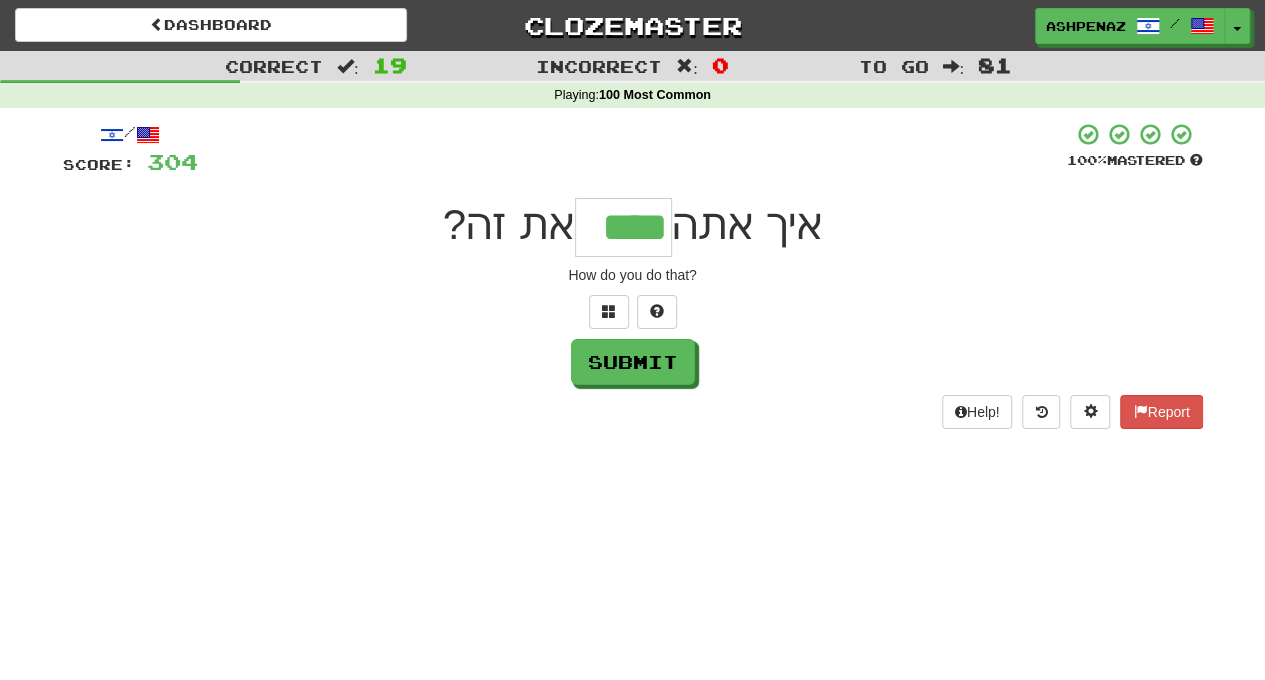 type on "****" 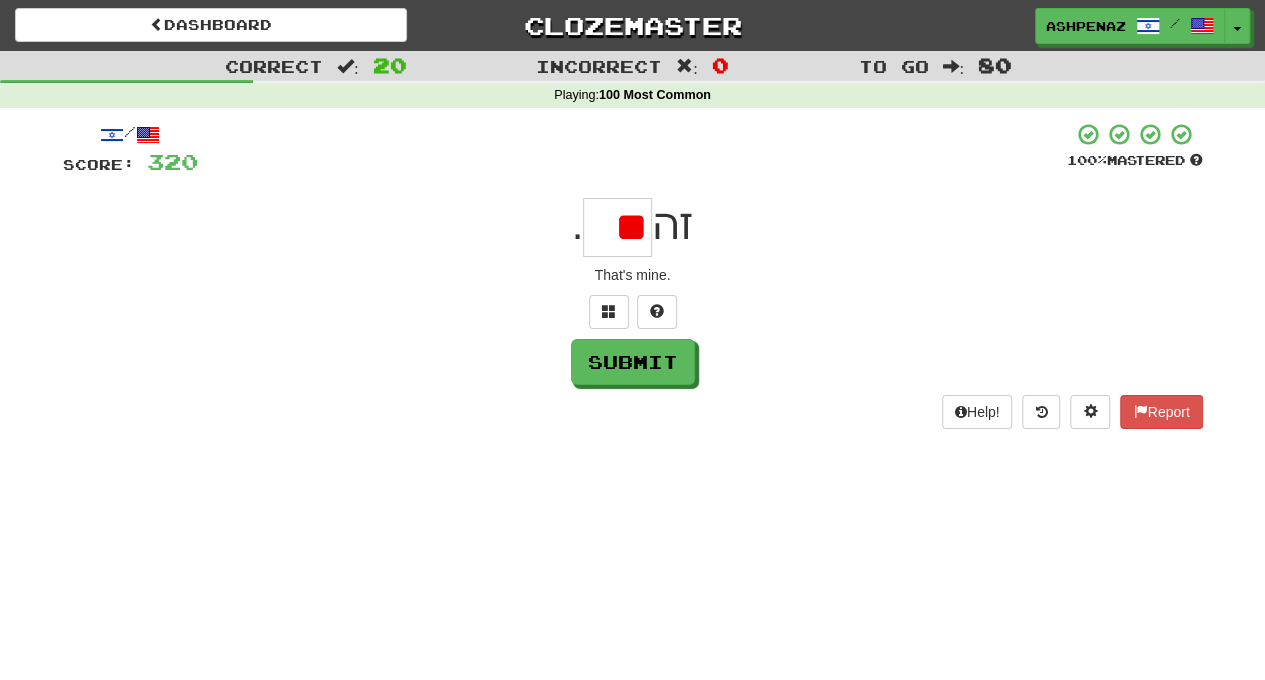 type on "*" 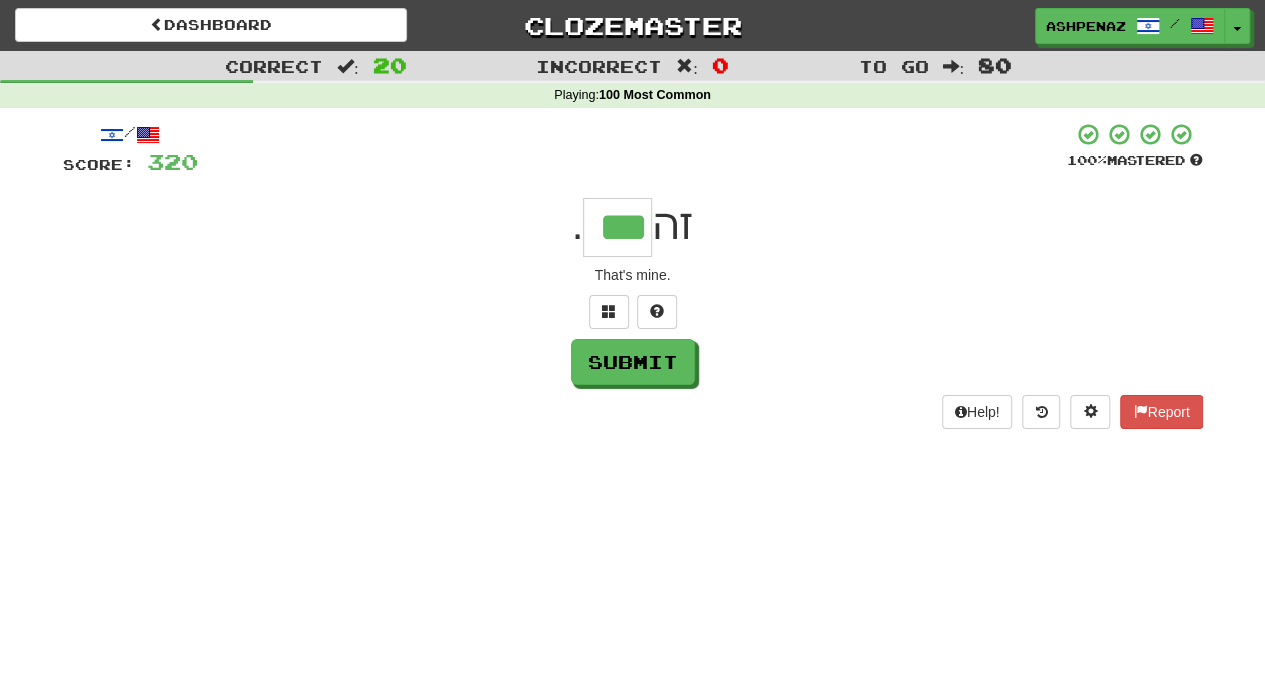 type on "***" 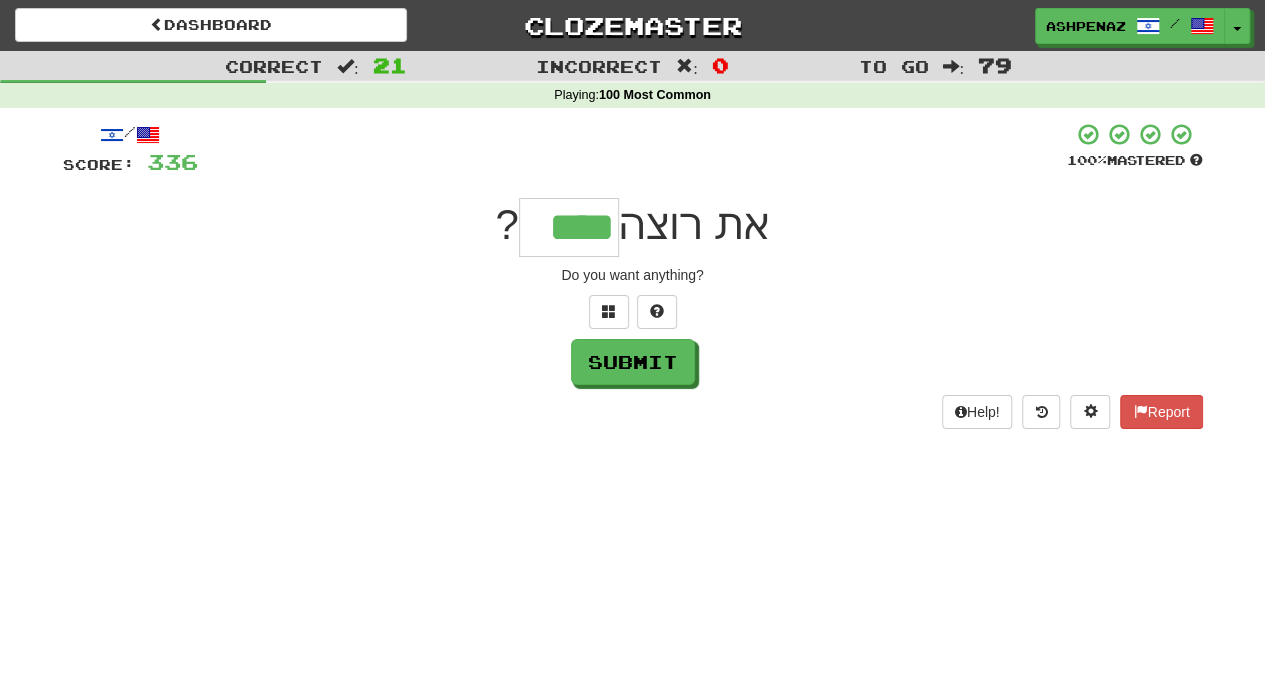 type on "****" 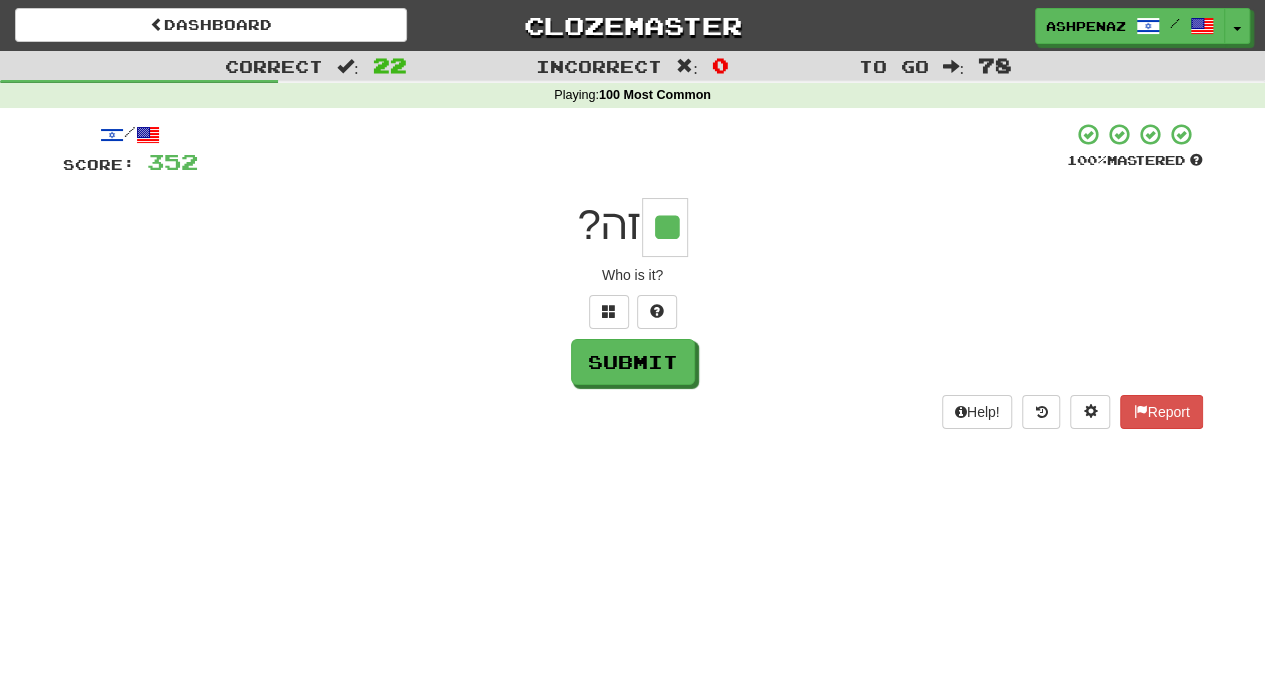 type on "**" 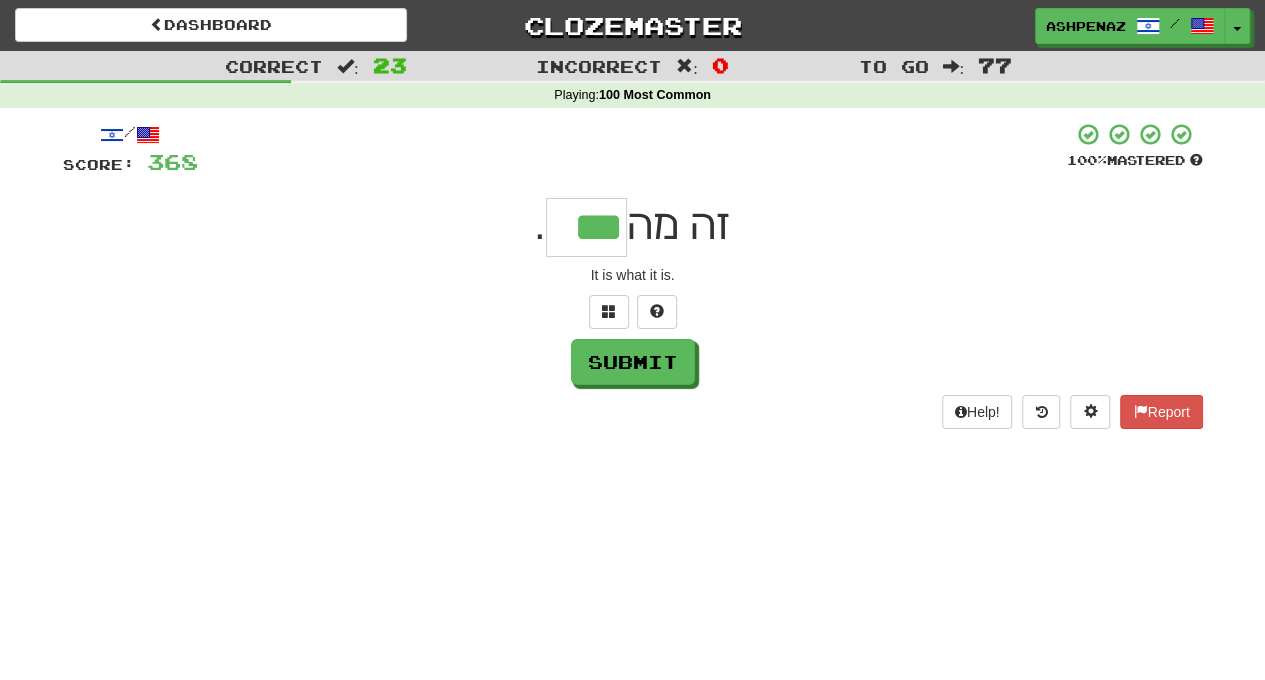 type on "***" 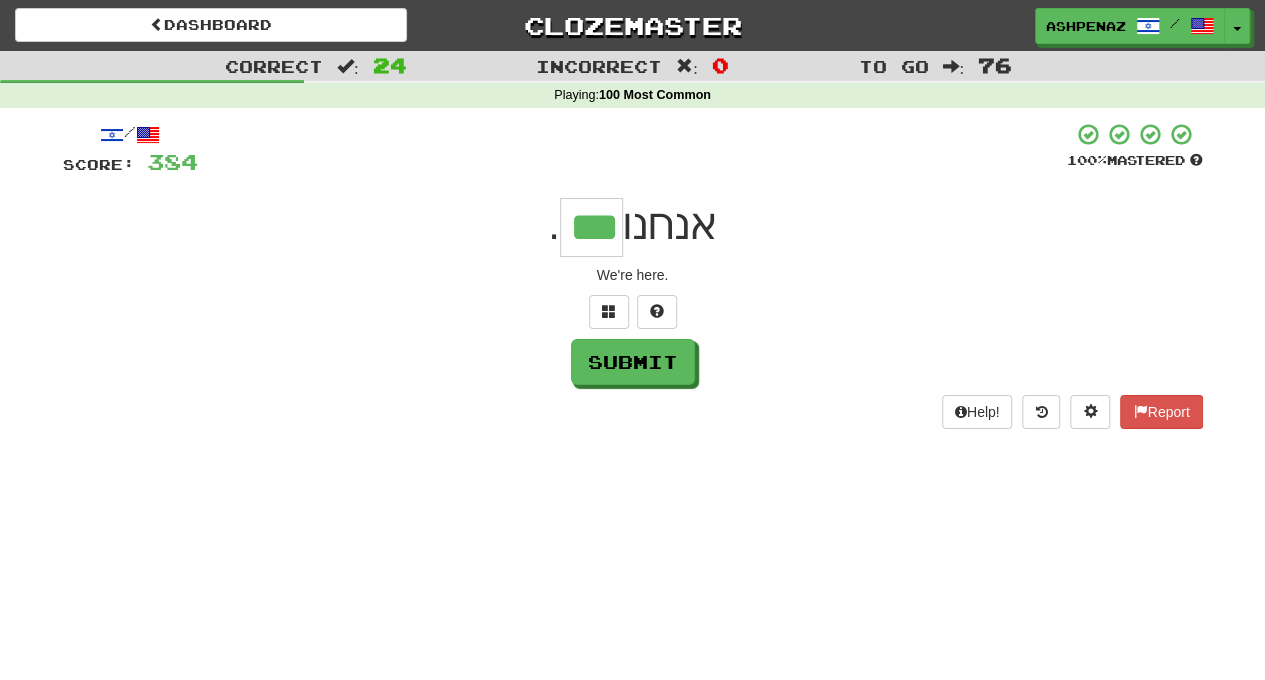 type on "***" 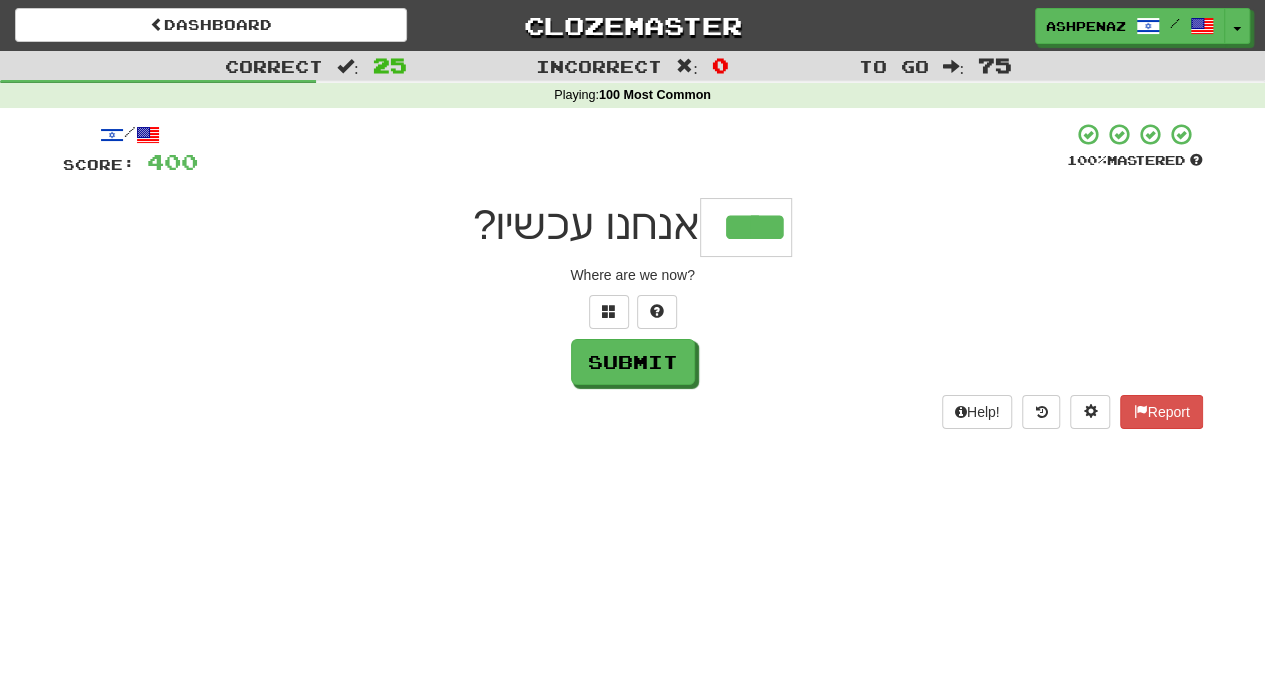 type on "****" 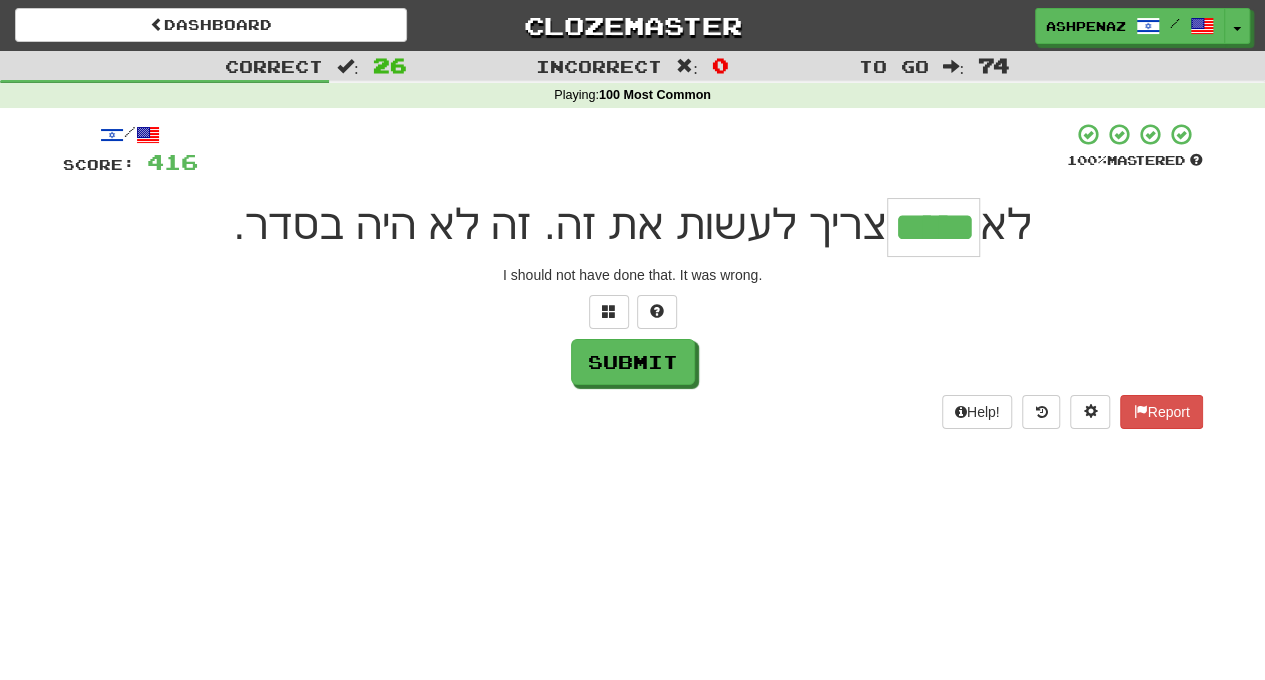 type on "*****" 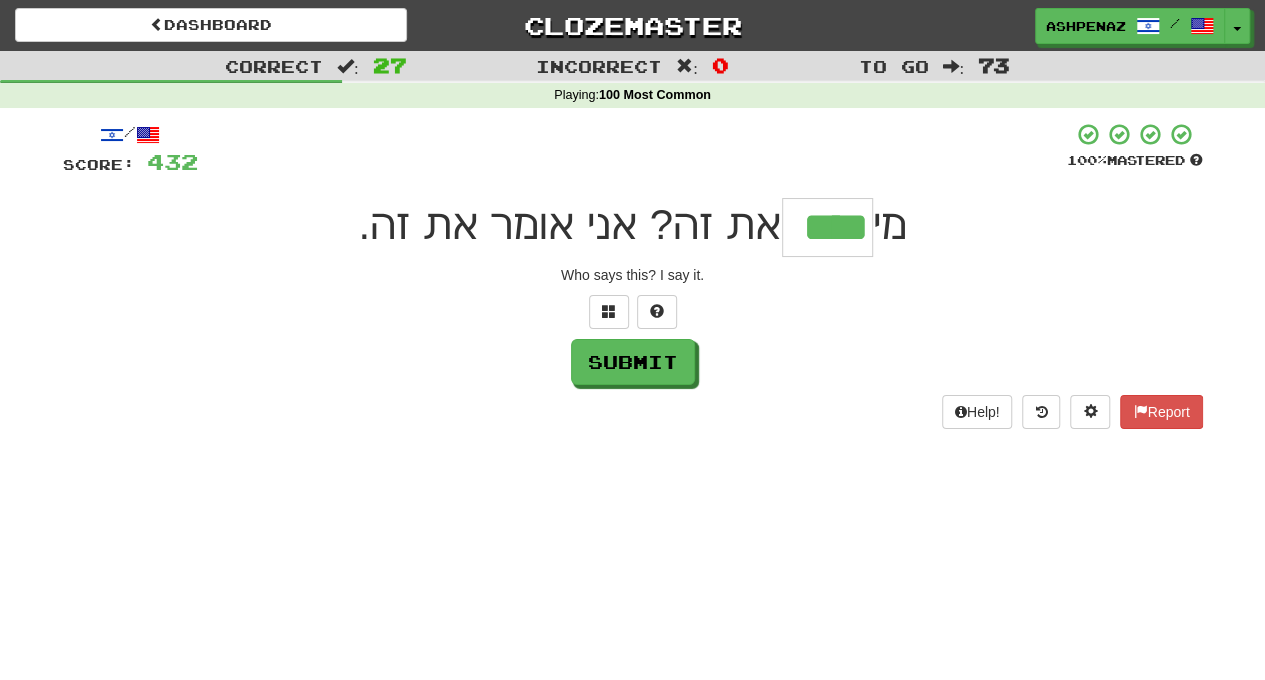 type on "****" 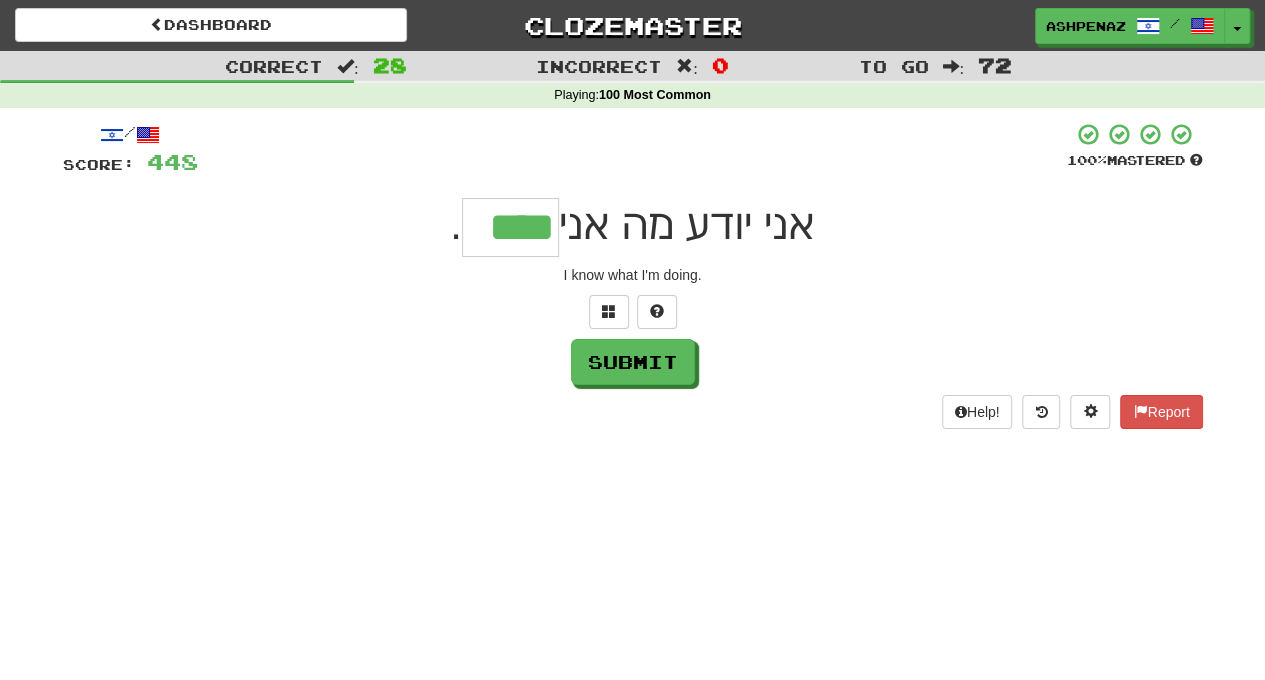 type on "****" 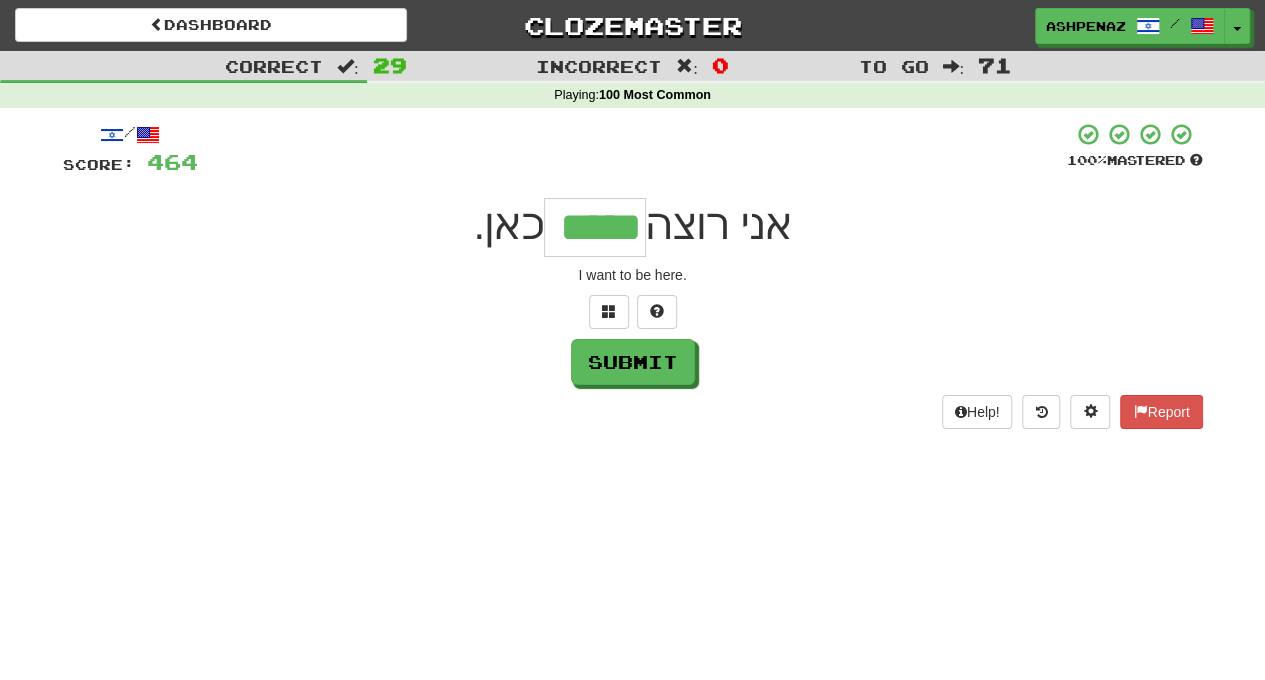 type on "*****" 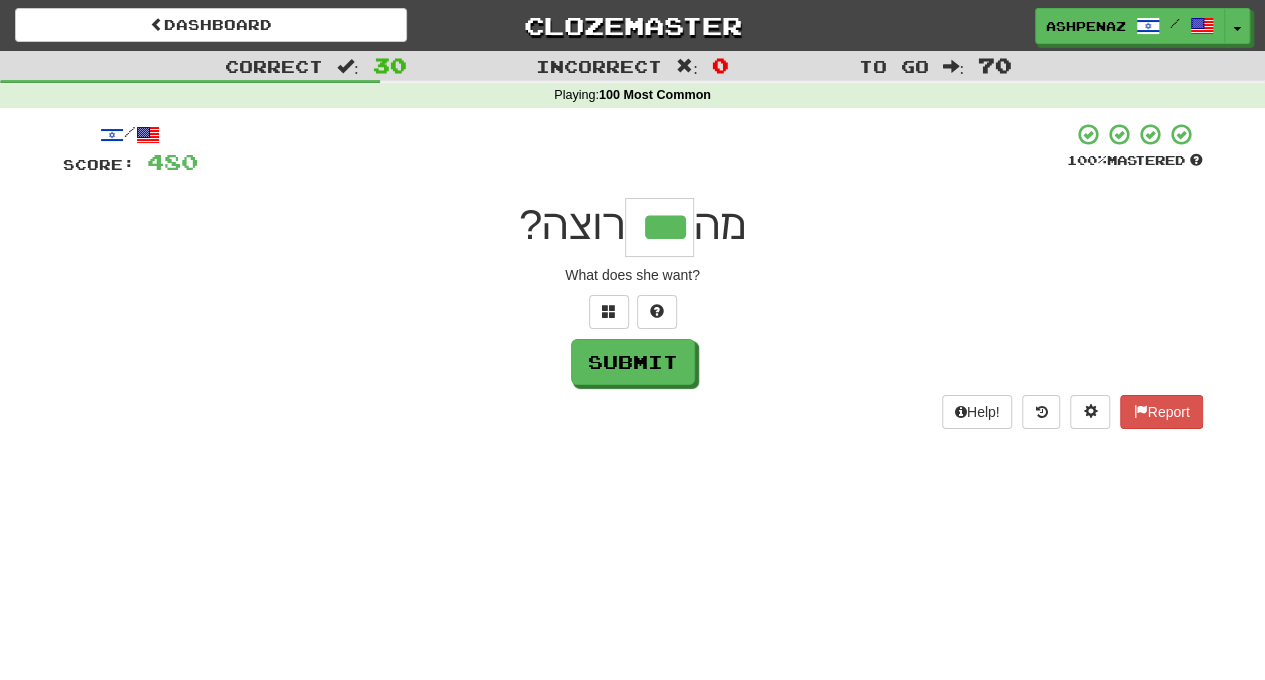 type on "***" 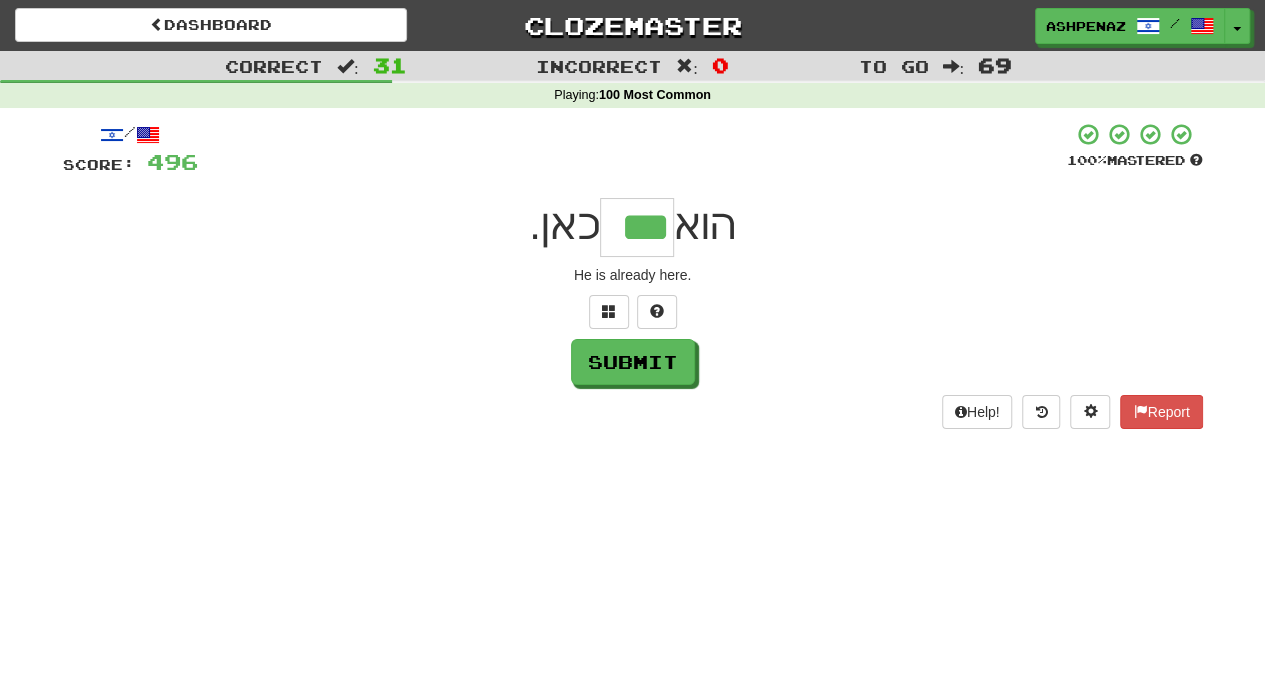 type on "***" 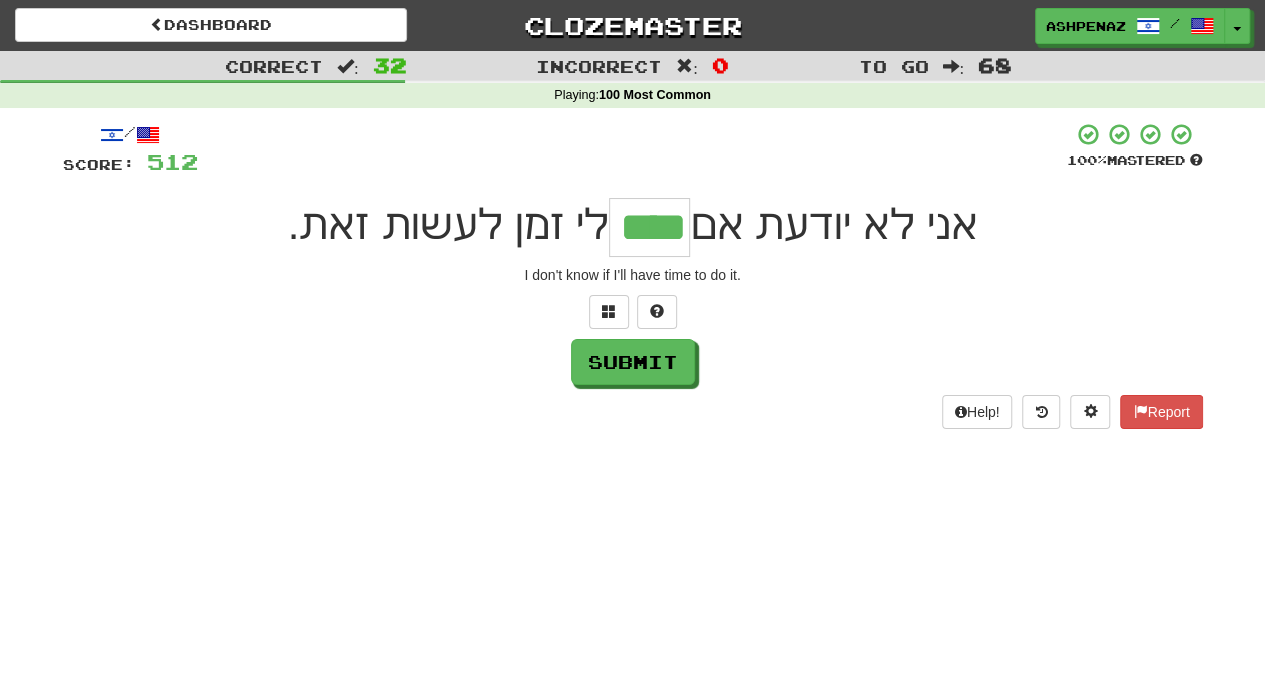 type on "****" 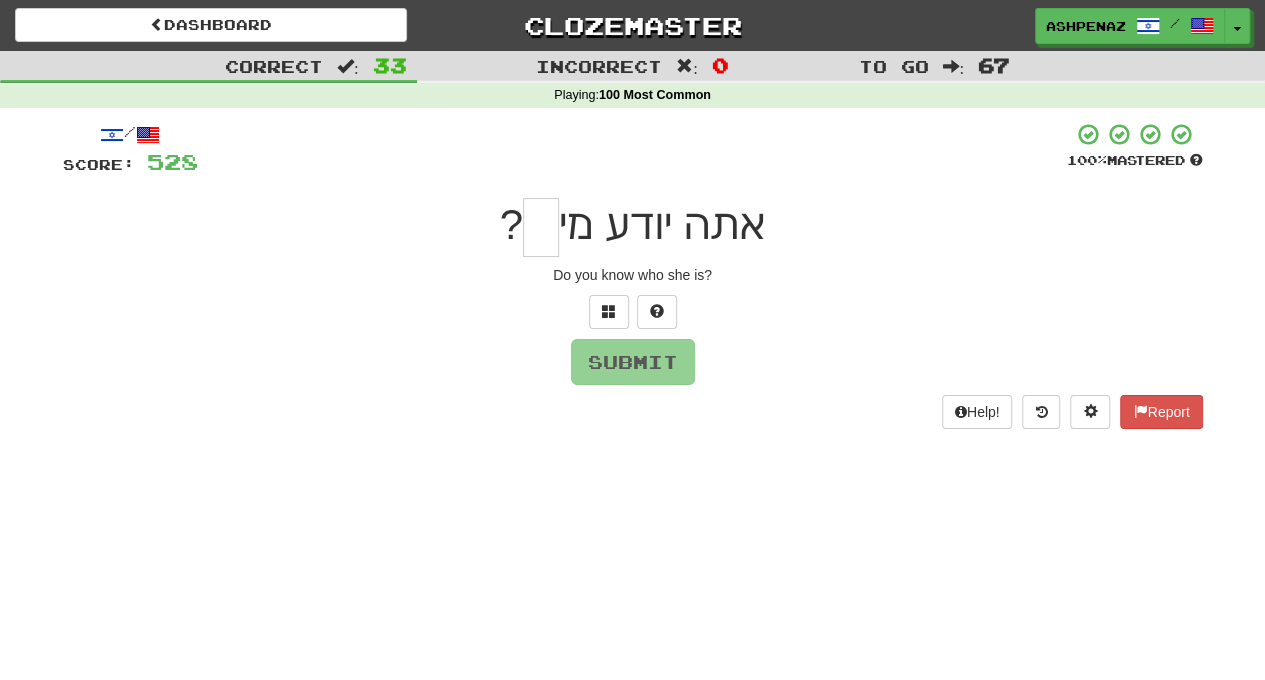 type on "*" 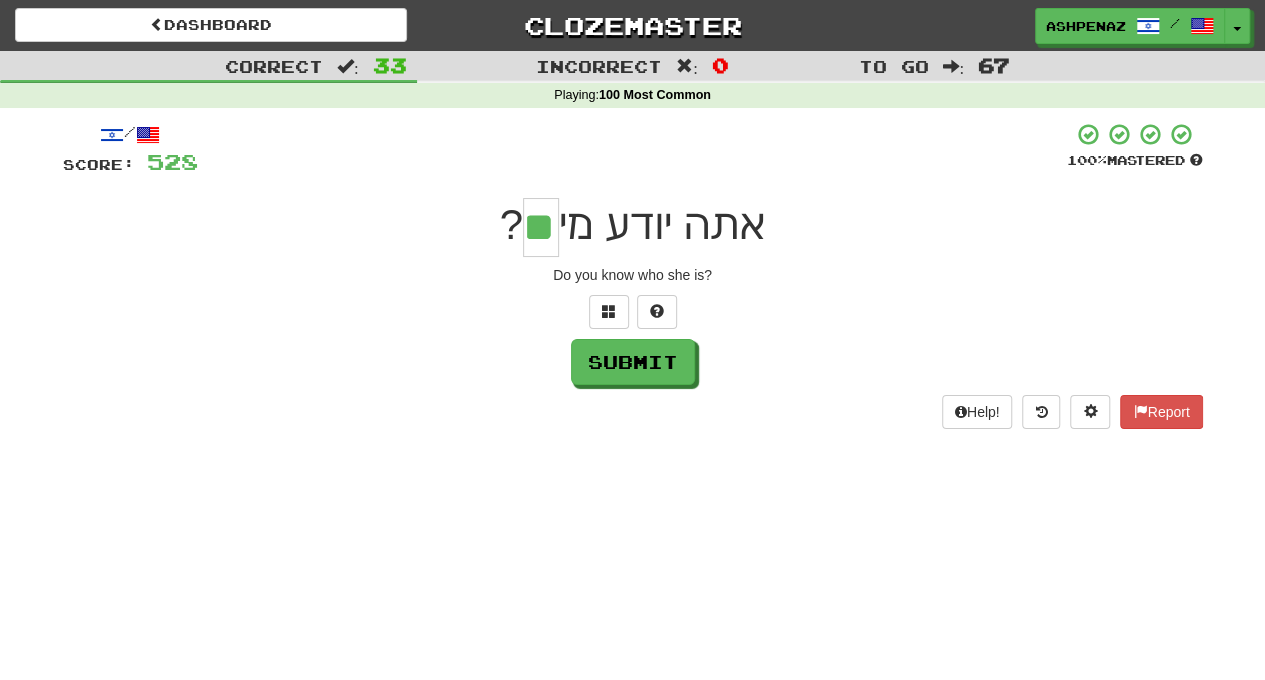 type on "**" 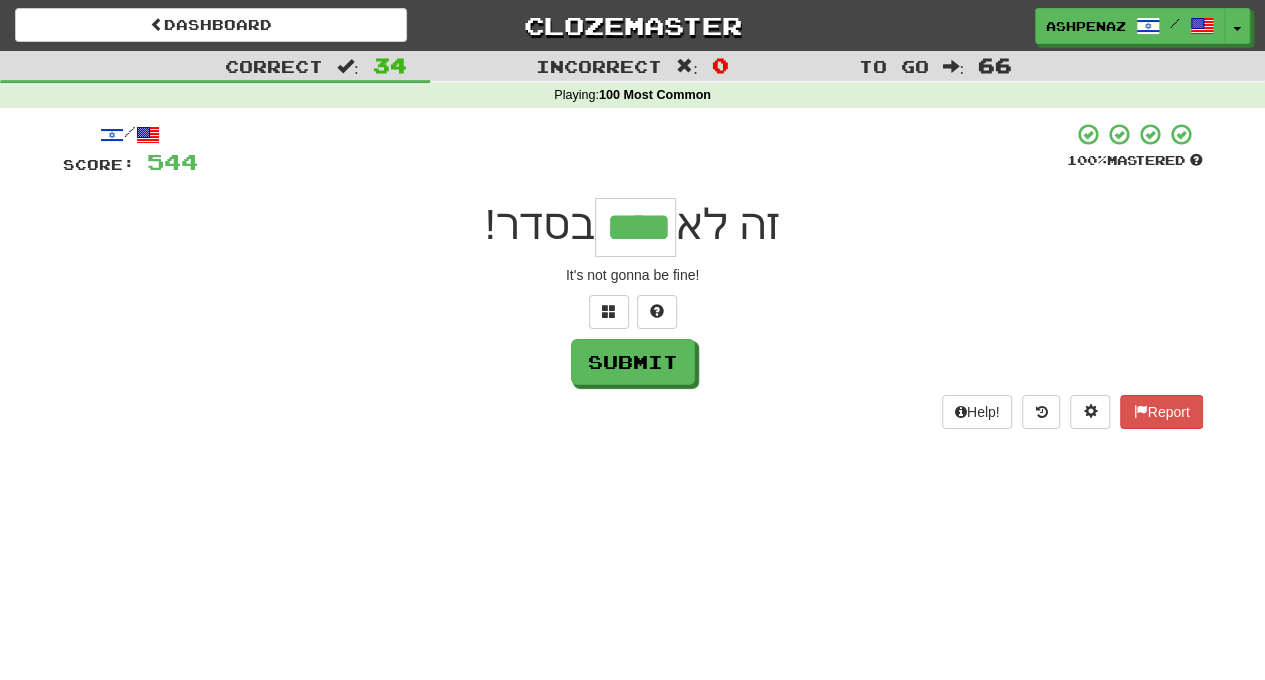 type on "****" 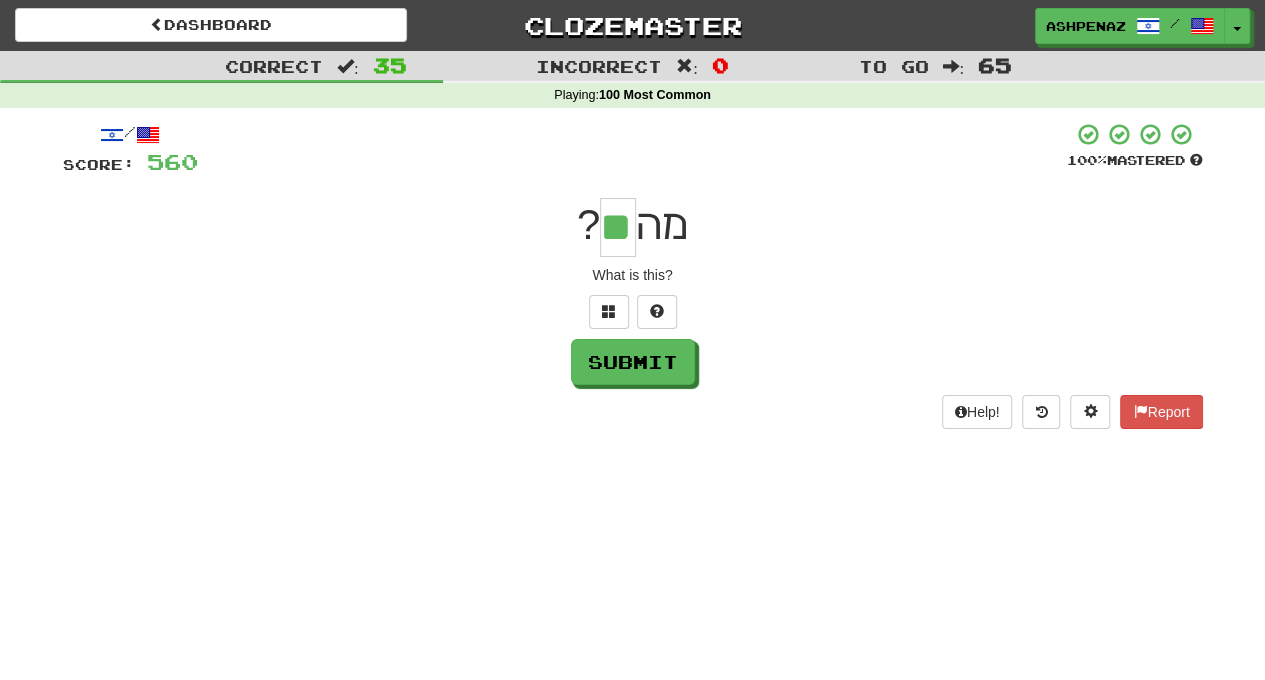 type on "**" 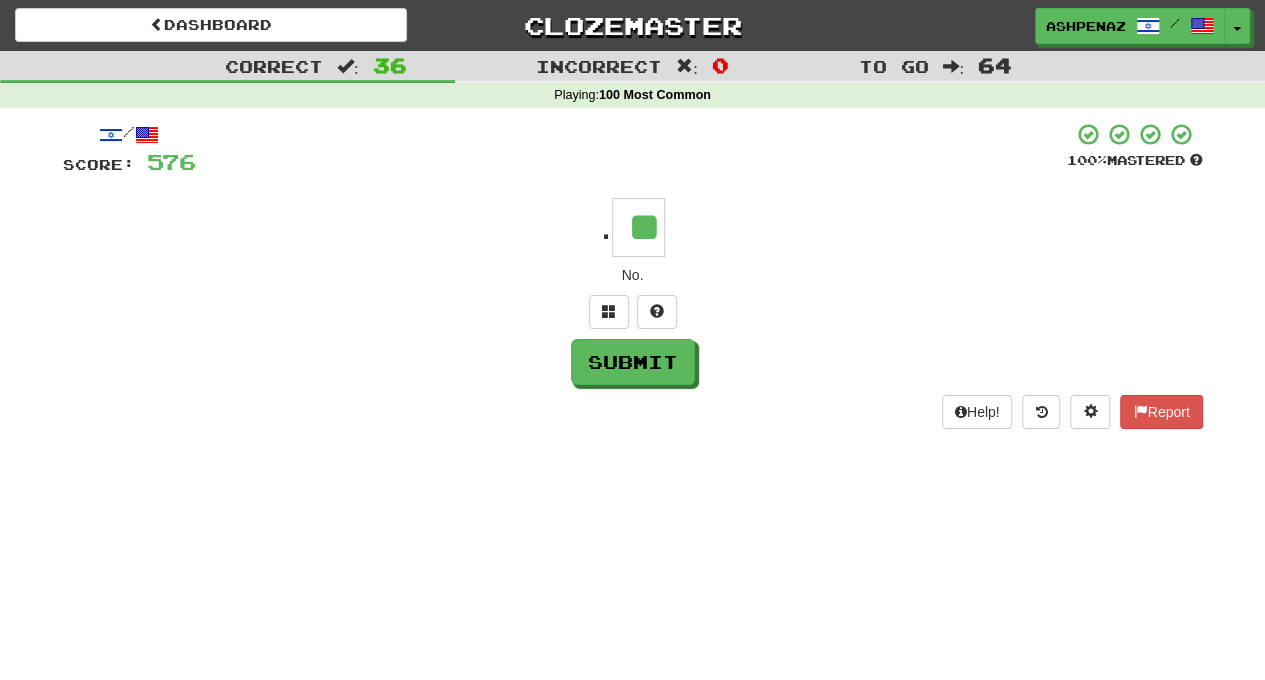 type on "**" 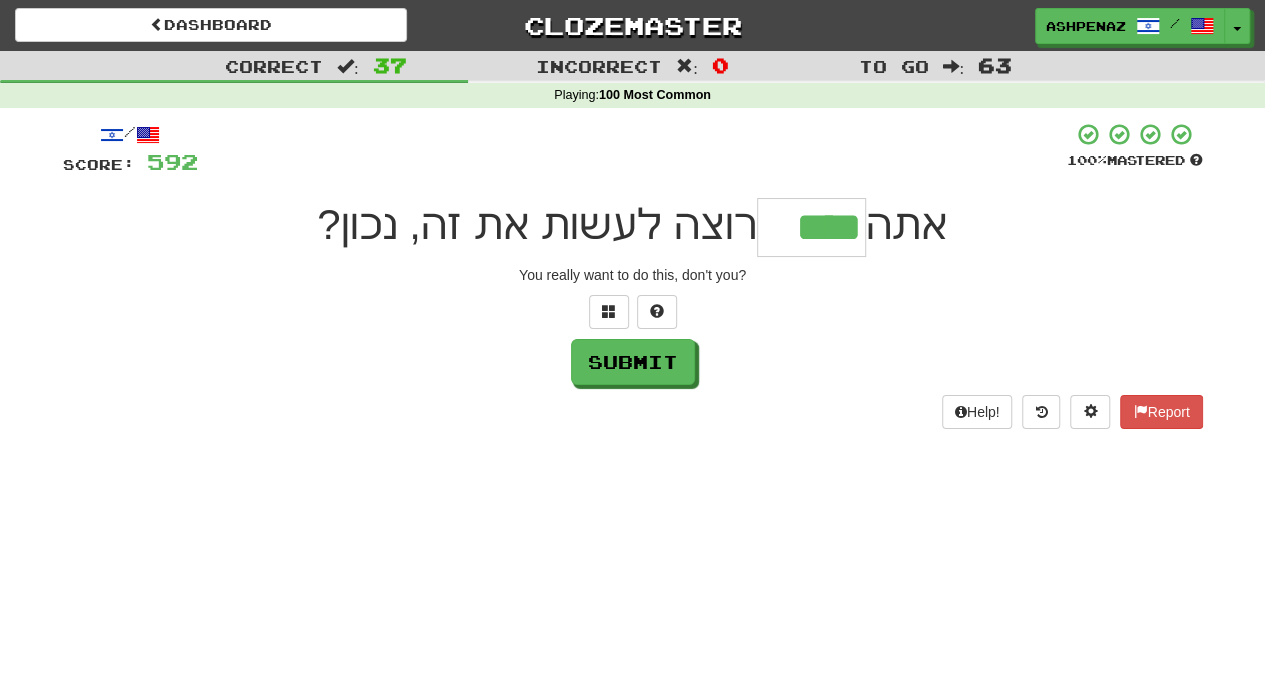 type on "****" 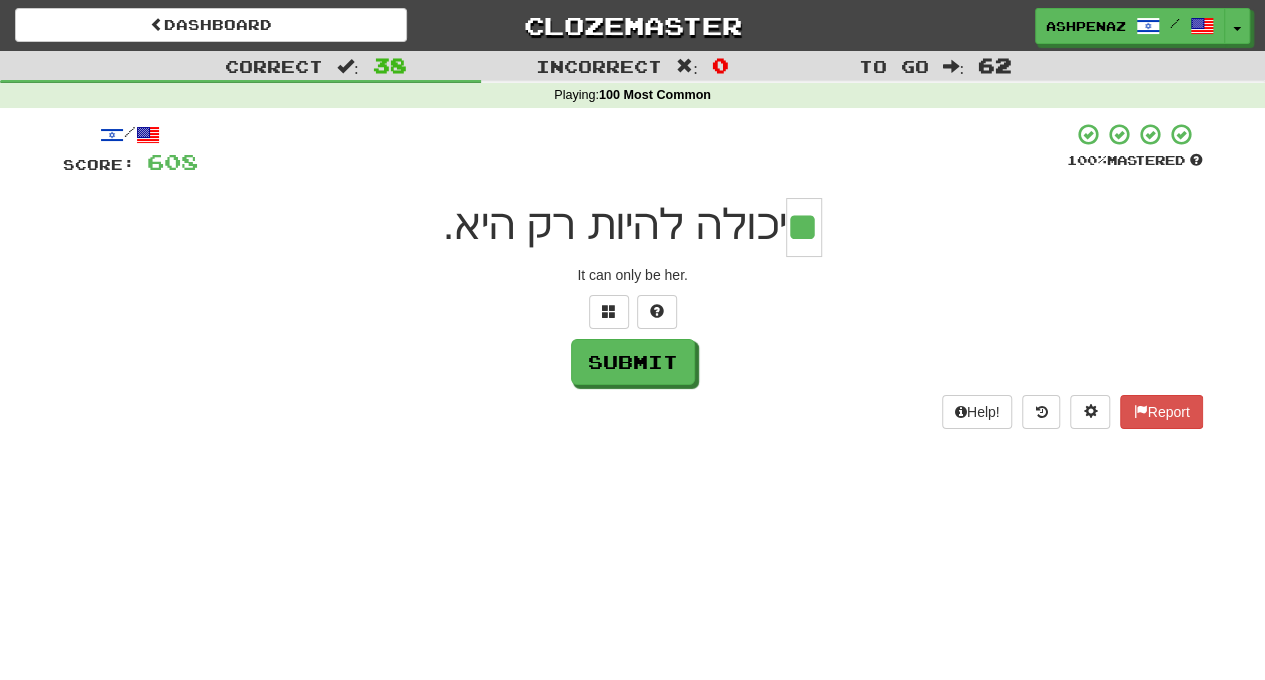 type on "**" 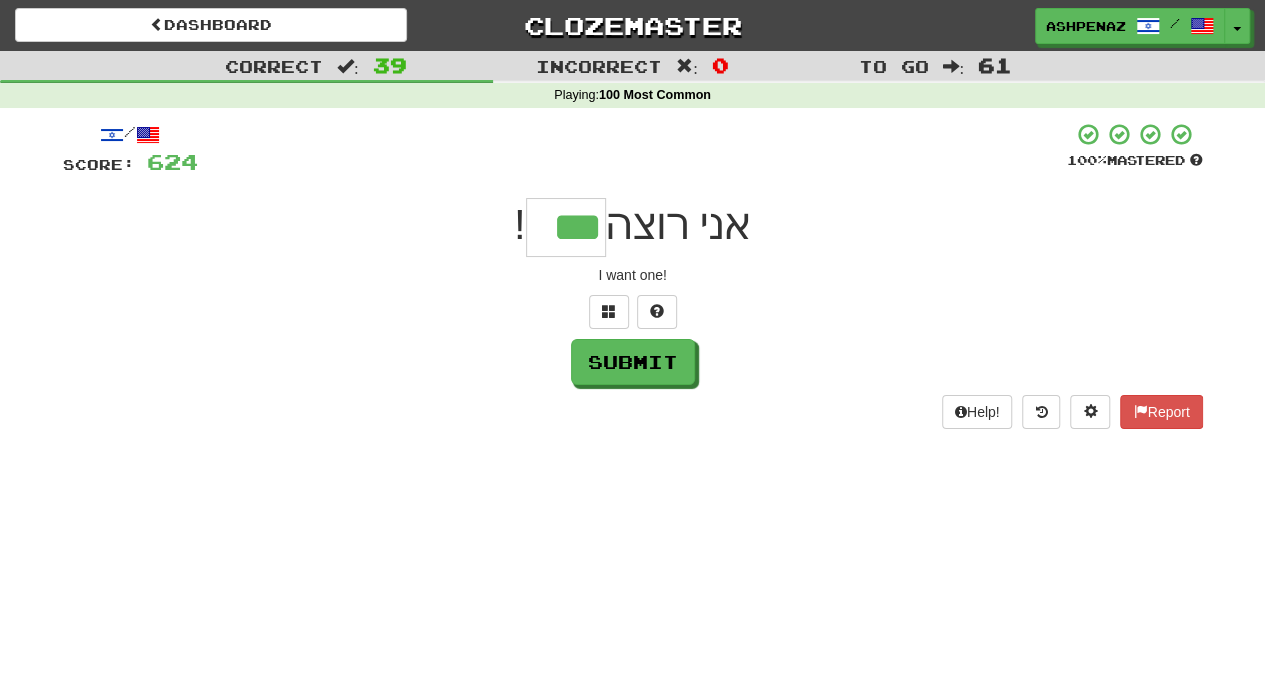 type on "***" 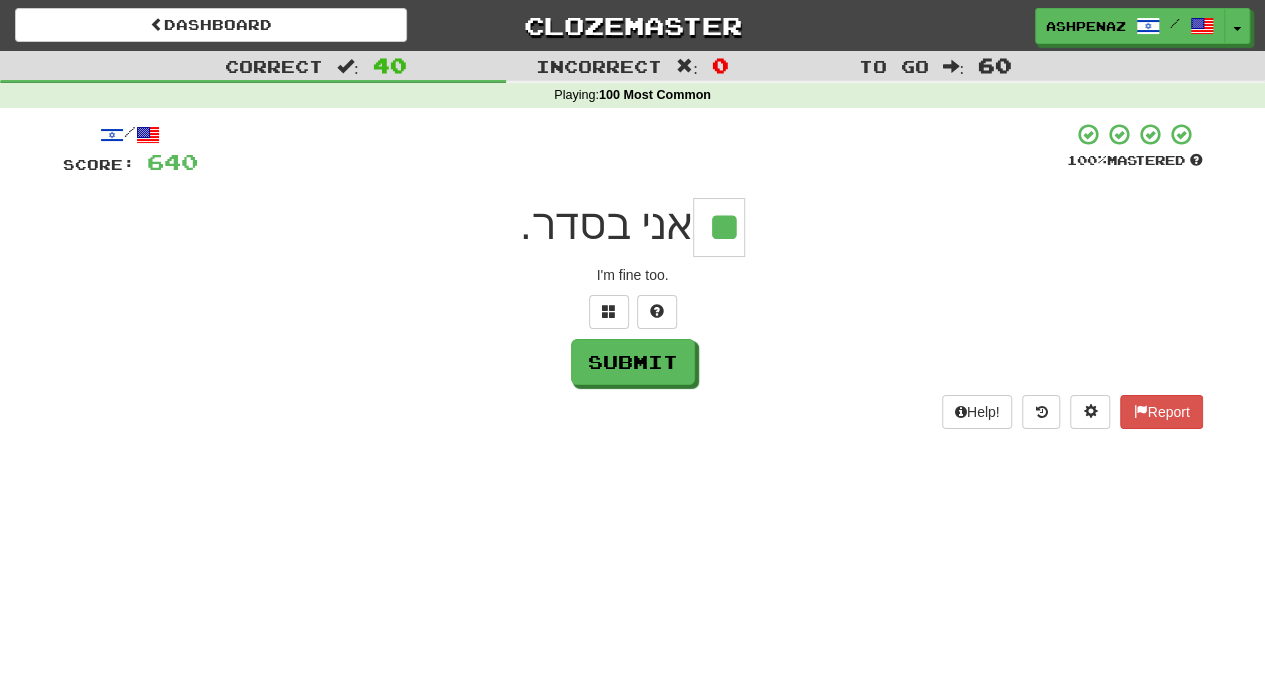 type on "**" 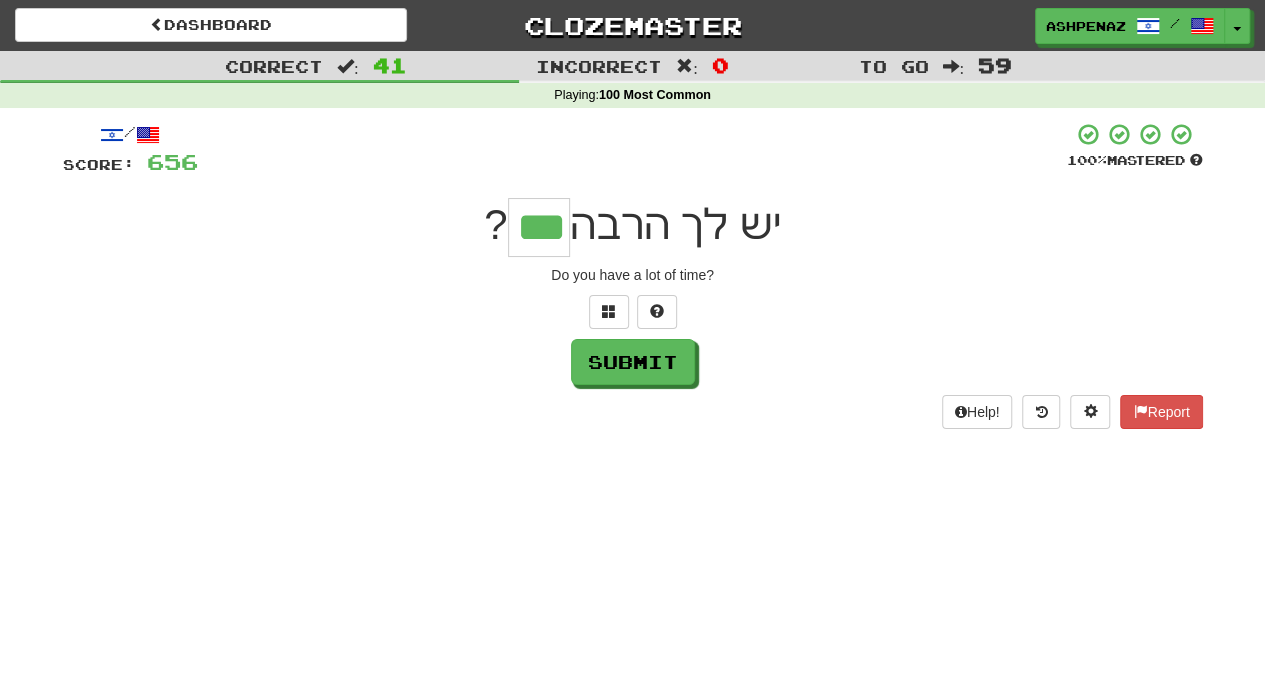 type on "***" 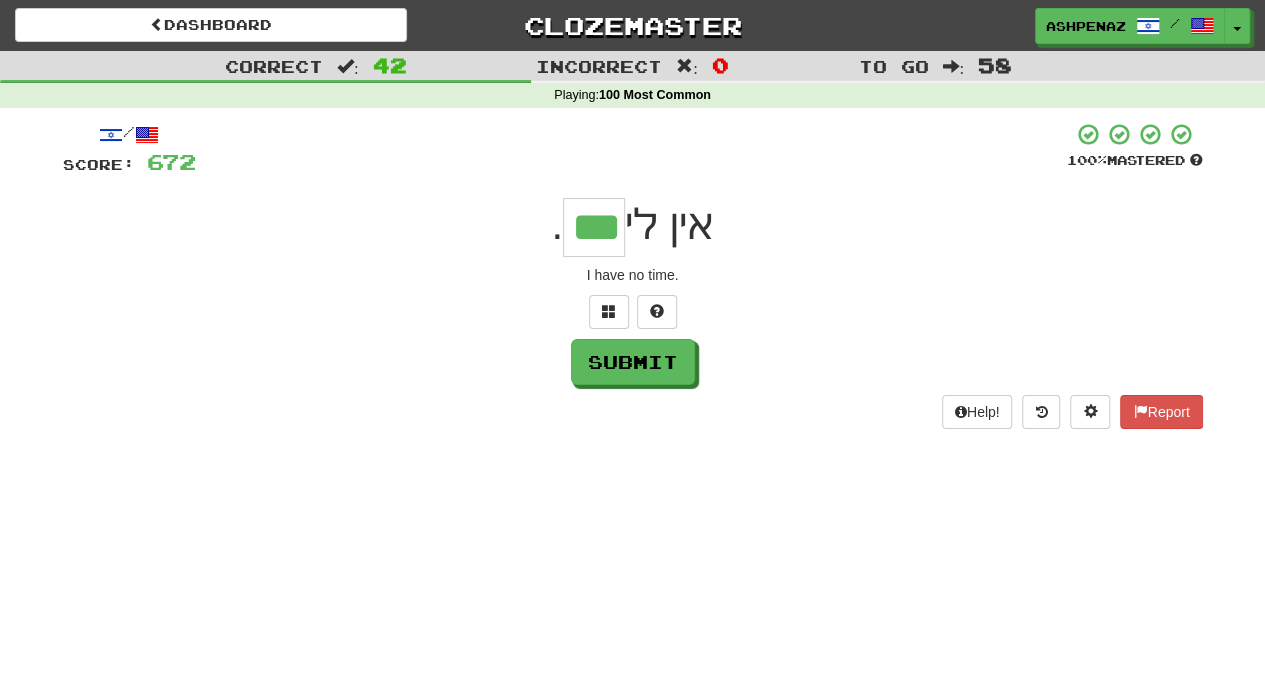 type on "***" 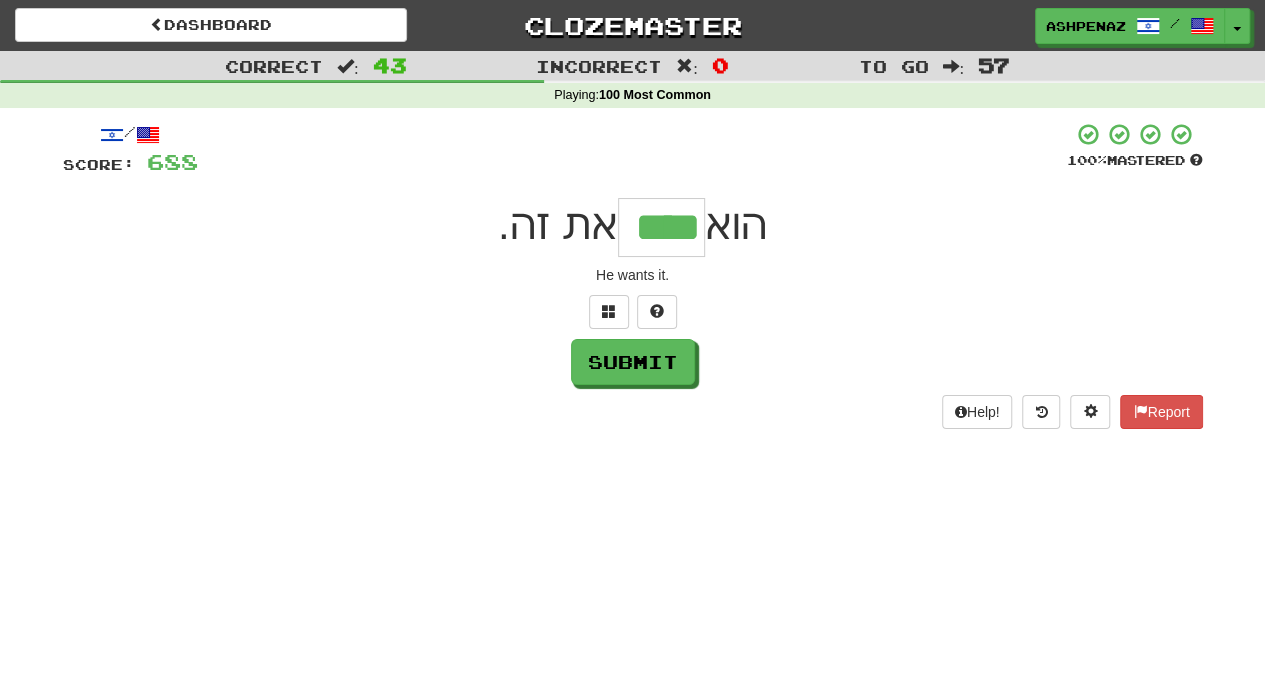 type on "****" 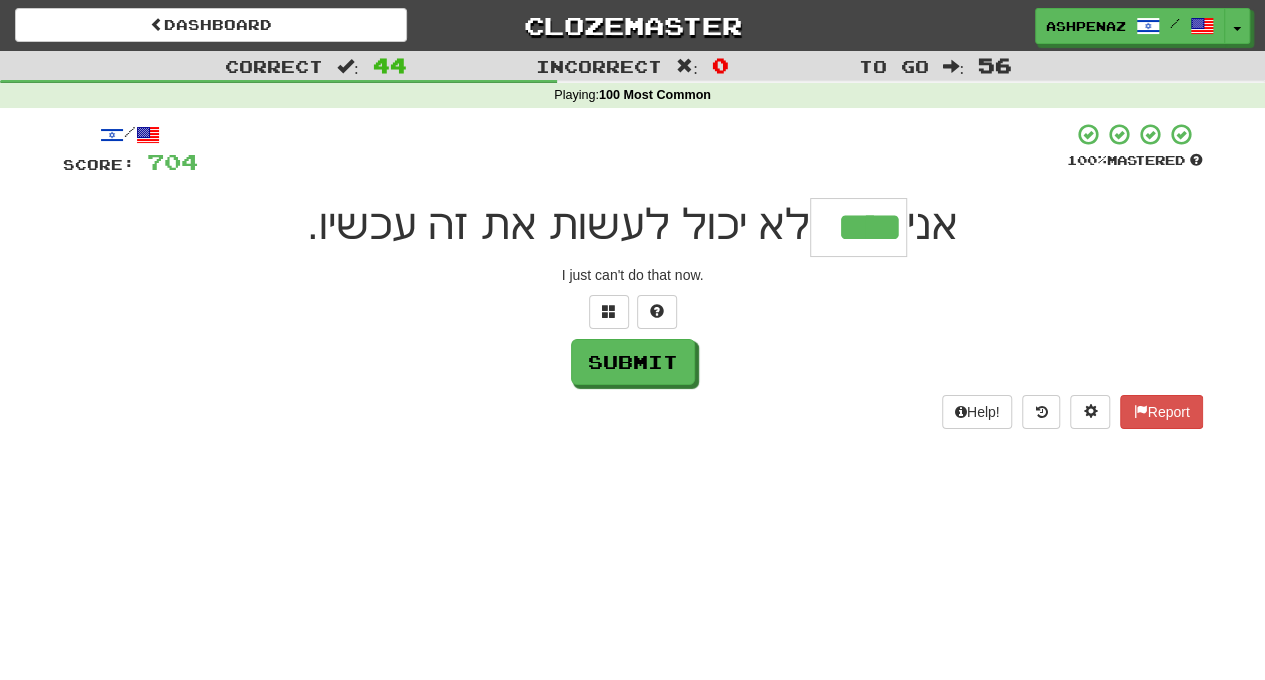 type on "****" 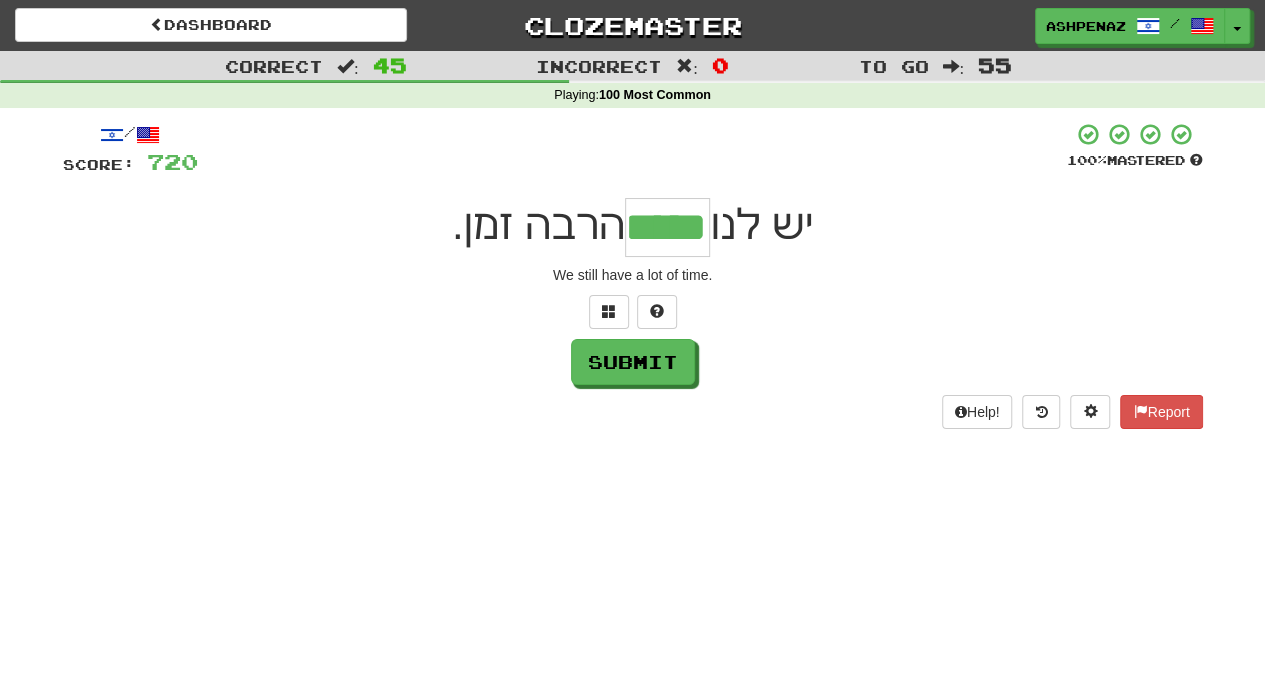 type on "*****" 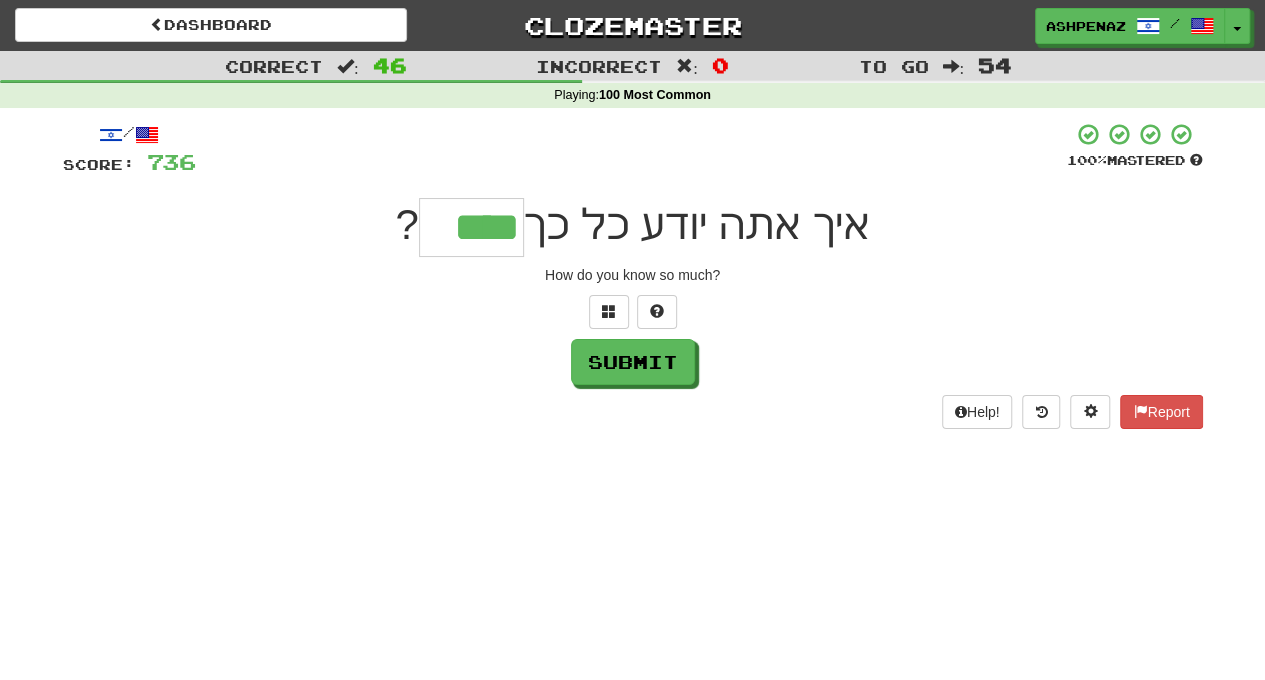 type on "****" 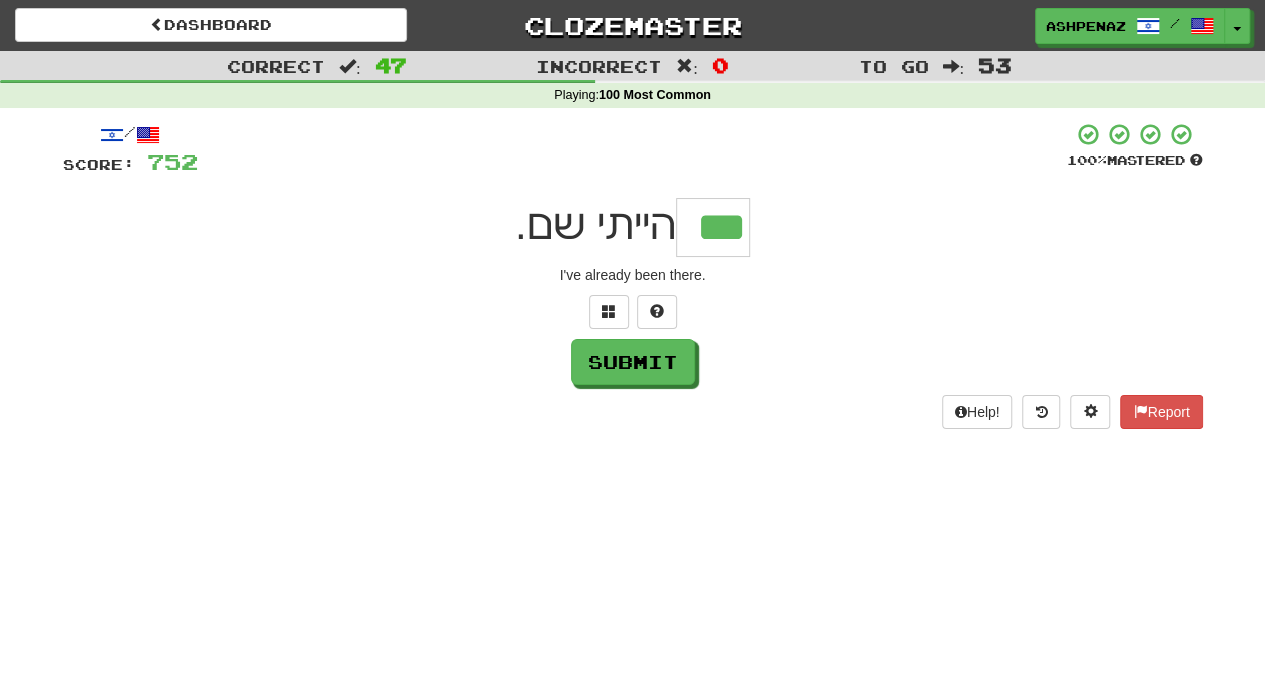 type on "***" 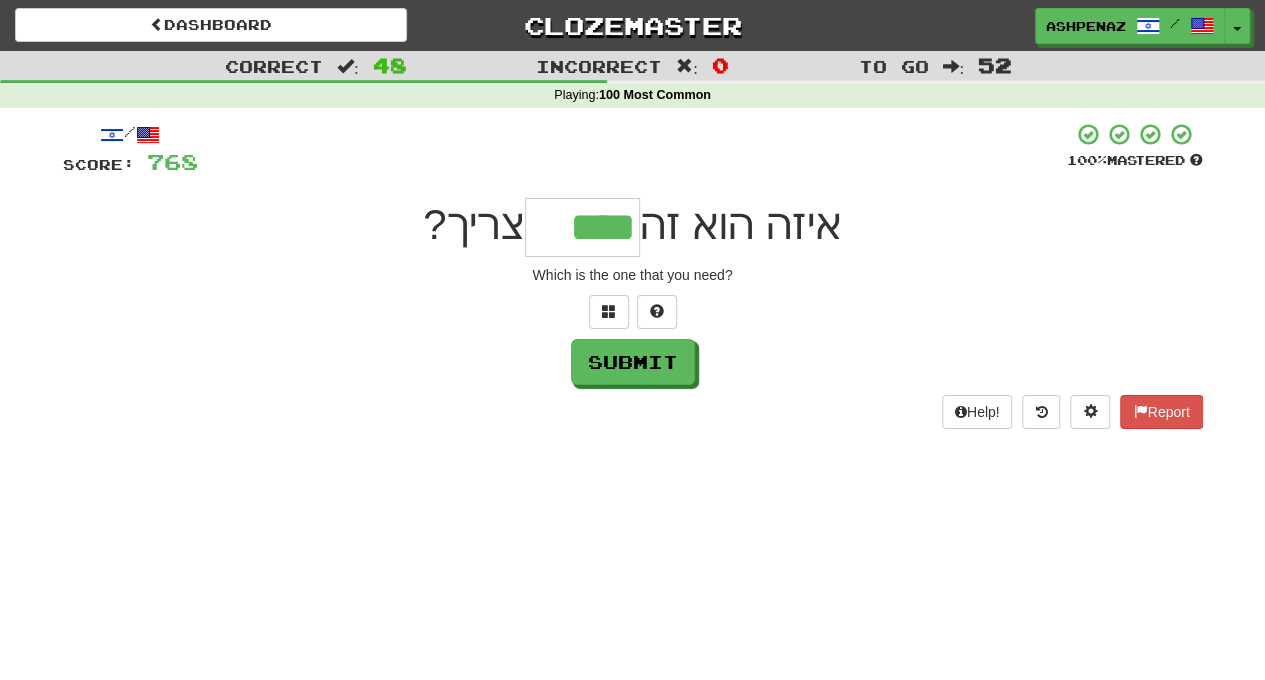 type on "****" 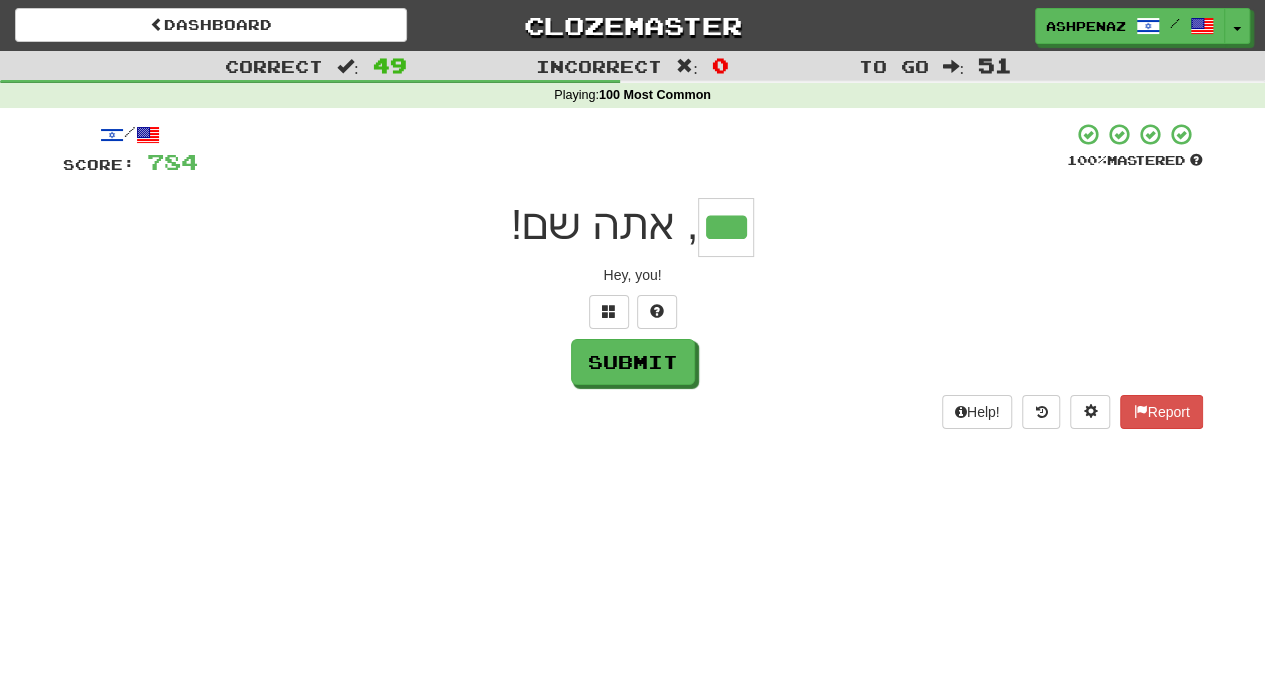 type on "***" 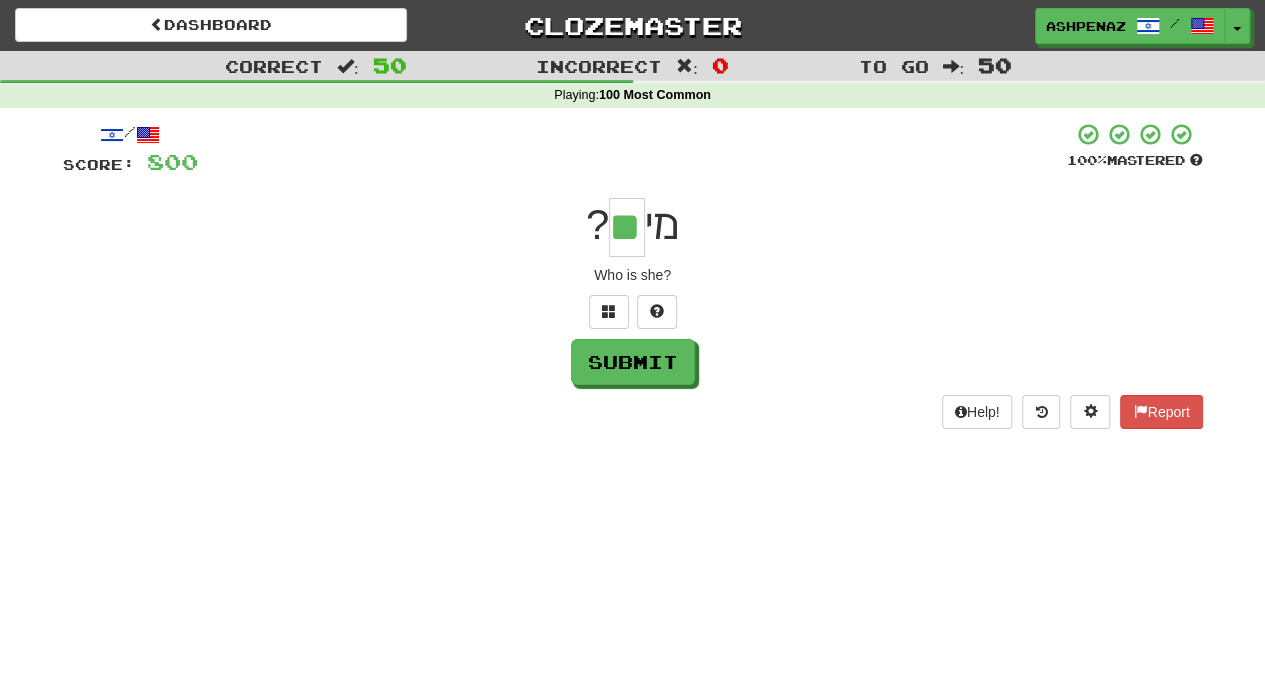 type on "**" 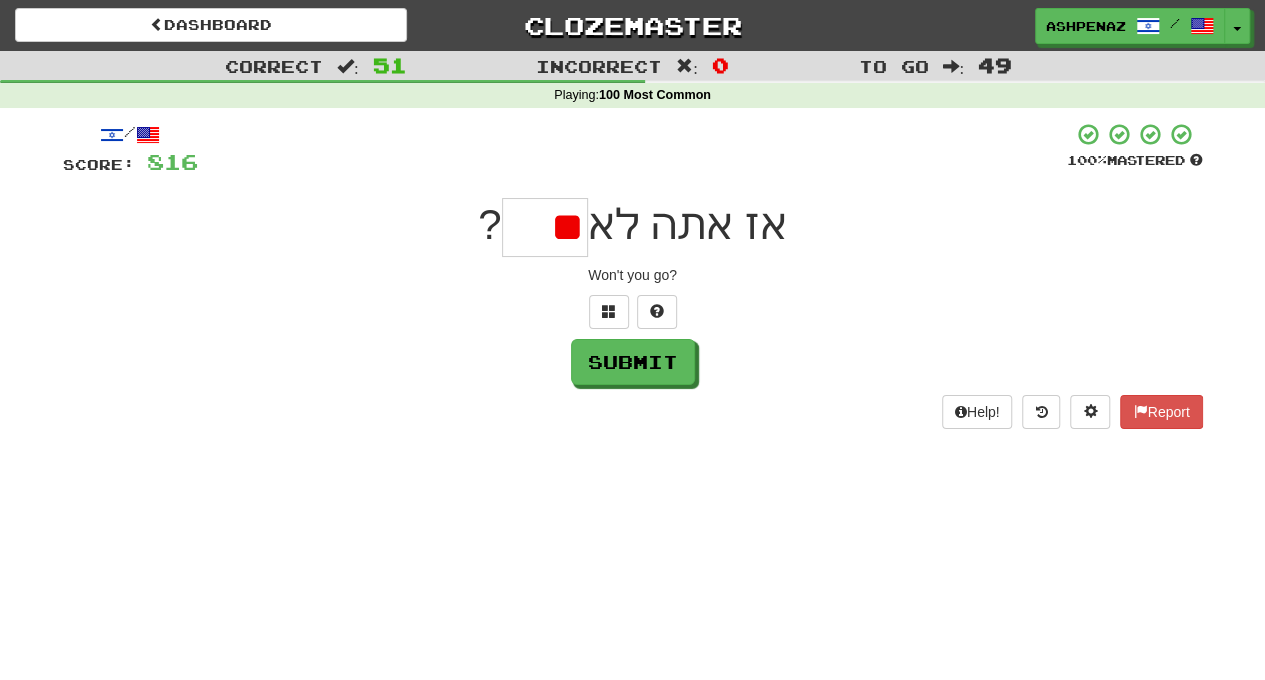 type on "*" 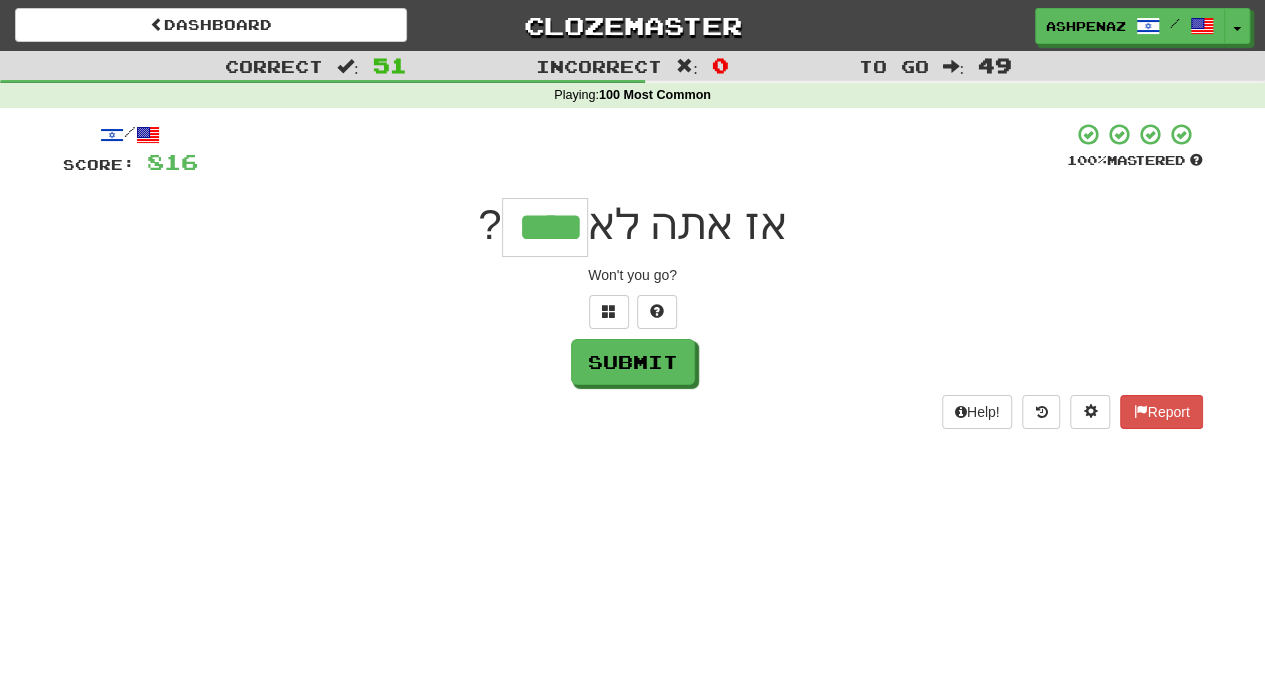 type on "****" 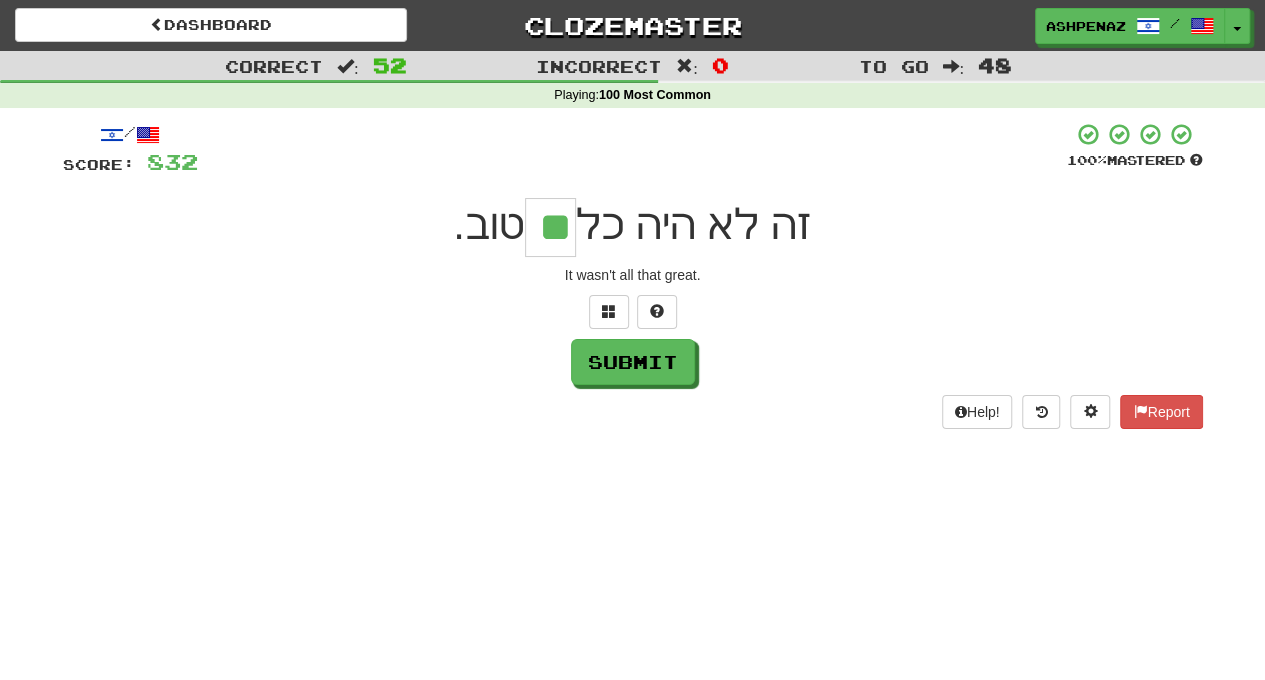 type on "**" 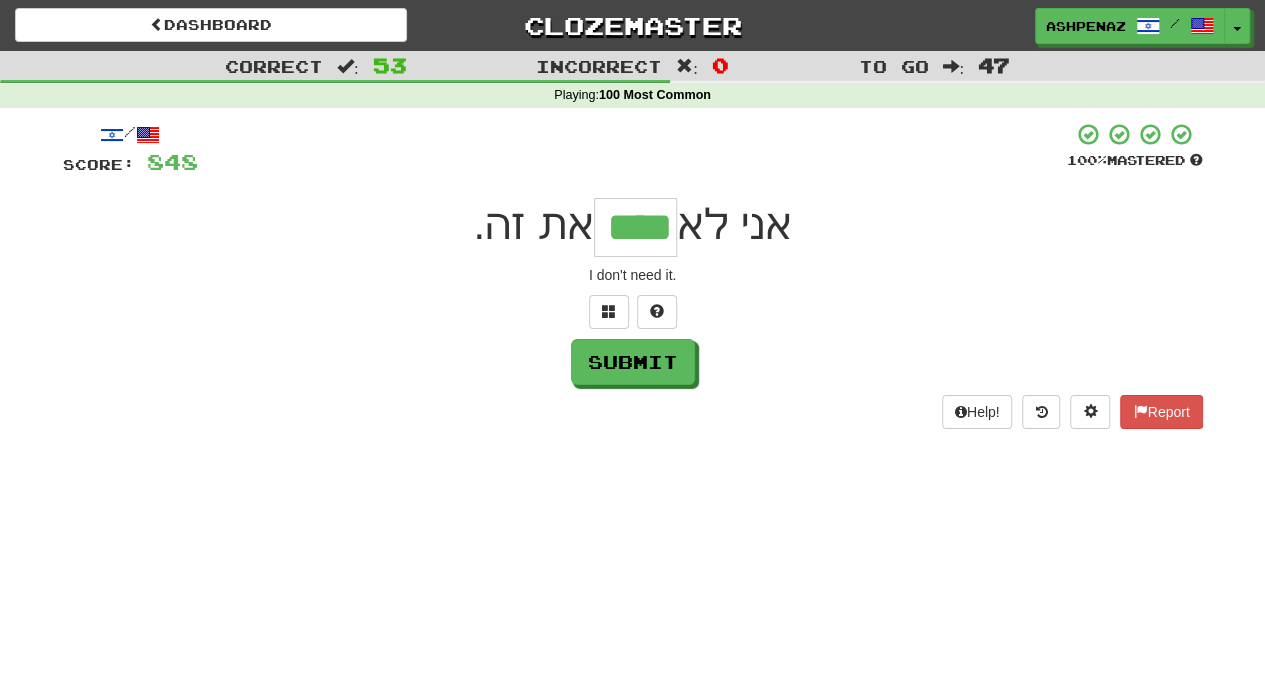 type on "****" 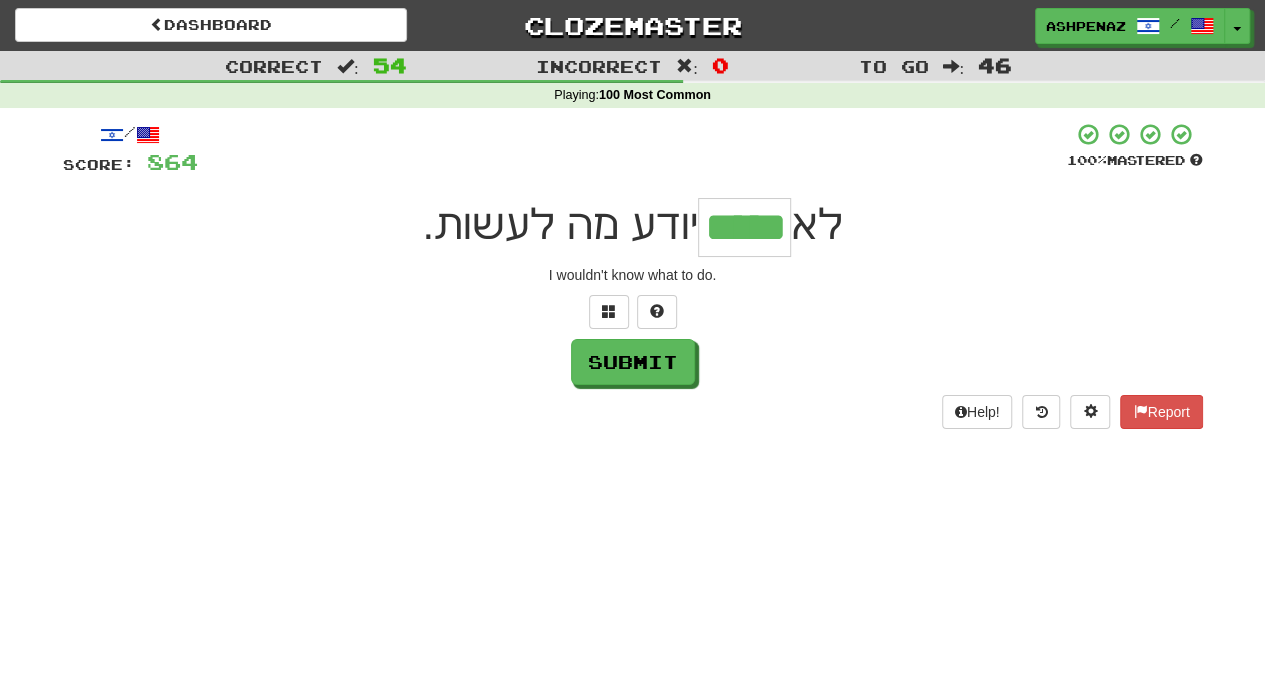 type on "*****" 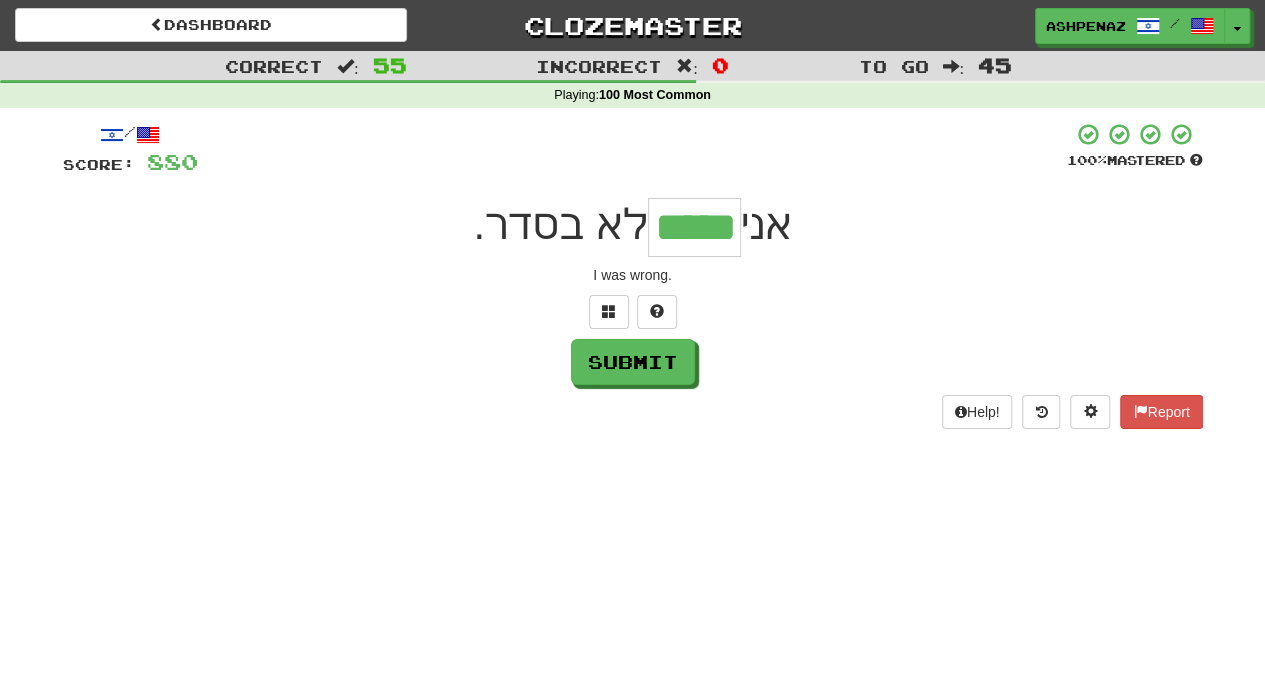 type on "*****" 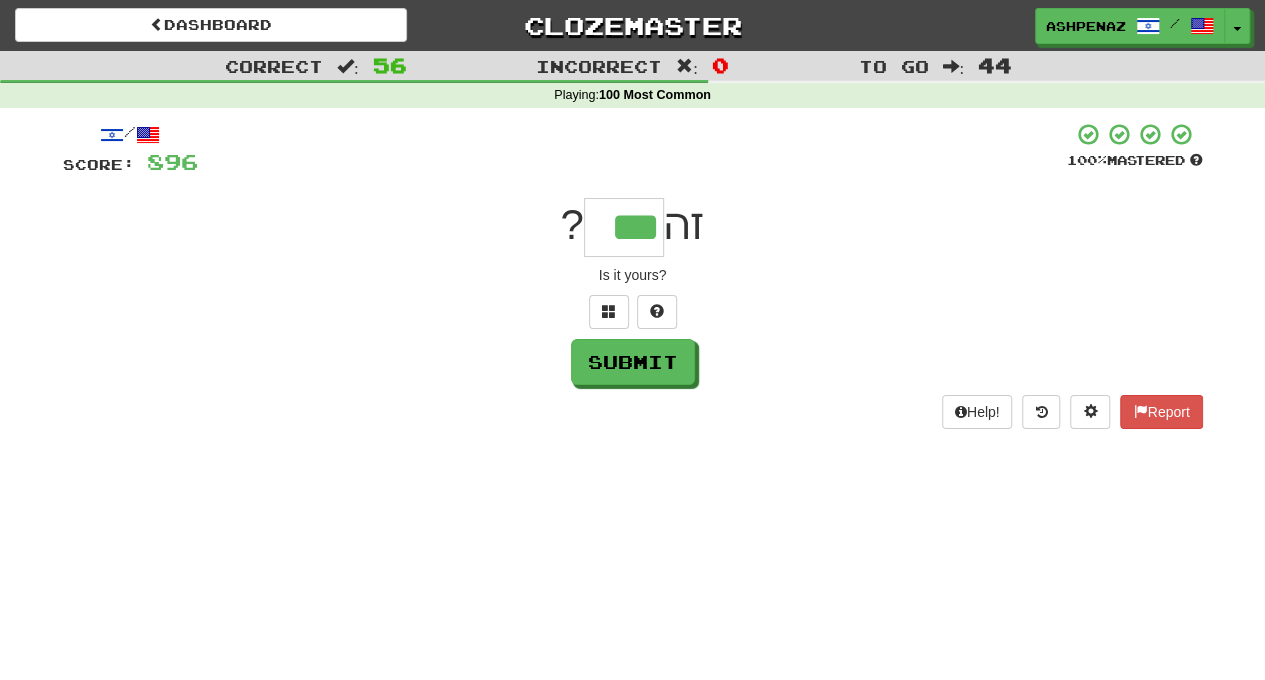 type on "***" 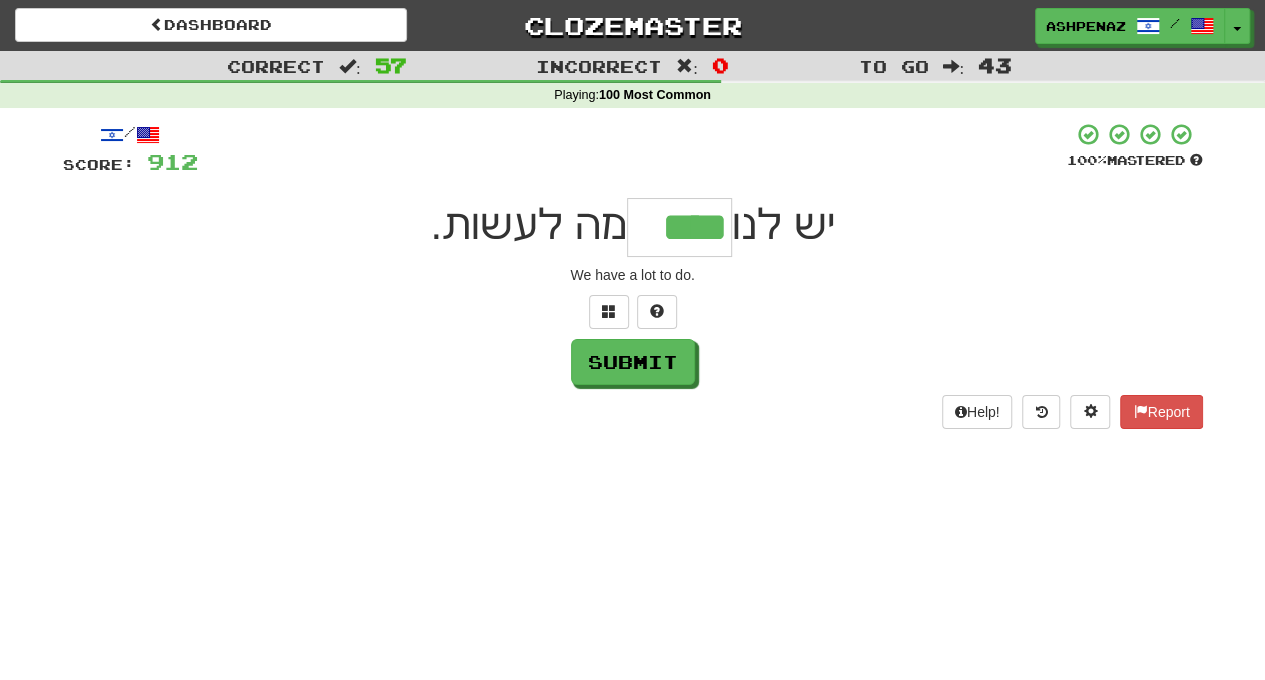 type on "****" 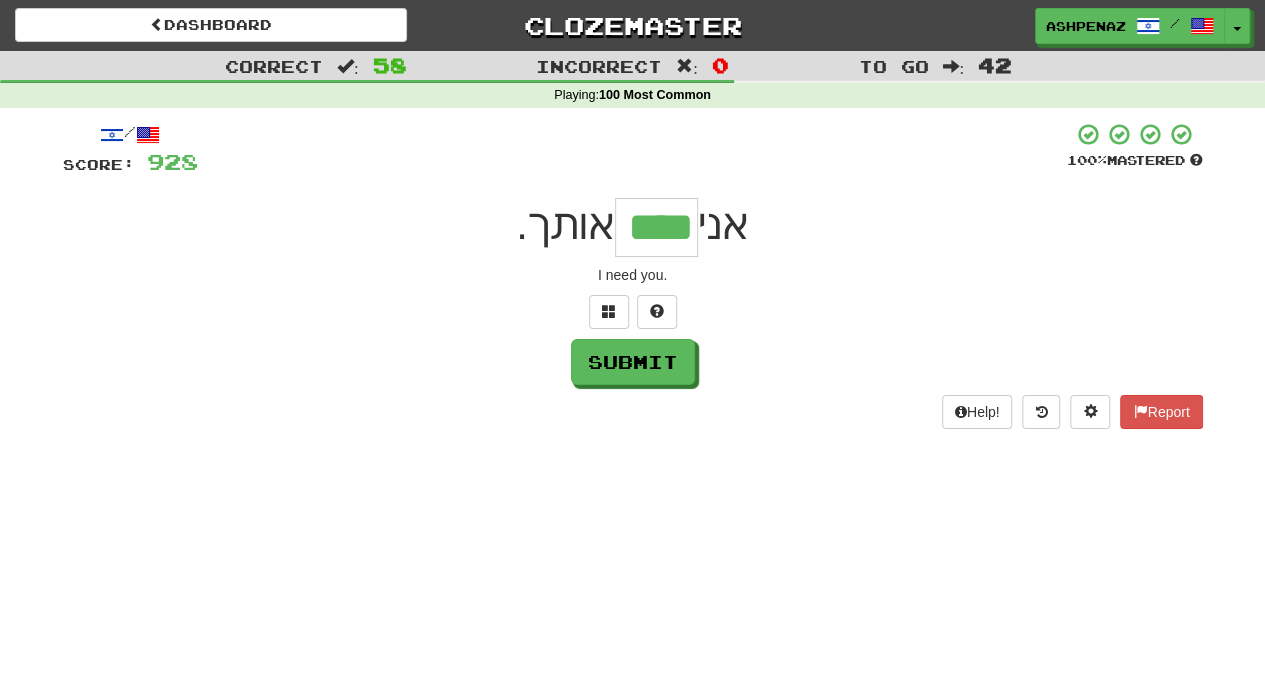 type on "****" 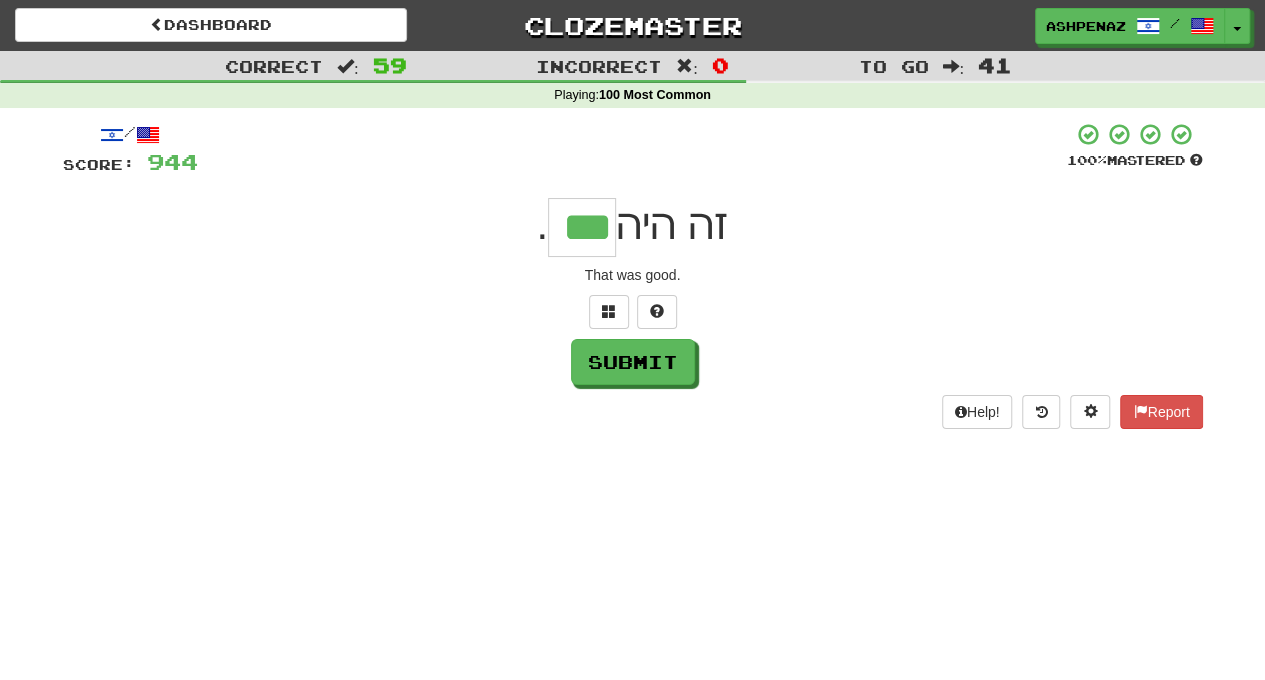 type on "***" 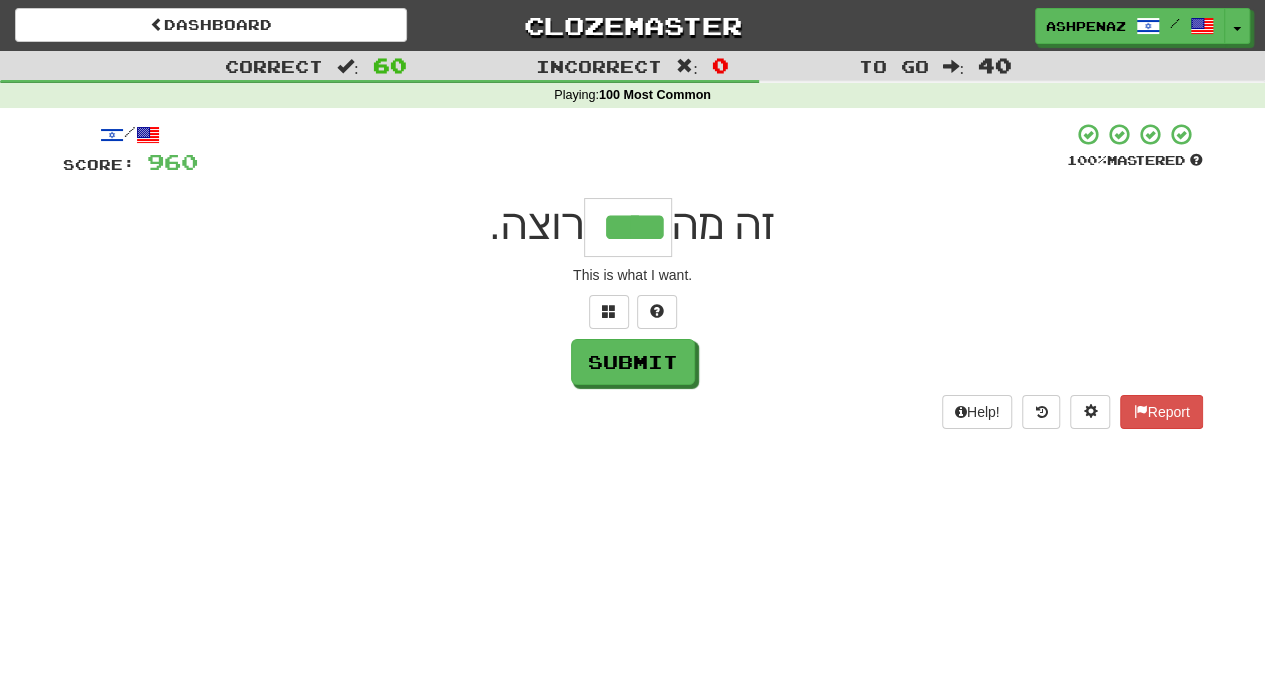 type on "****" 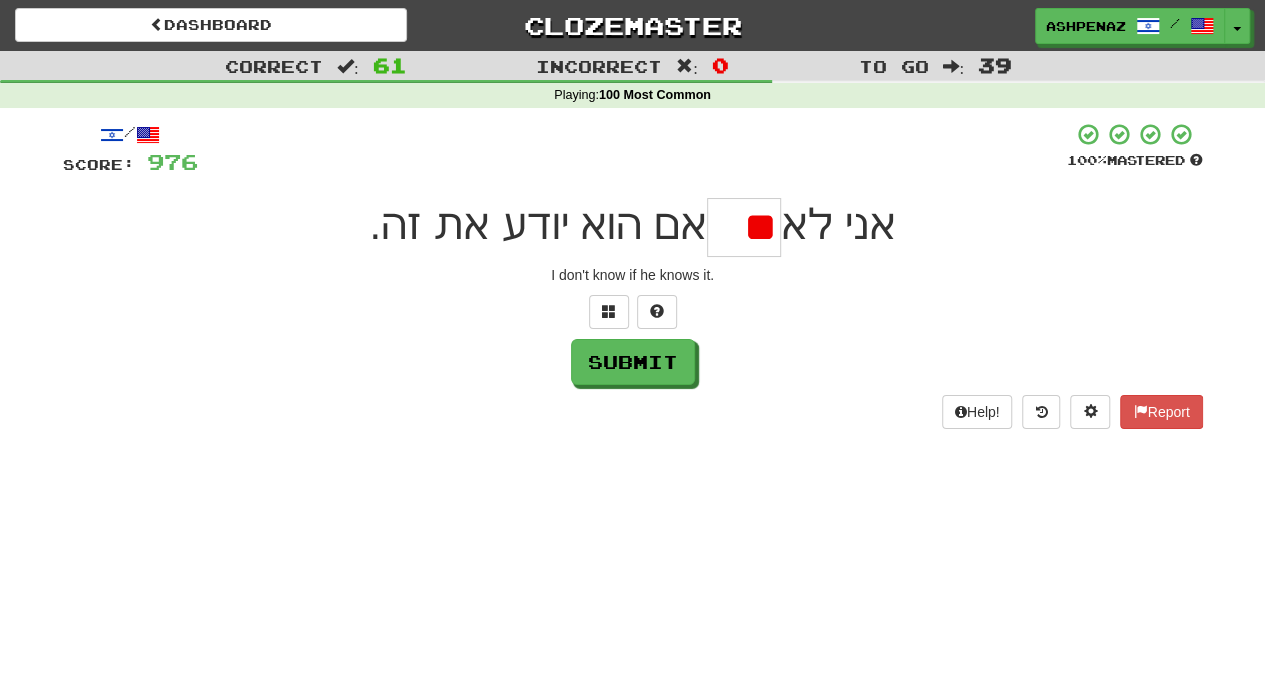 type on "*" 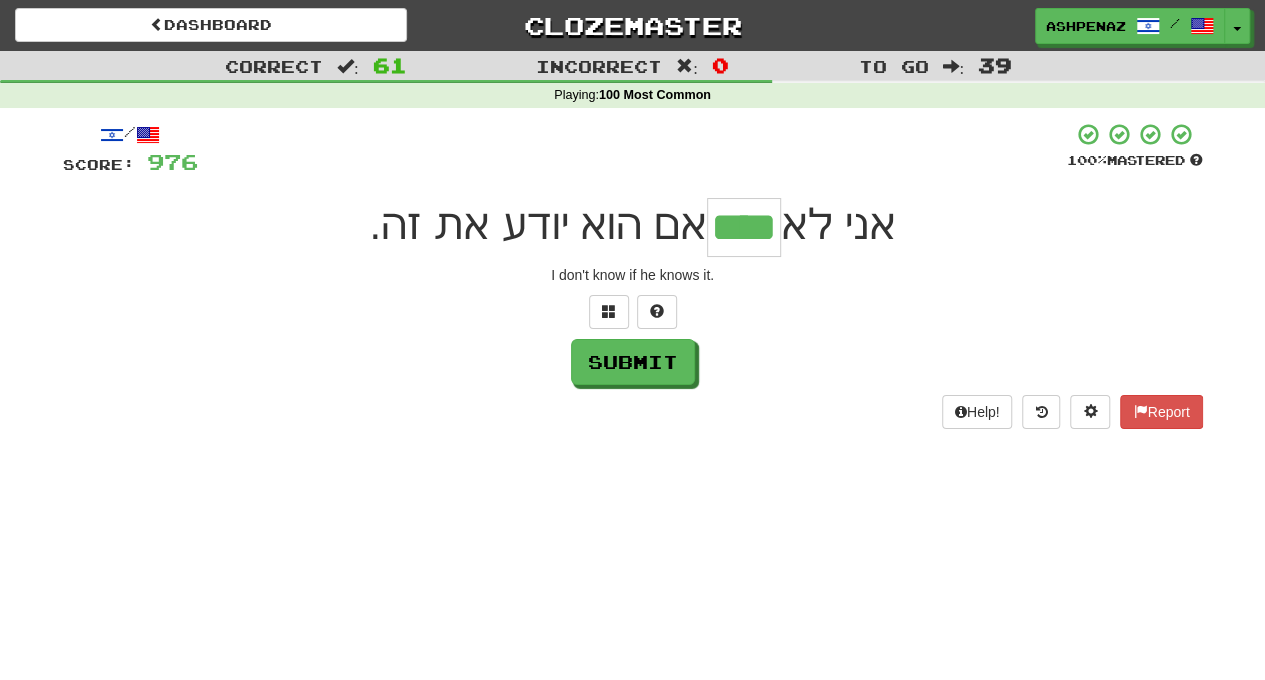 type on "****" 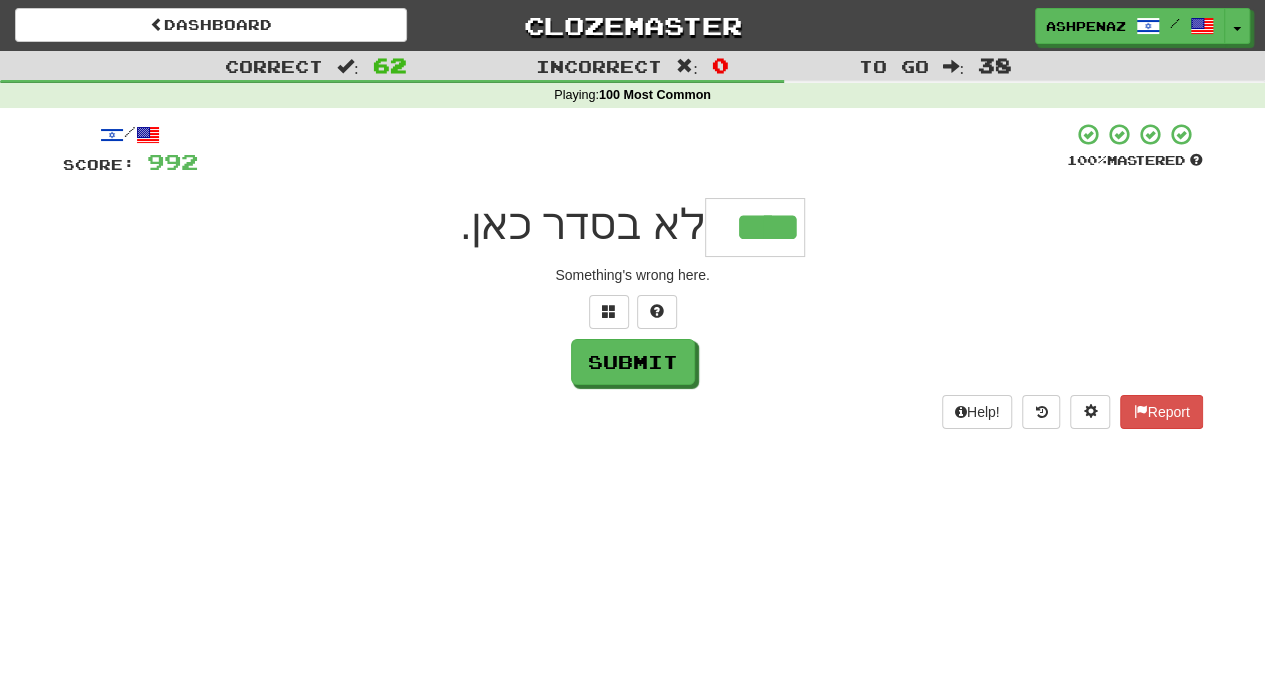 type on "****" 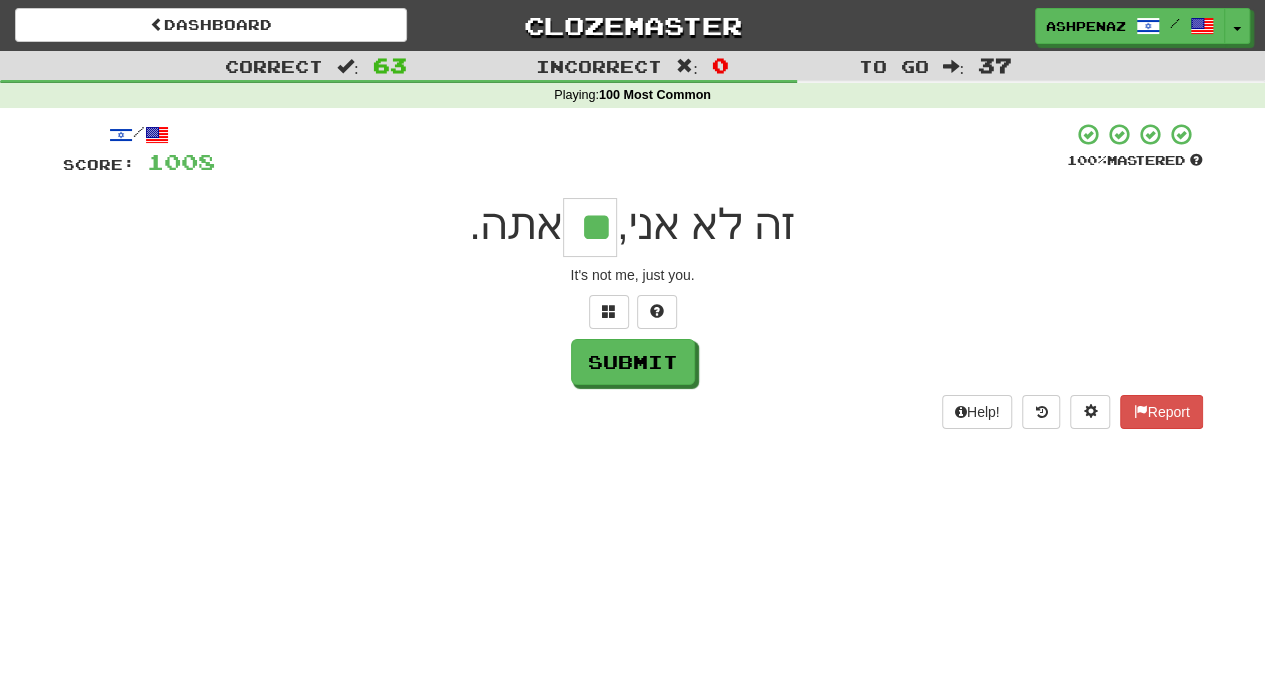 type on "**" 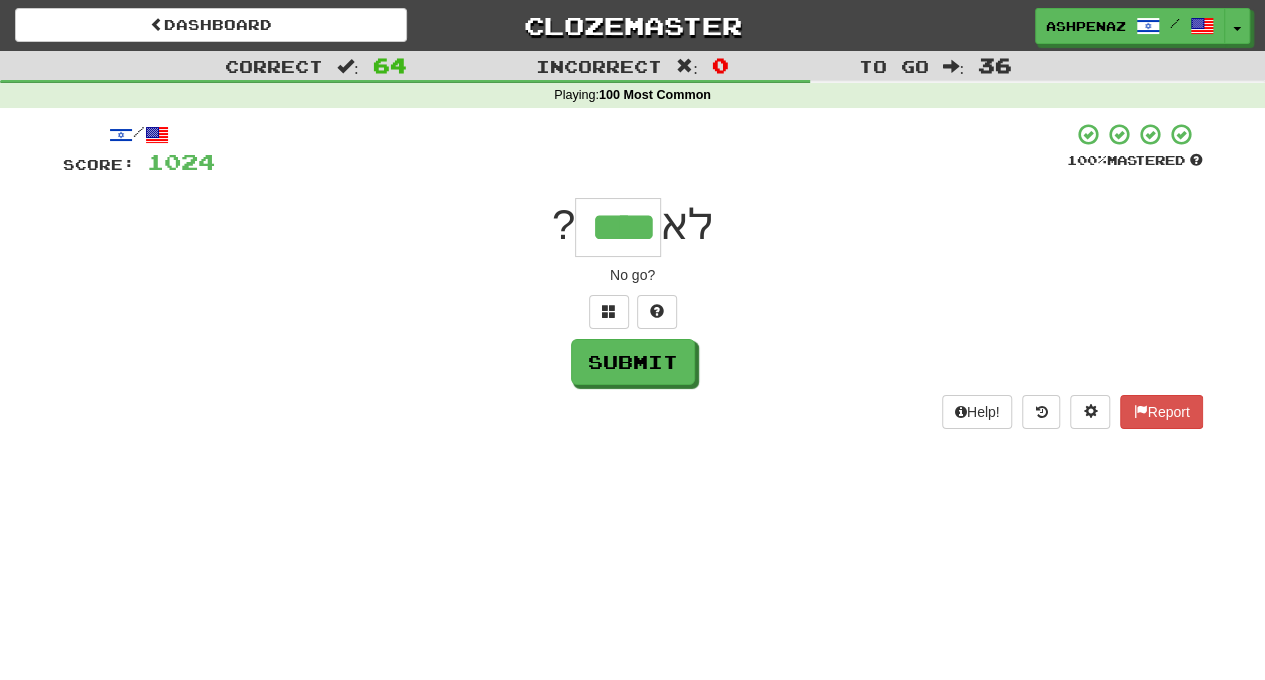 type on "****" 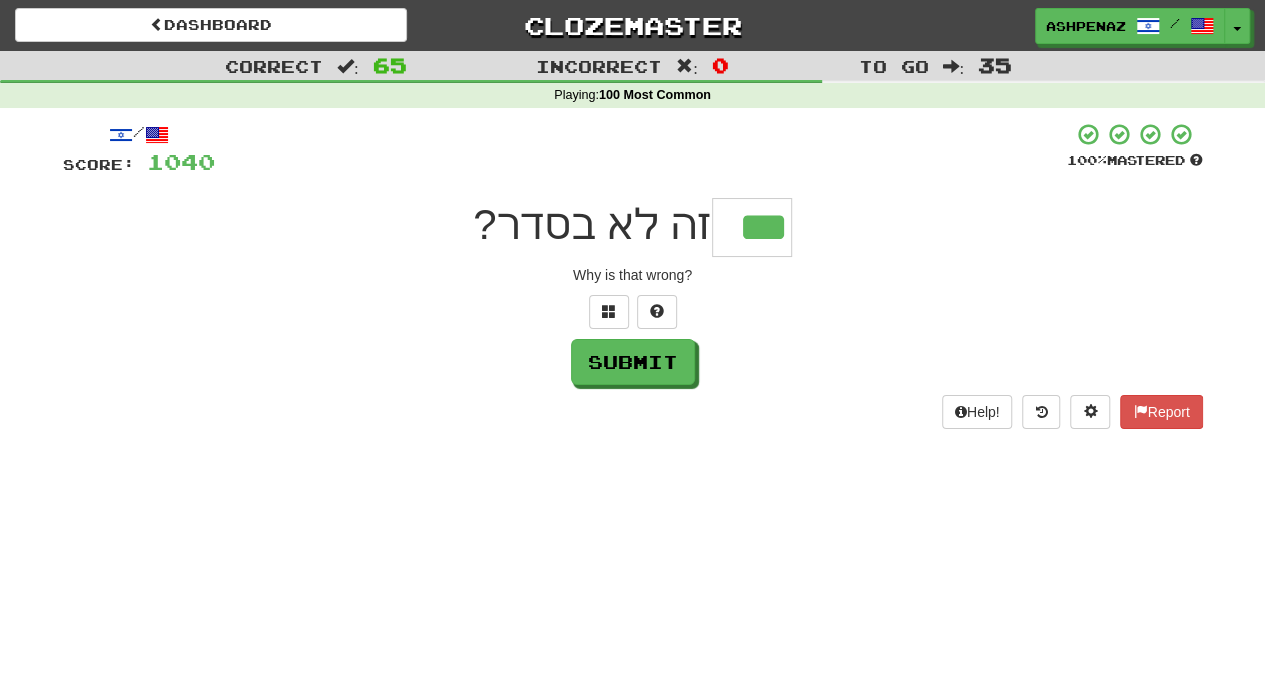 type on "***" 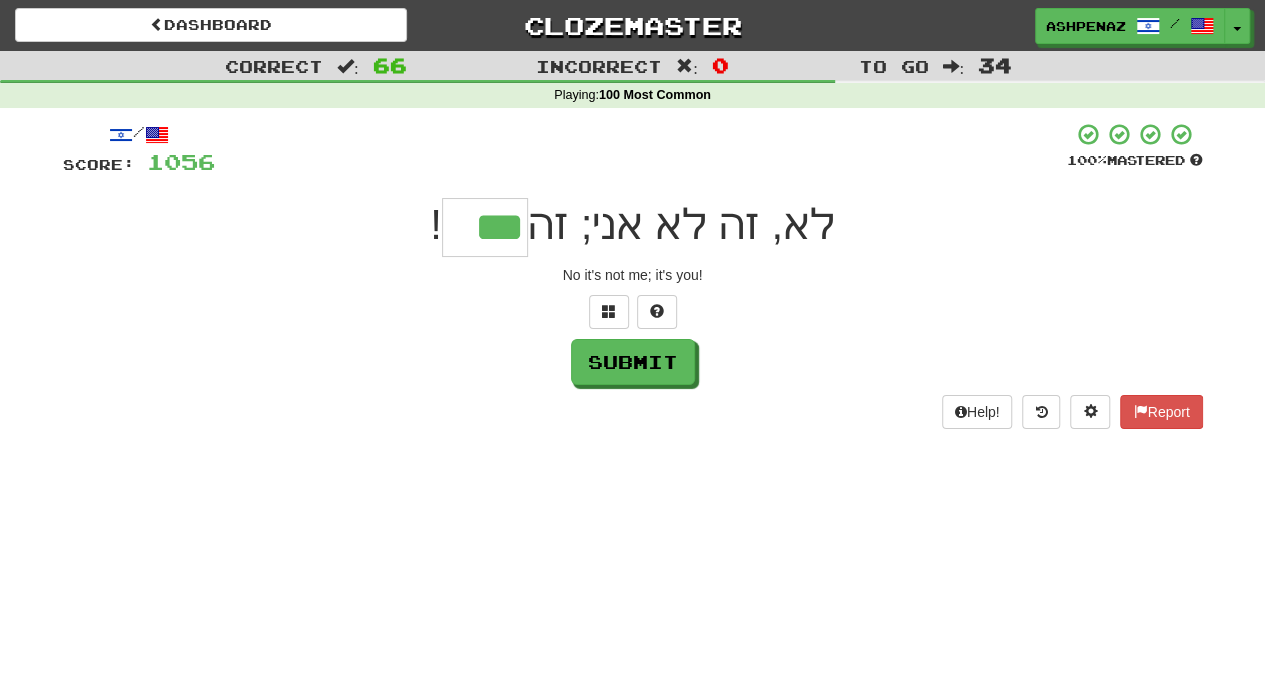 type on "***" 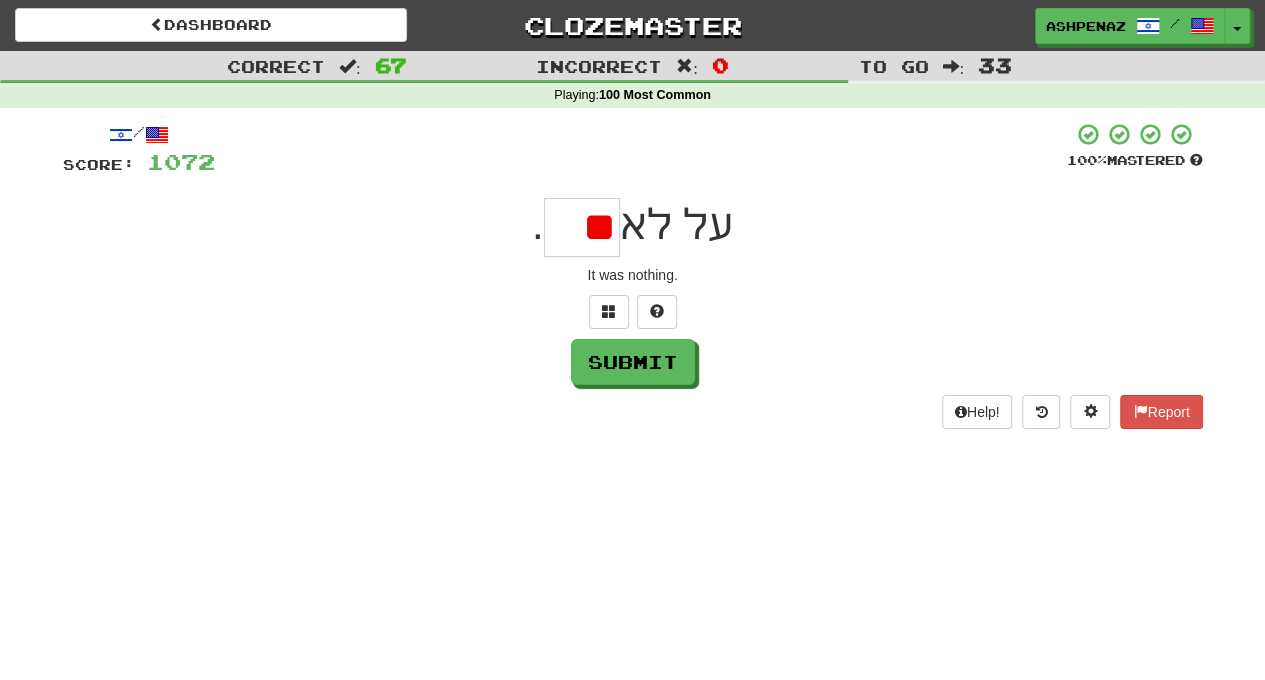 type on "*" 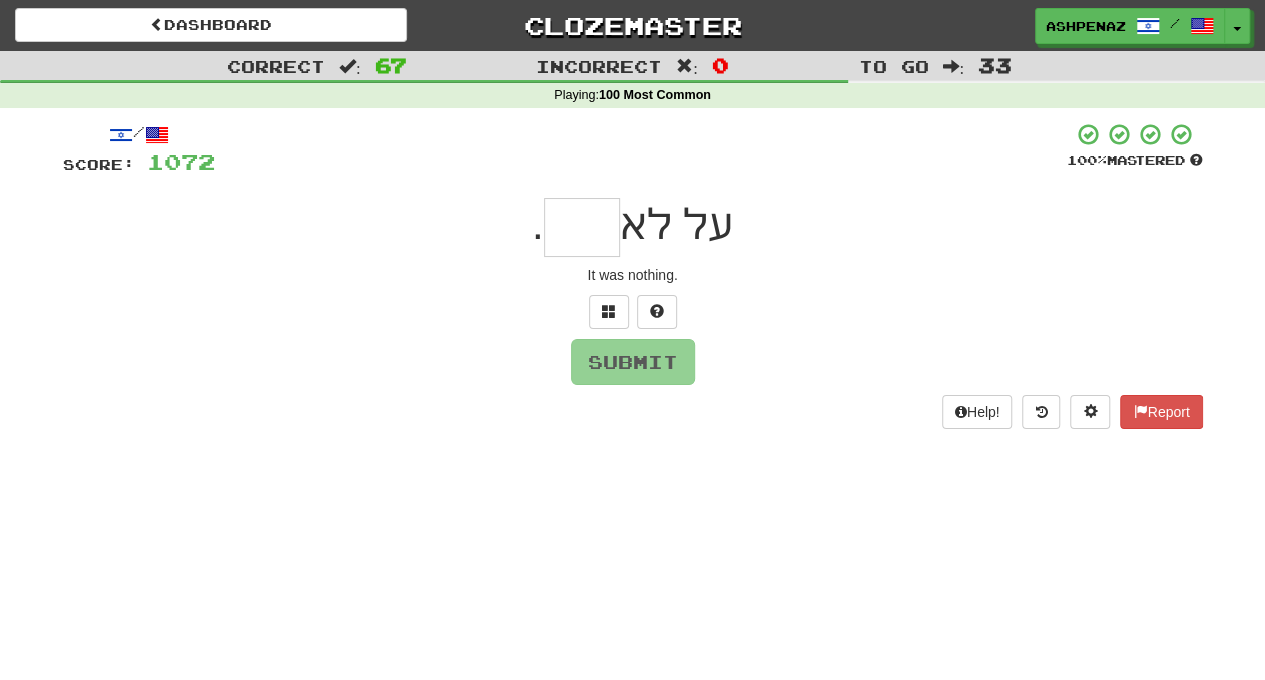 type on "*" 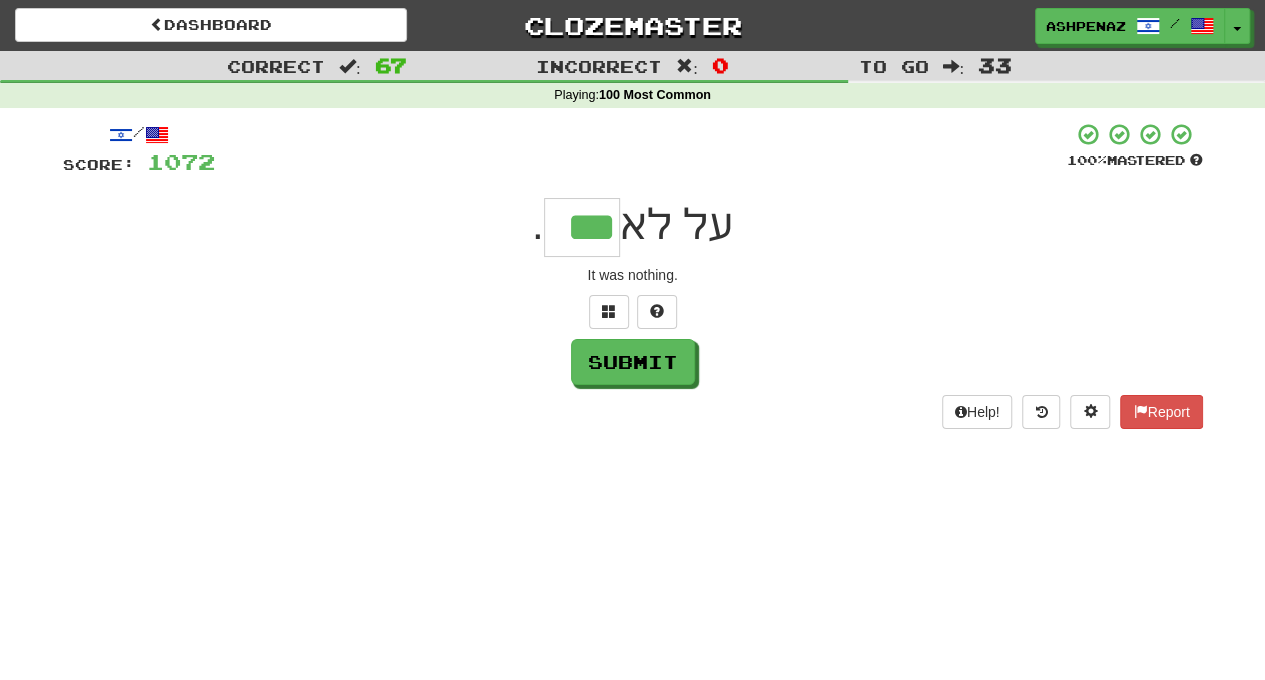 type on "***" 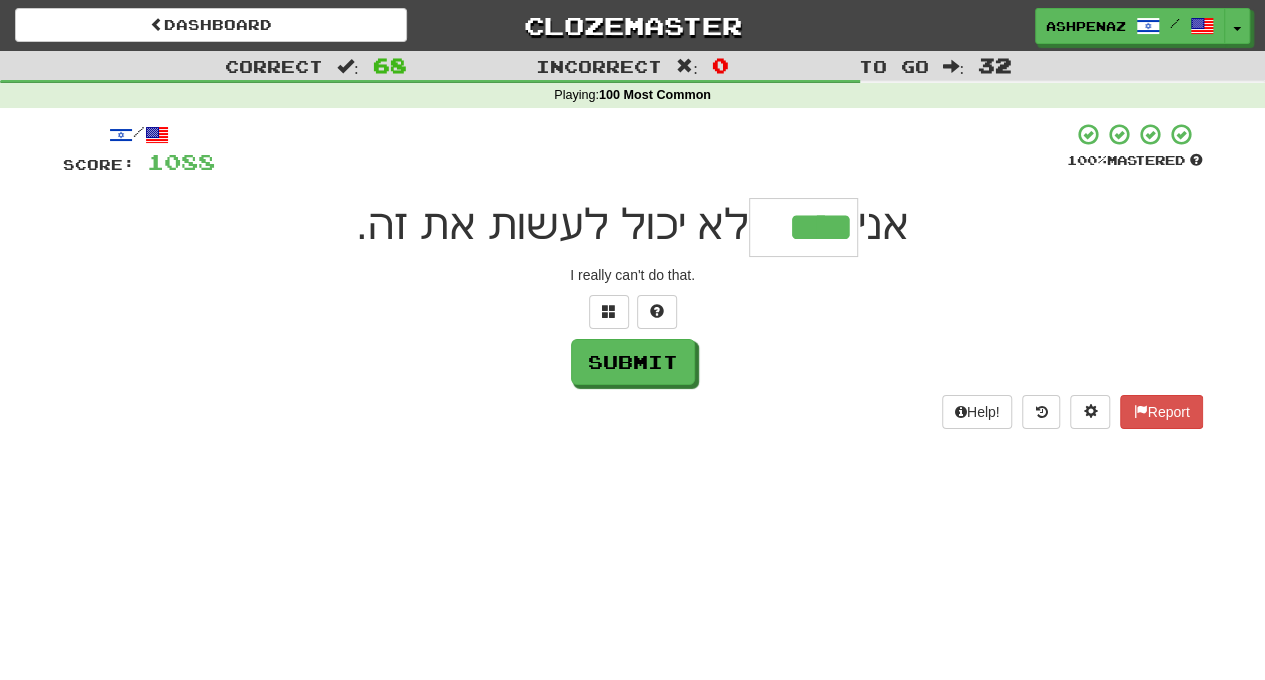 type on "****" 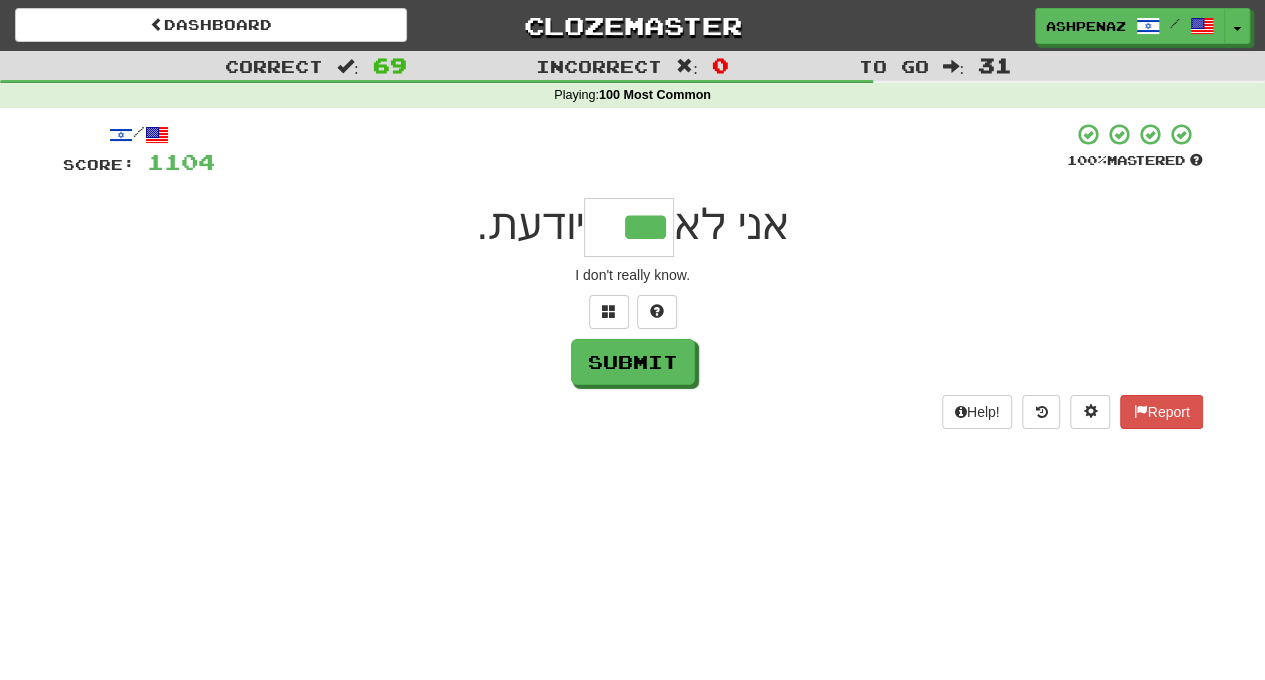 type on "***" 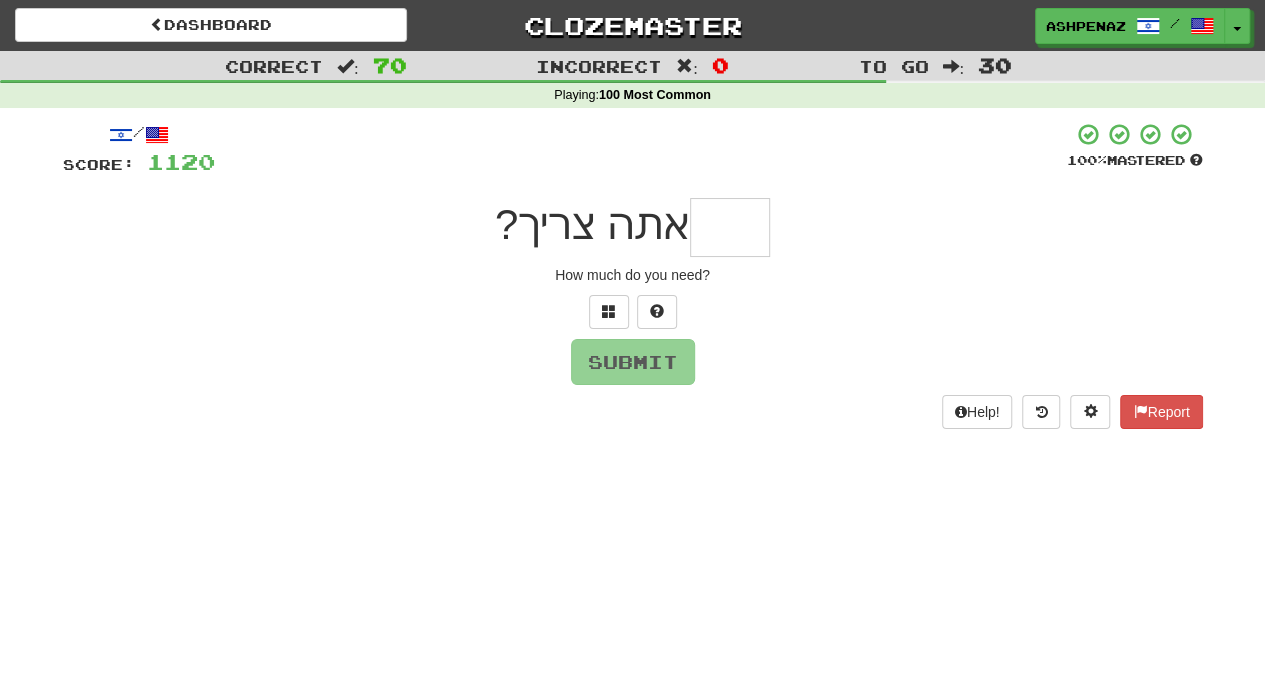 type on "*" 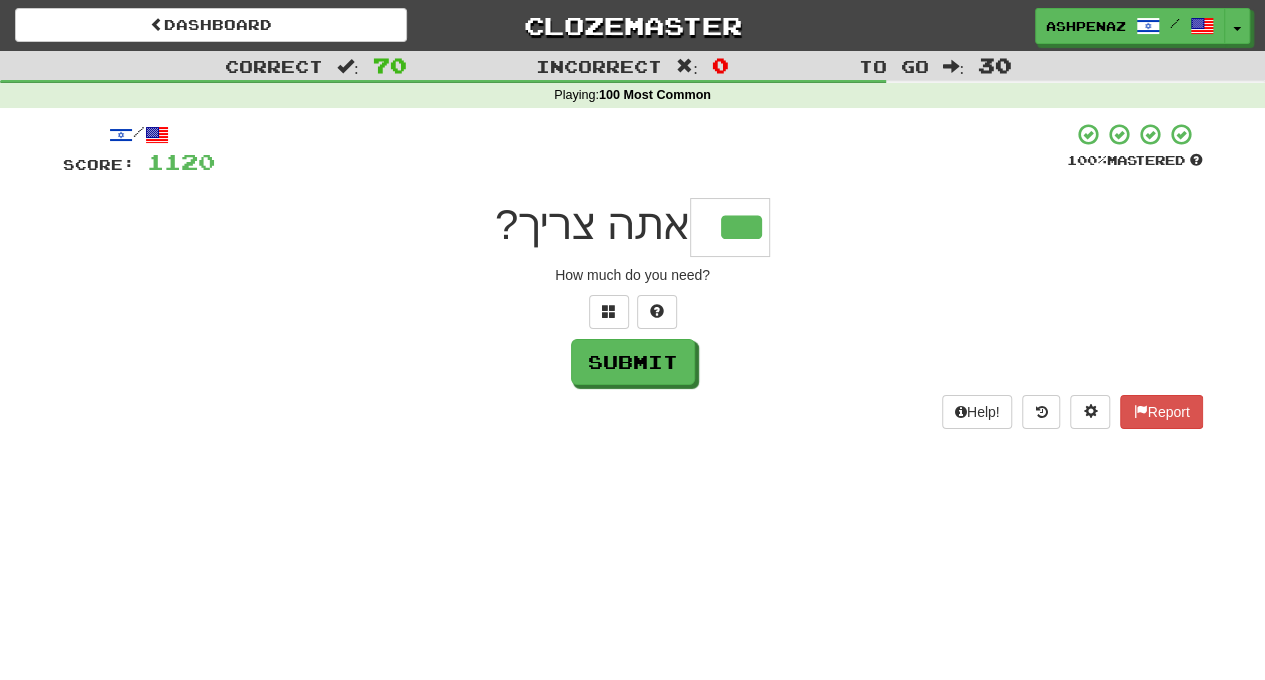 type on "***" 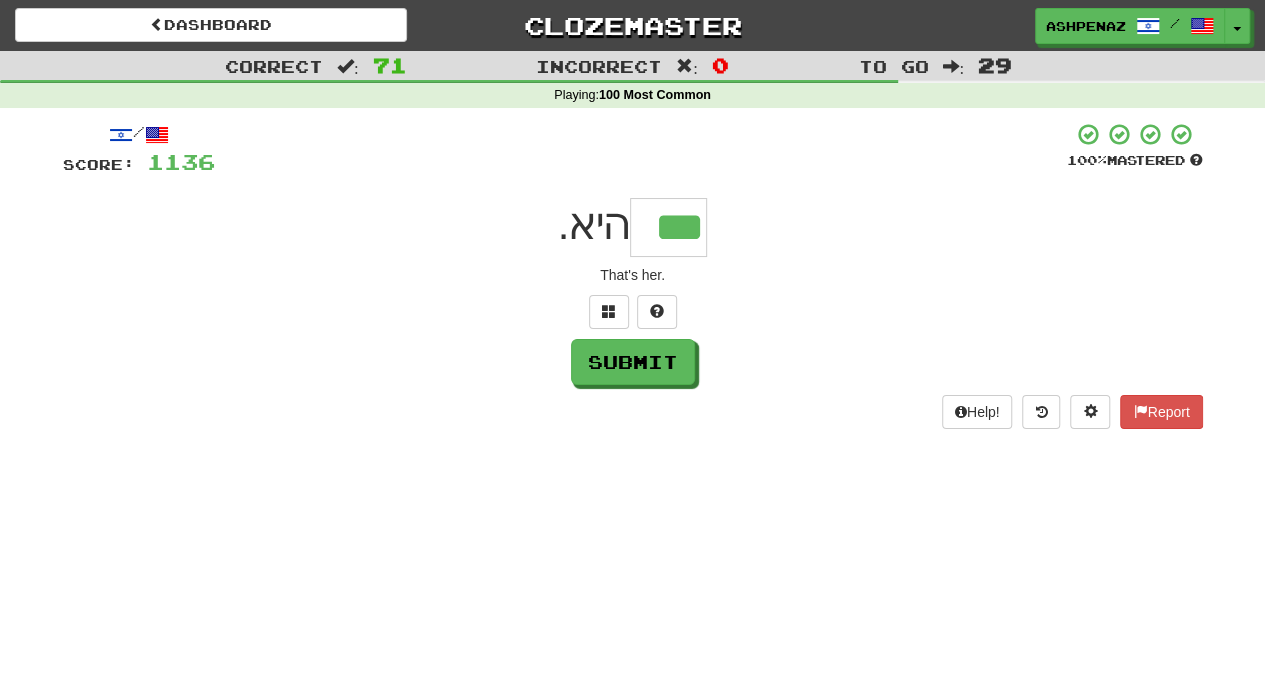 type on "***" 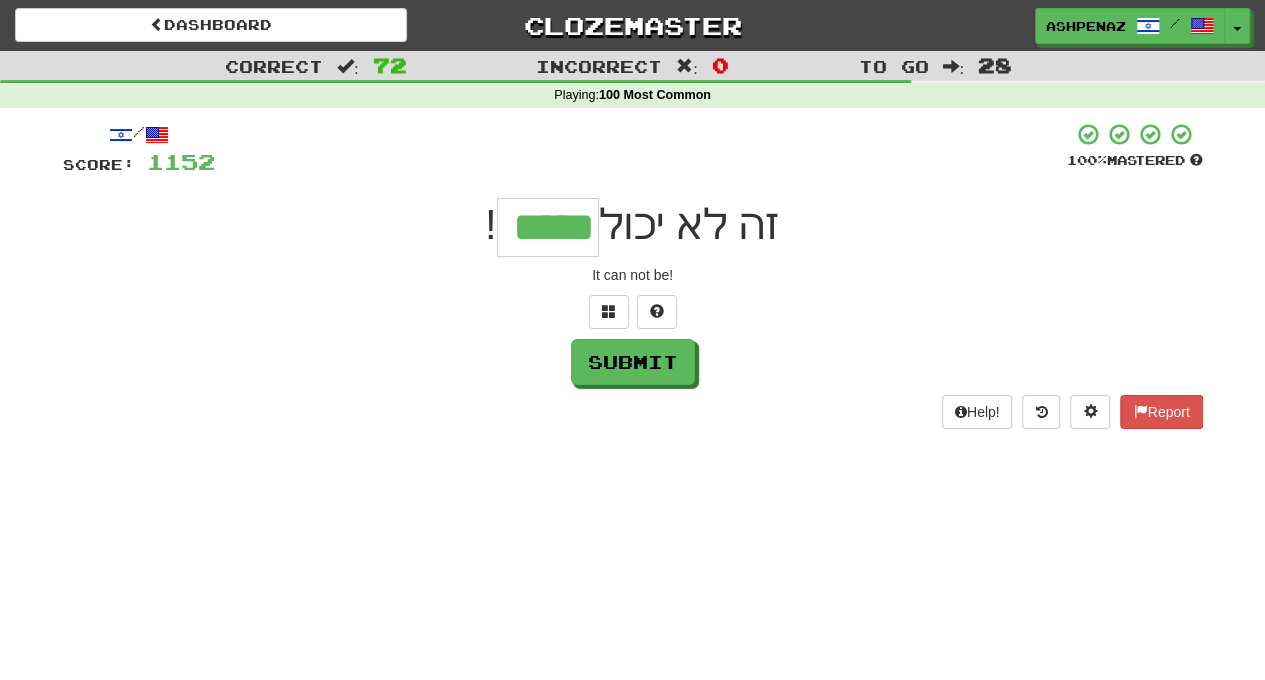 type on "*****" 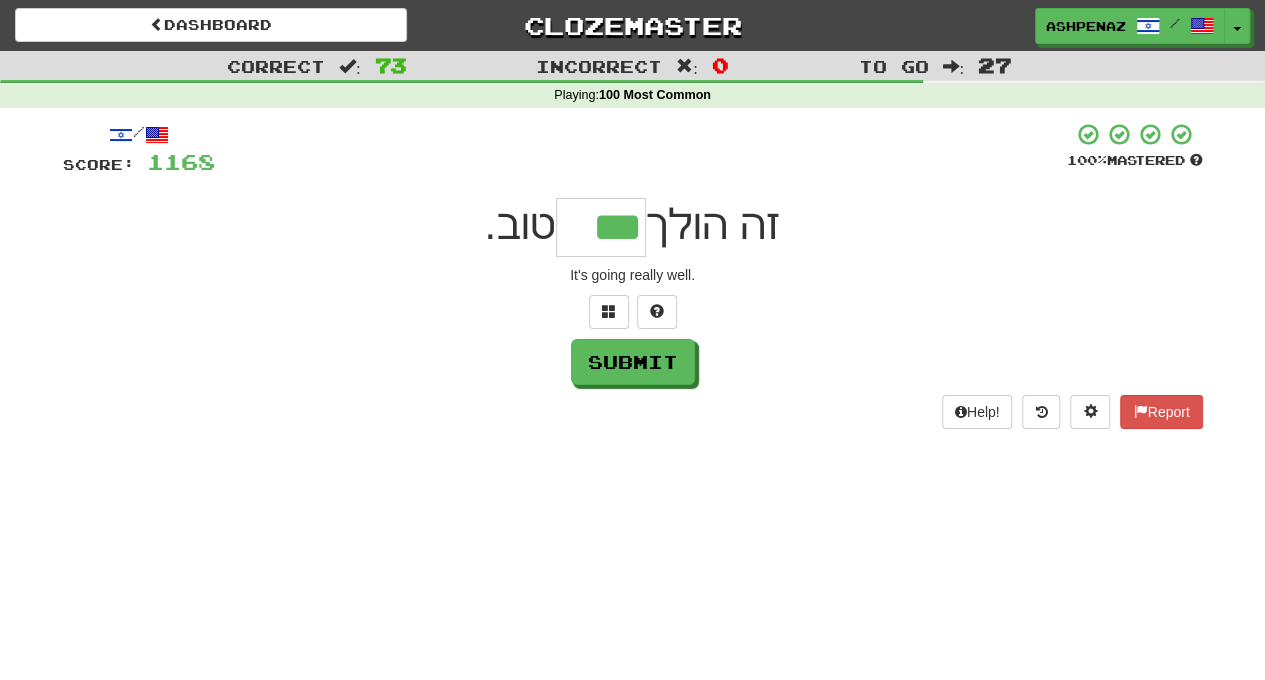 type on "***" 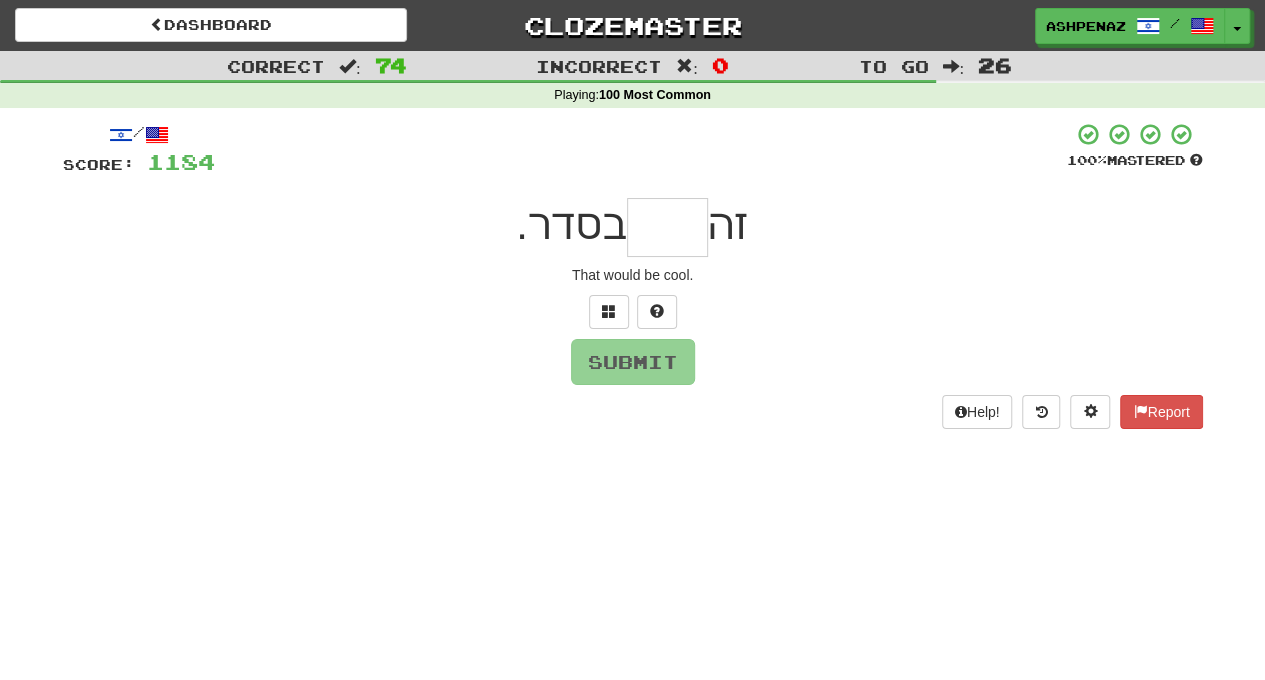 type on "*" 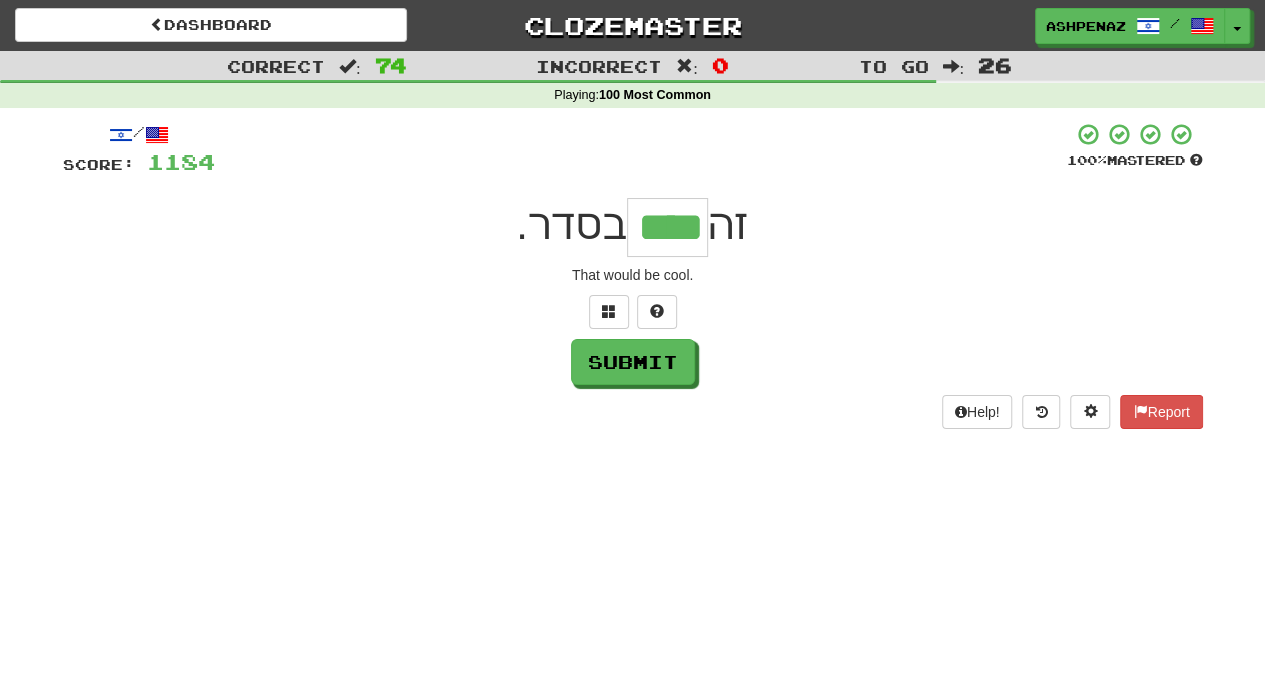 type on "****" 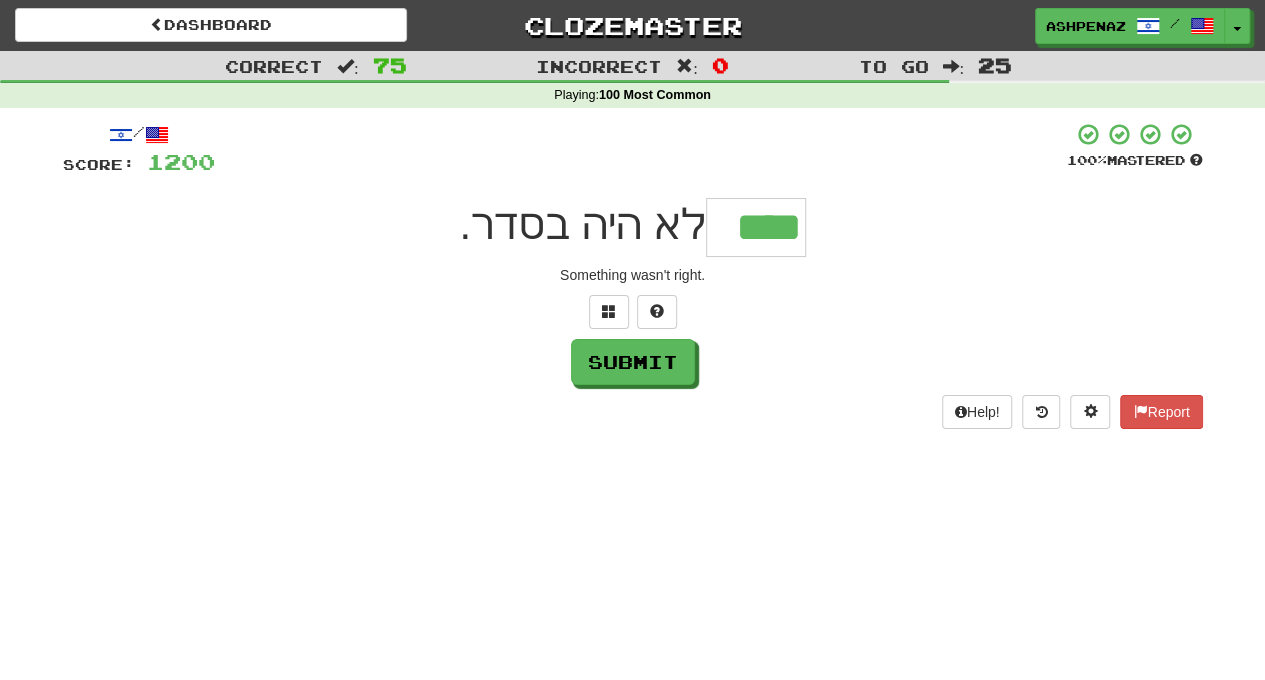 type on "****" 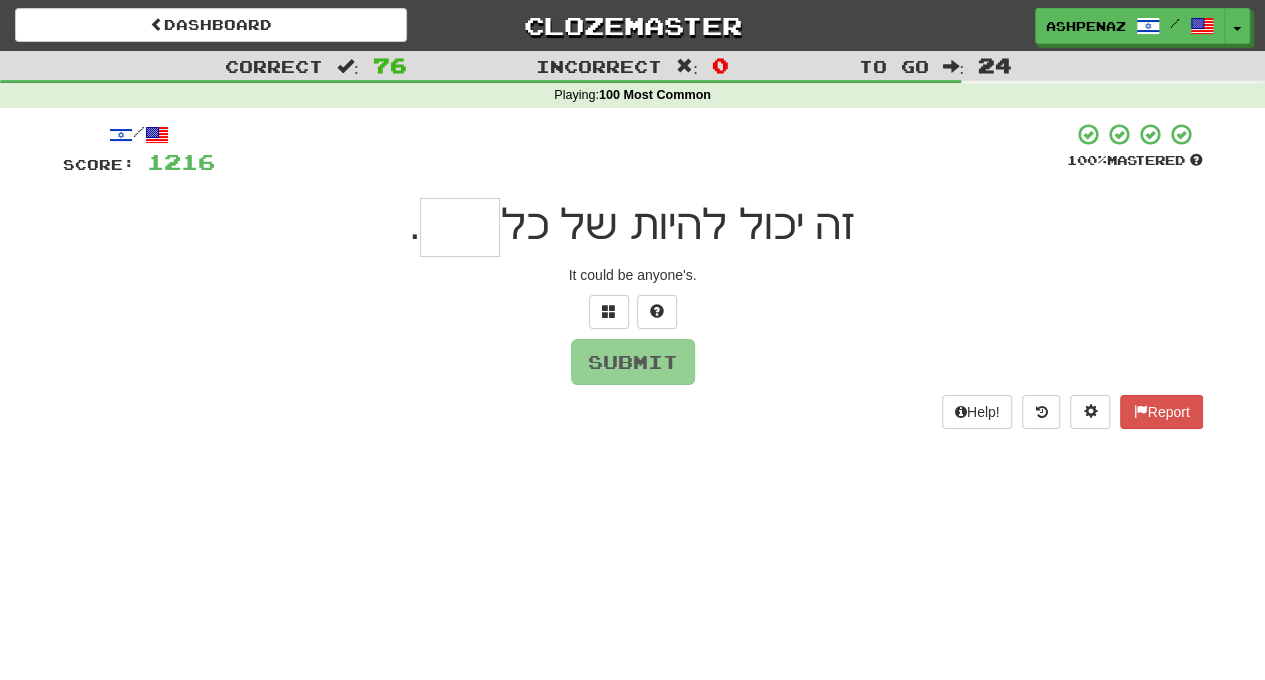 type on "*" 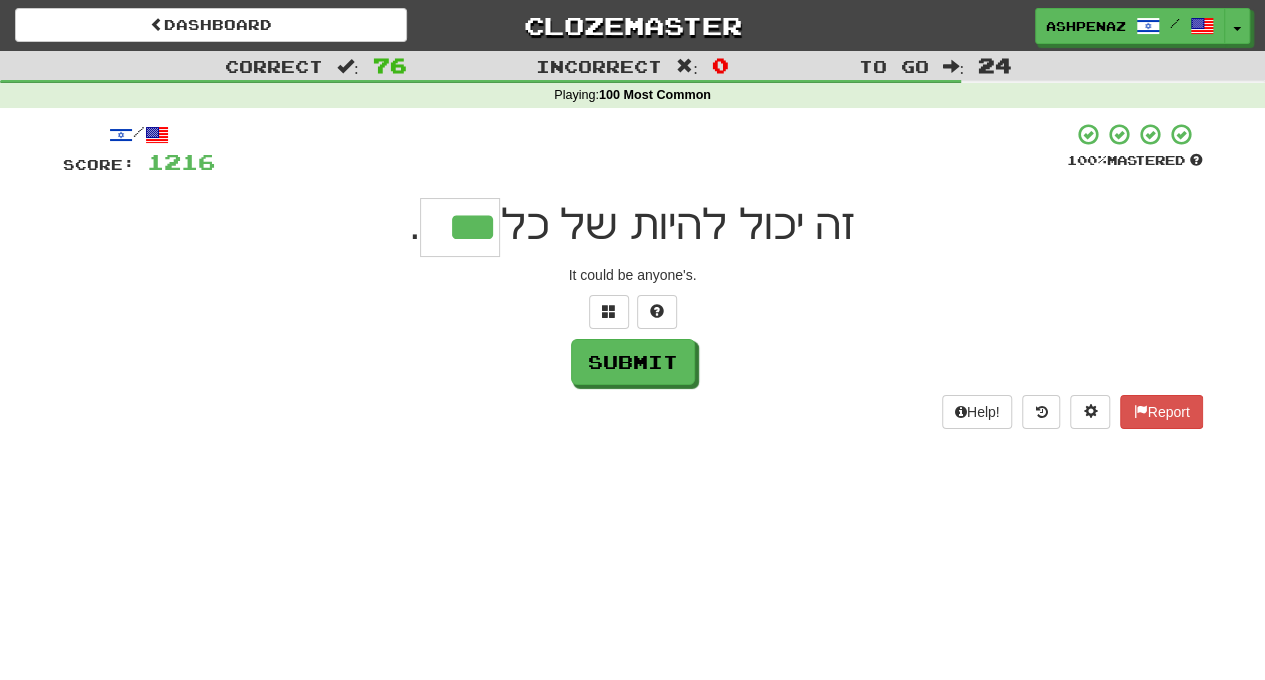 type on "***" 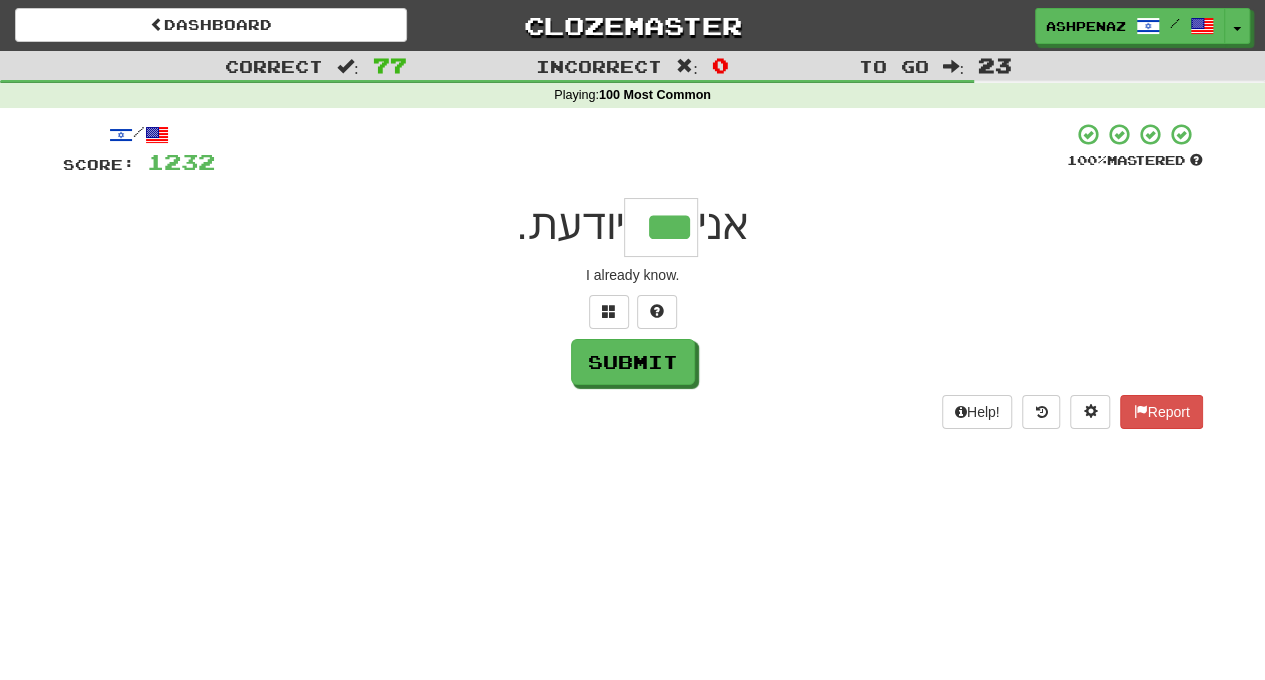type on "***" 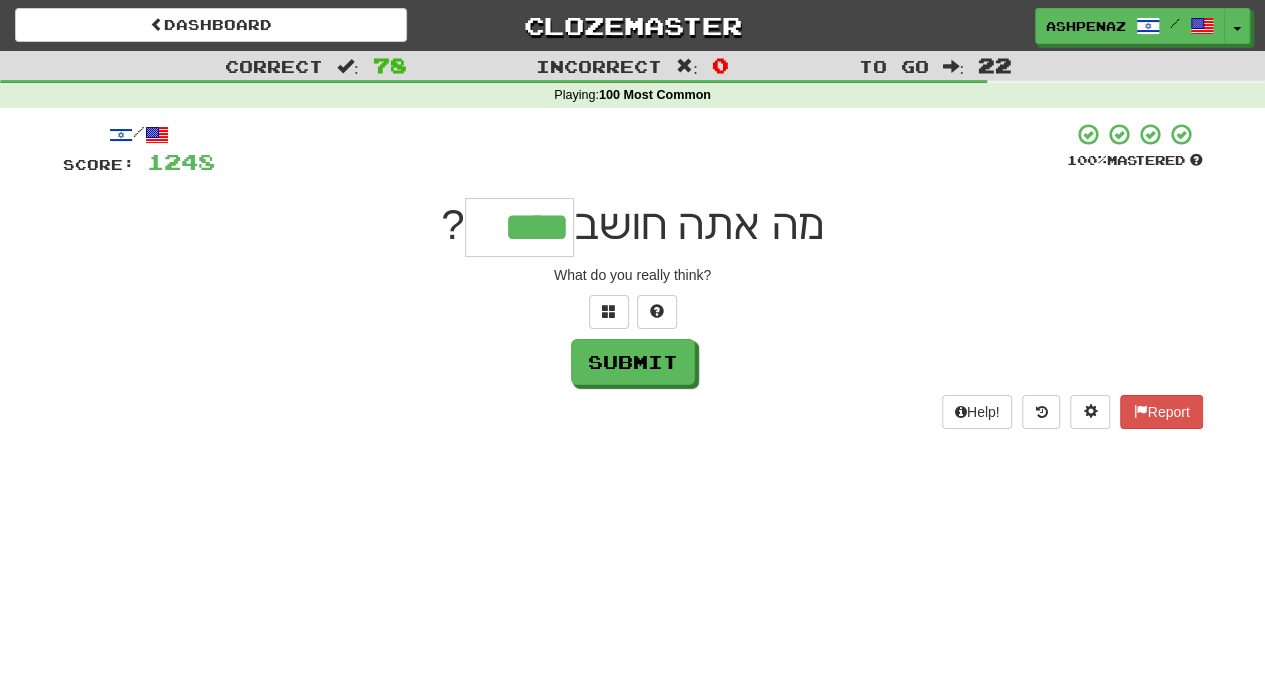 type on "****" 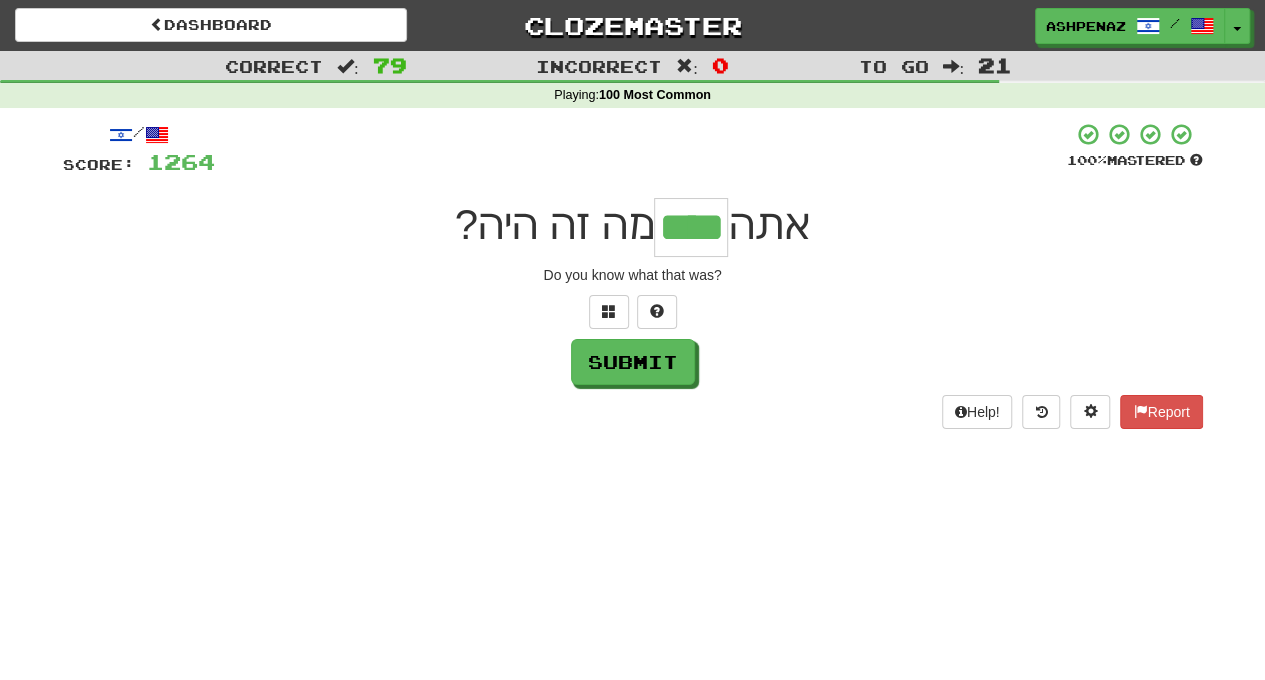 type on "****" 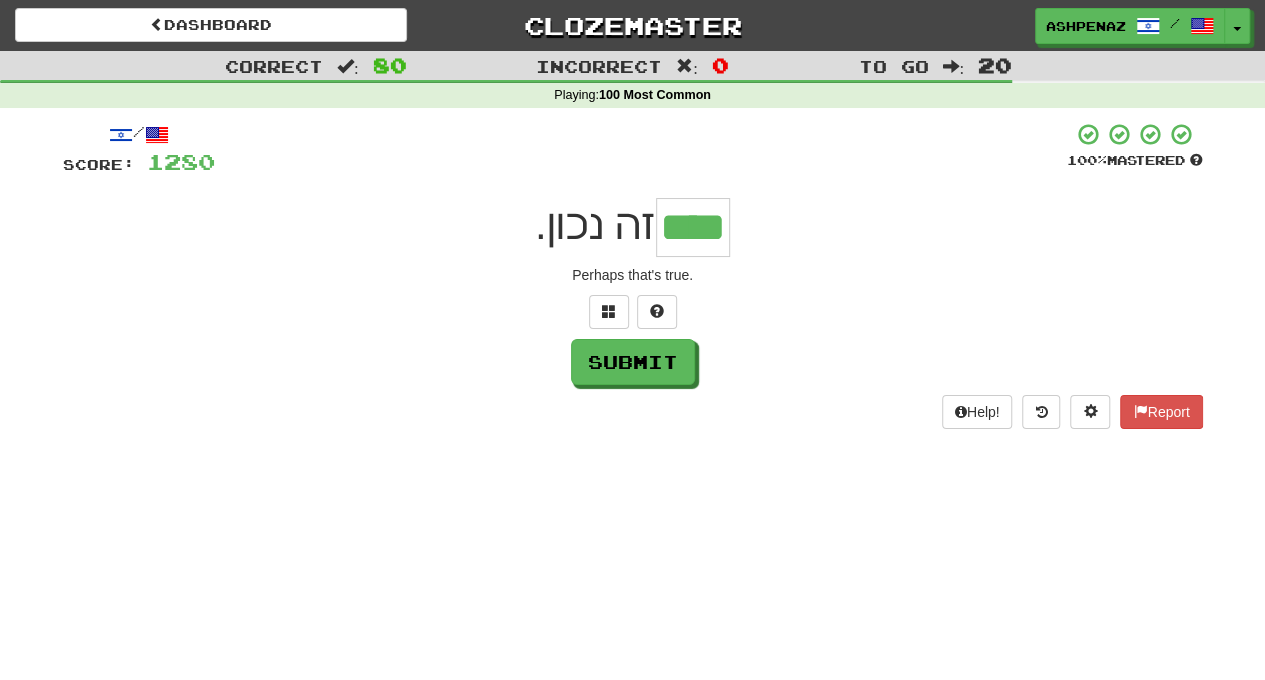 type on "****" 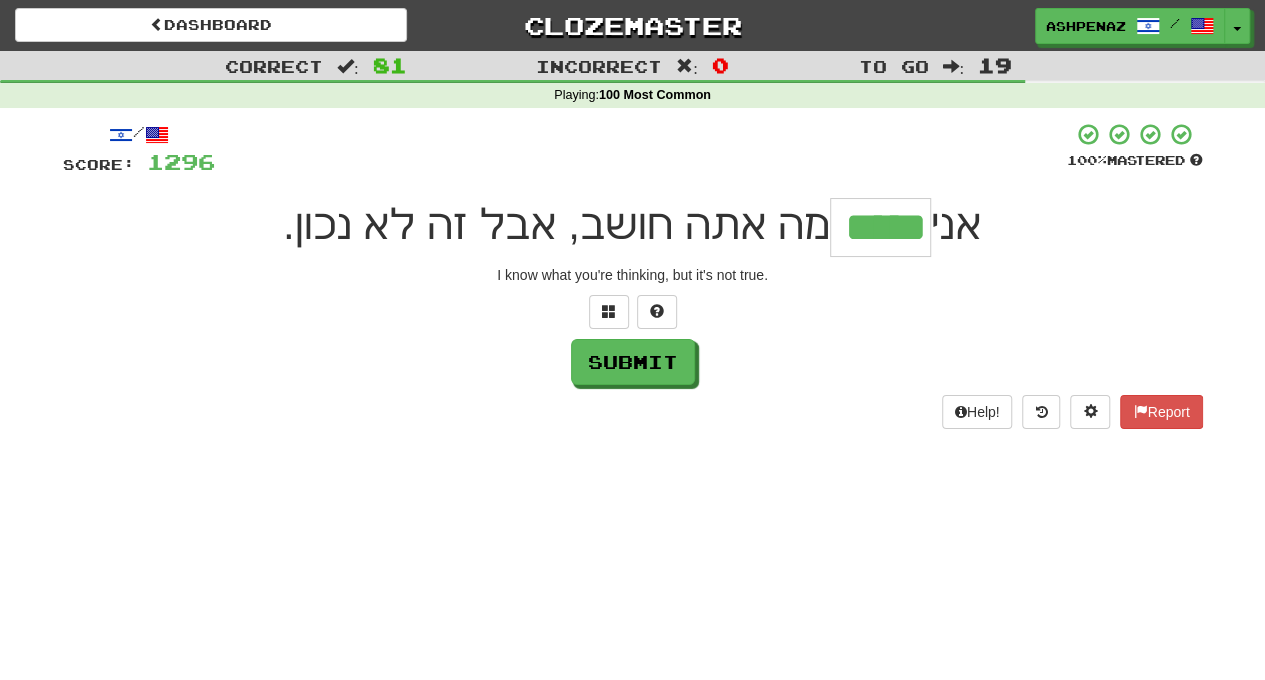 type on "*****" 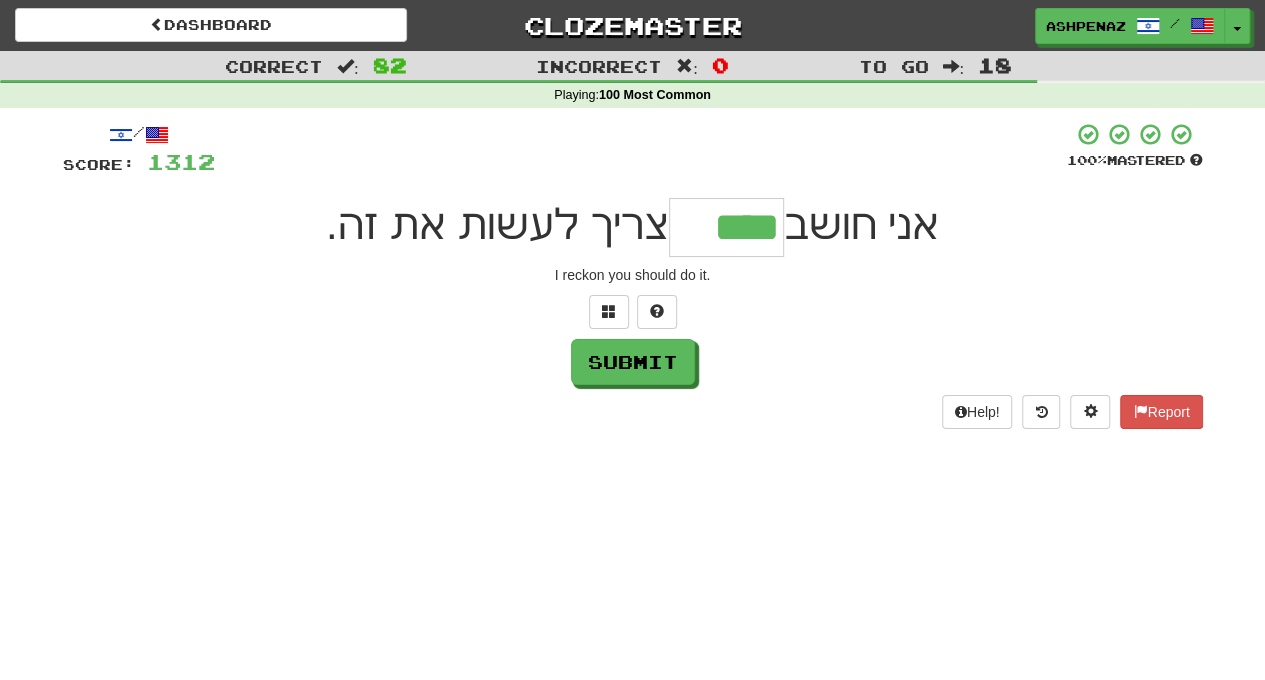 type on "****" 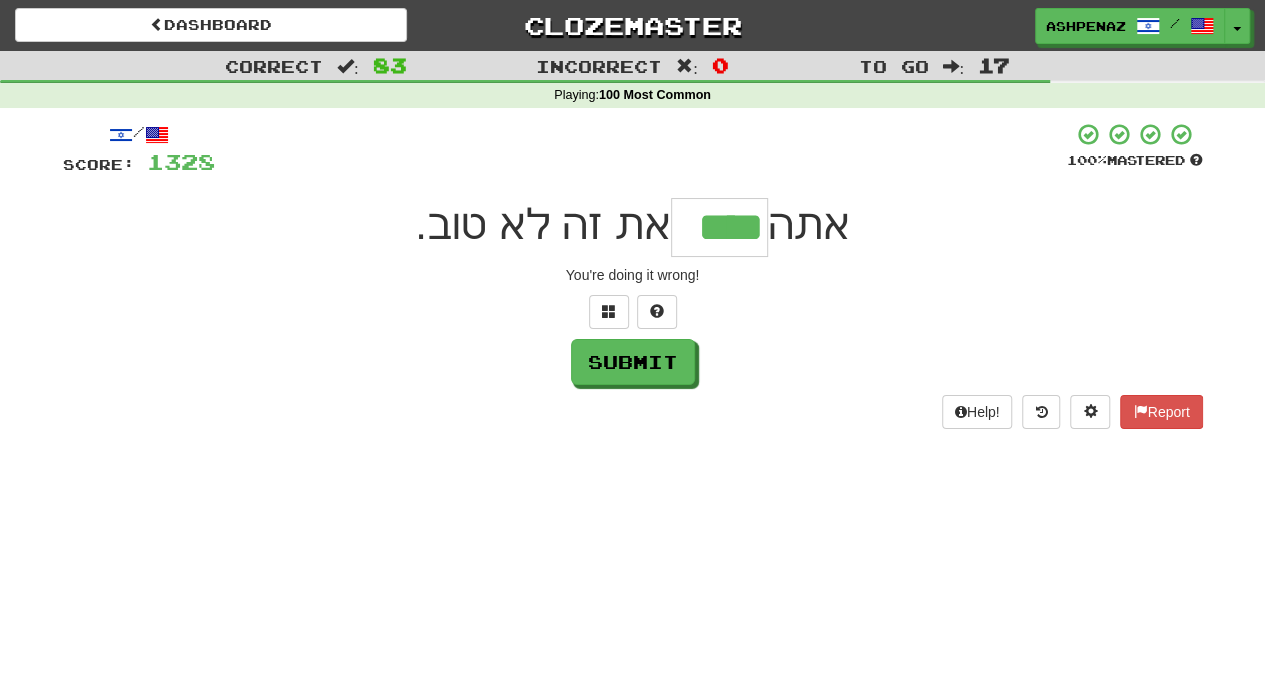 type on "****" 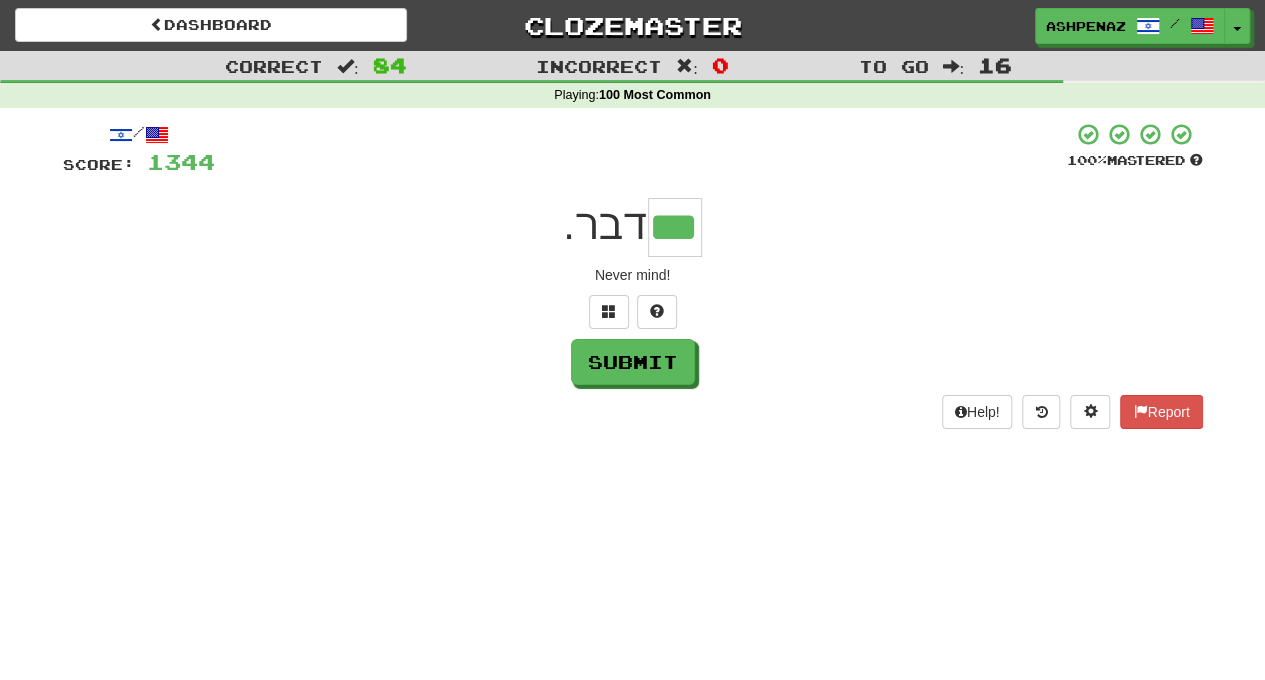 type on "***" 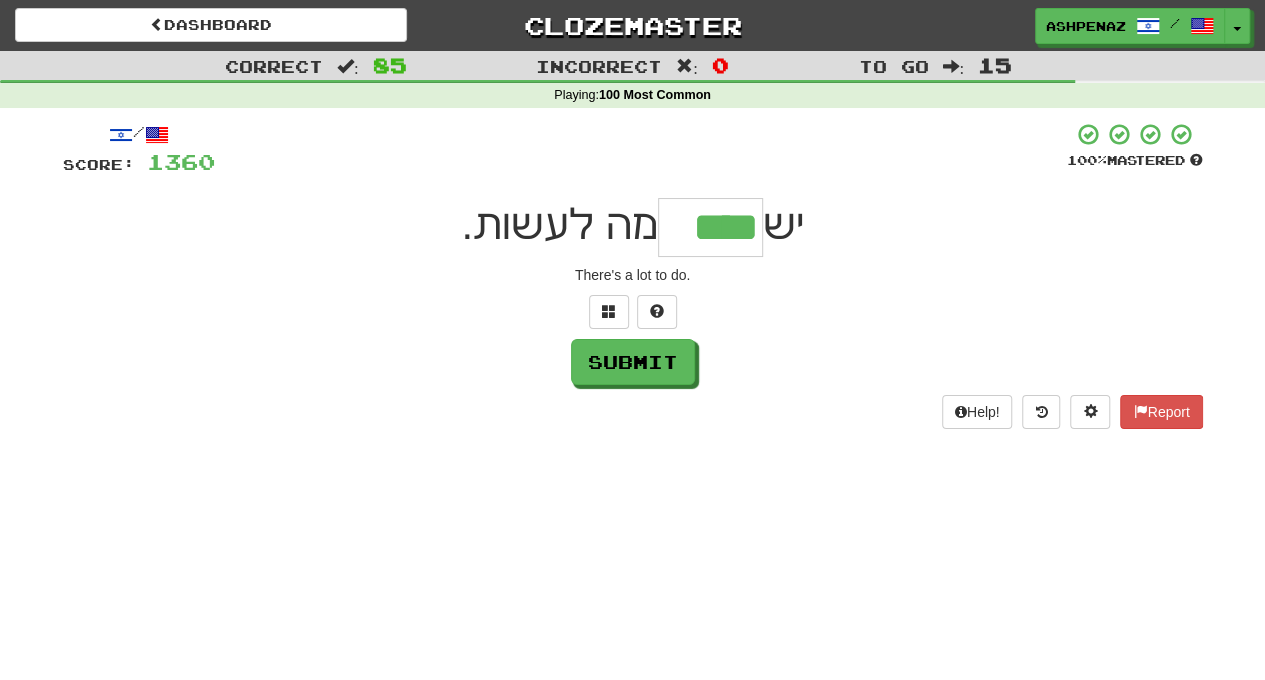 type on "****" 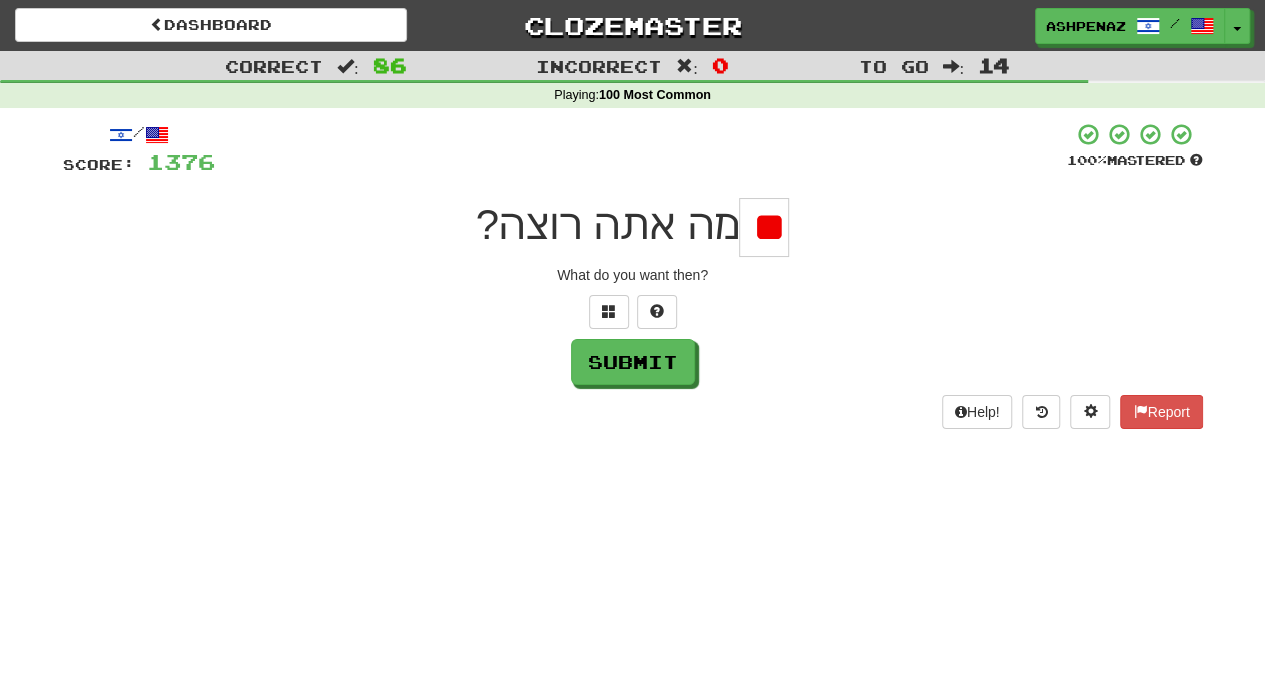 scroll, scrollTop: 0, scrollLeft: -7, axis: horizontal 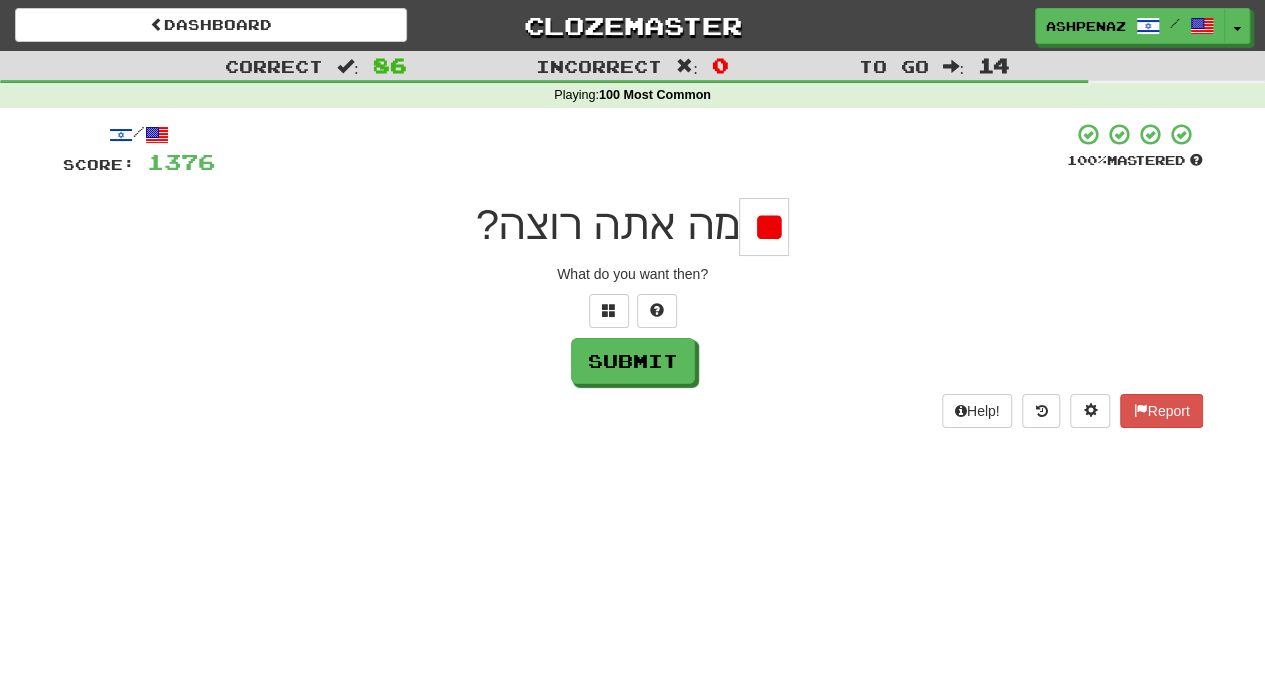 type on "*" 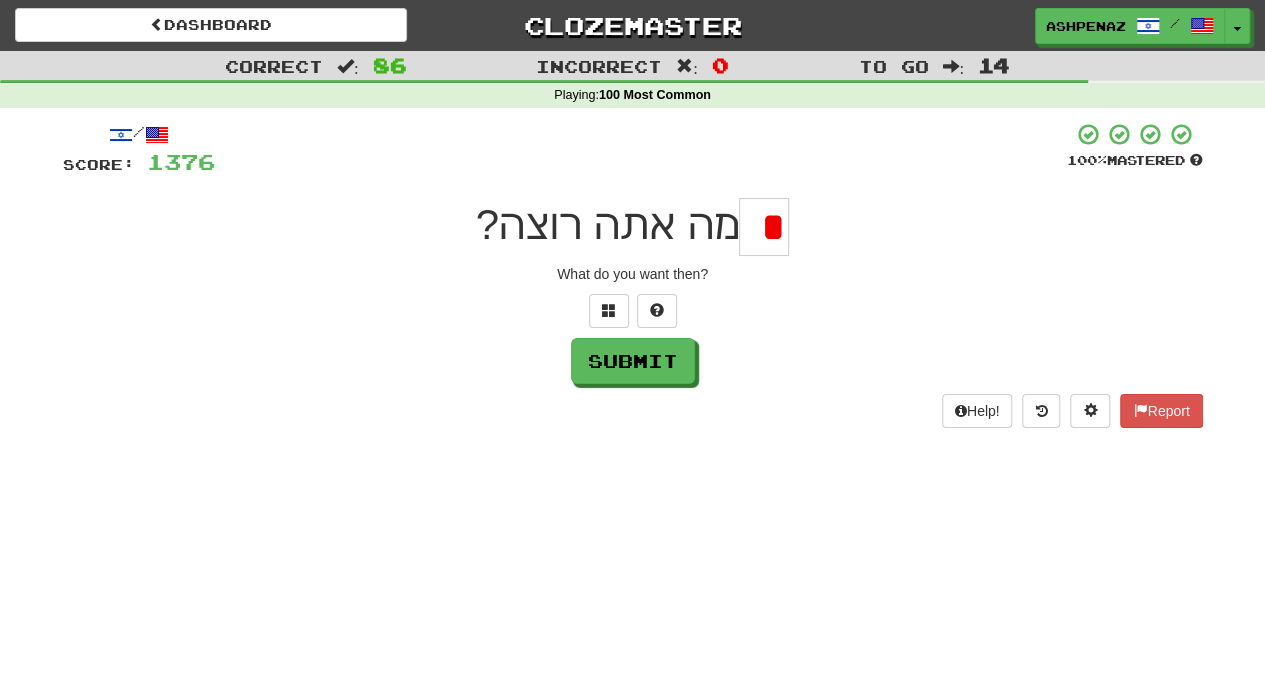 scroll, scrollTop: 0, scrollLeft: 0, axis: both 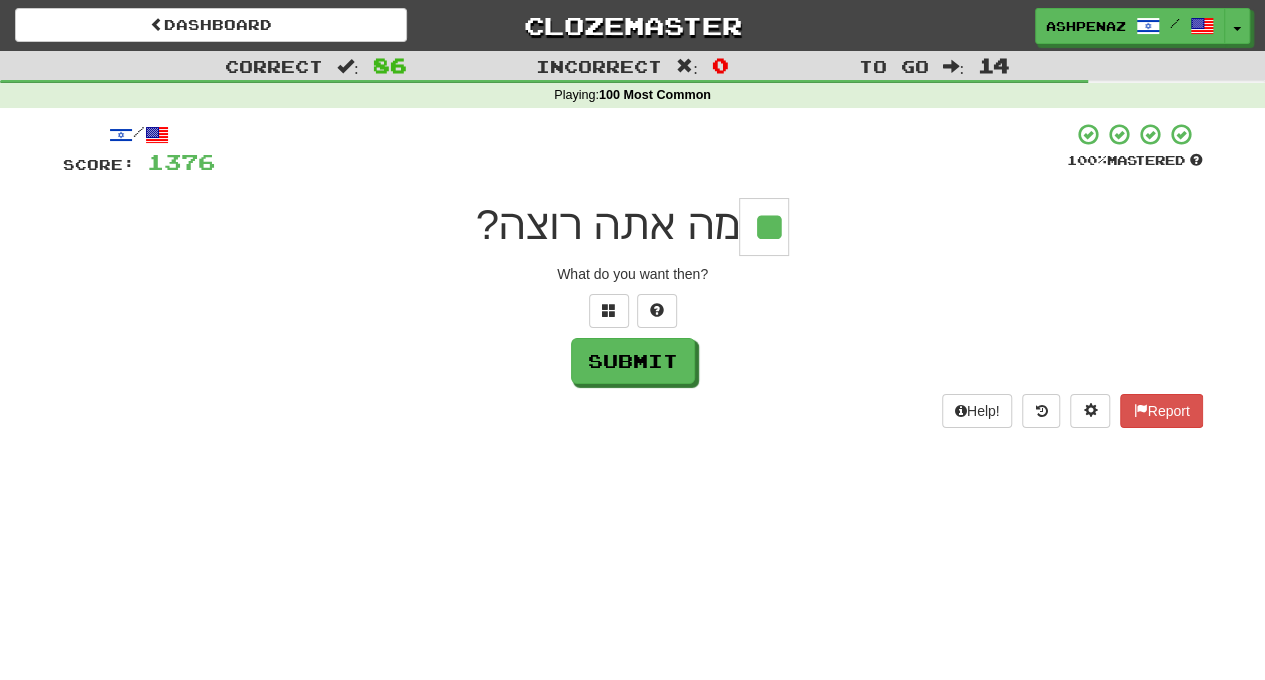 type on "**" 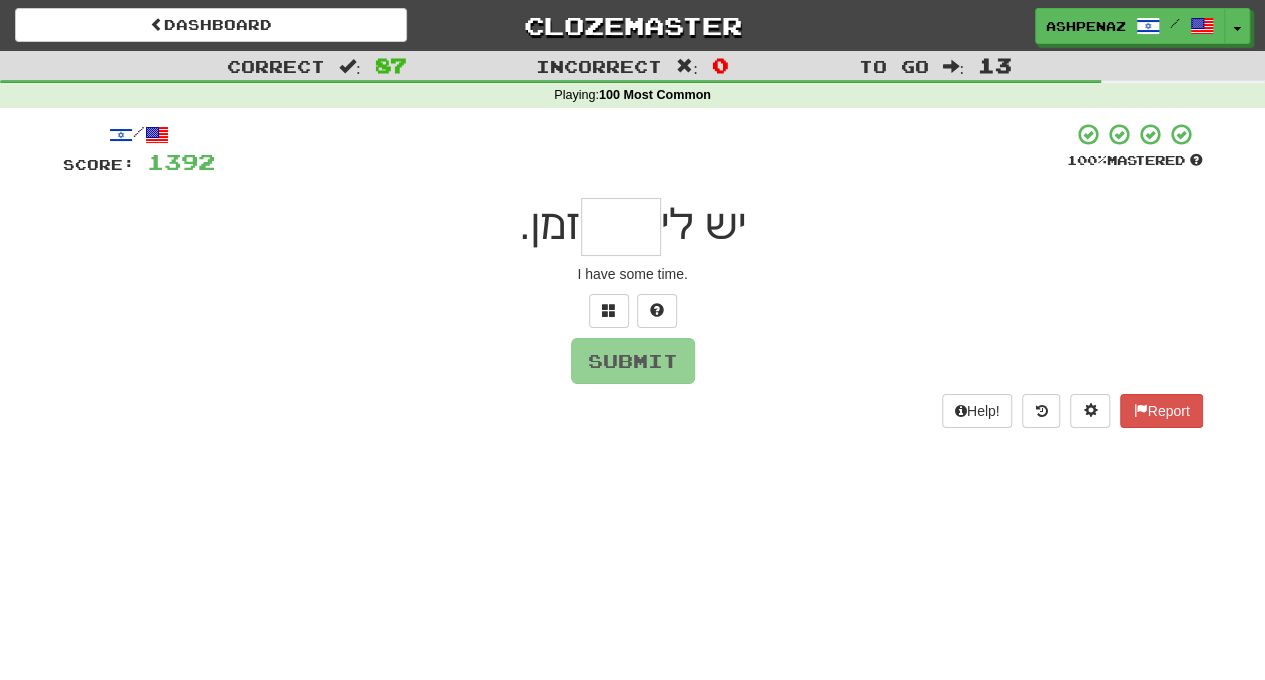 type on "*" 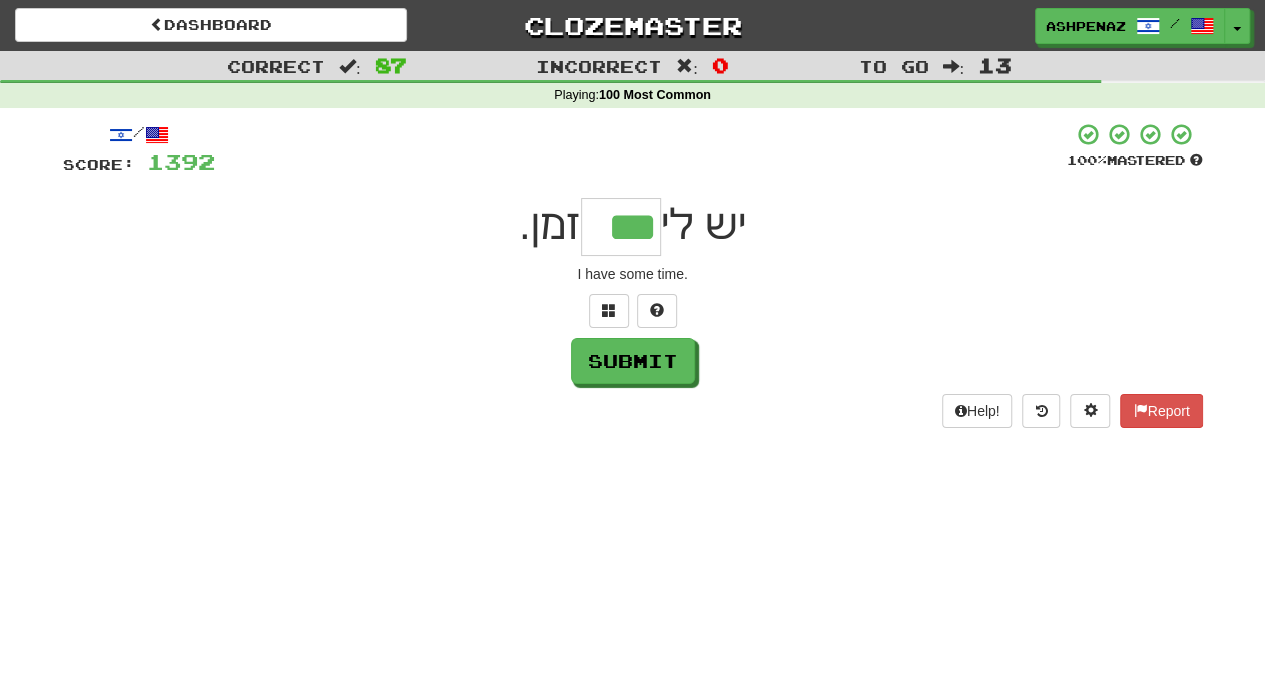 type on "***" 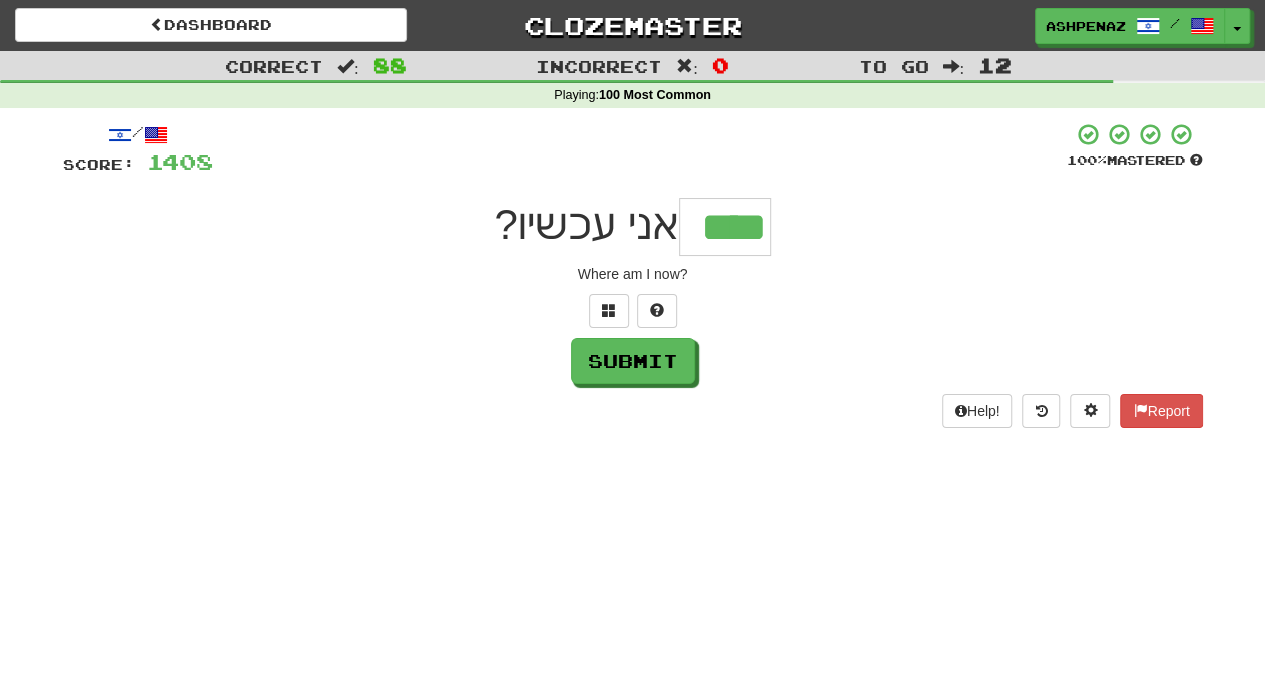 type on "****" 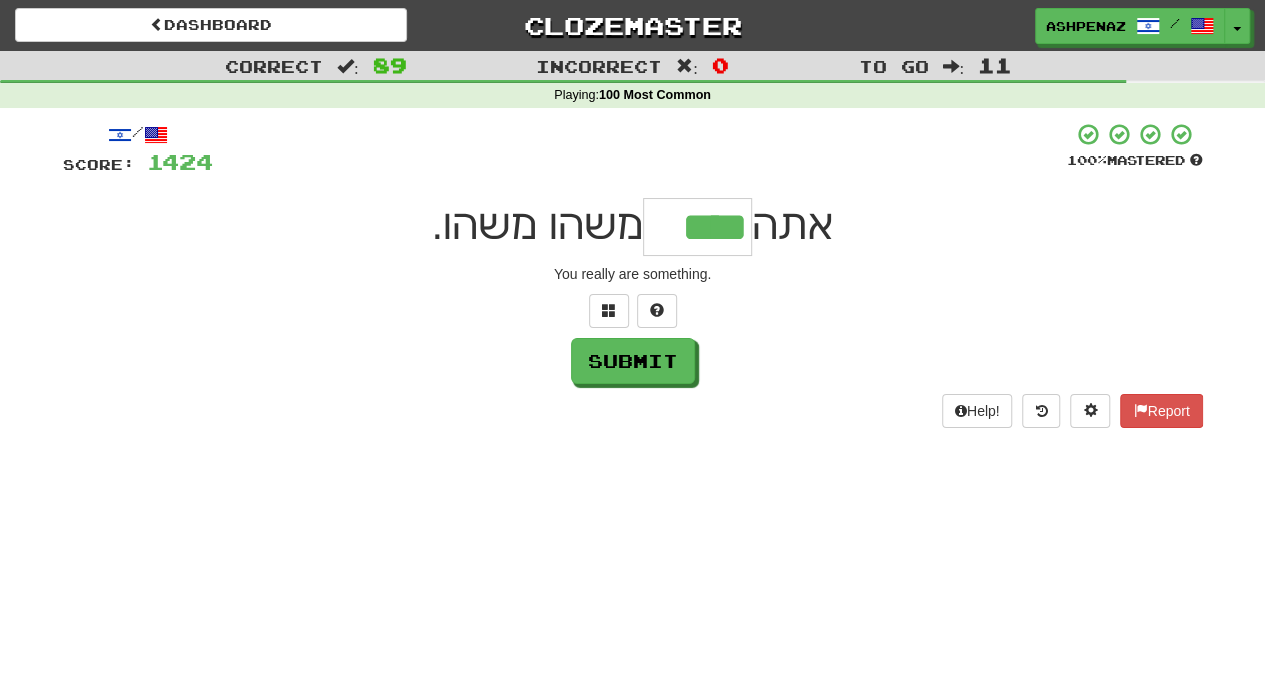 type on "****" 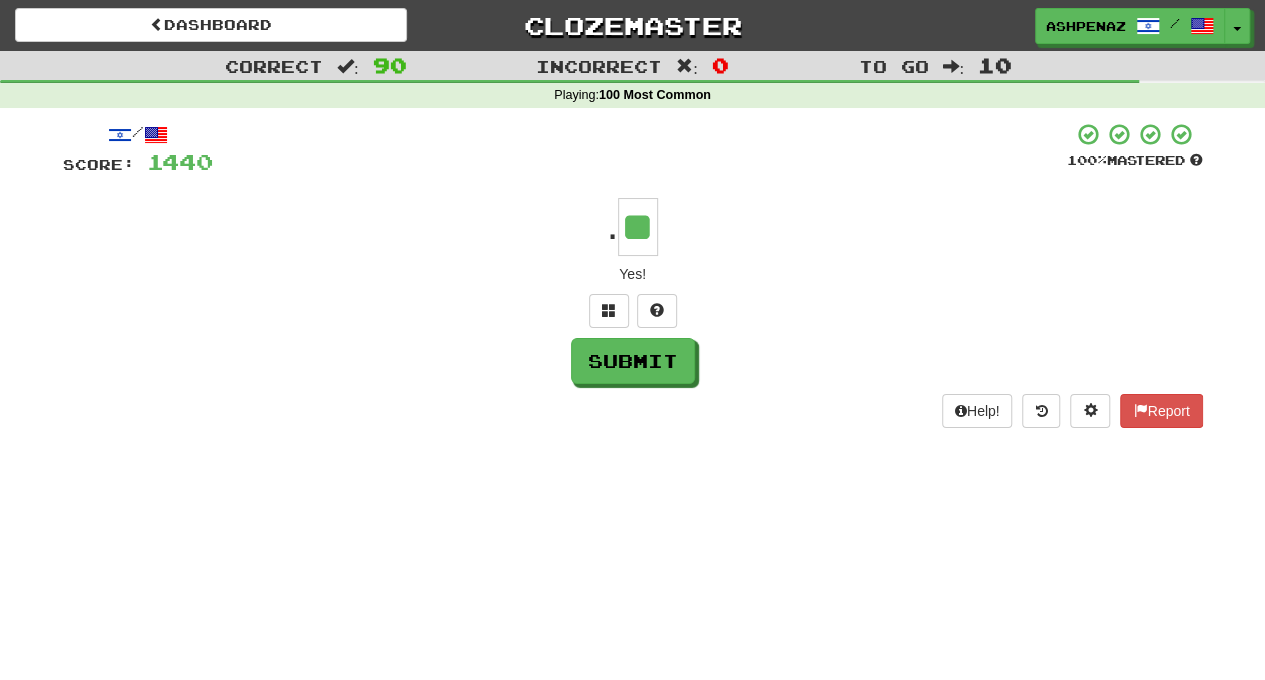 type on "**" 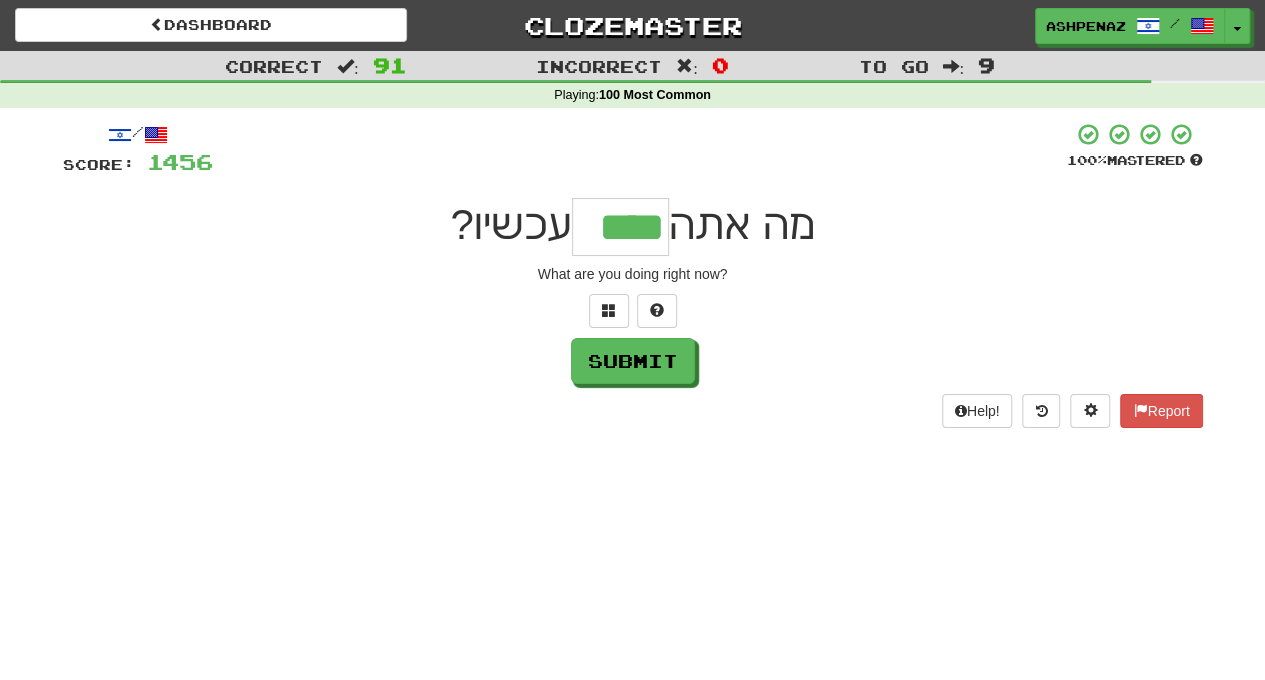 type on "****" 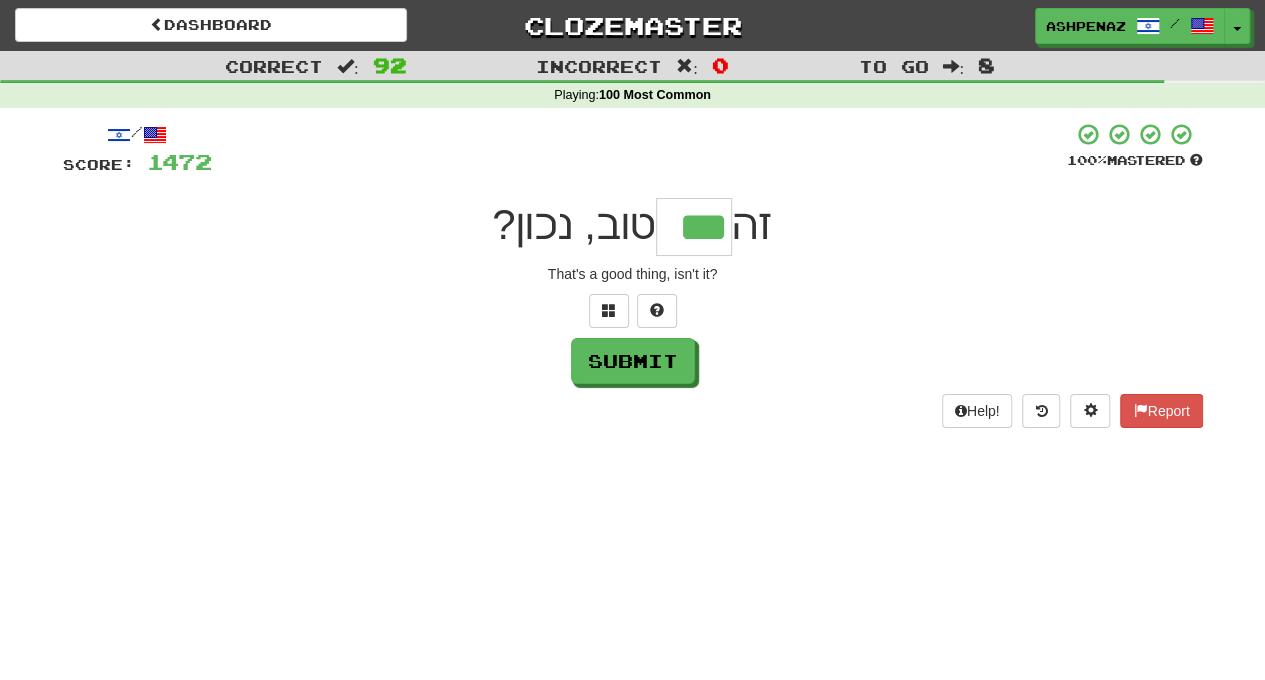 type on "***" 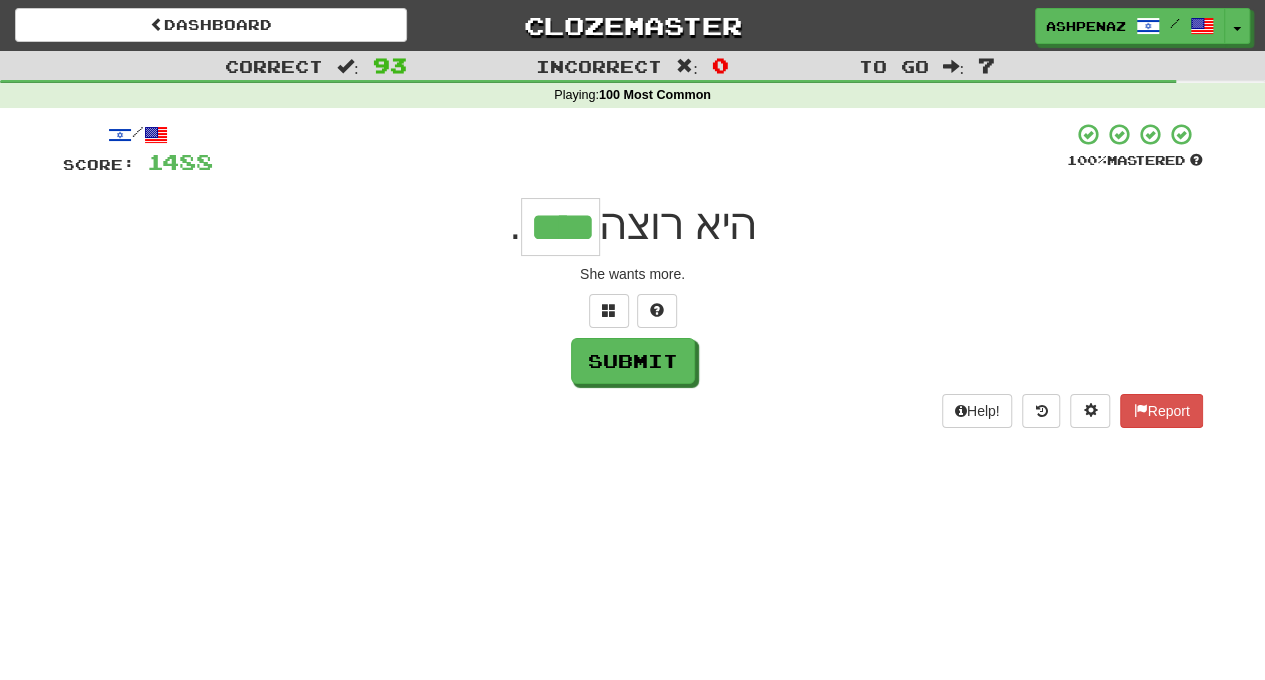 type on "****" 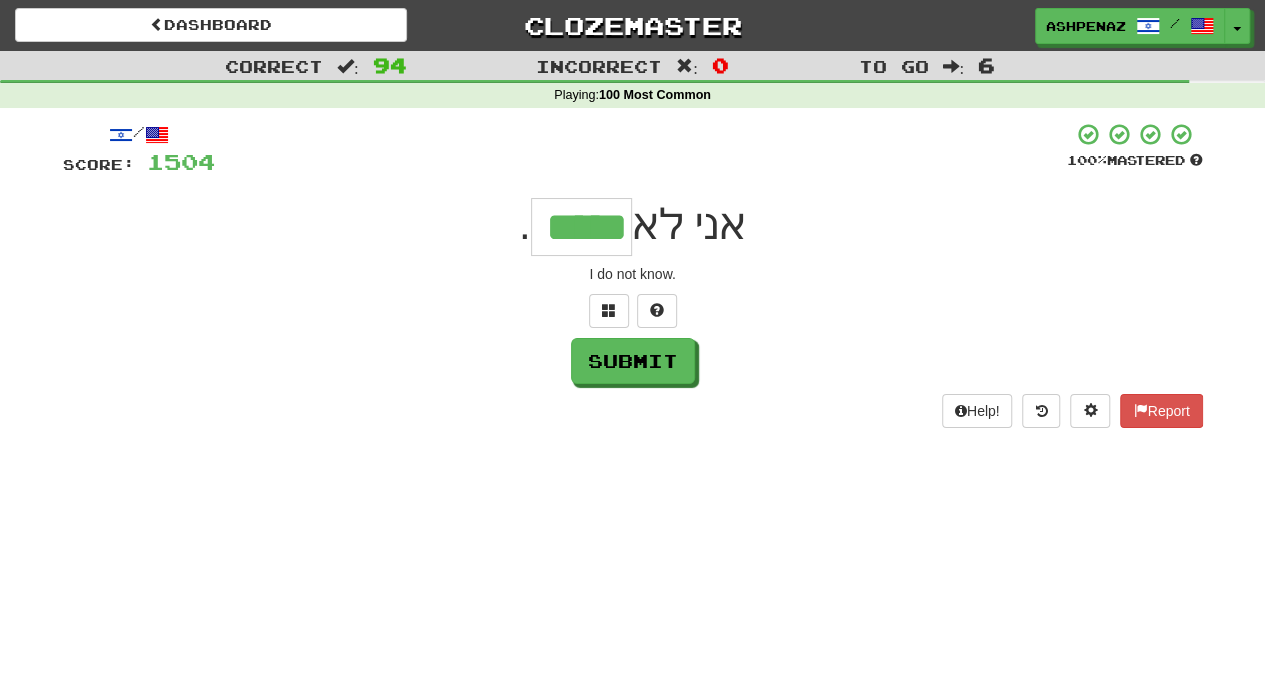 type on "*****" 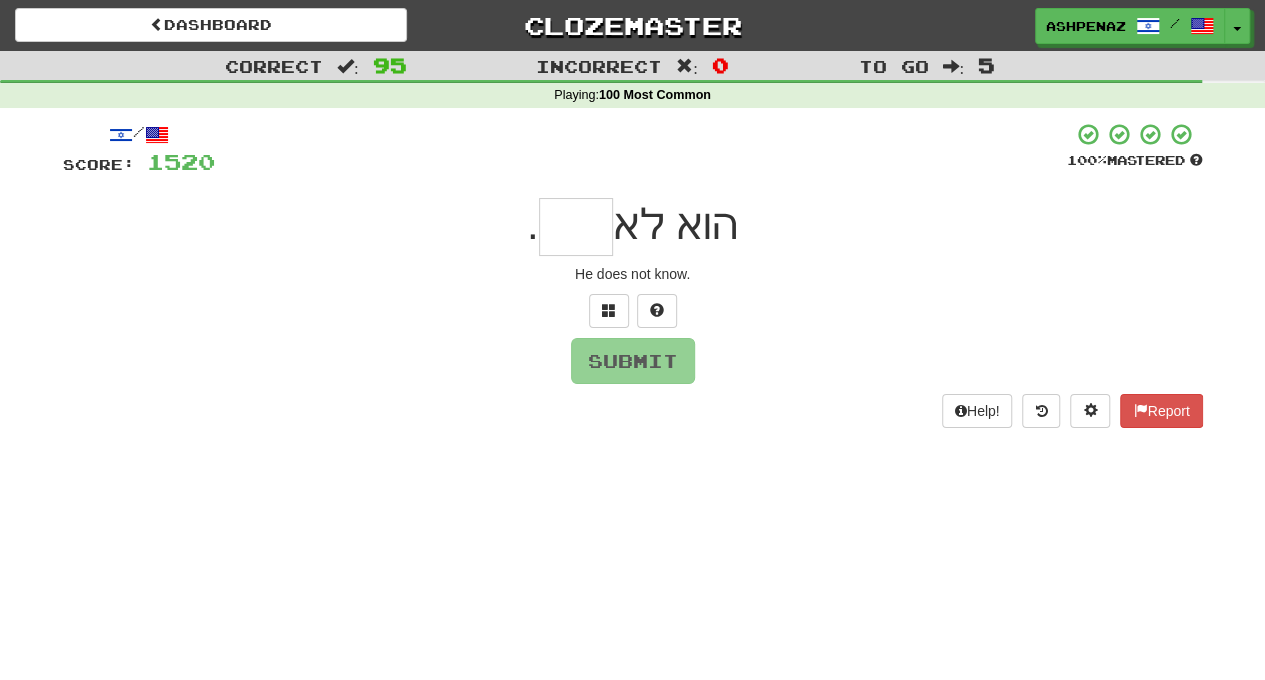 type on "*" 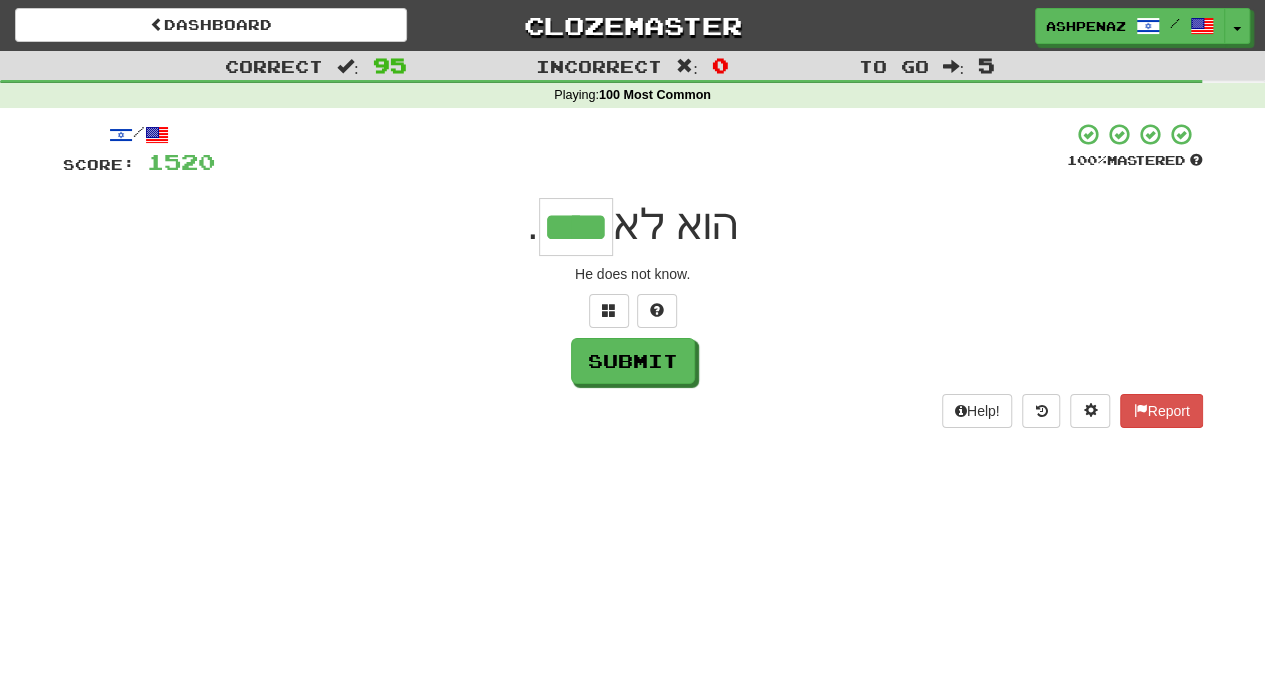 type on "****" 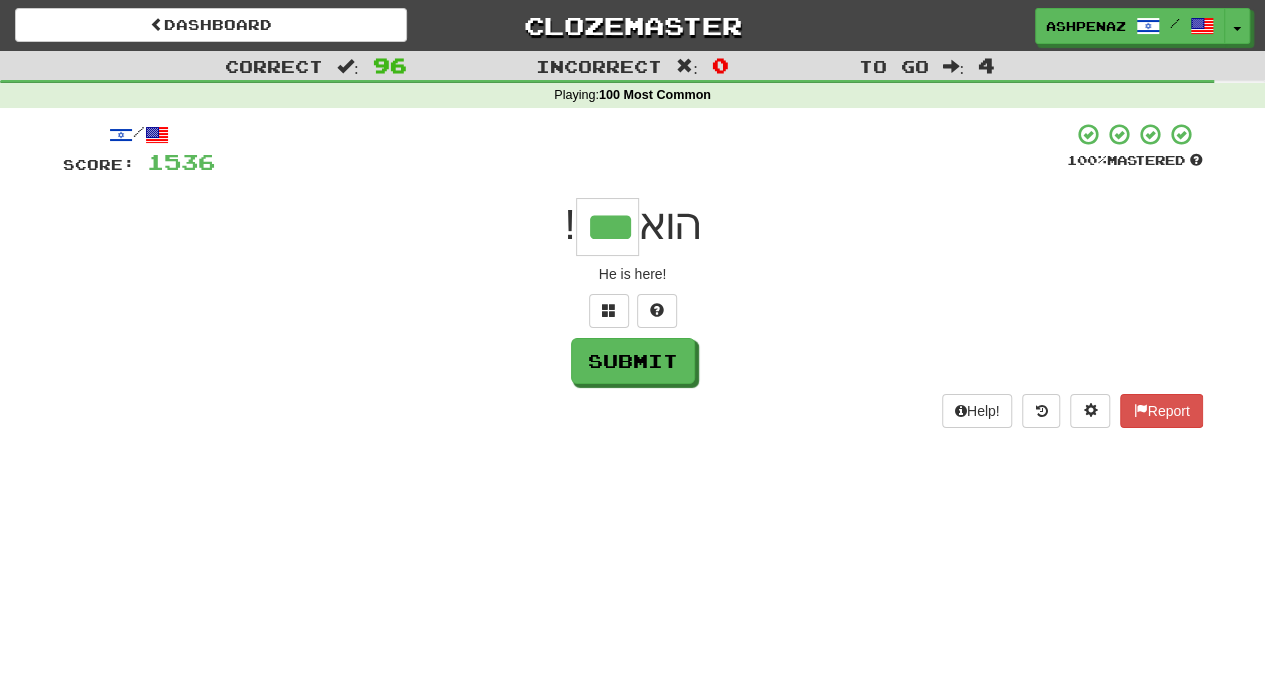 type on "***" 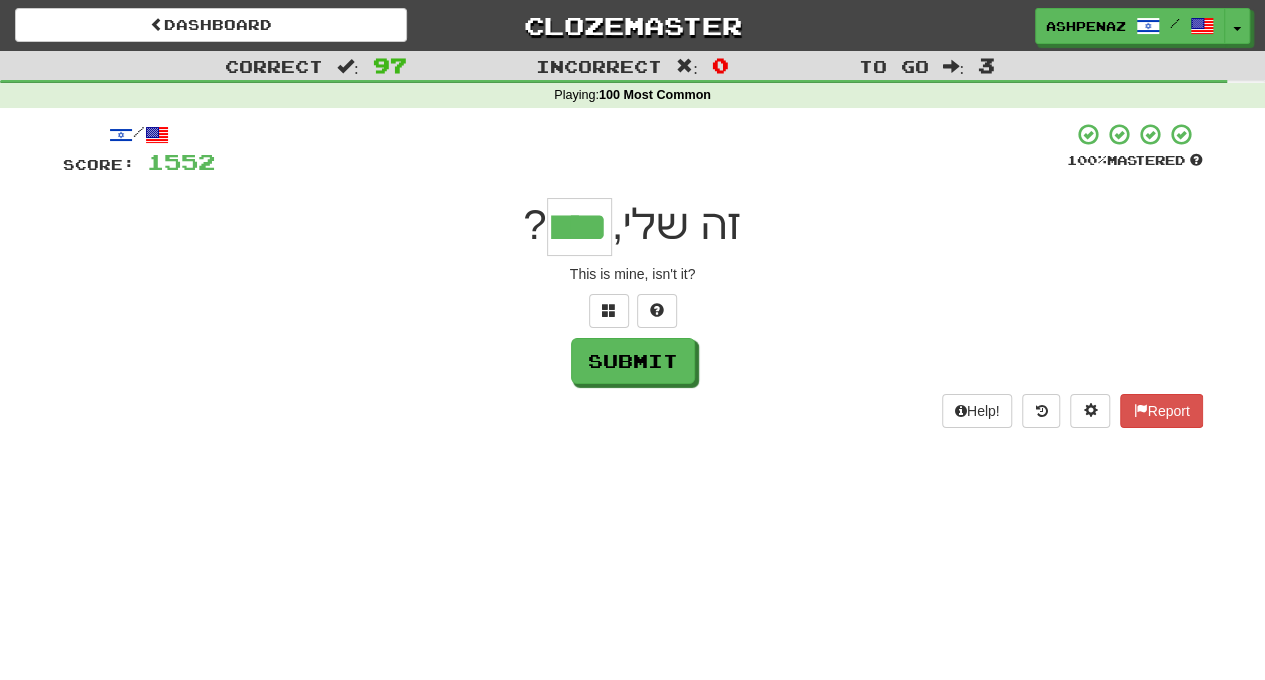 type on "****" 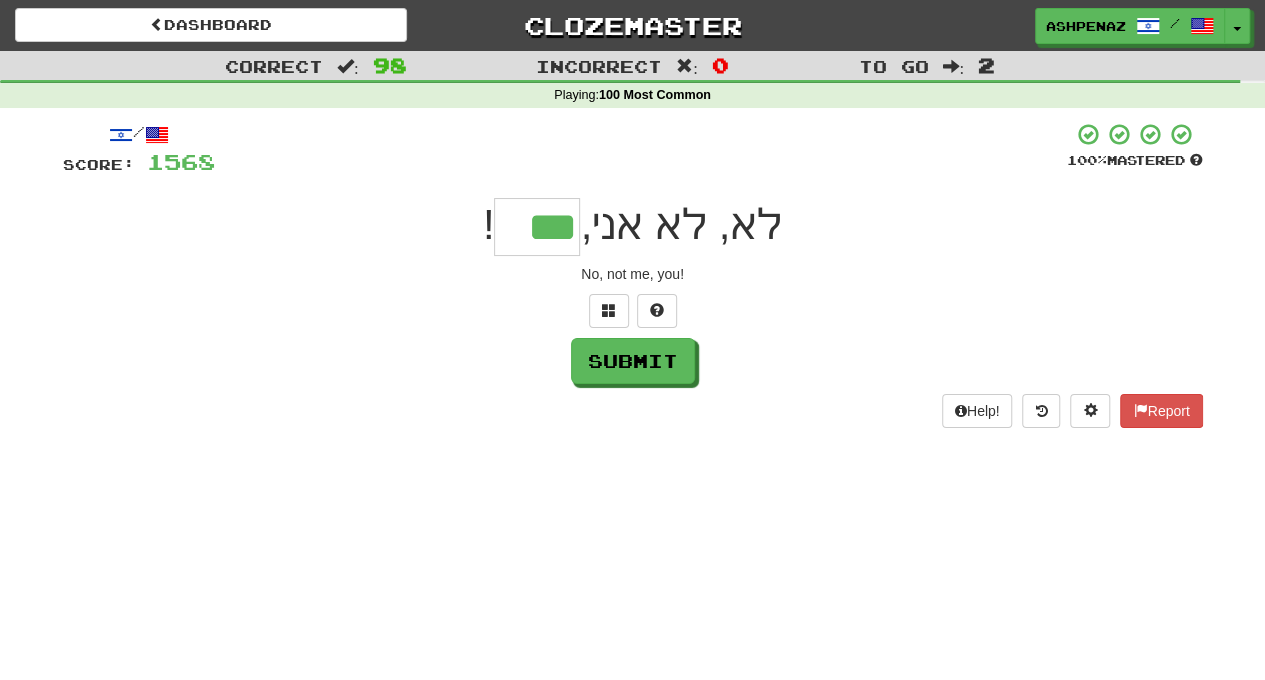 type on "***" 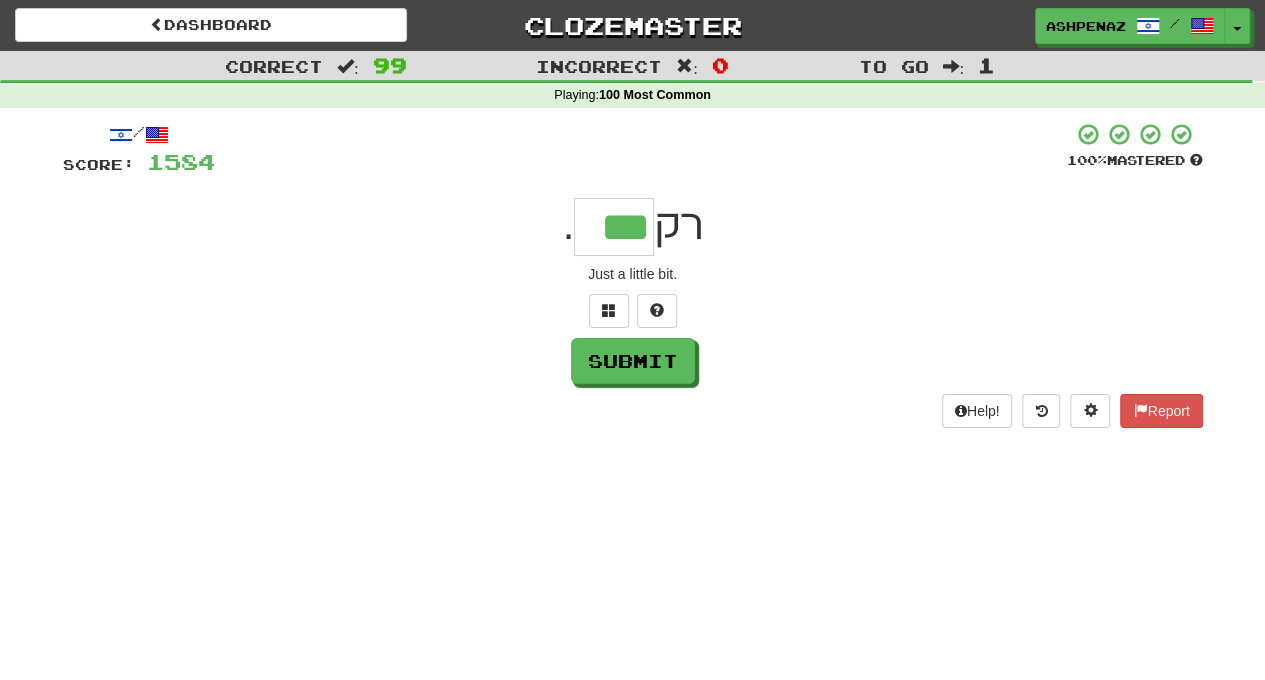 type on "***" 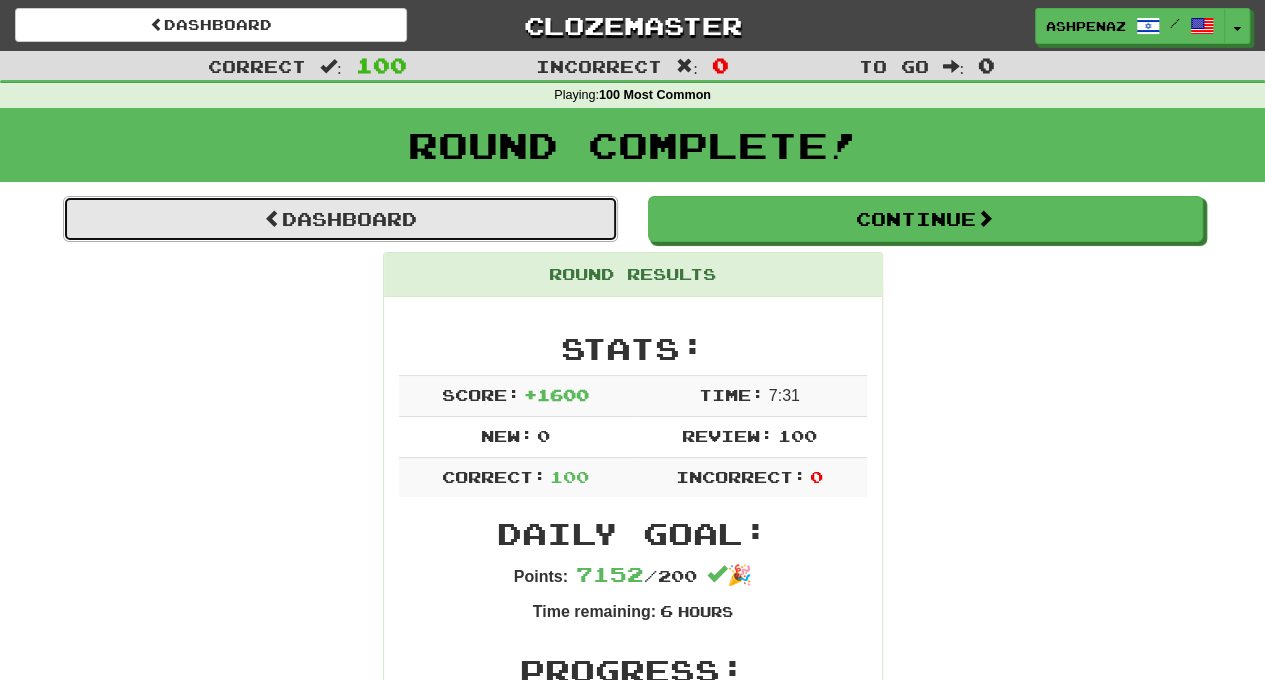 click on "Dashboard" at bounding box center [340, 219] 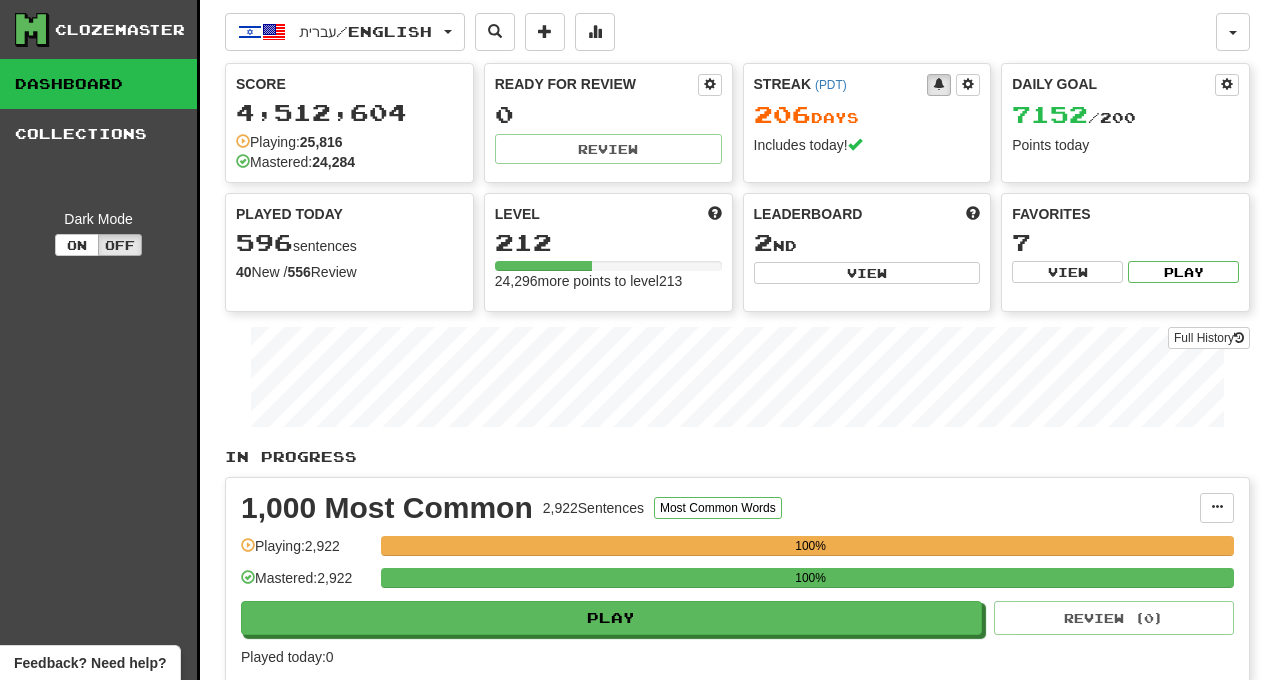 scroll, scrollTop: 0, scrollLeft: 0, axis: both 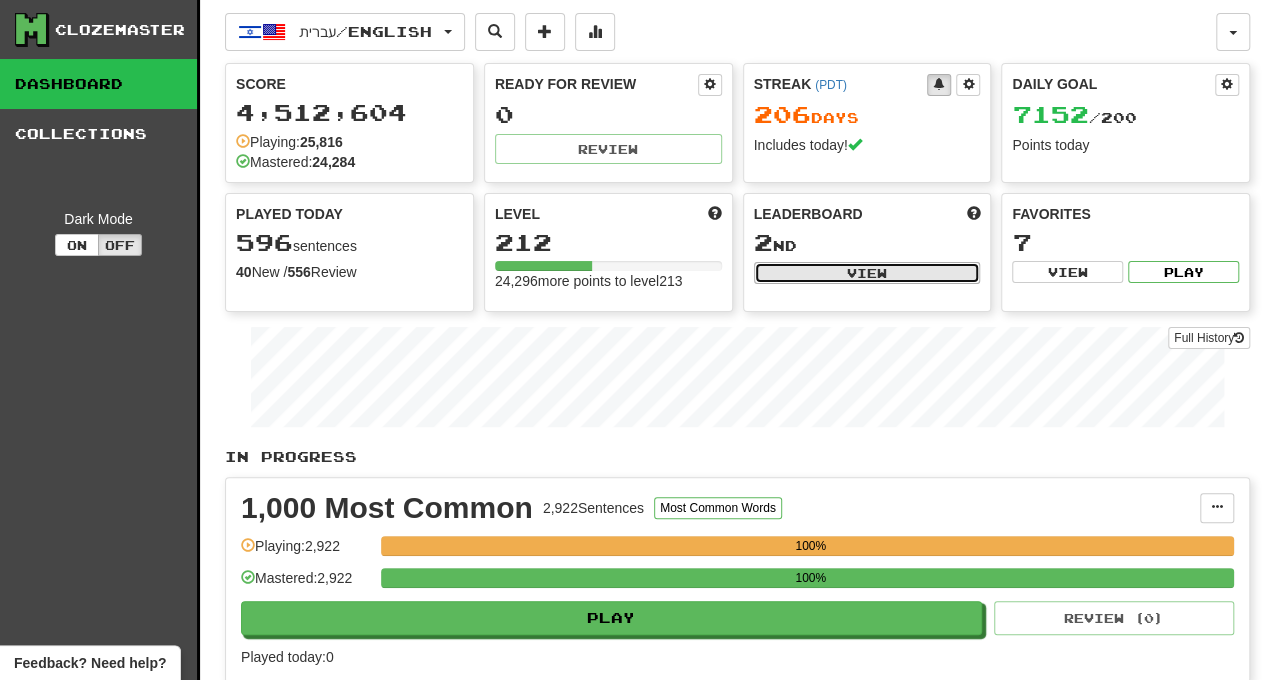 click on "View" at bounding box center [867, 273] 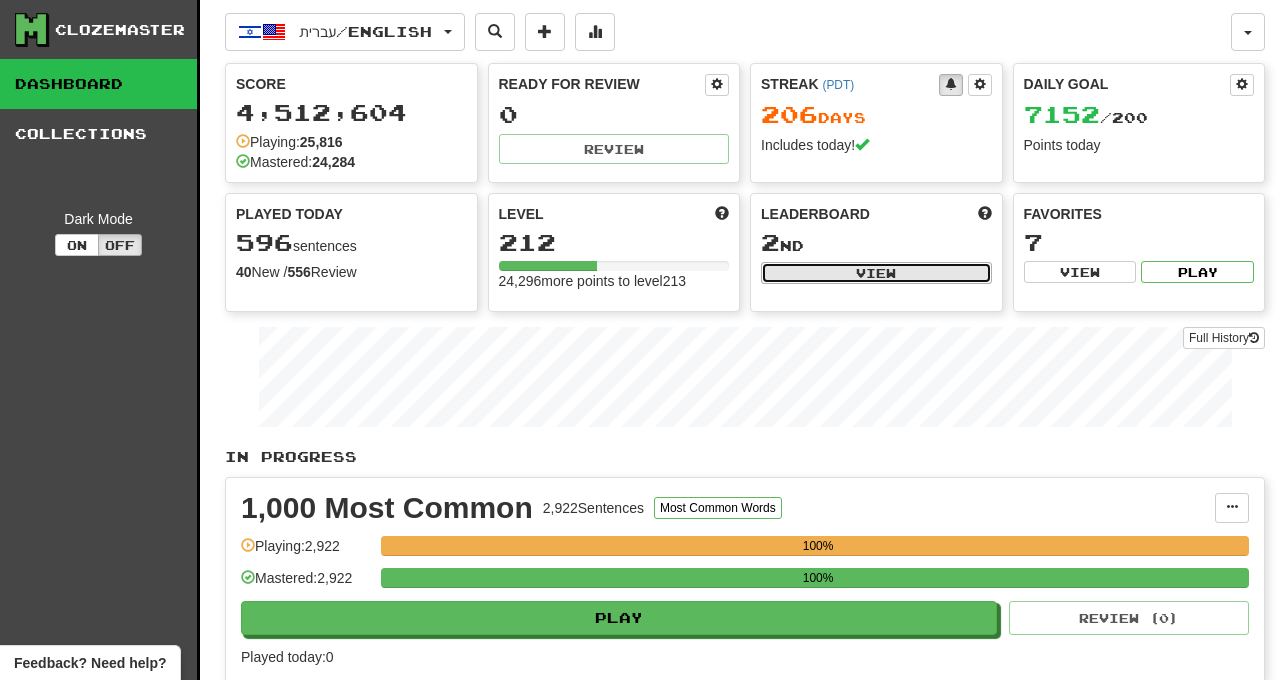select on "**********" 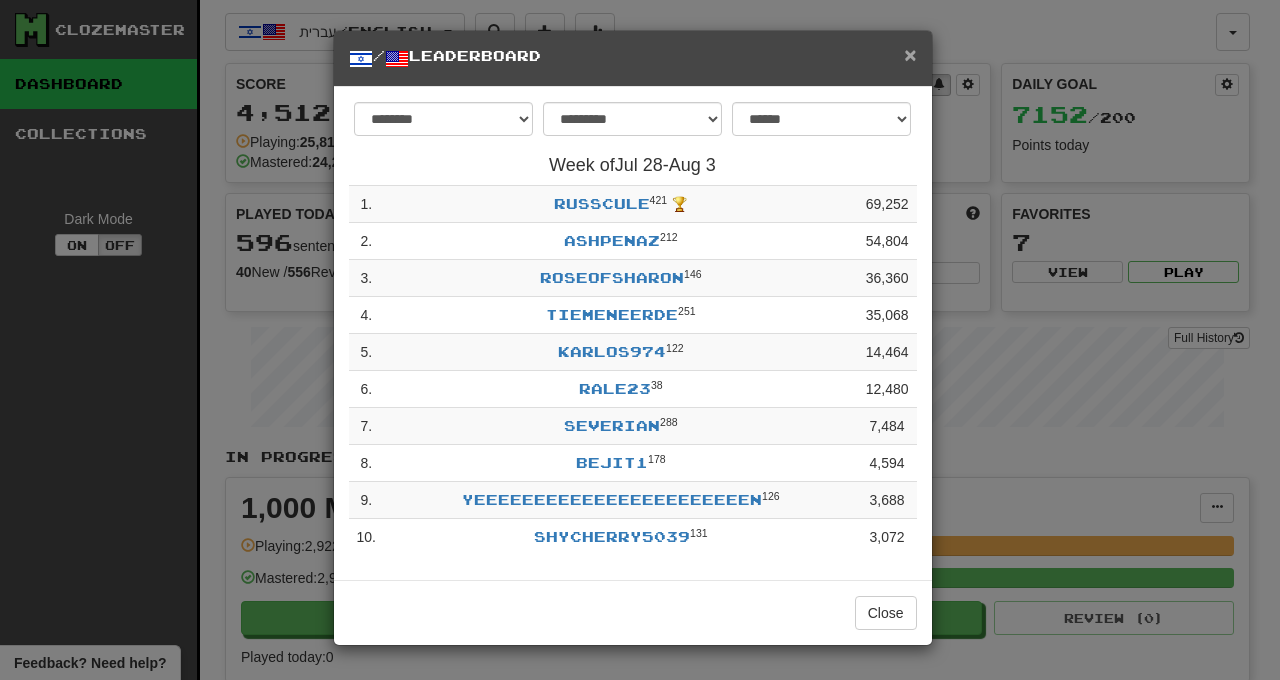 click on "×" at bounding box center [910, 54] 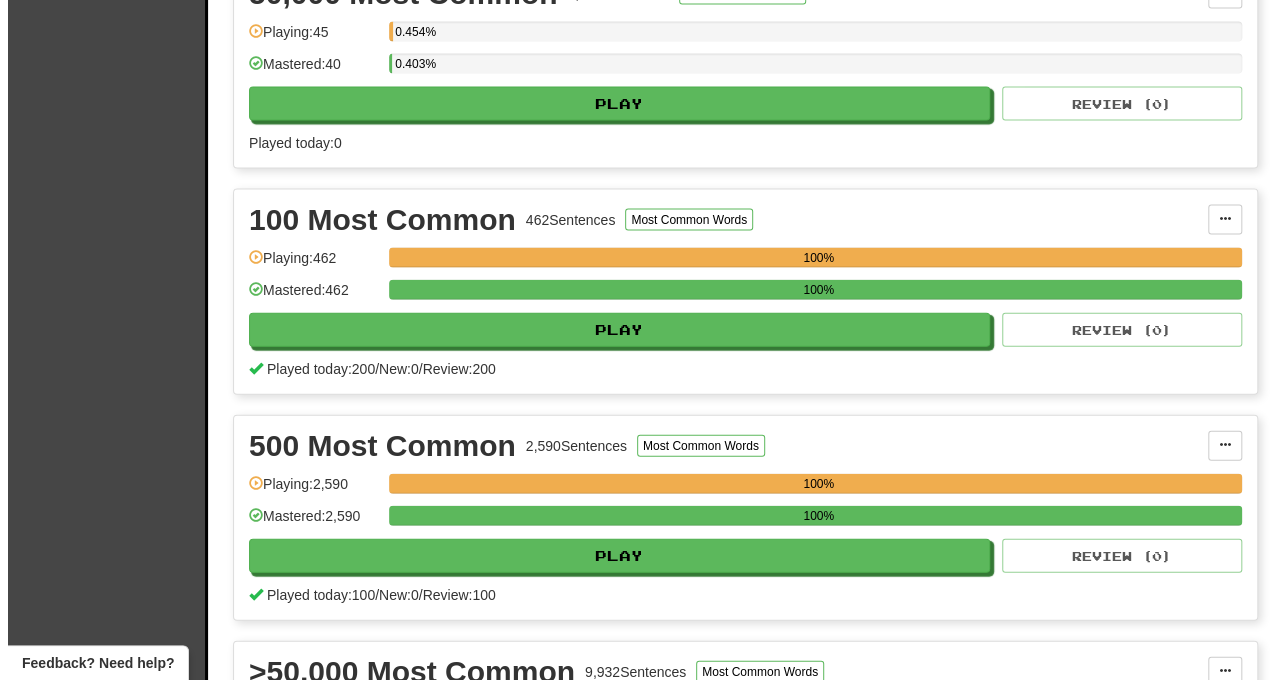 scroll, scrollTop: 2100, scrollLeft: 0, axis: vertical 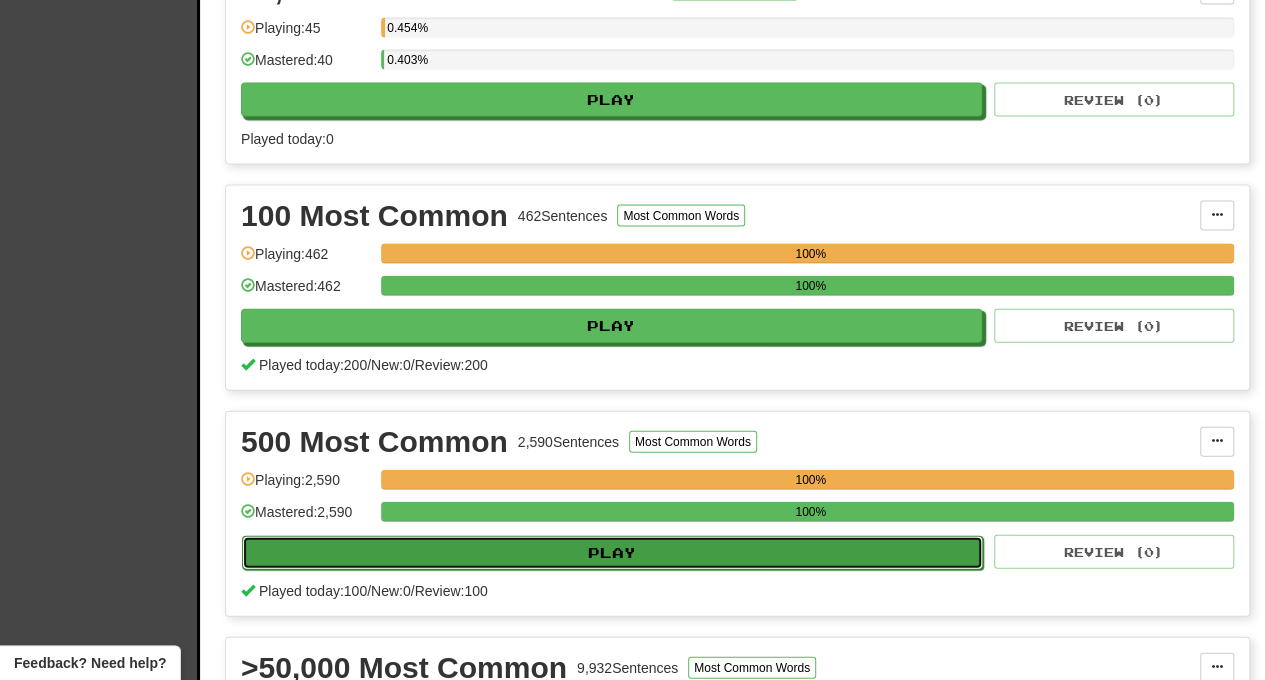 click on "Play" at bounding box center [612, 553] 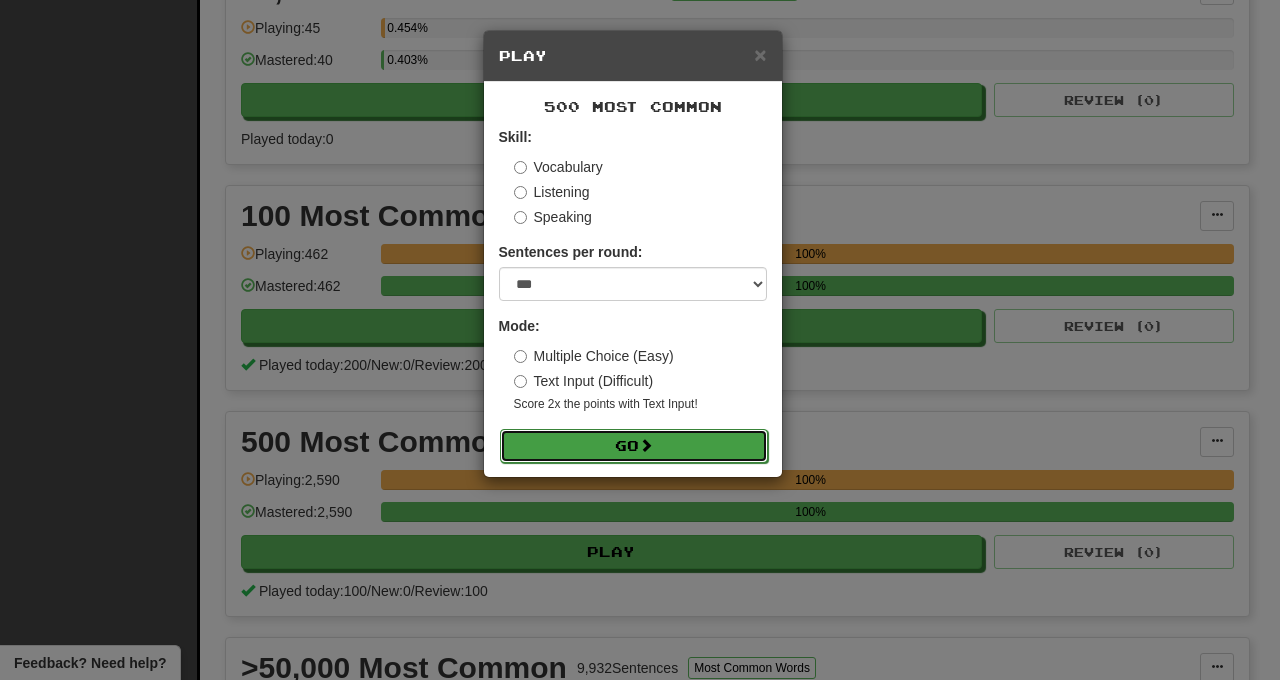 click on "Go" at bounding box center [634, 446] 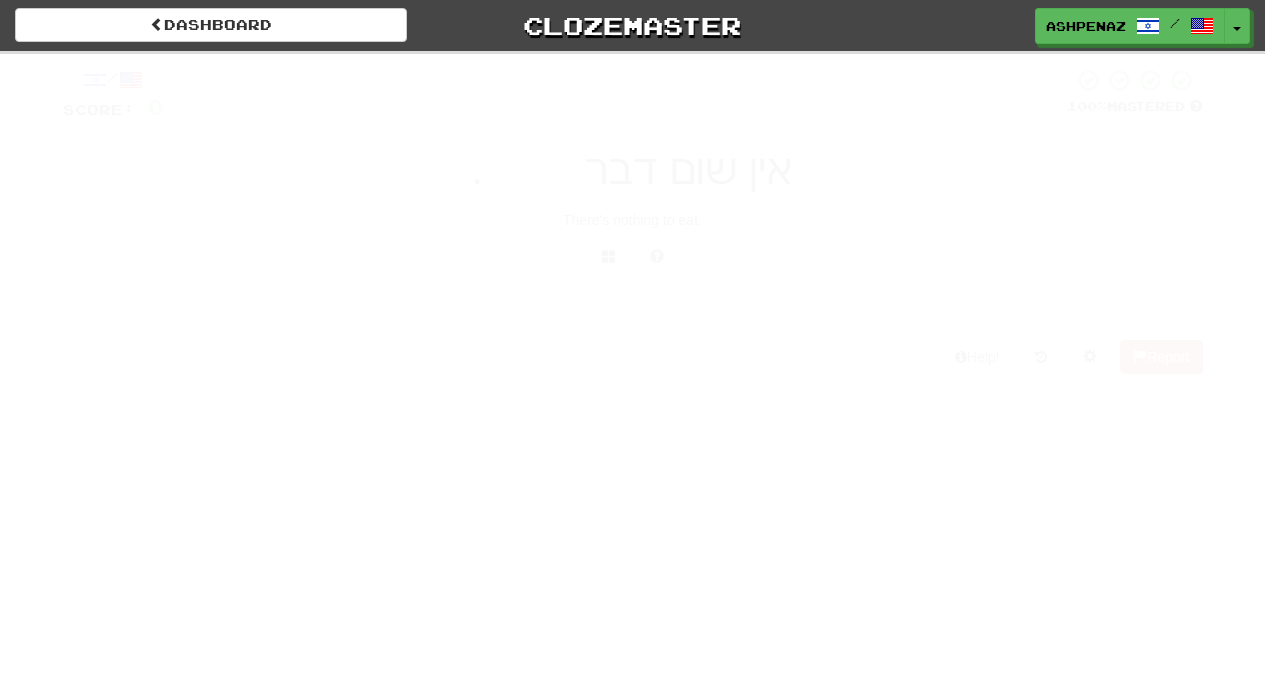 scroll, scrollTop: 0, scrollLeft: 0, axis: both 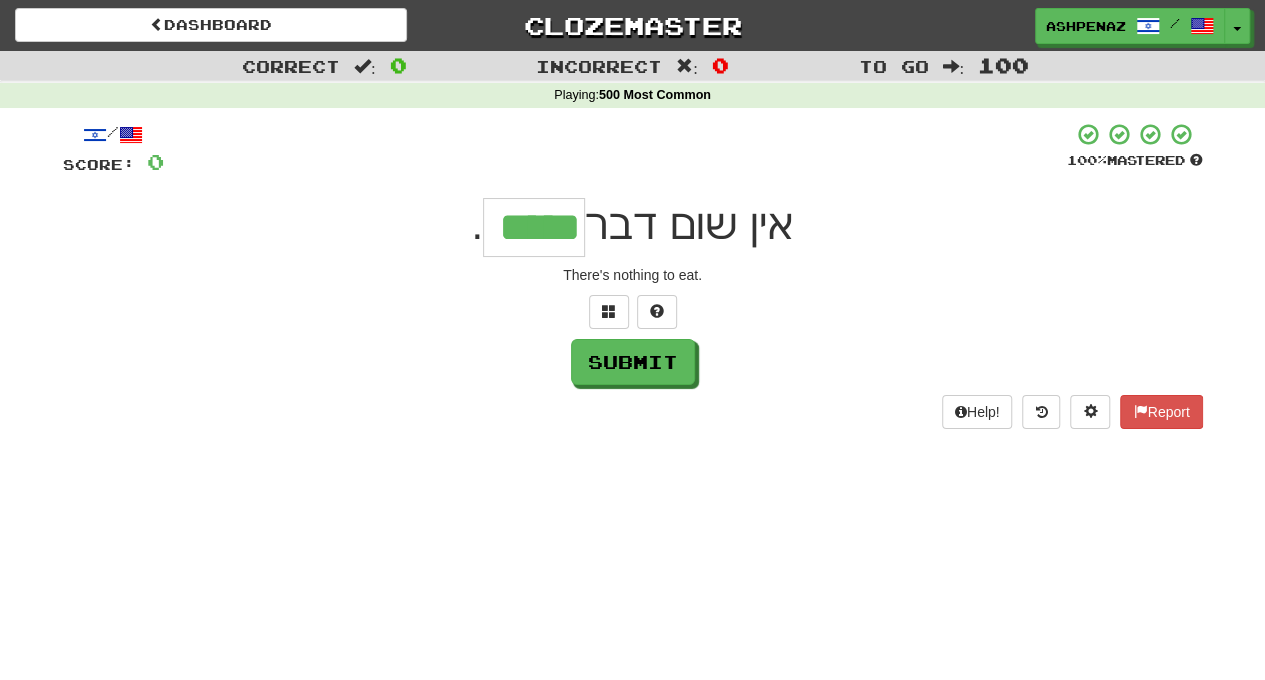 type on "*****" 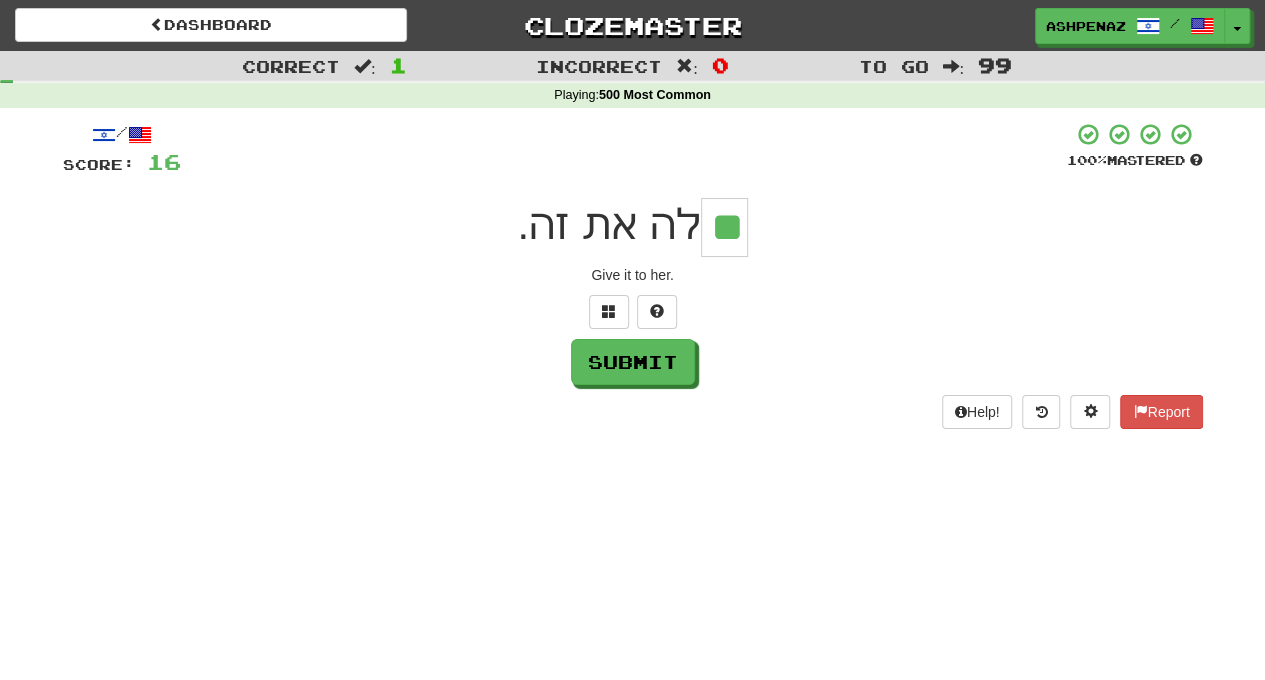 type on "**" 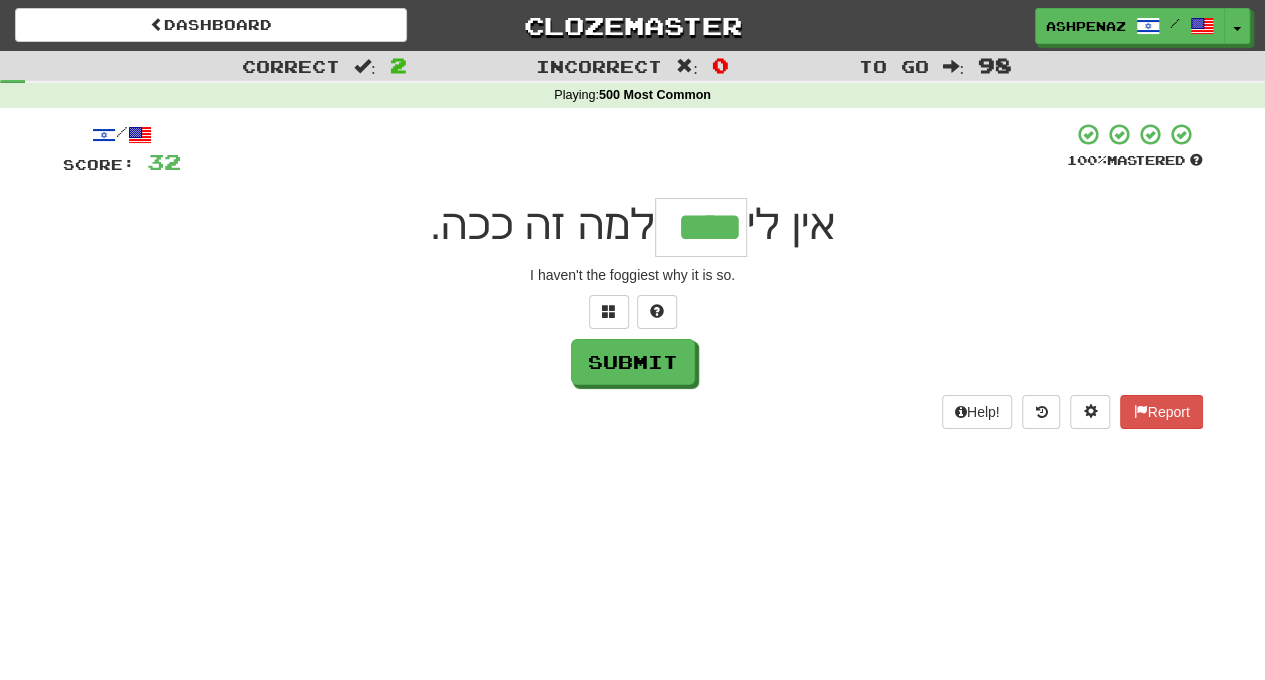type on "****" 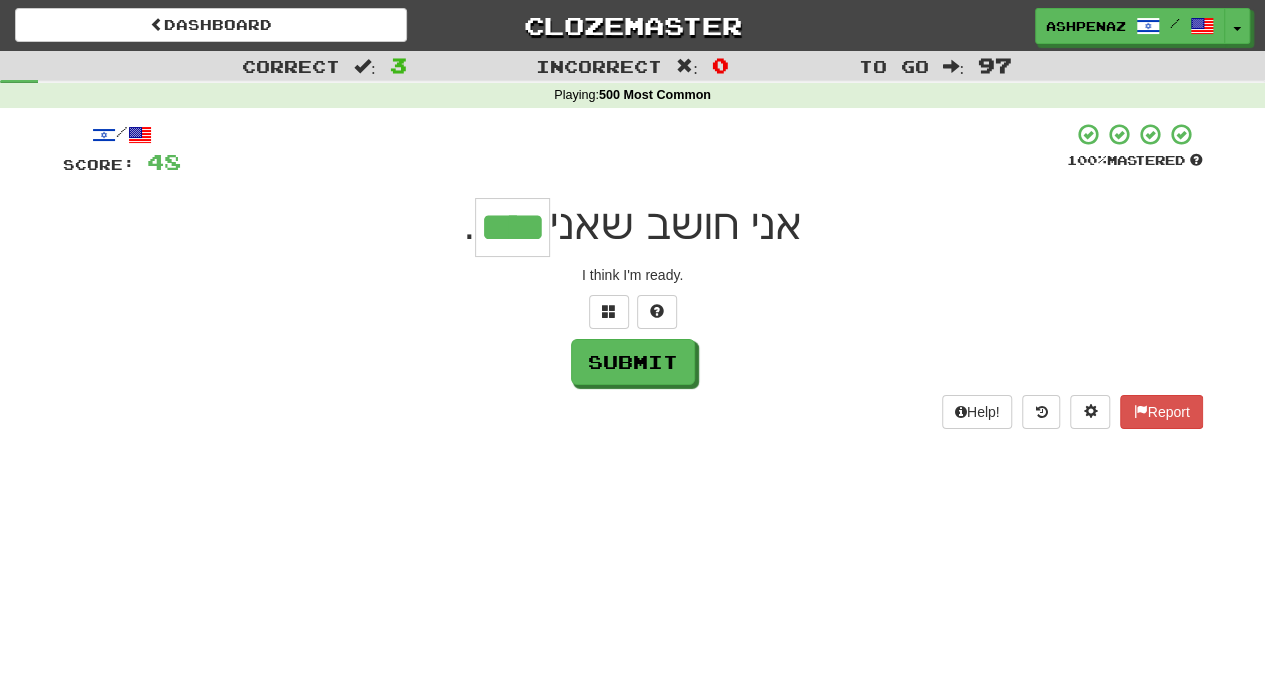 type on "****" 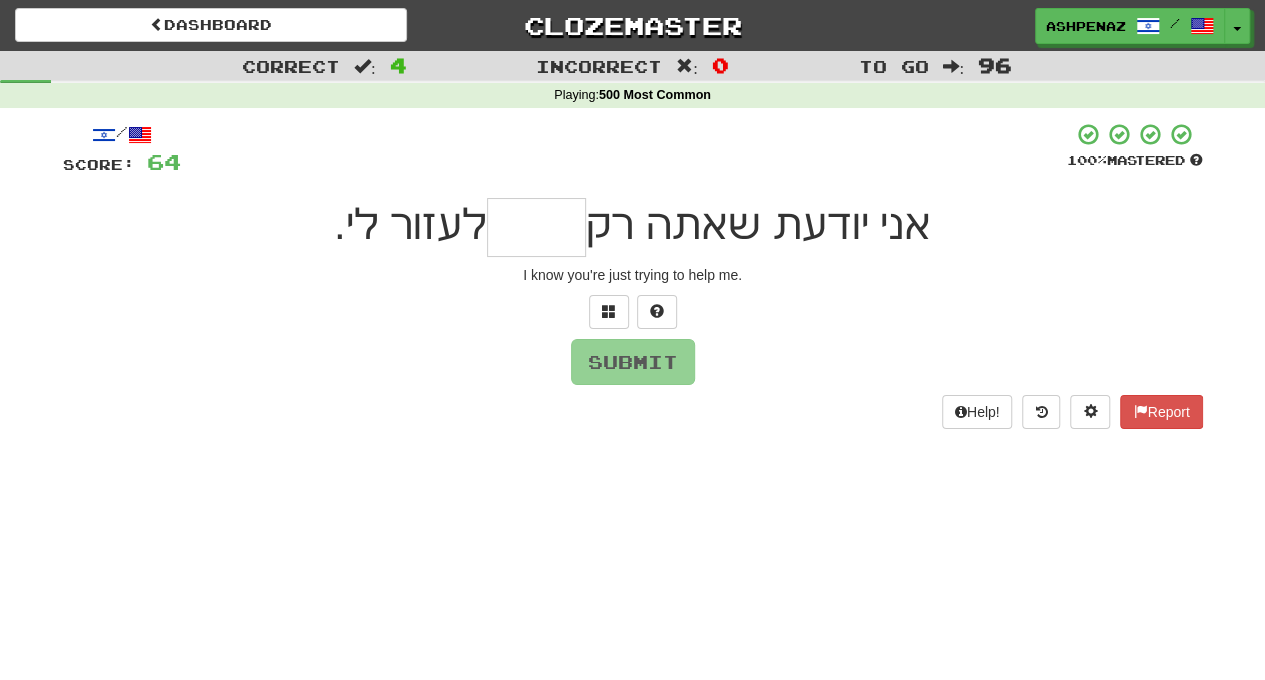 type on "*" 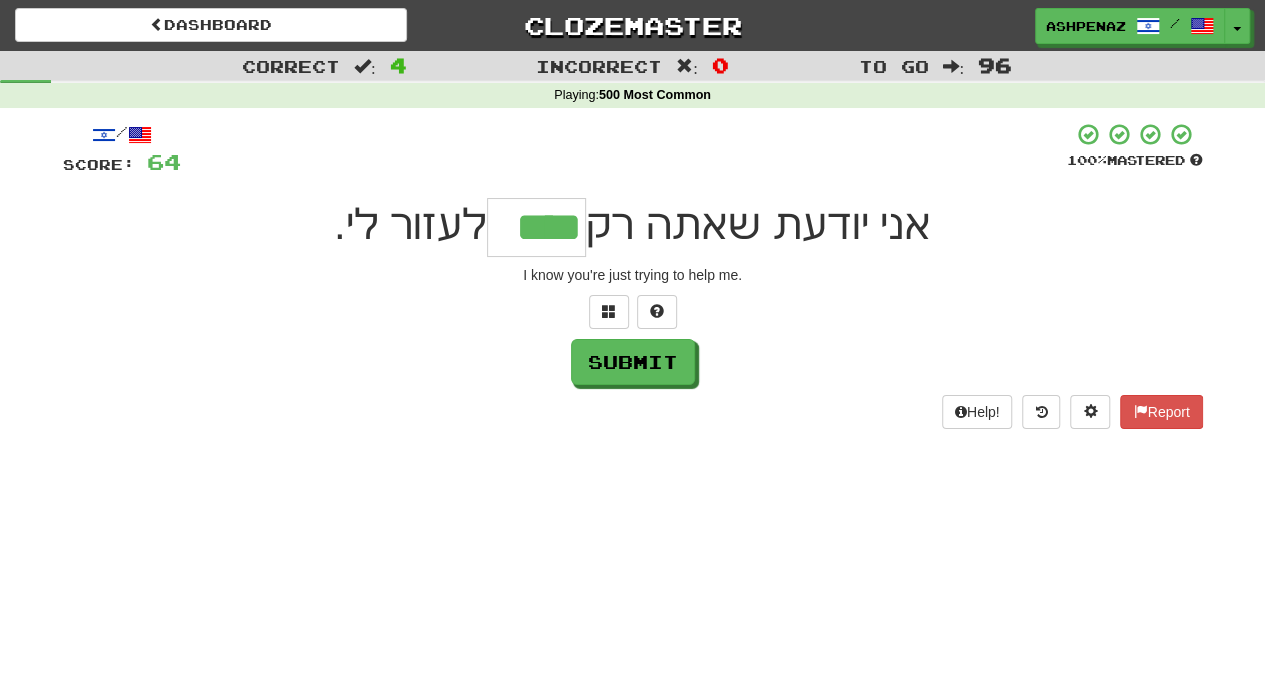 type on "****" 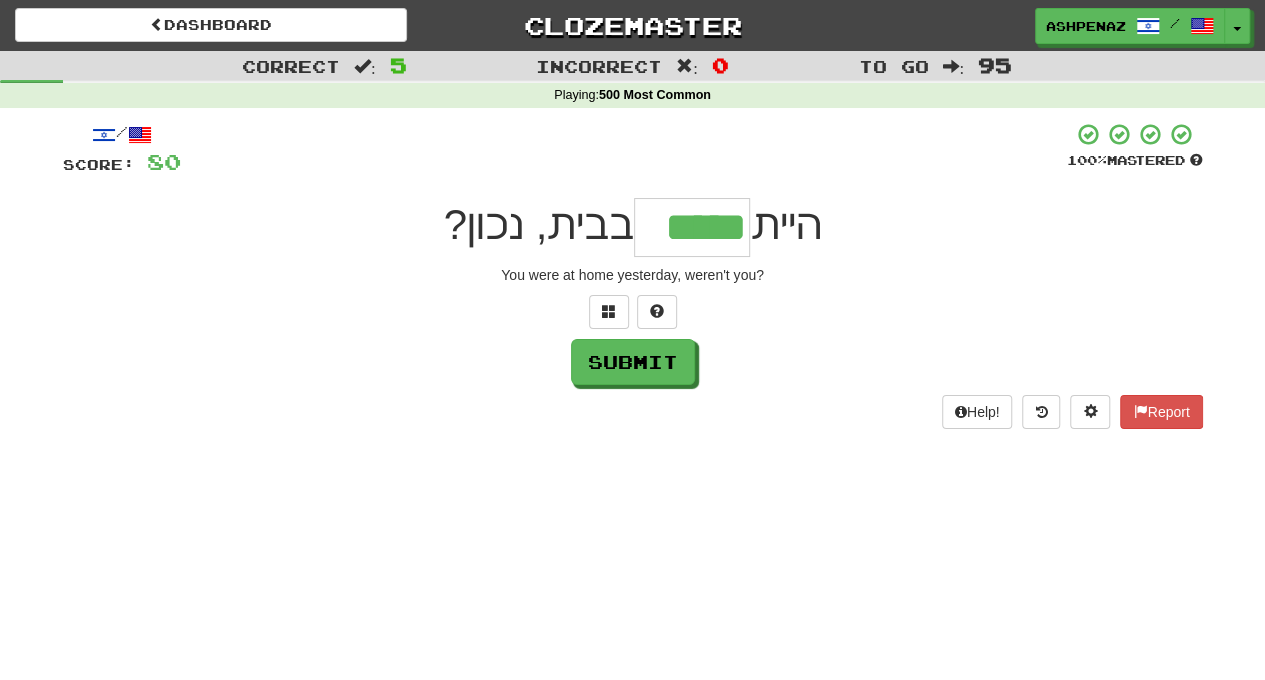 type on "*****" 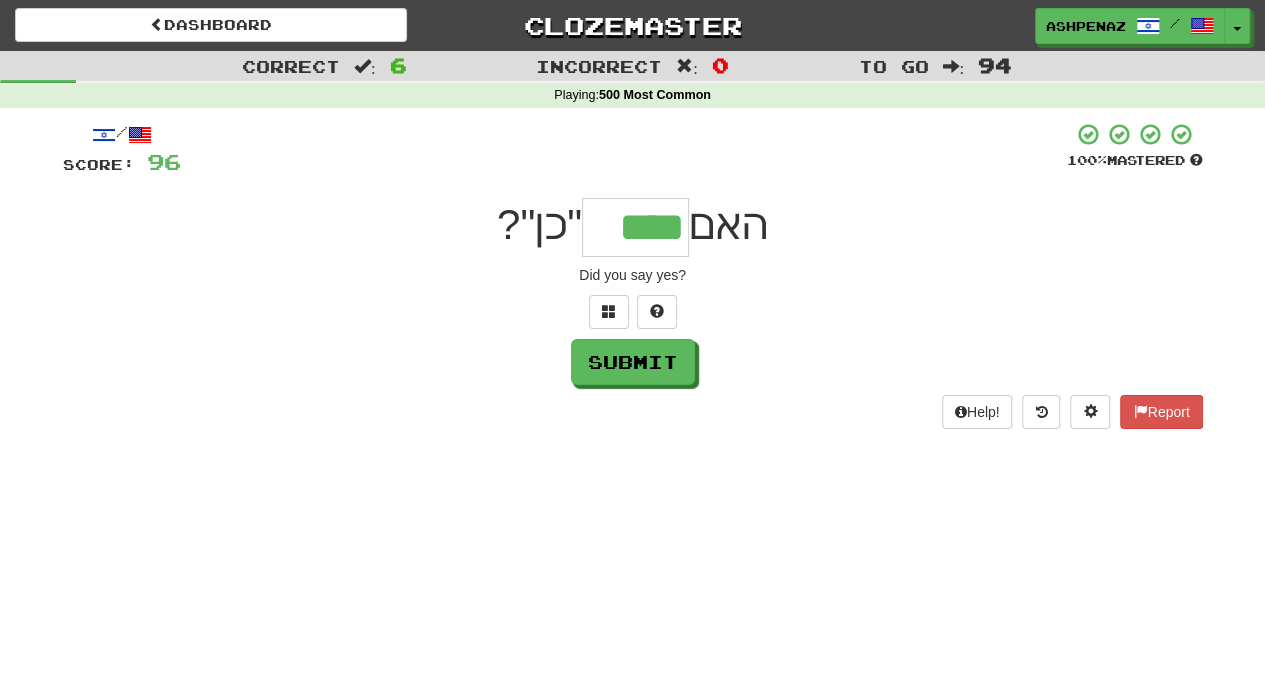 type on "****" 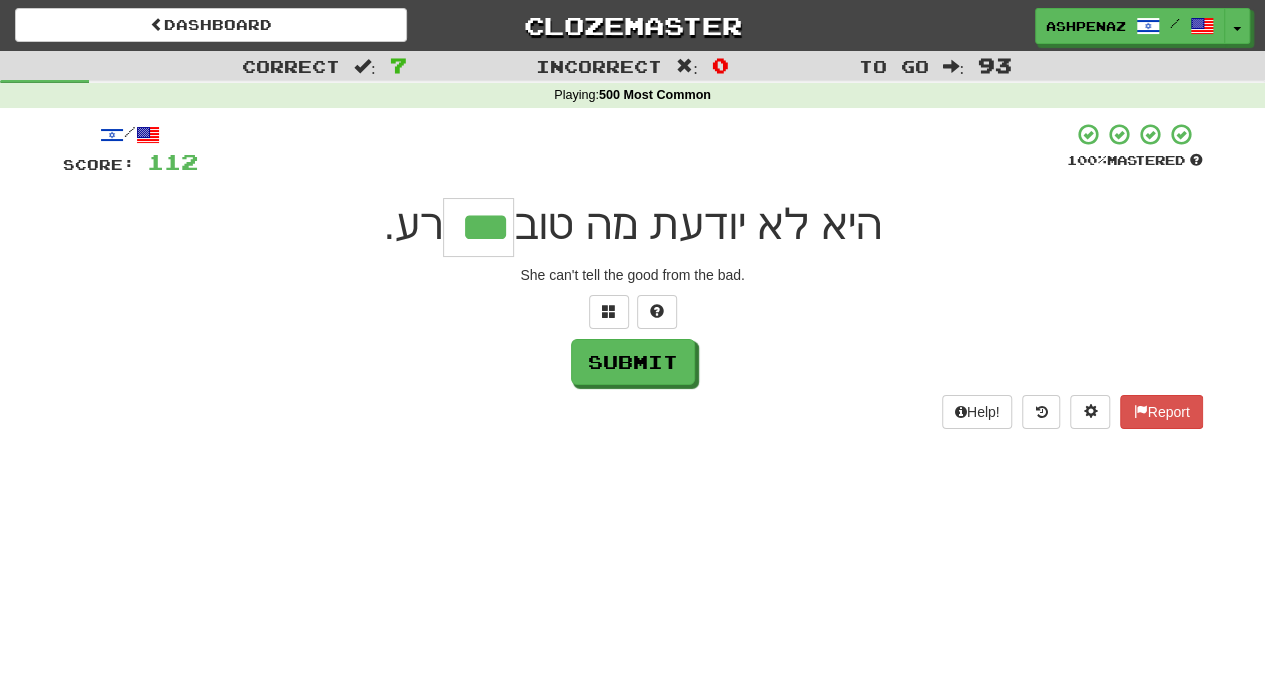 type on "***" 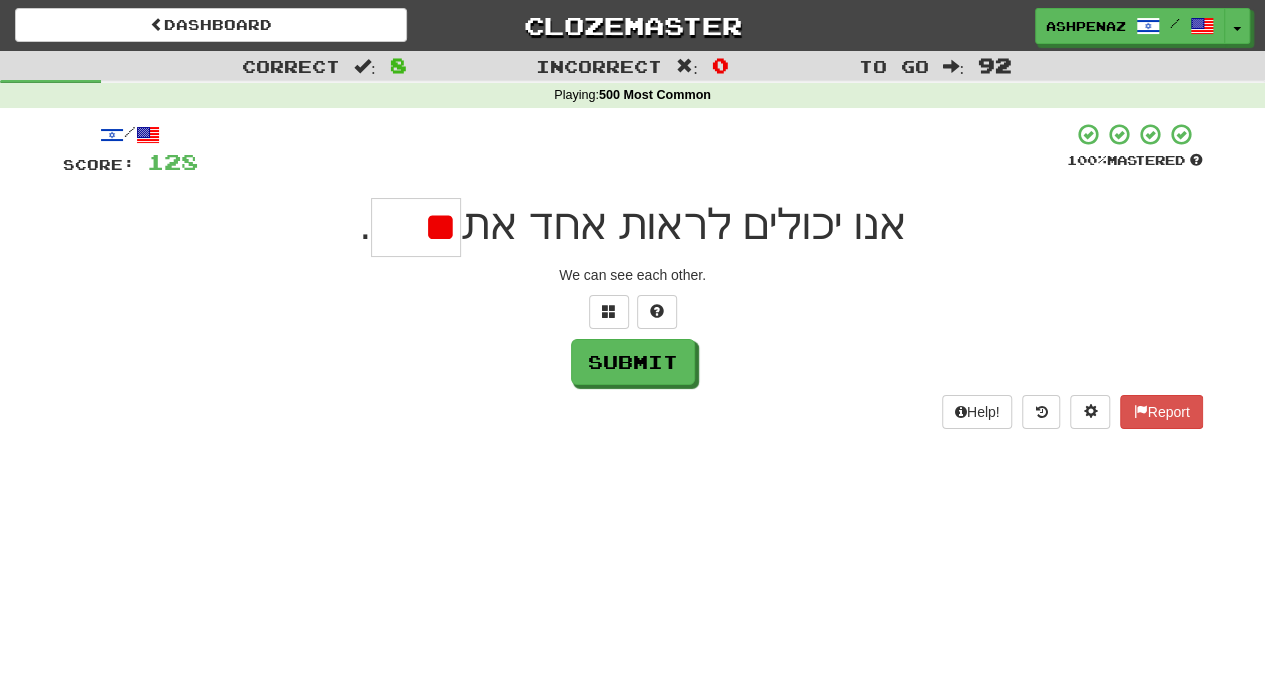 type on "*" 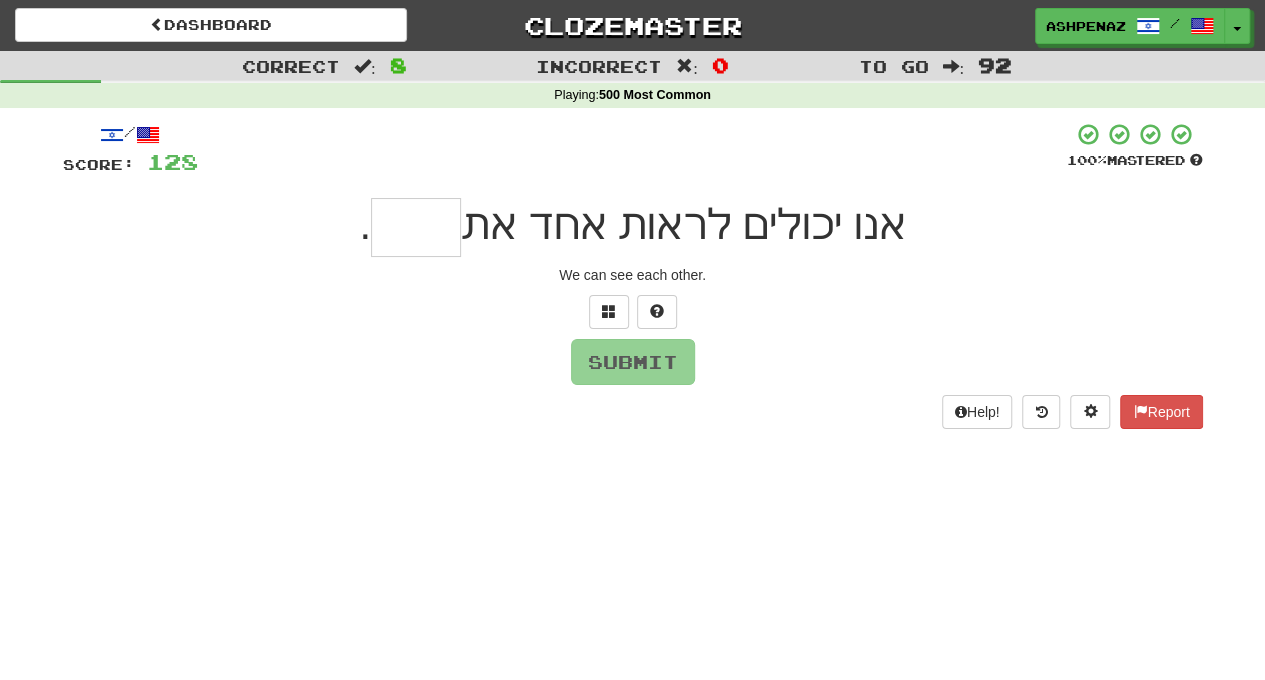 type on "*" 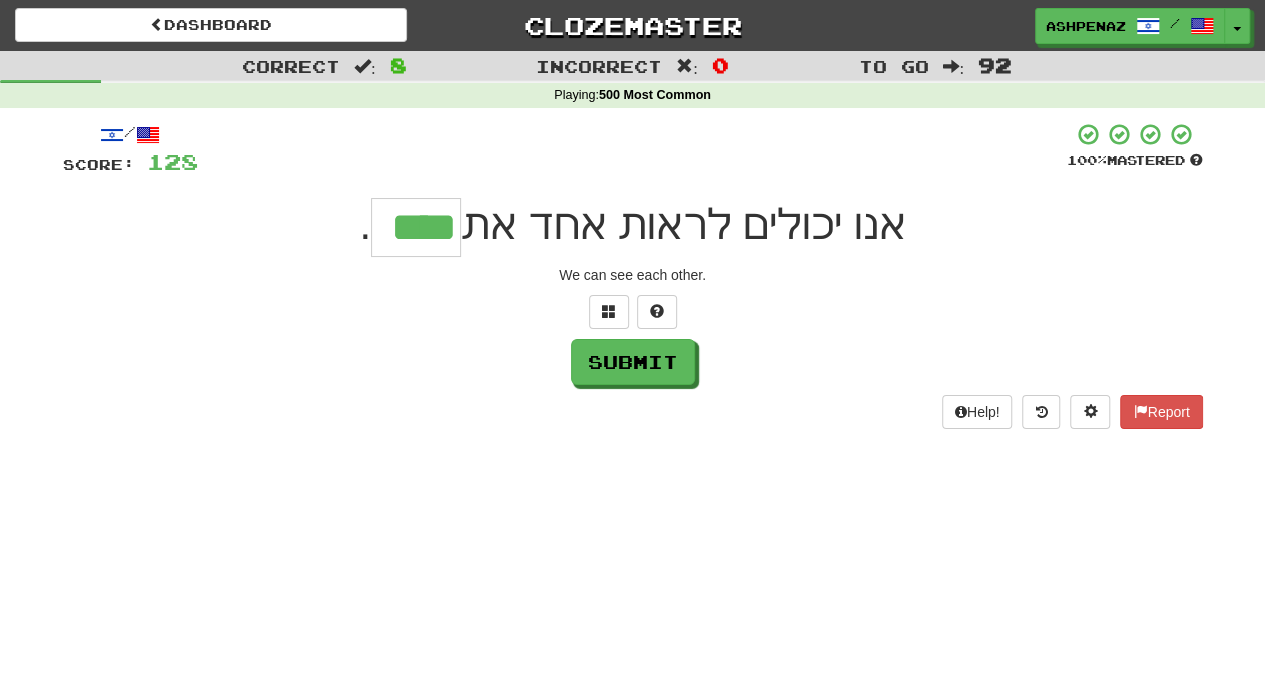 type on "****" 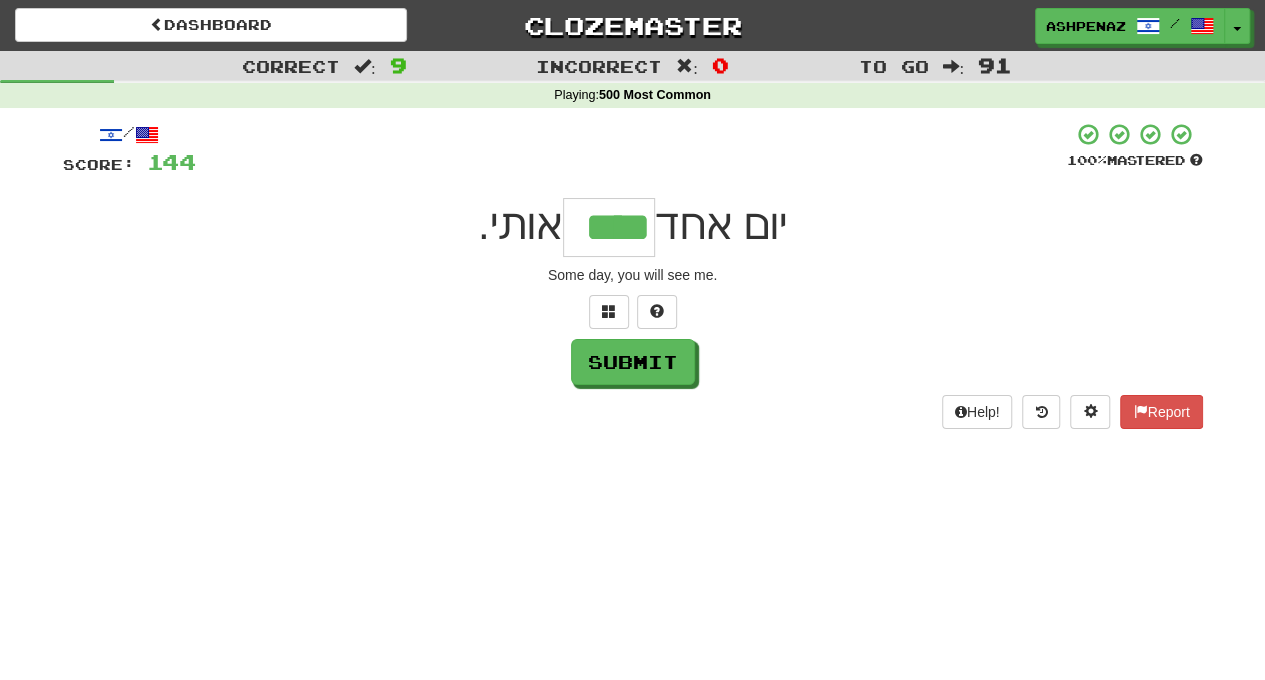 type on "****" 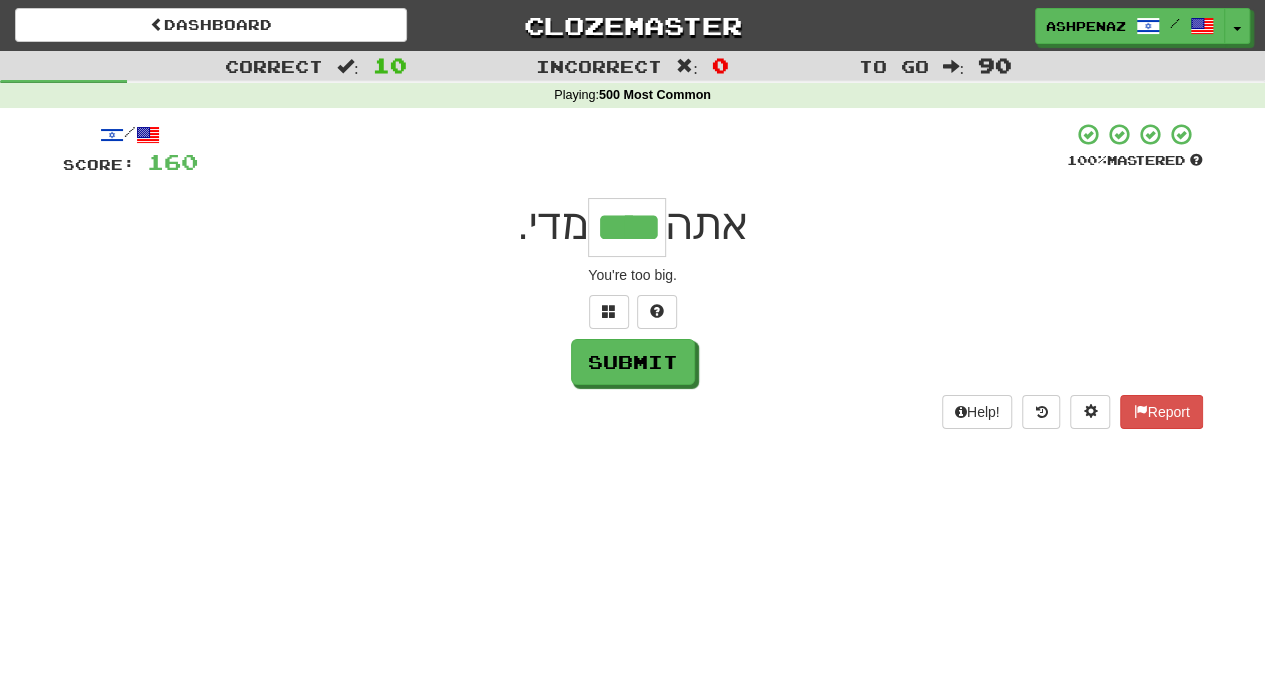type on "****" 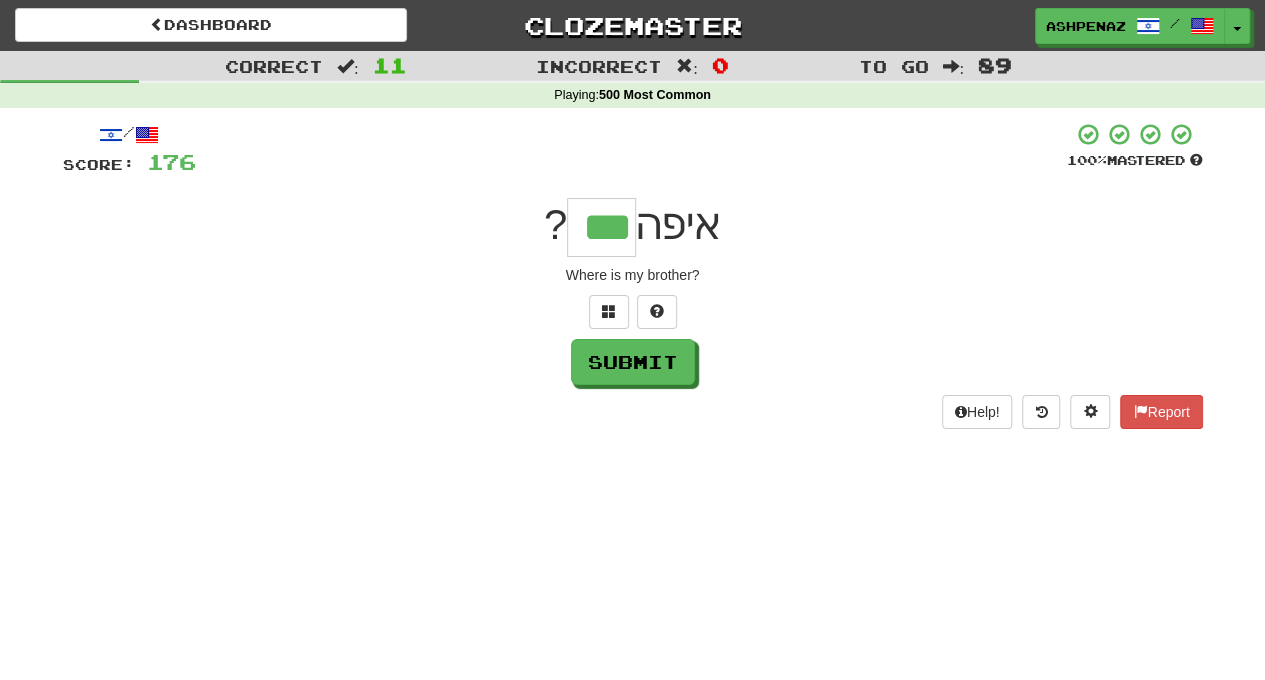 type on "***" 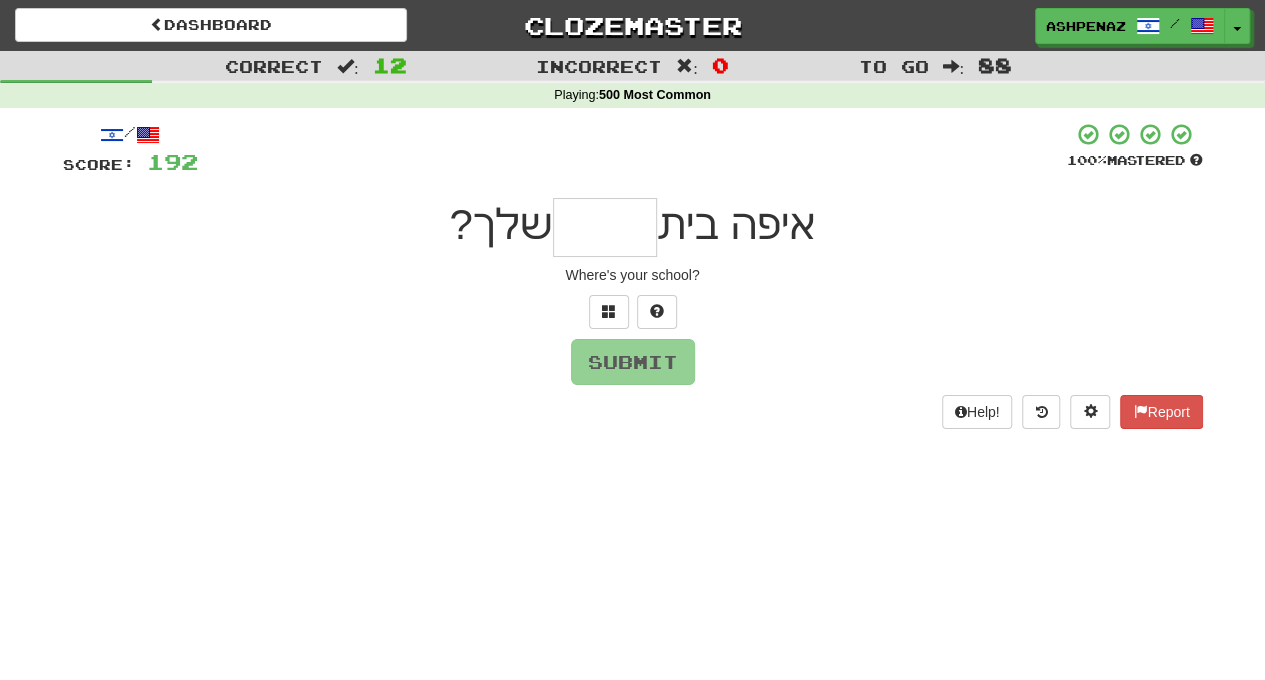 type on "*" 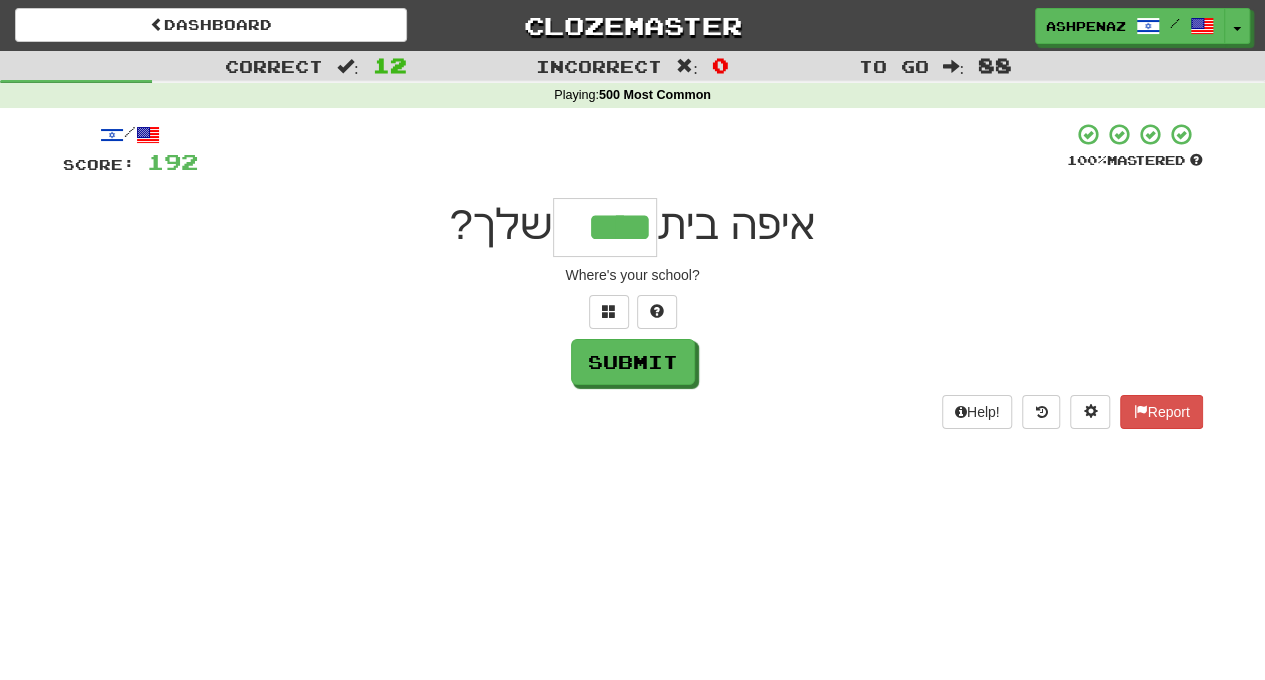 type on "****" 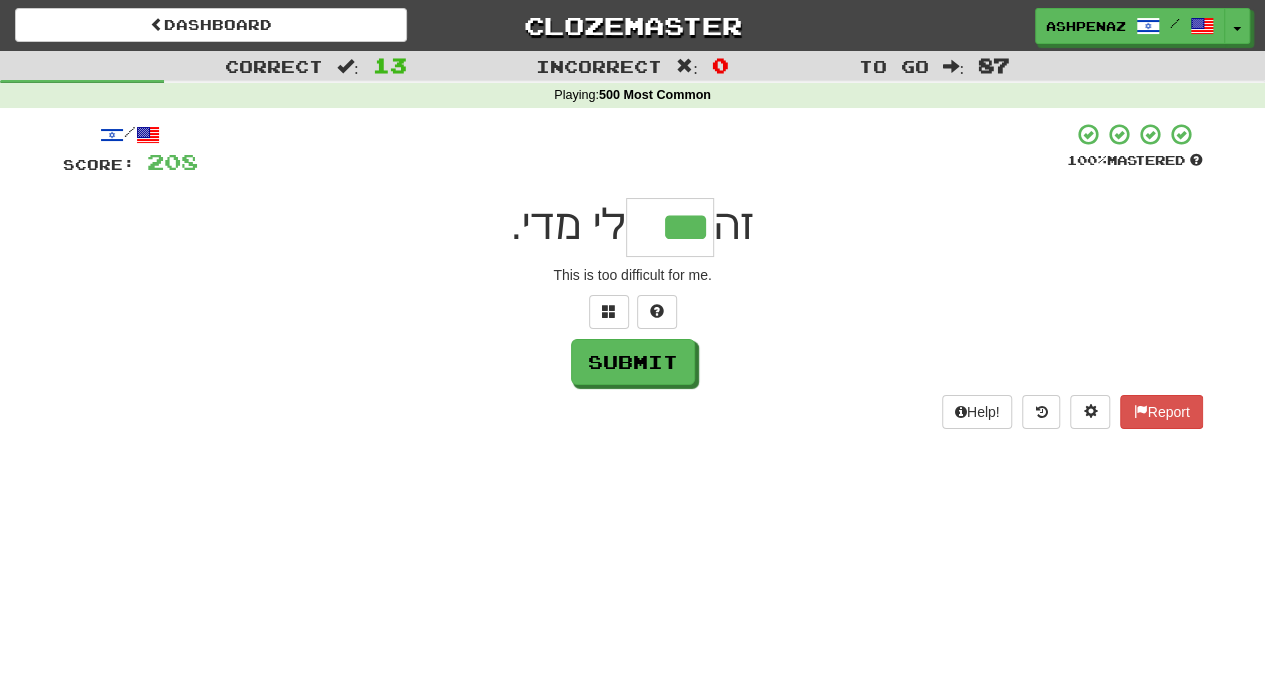 type on "***" 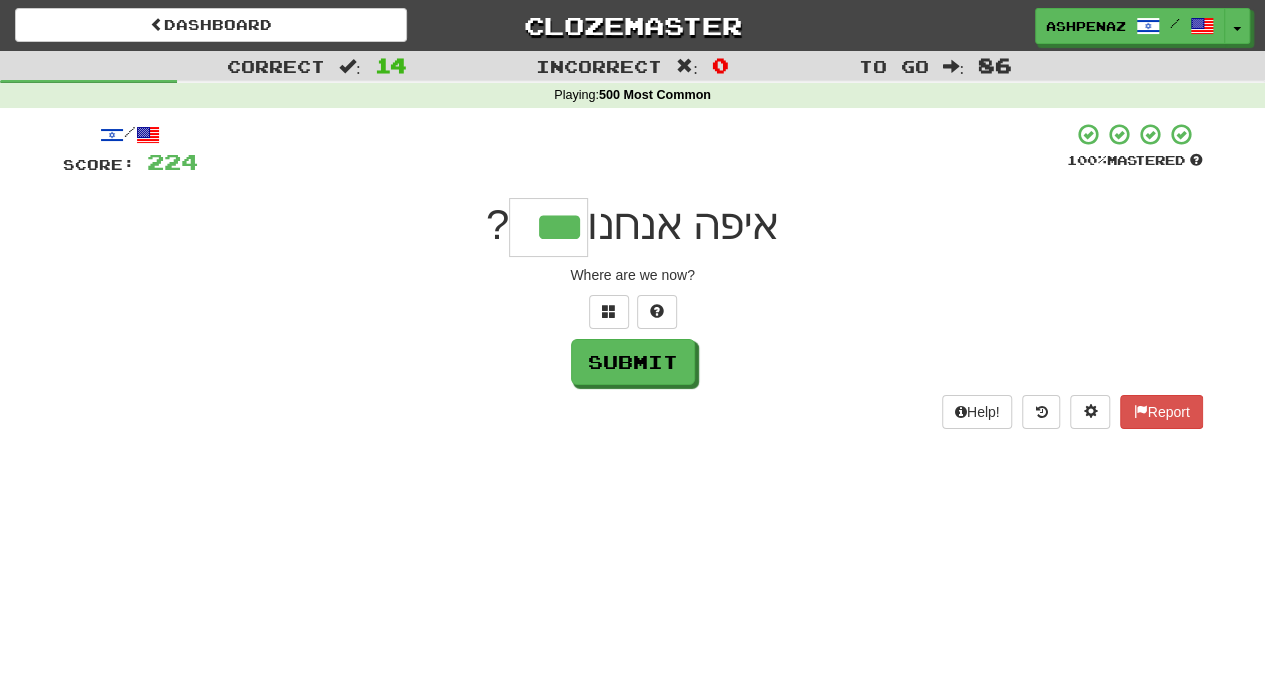 type on "***" 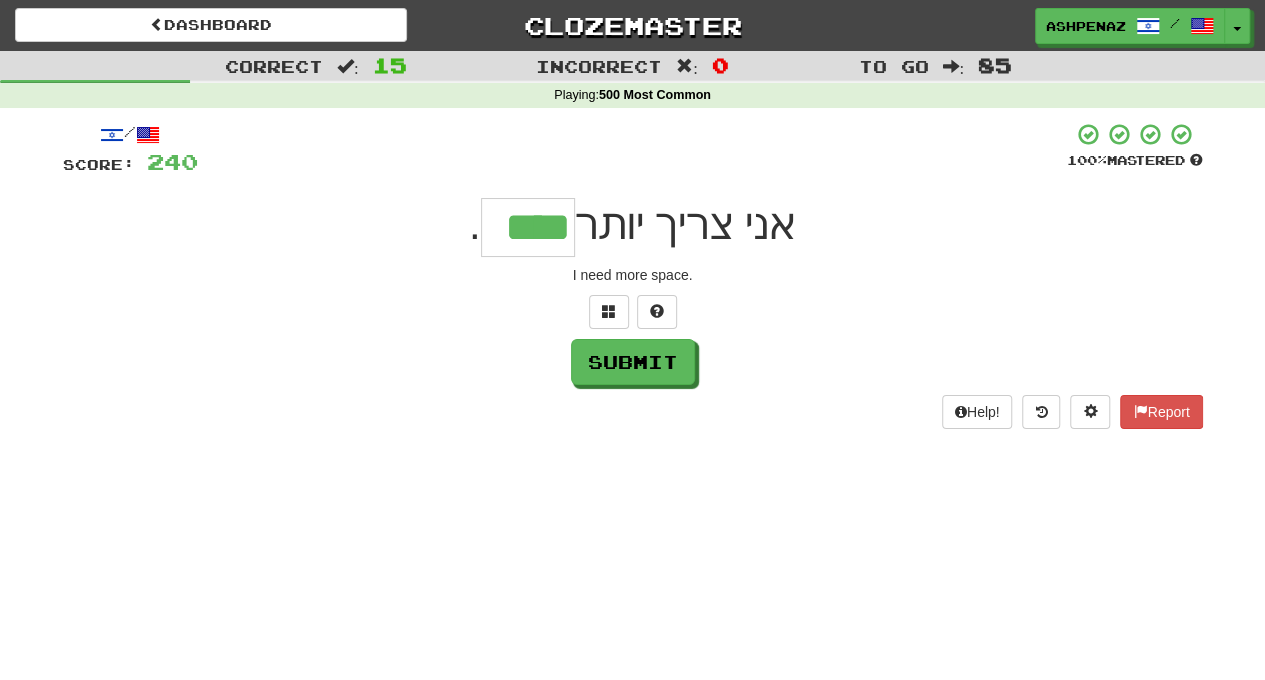 type on "****" 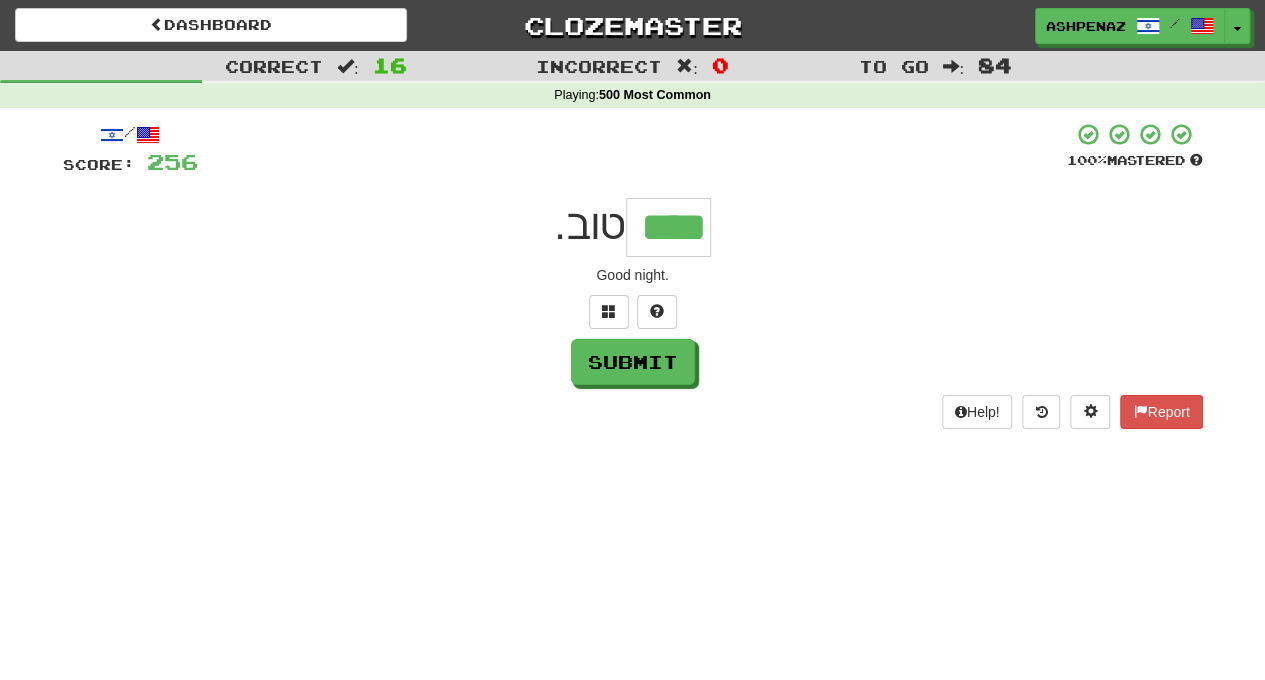 type on "****" 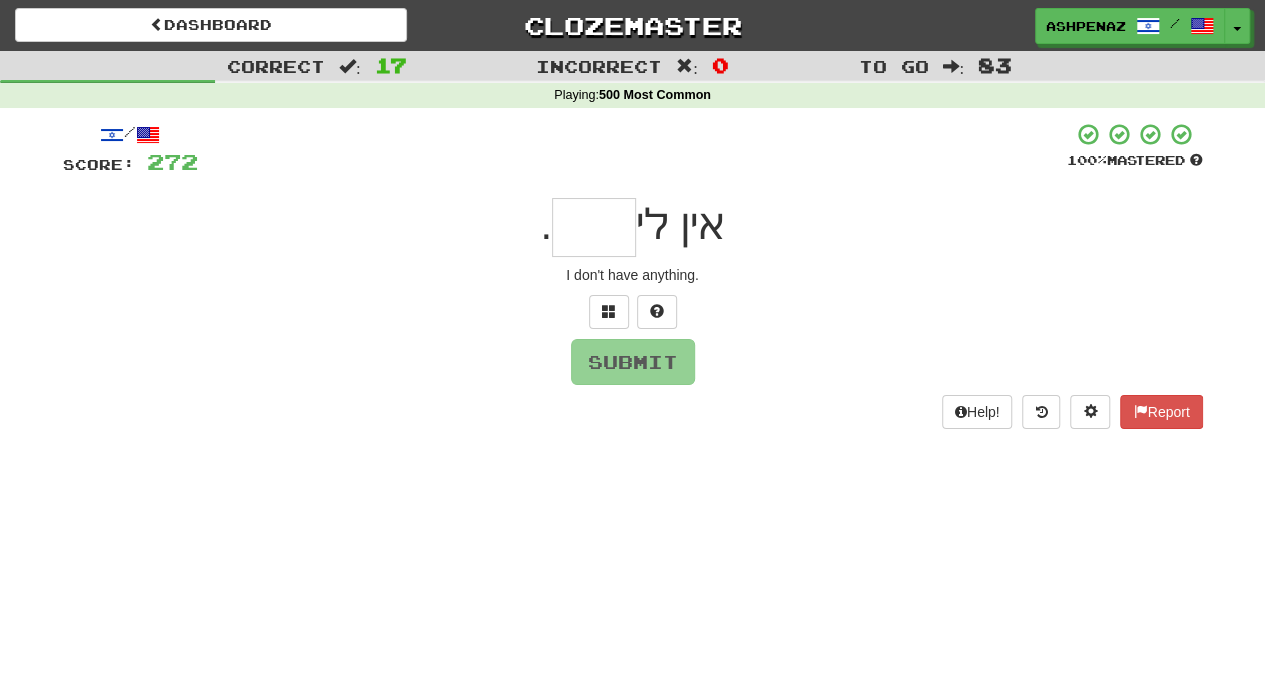 type on "*" 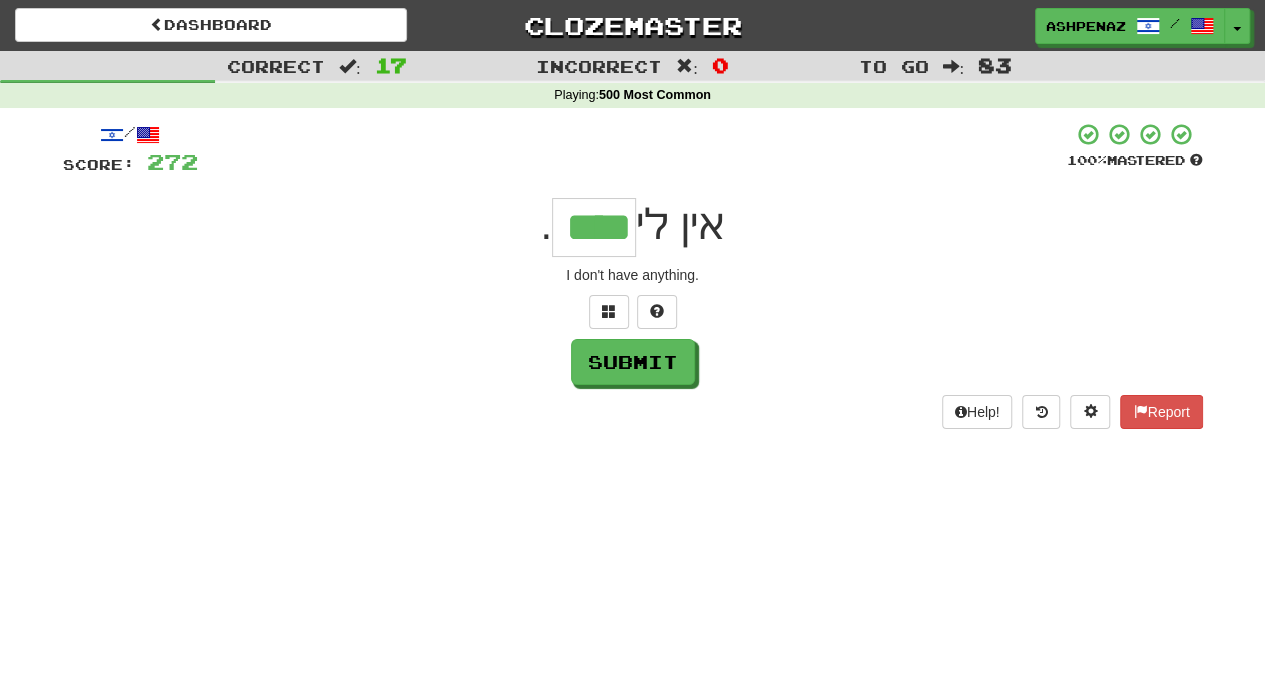 type on "****" 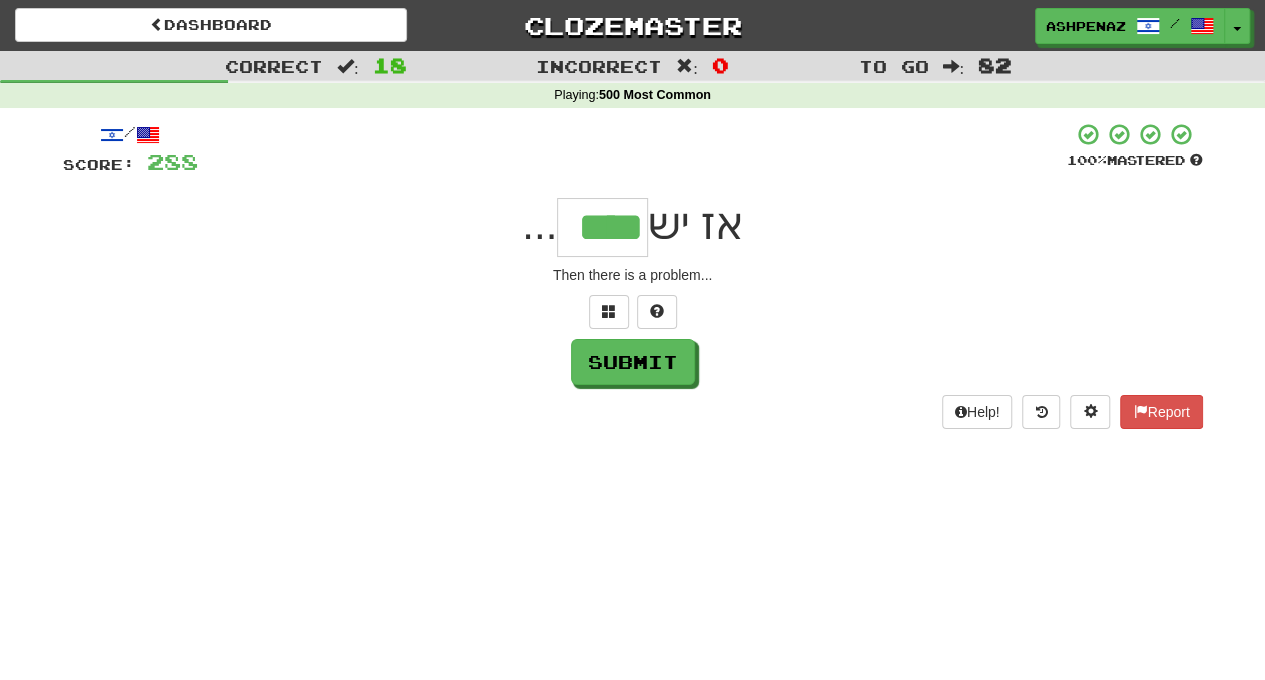 type on "****" 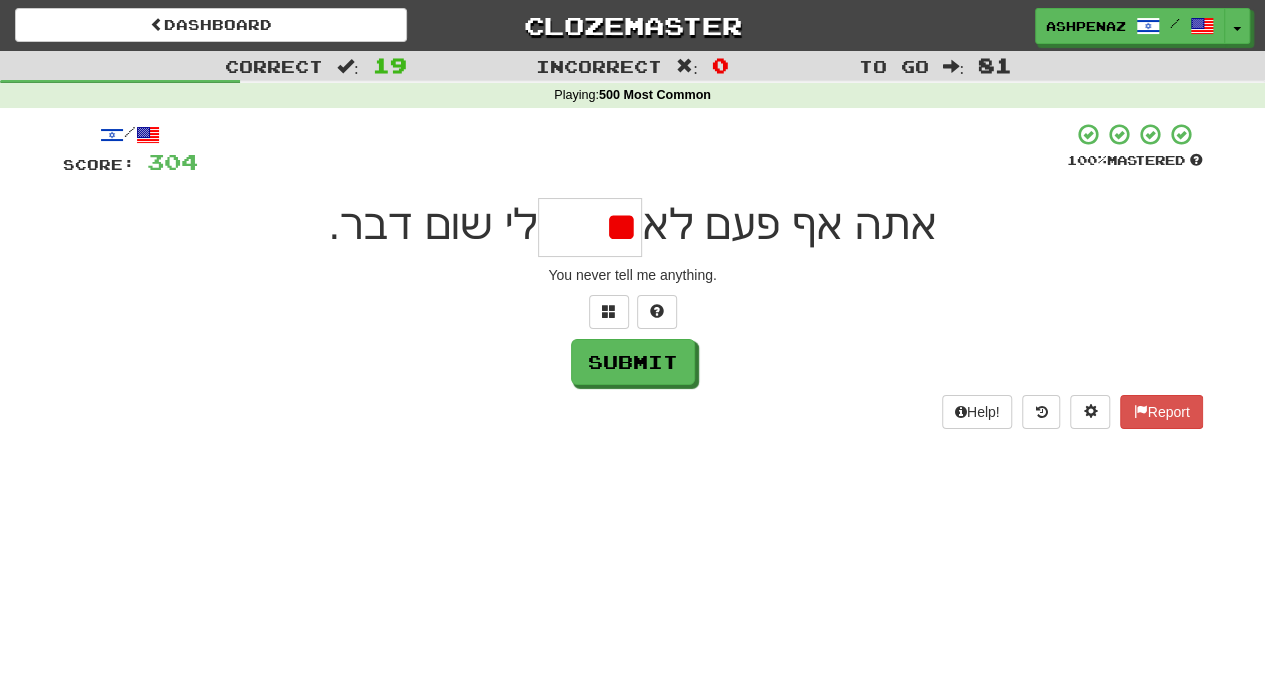 type on "*" 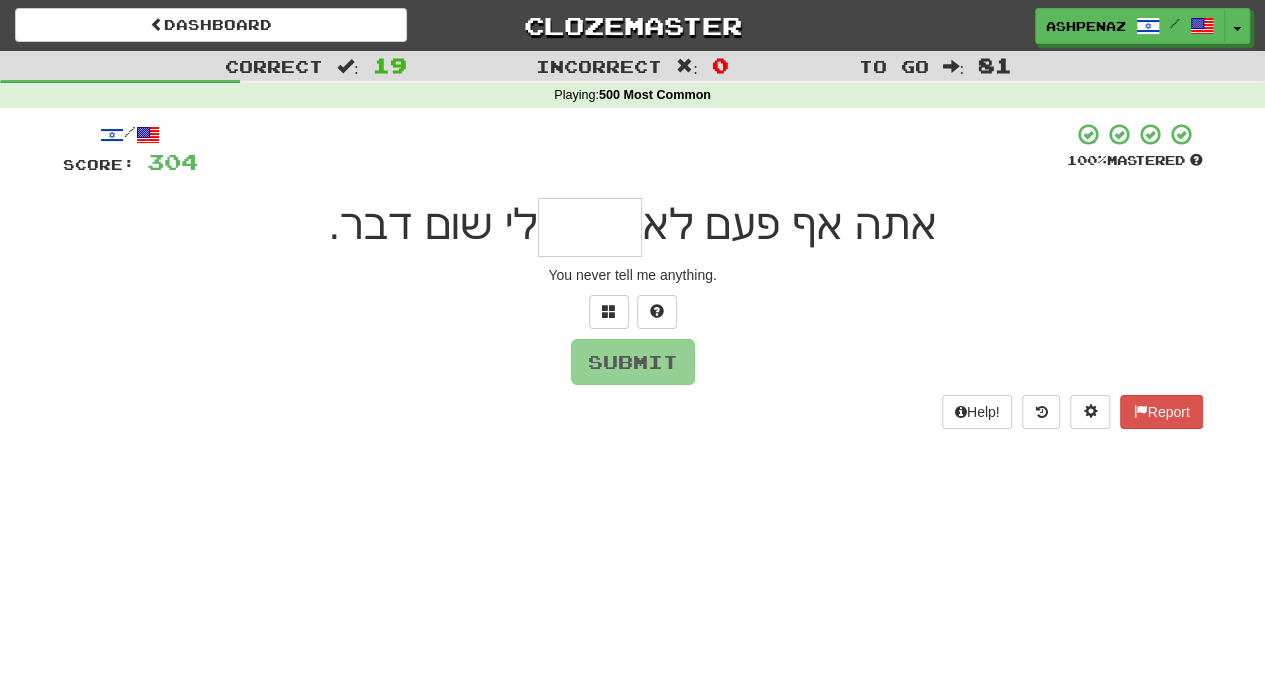 type on "*" 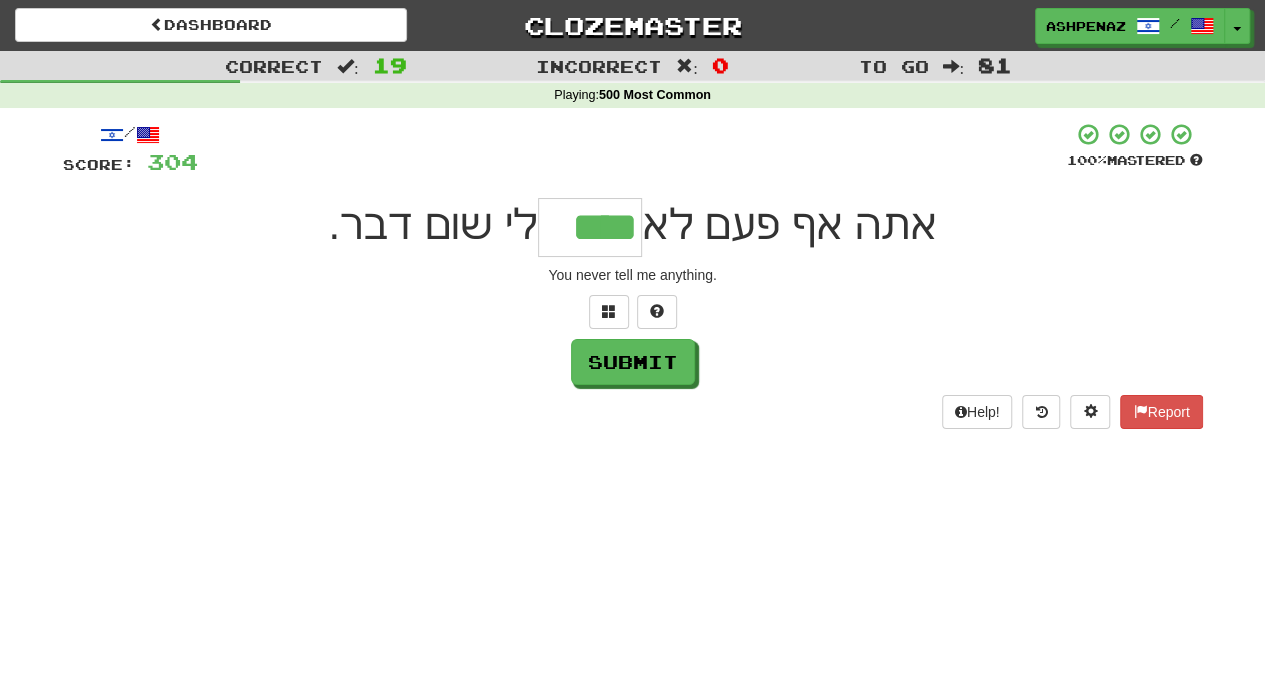 type on "****" 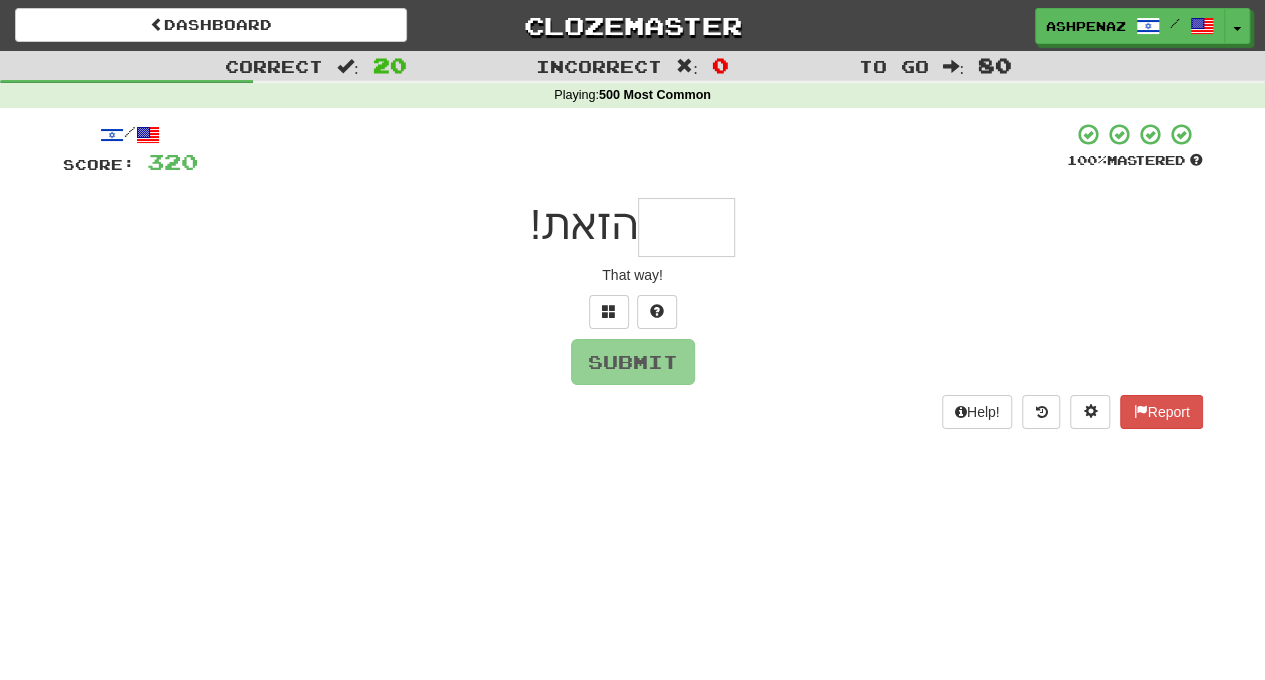 type on "*" 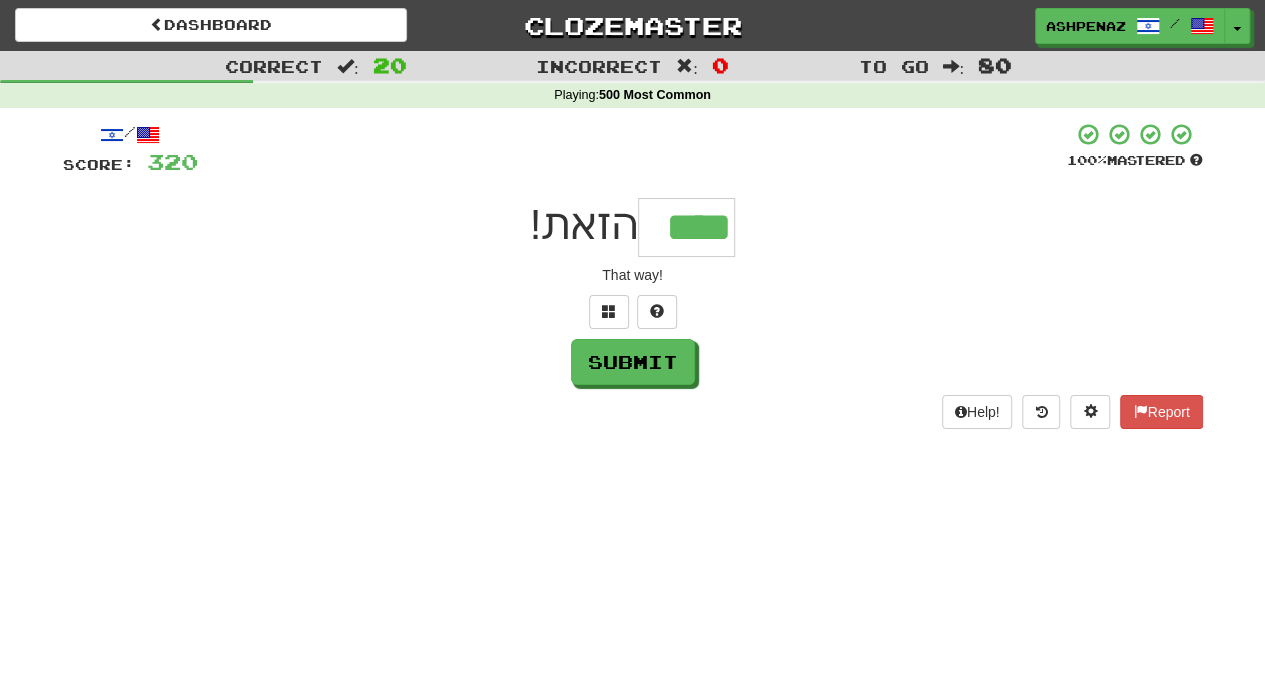 type on "****" 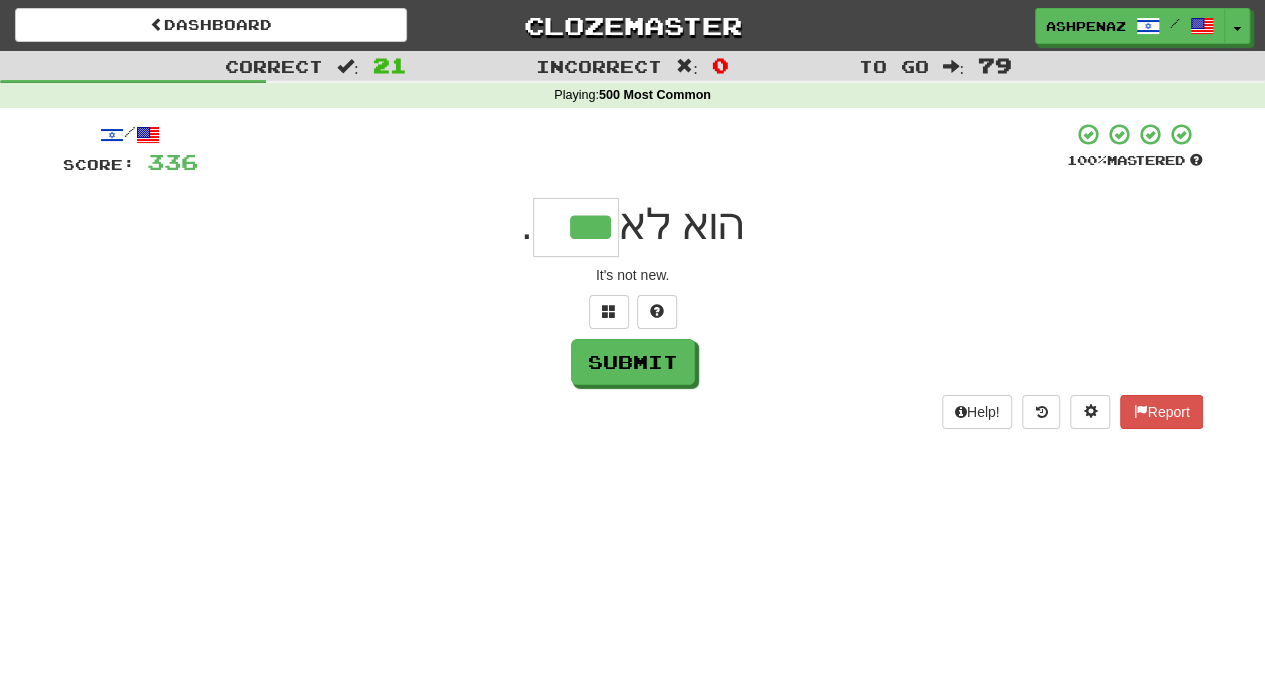 type on "***" 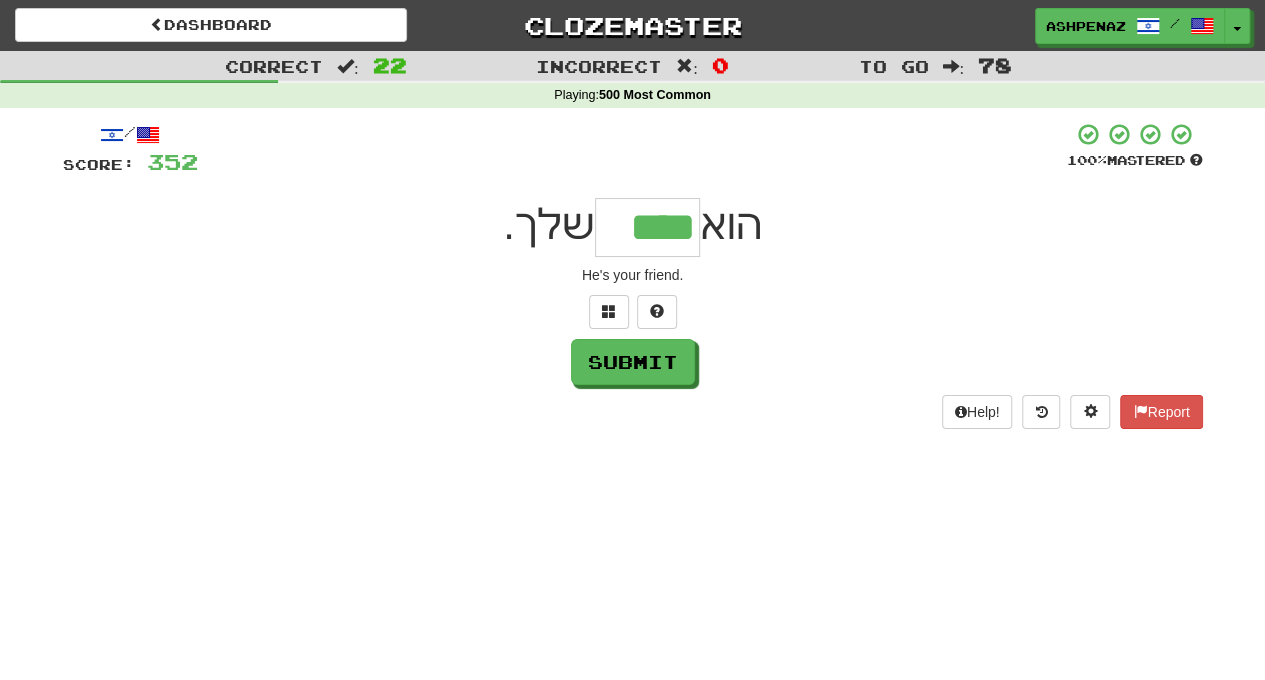 type on "****" 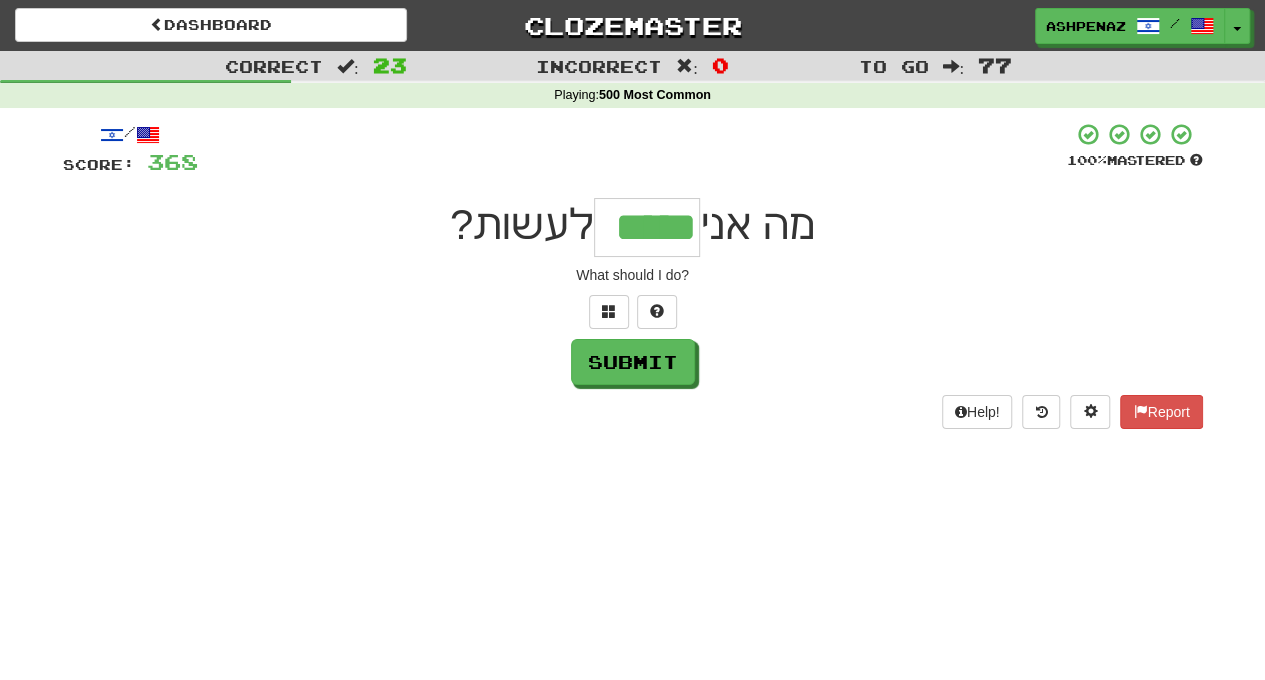 type on "*****" 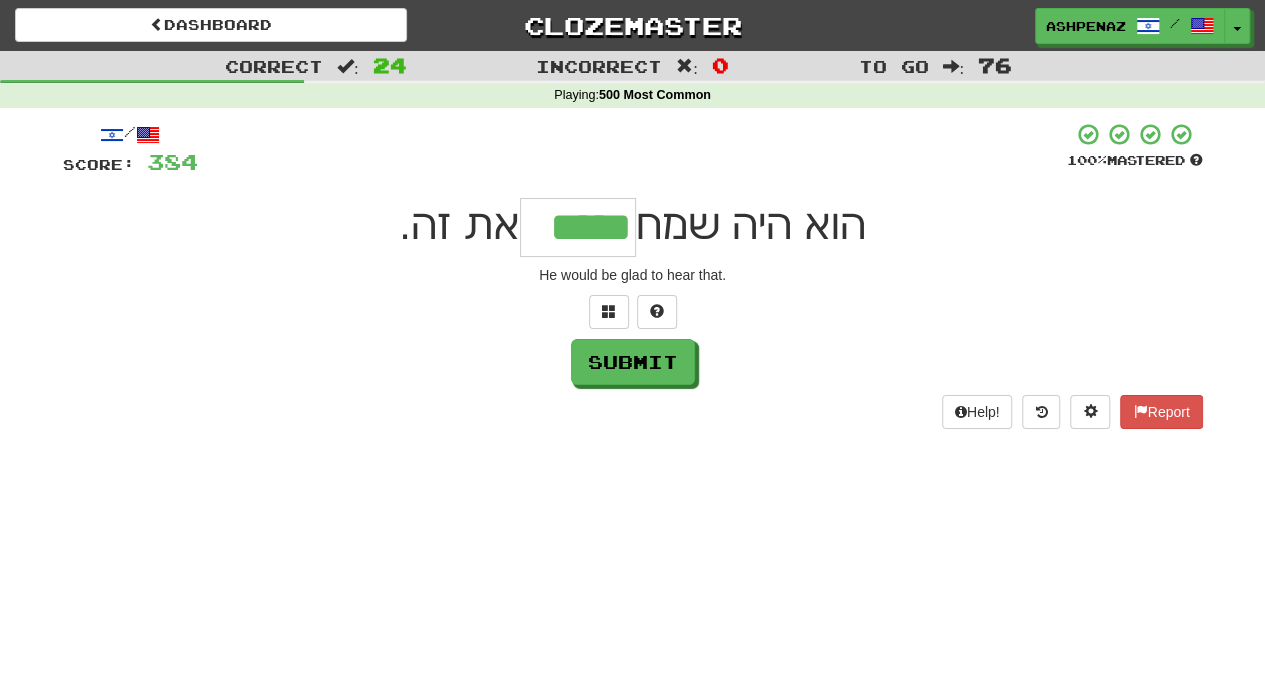 type on "*****" 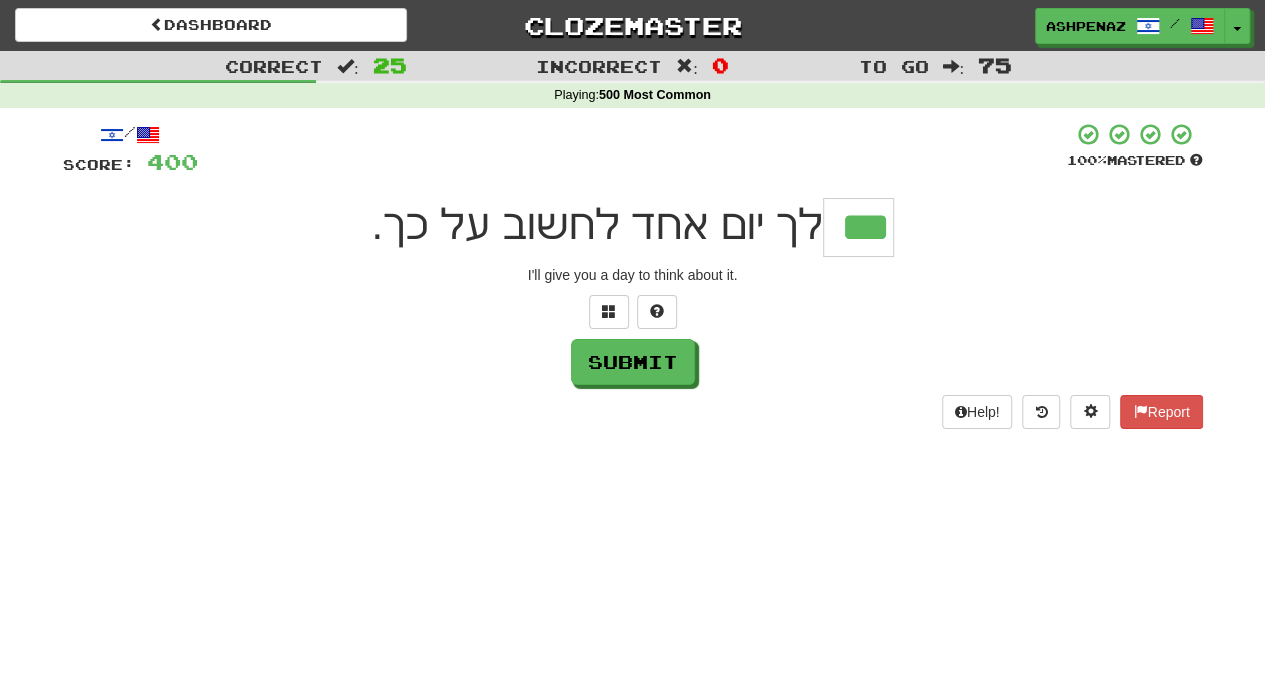 type on "***" 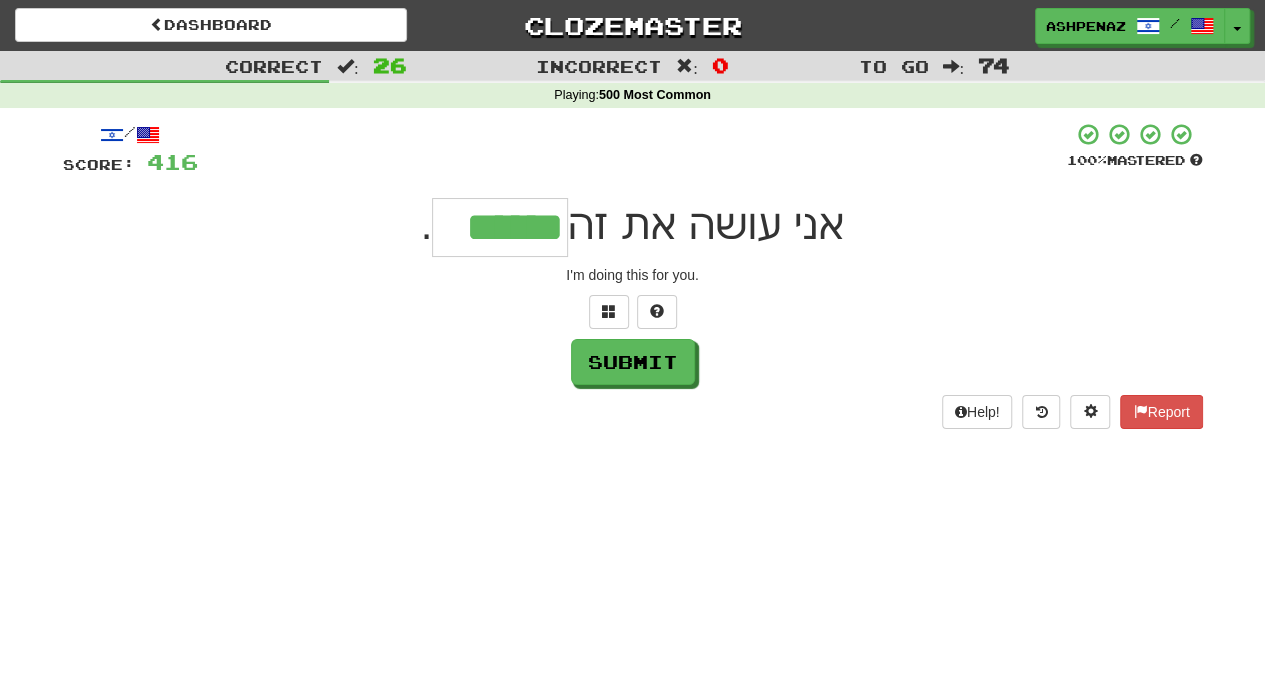 type on "******" 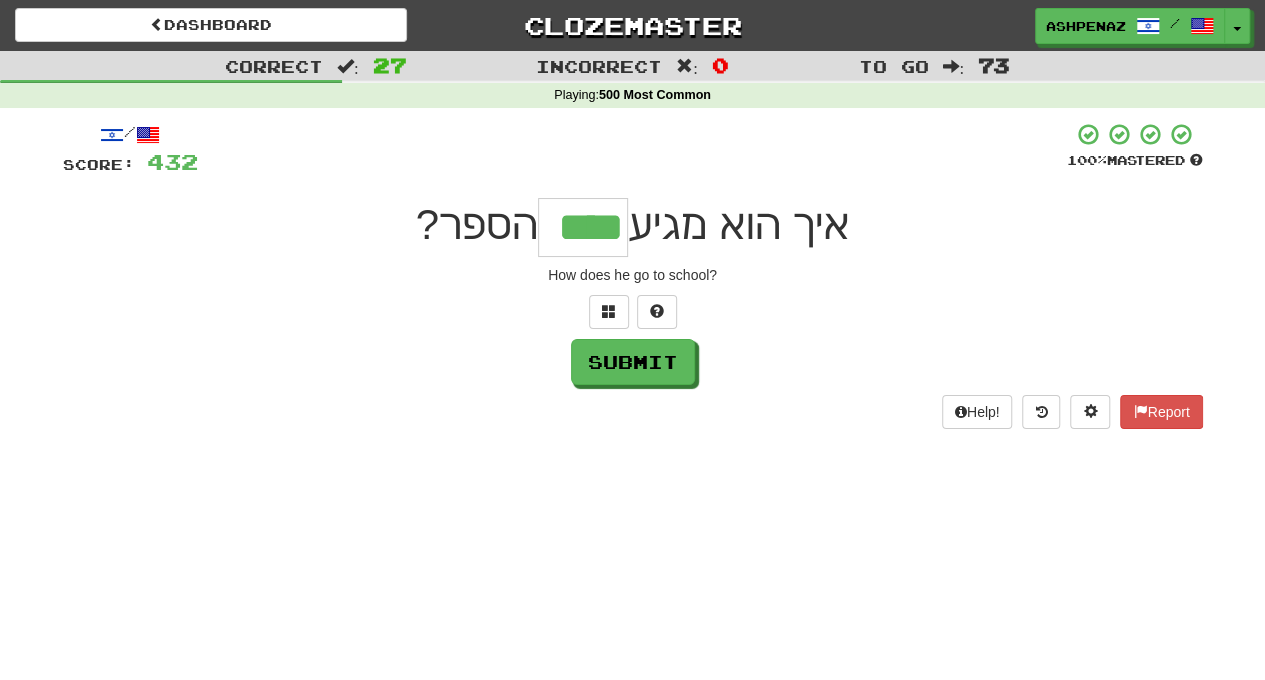 type on "****" 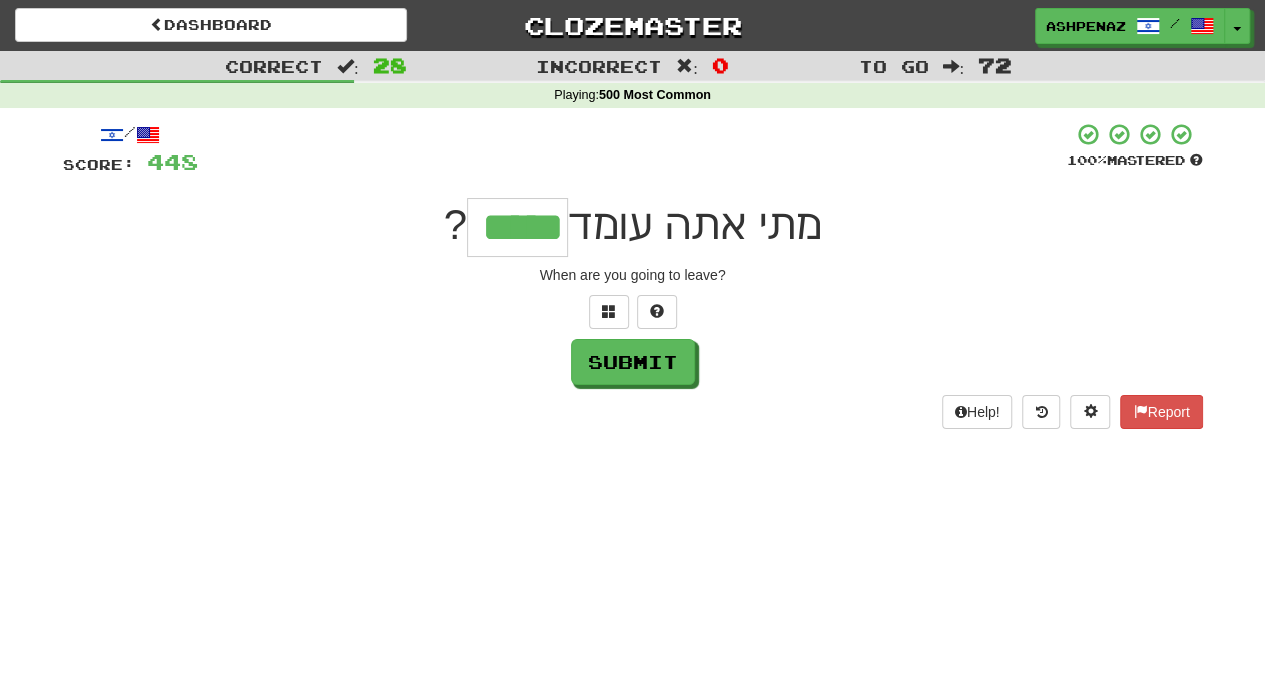 type on "*****" 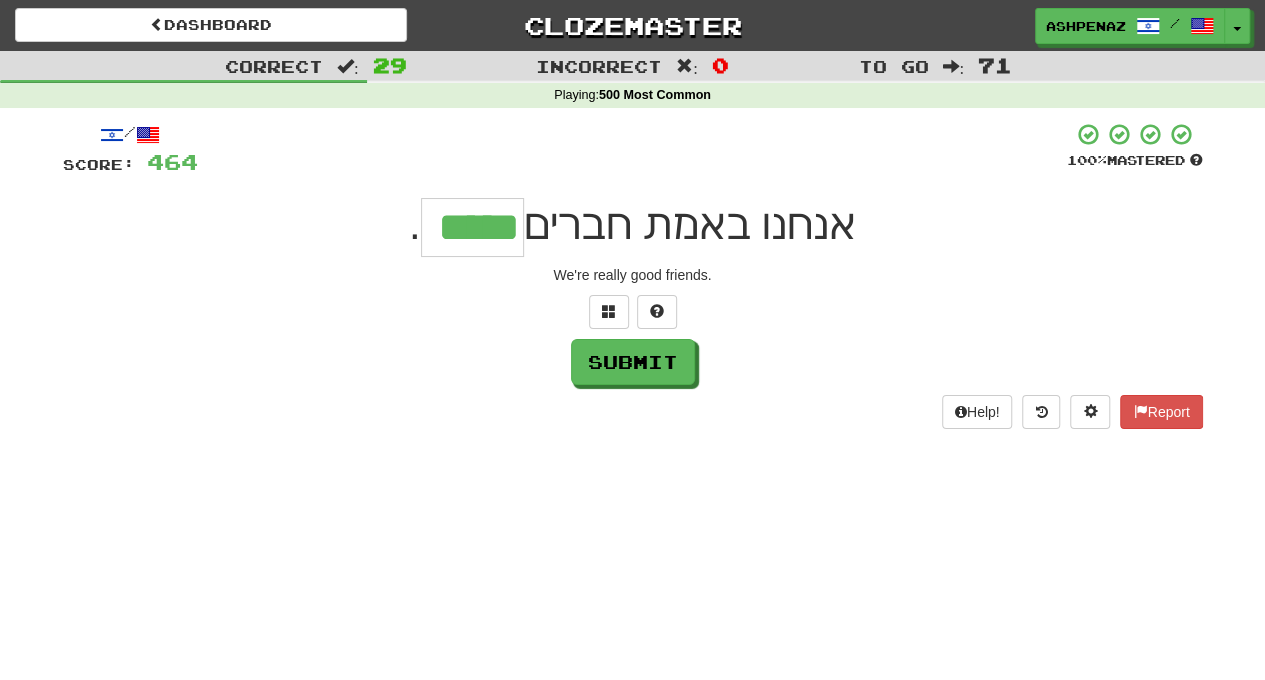 type on "*****" 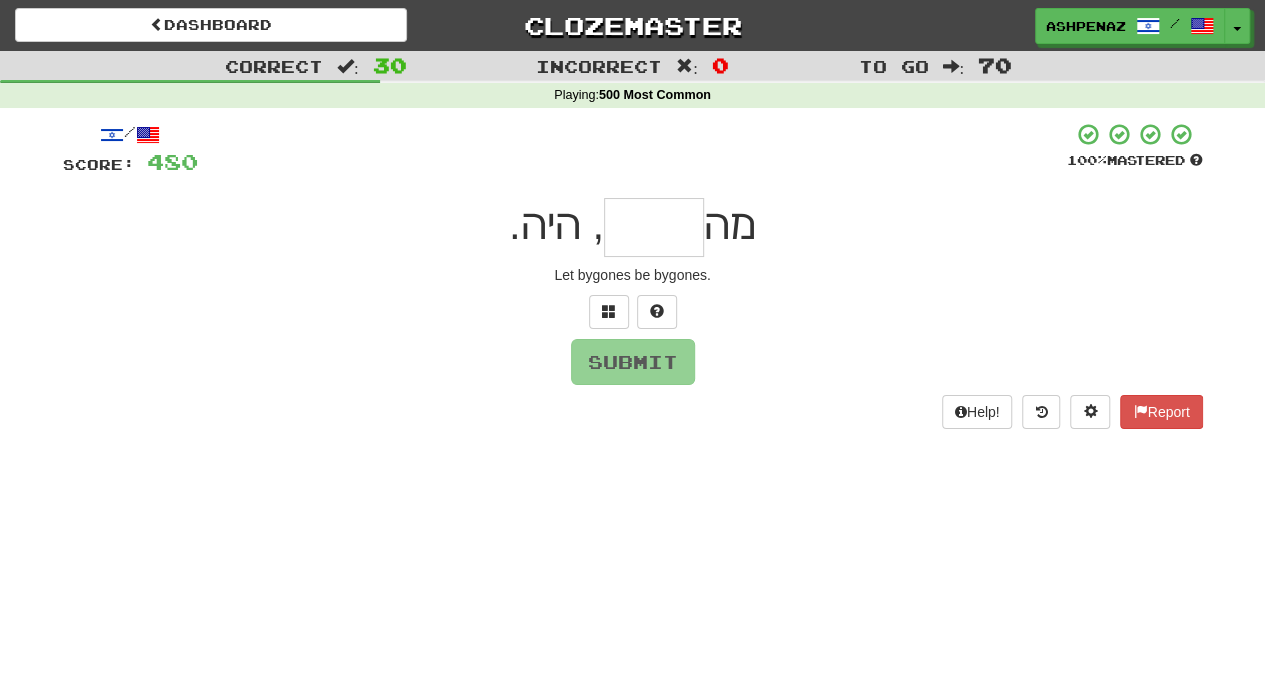 type on "*" 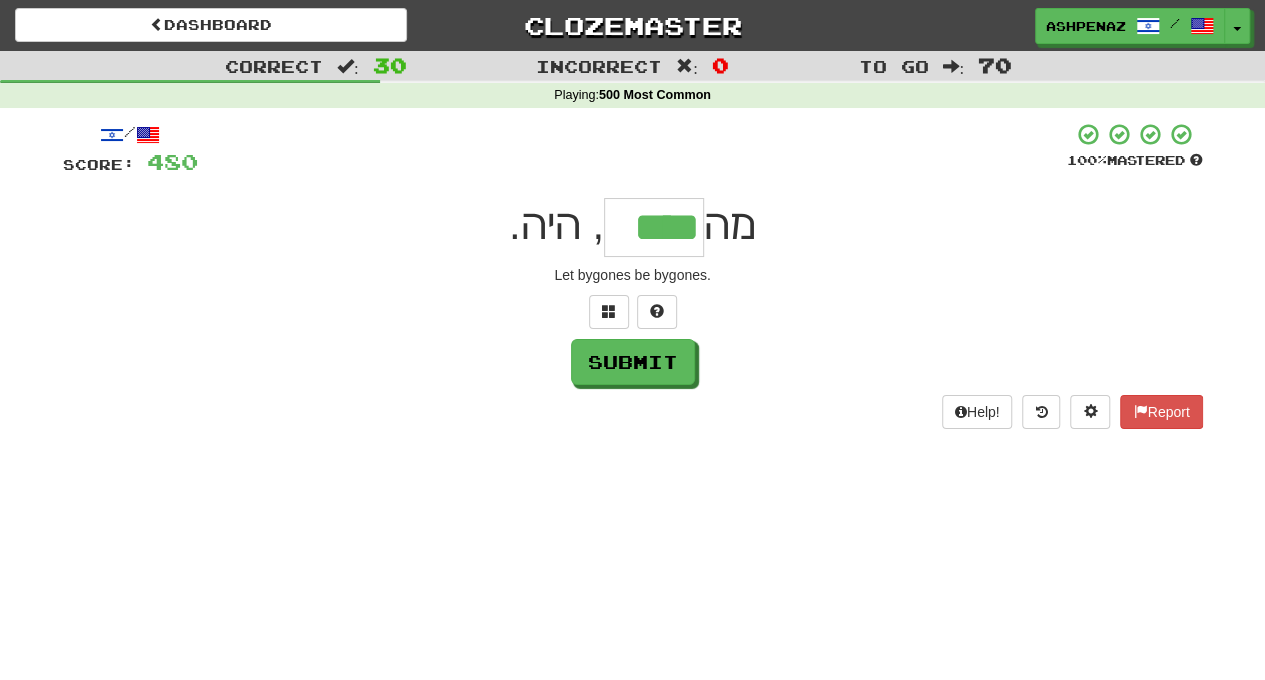 type on "****" 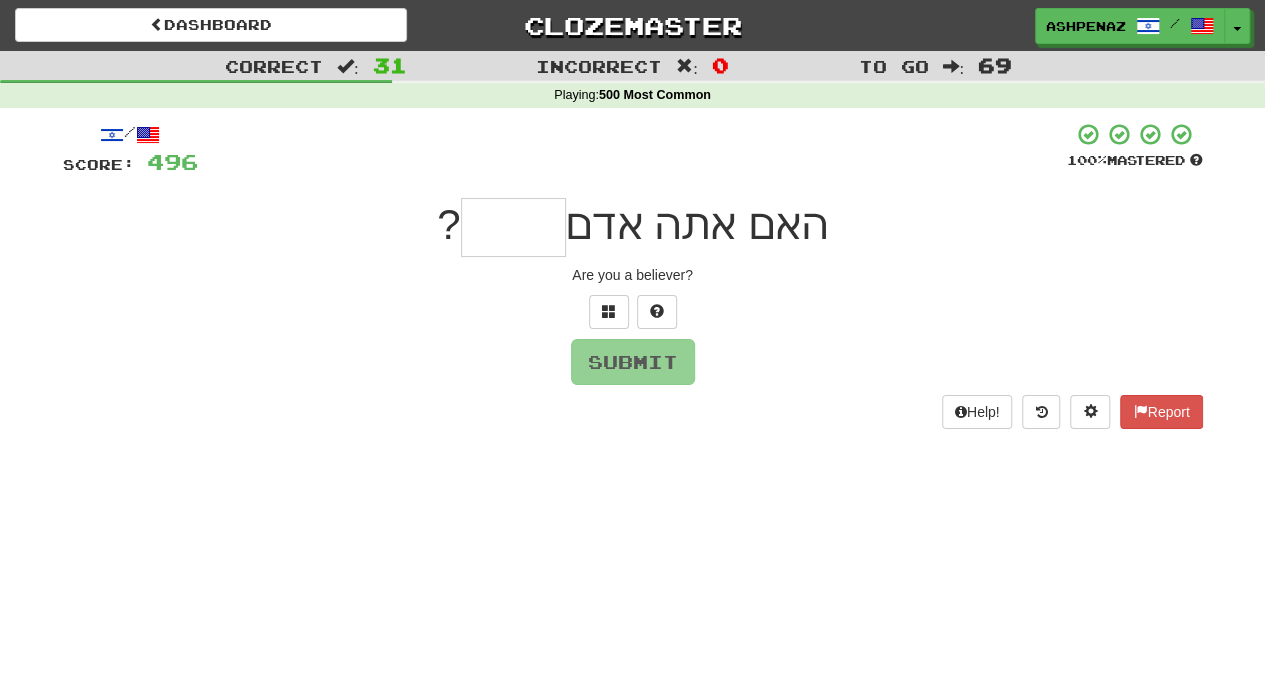 type on "*" 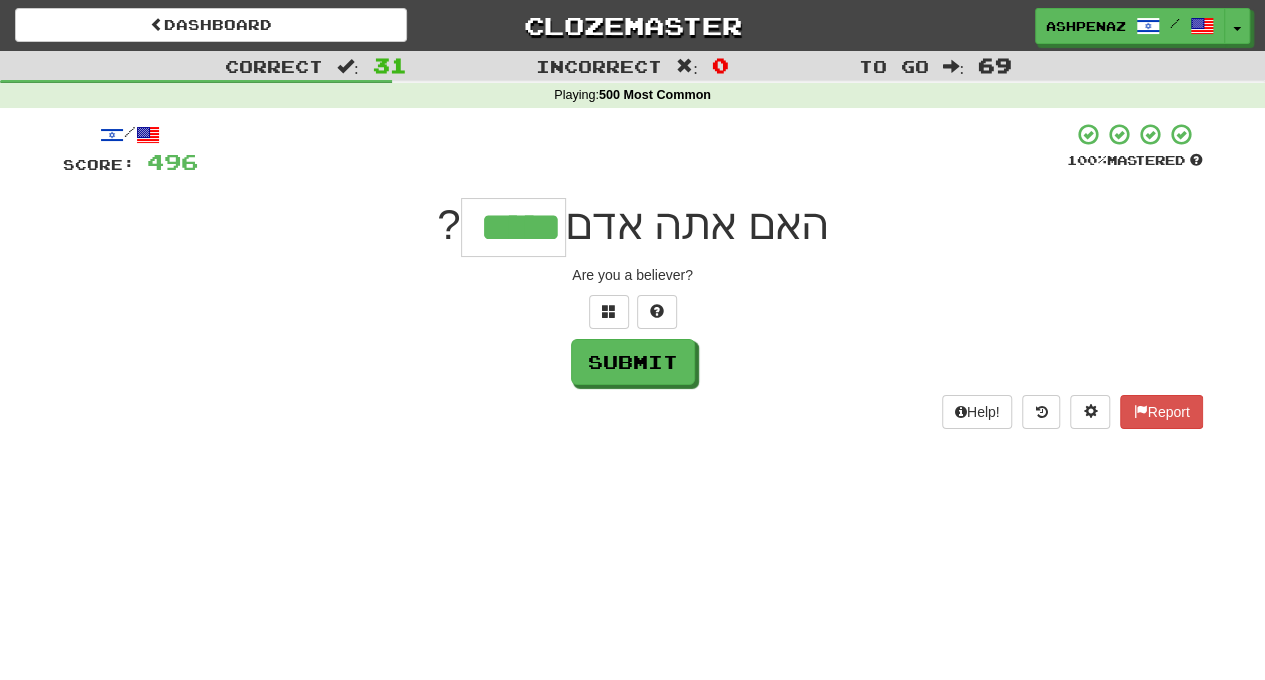 type on "*****" 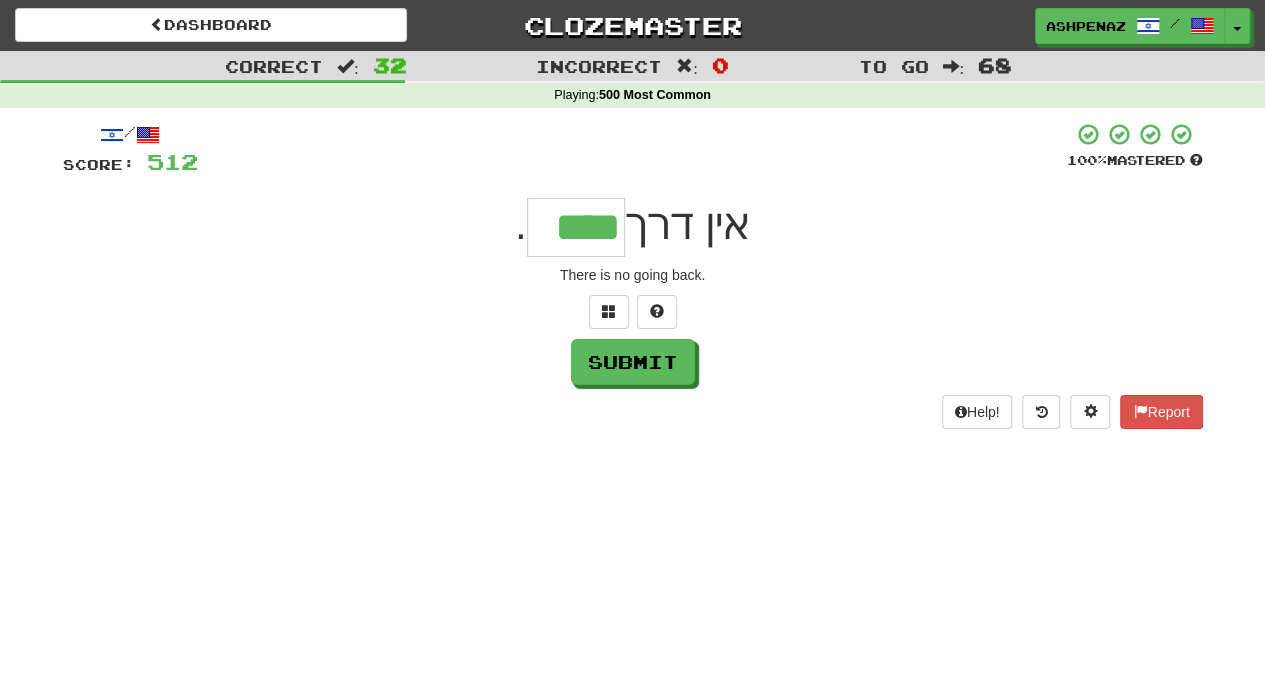 type on "****" 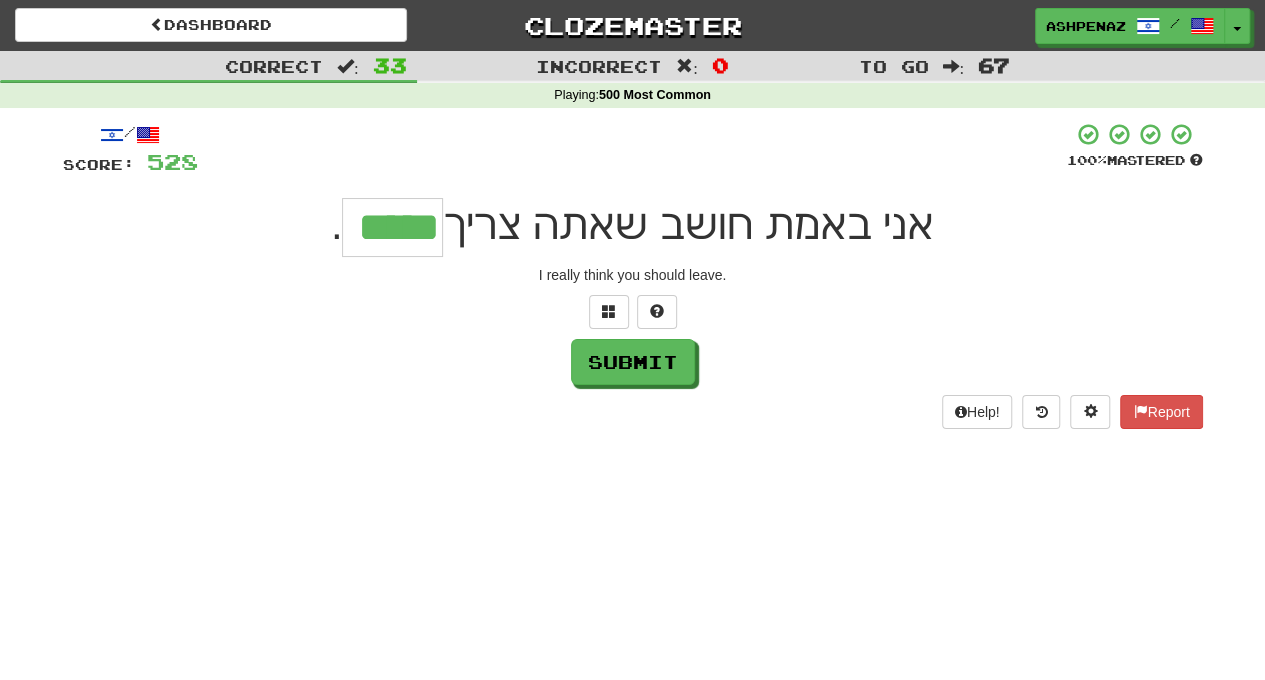 type on "*****" 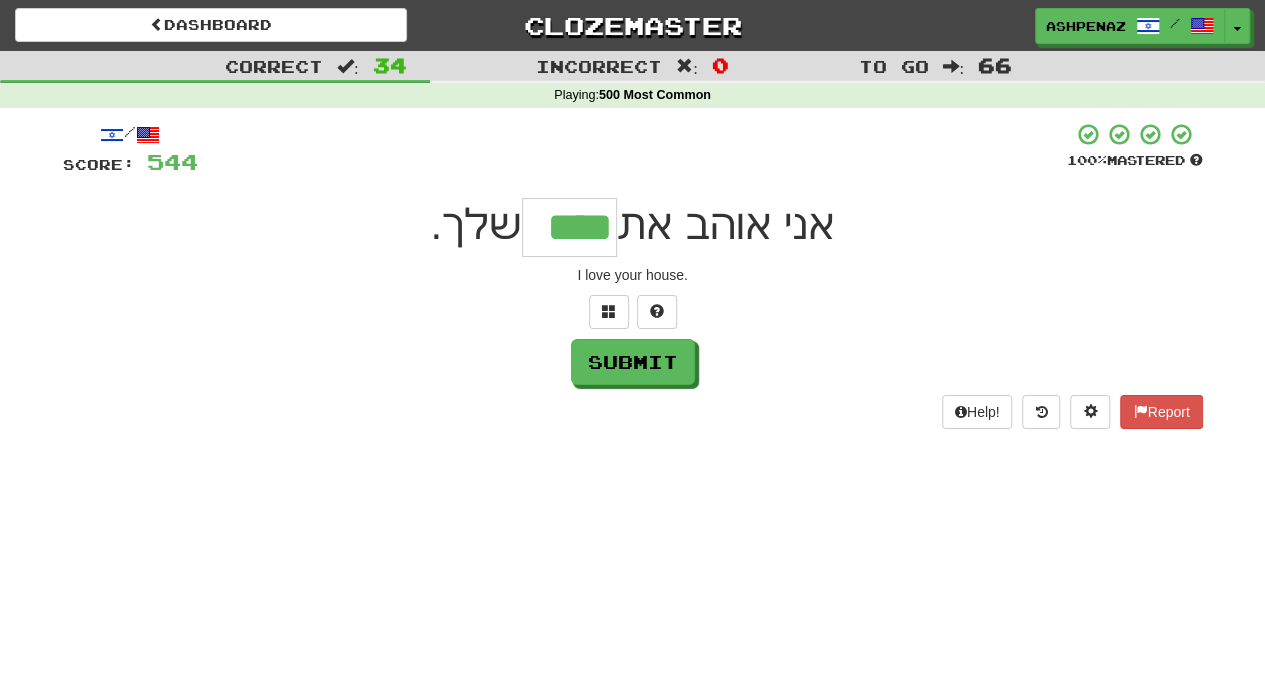 type on "****" 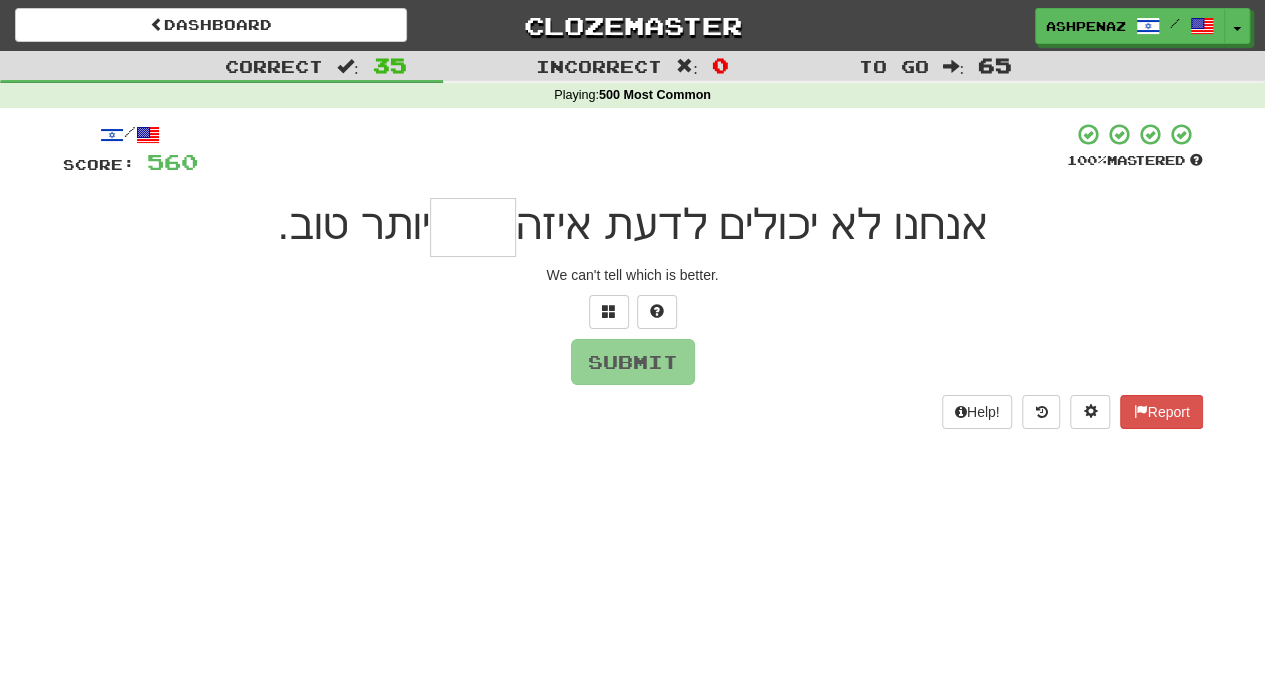 type on "*" 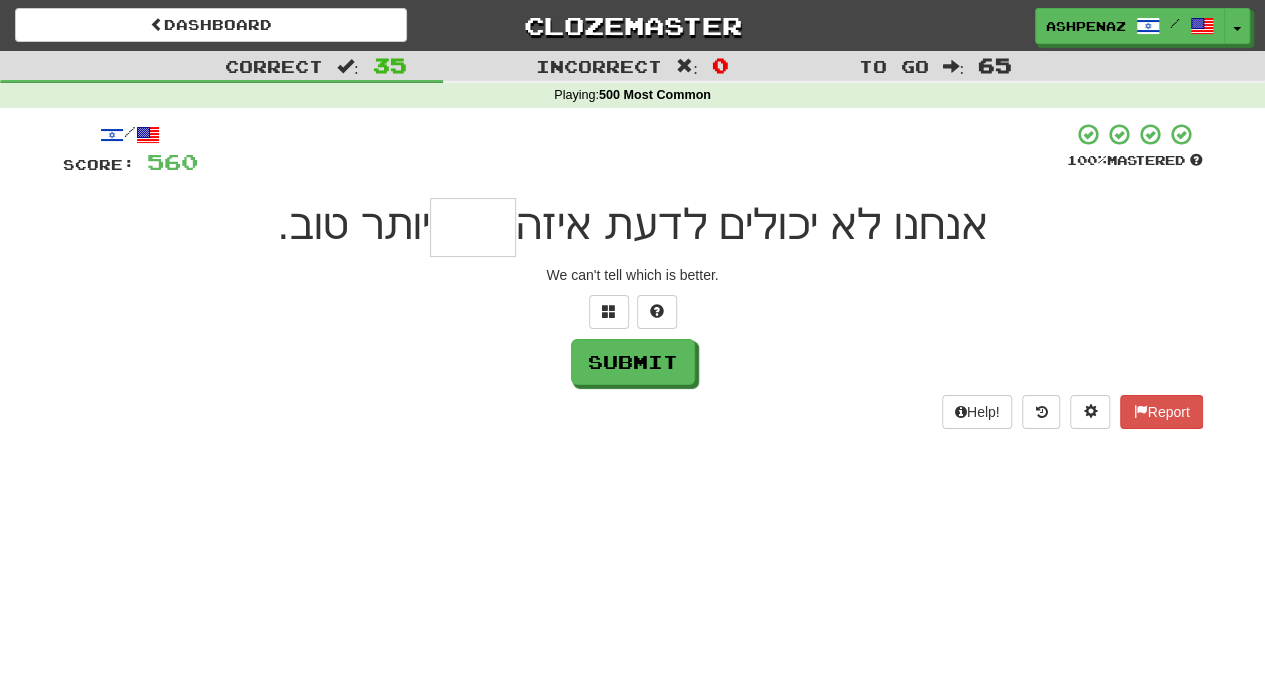 type on "*" 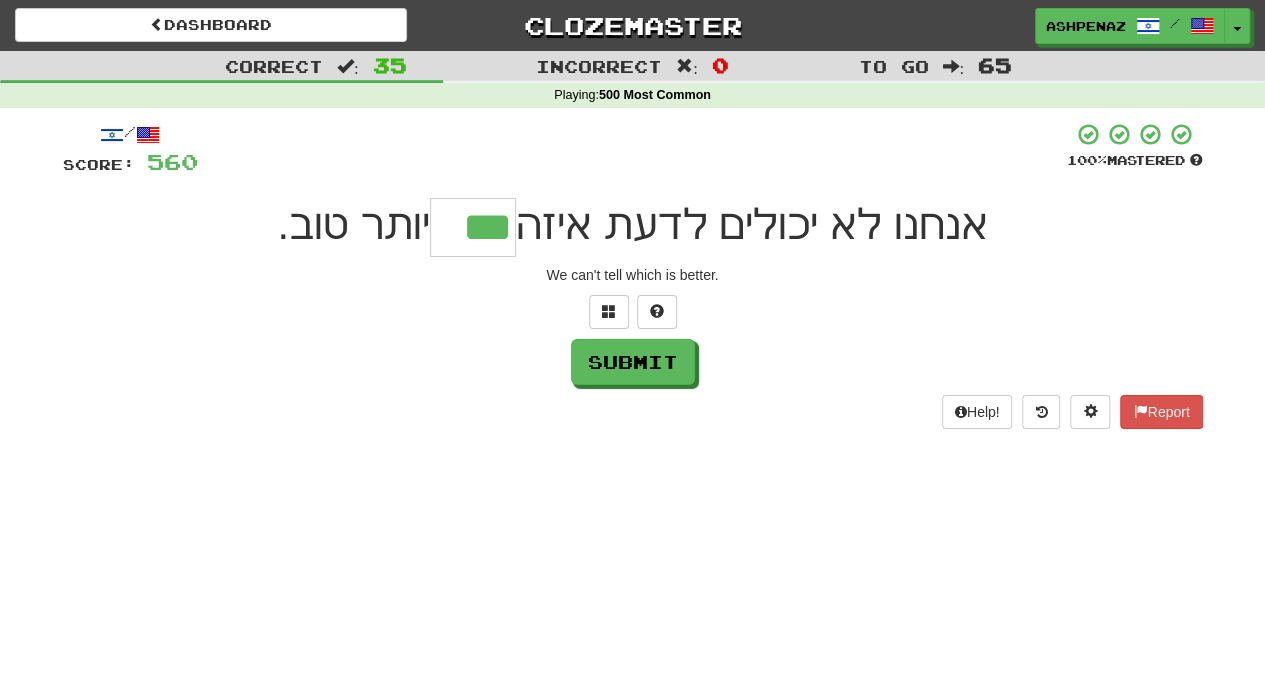type on "***" 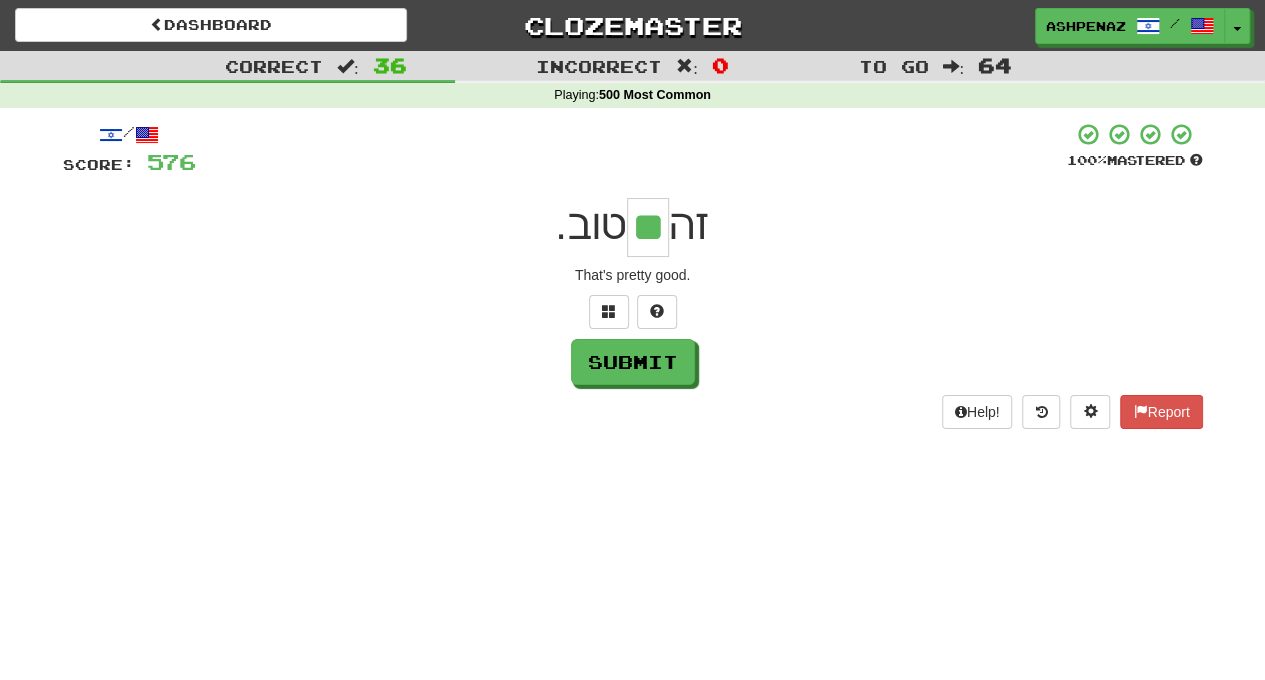 type on "**" 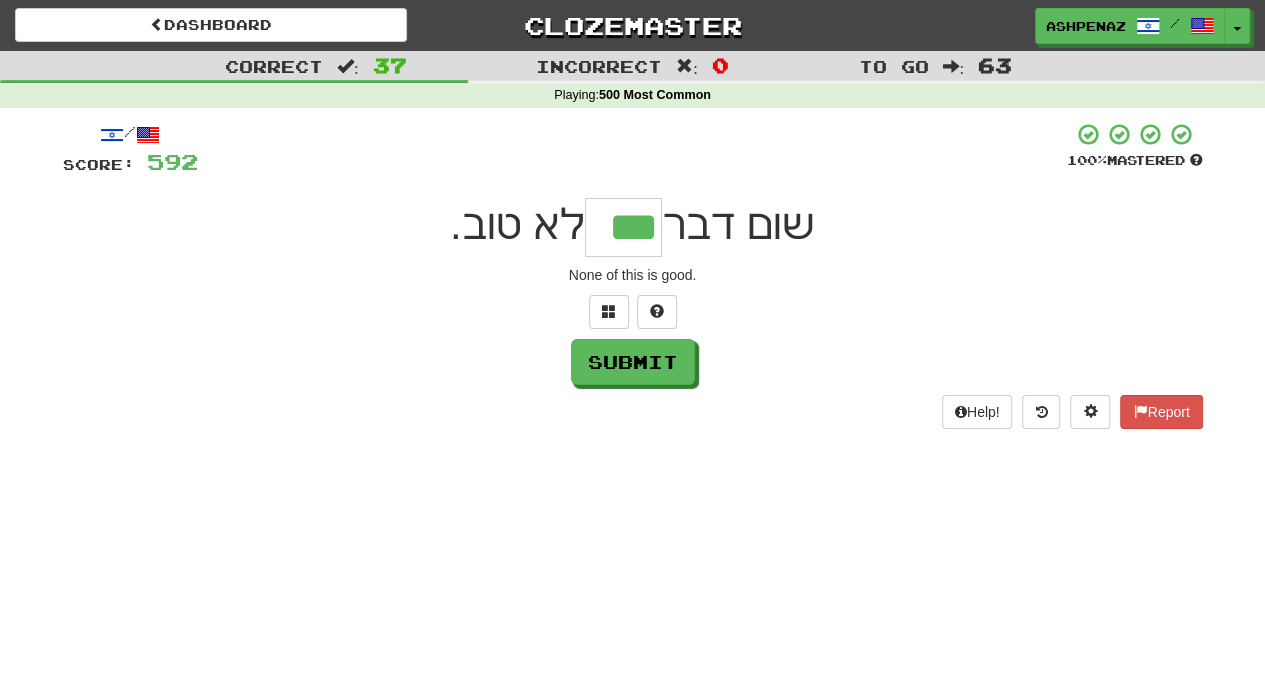 type on "***" 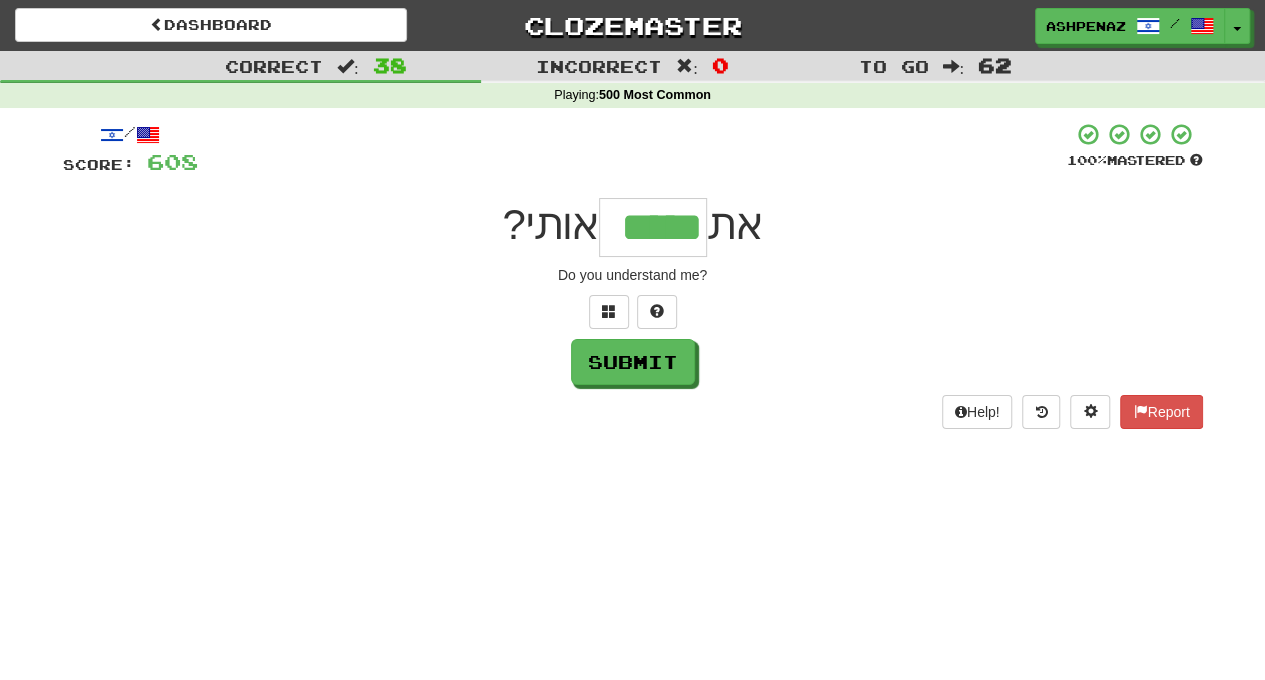 type on "*****" 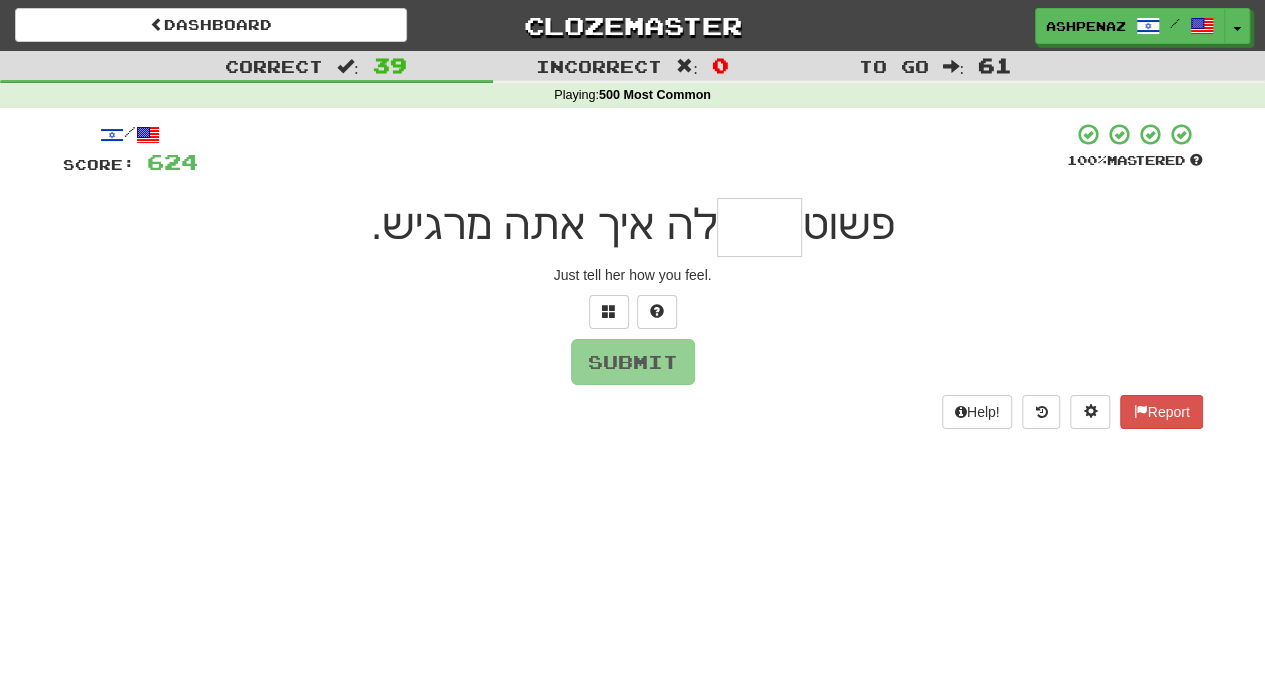 type on "*" 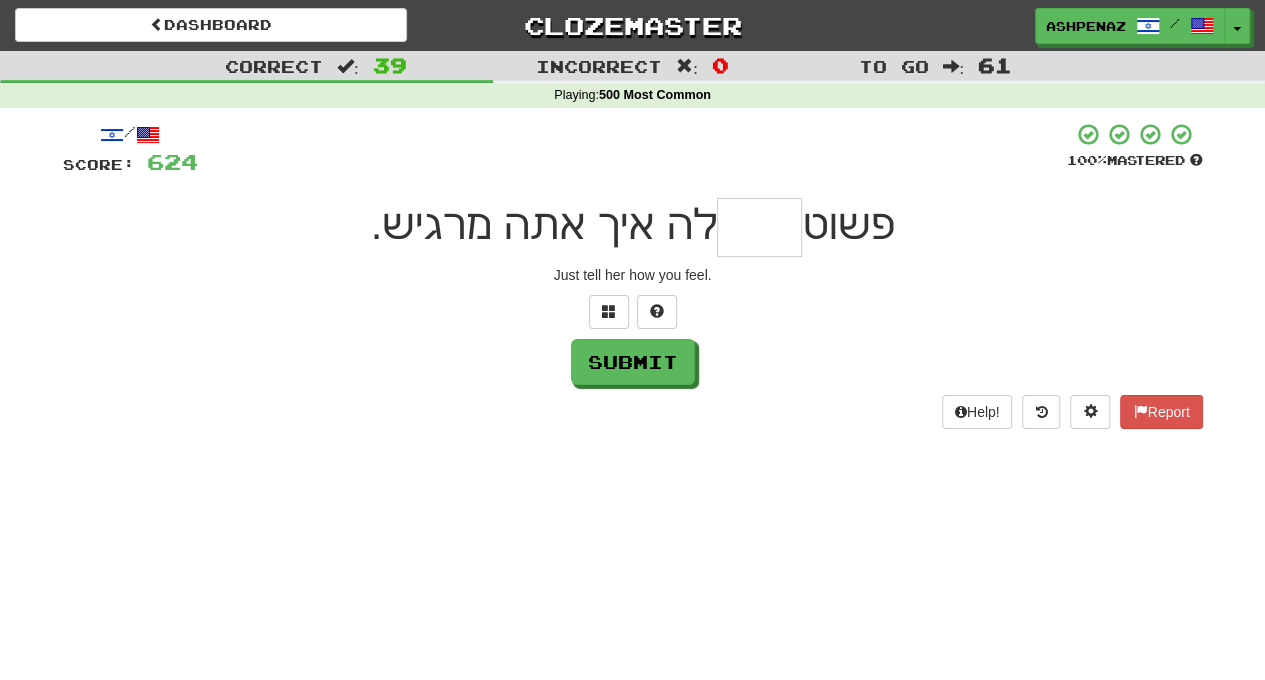 type on "*" 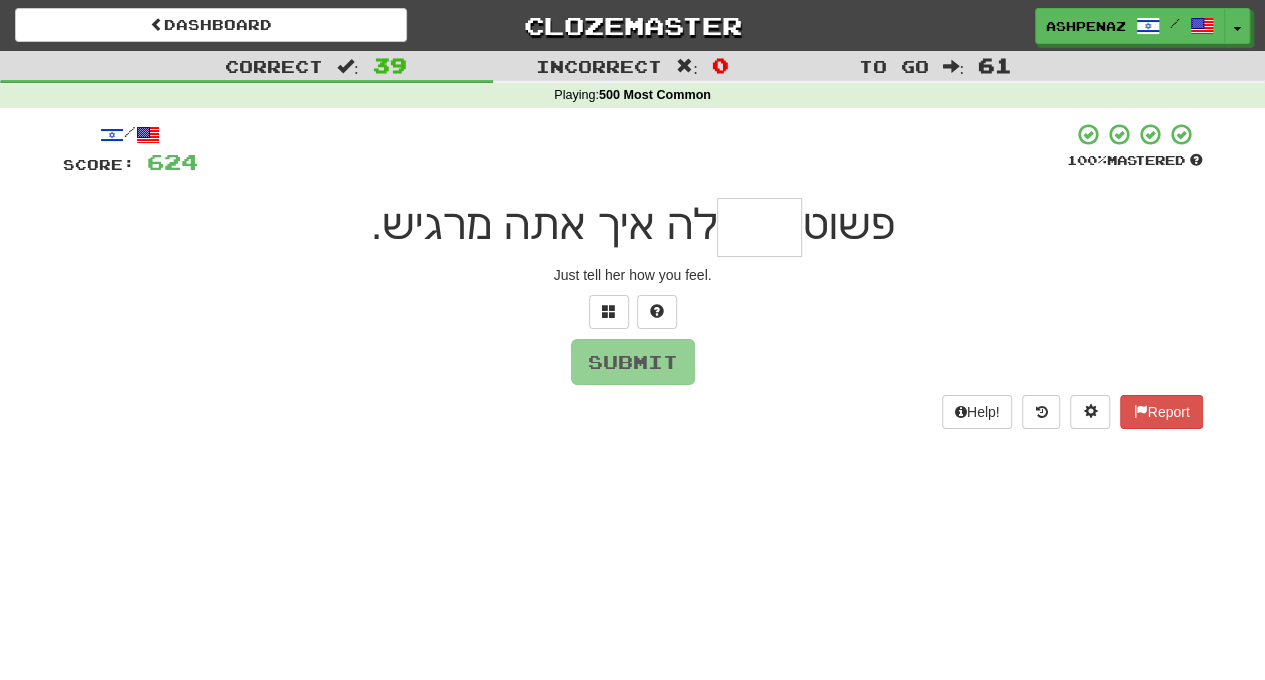 type on "*" 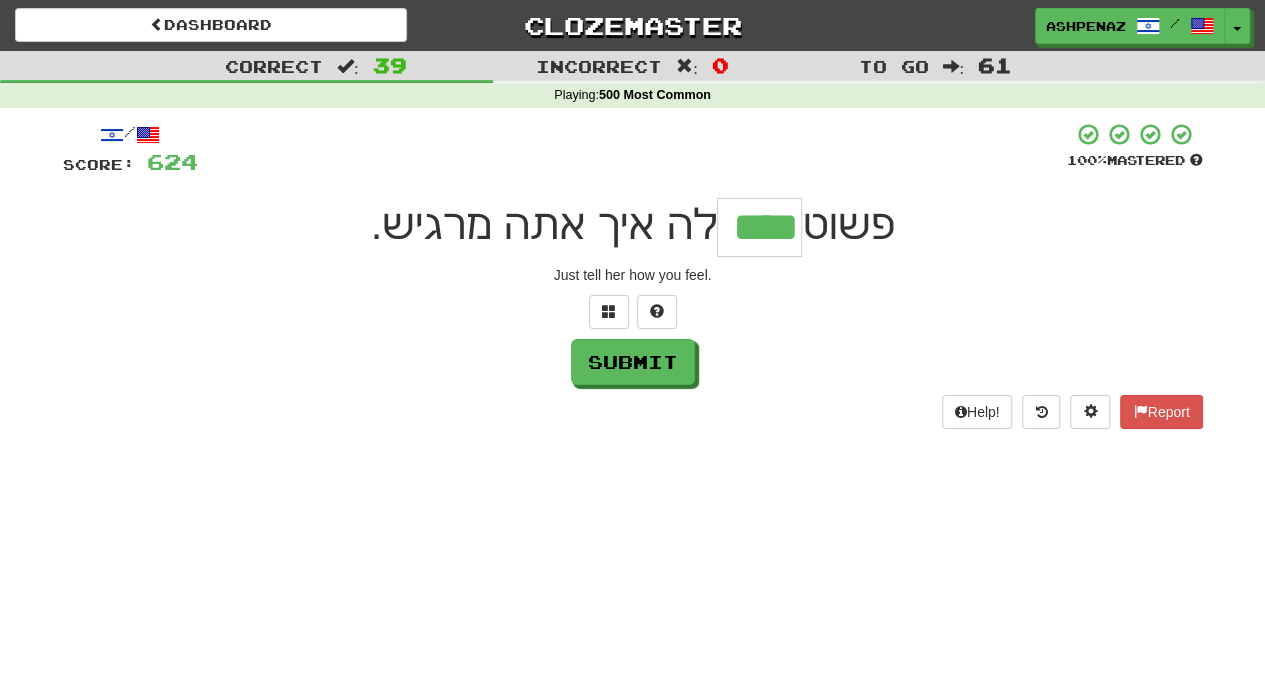 type on "****" 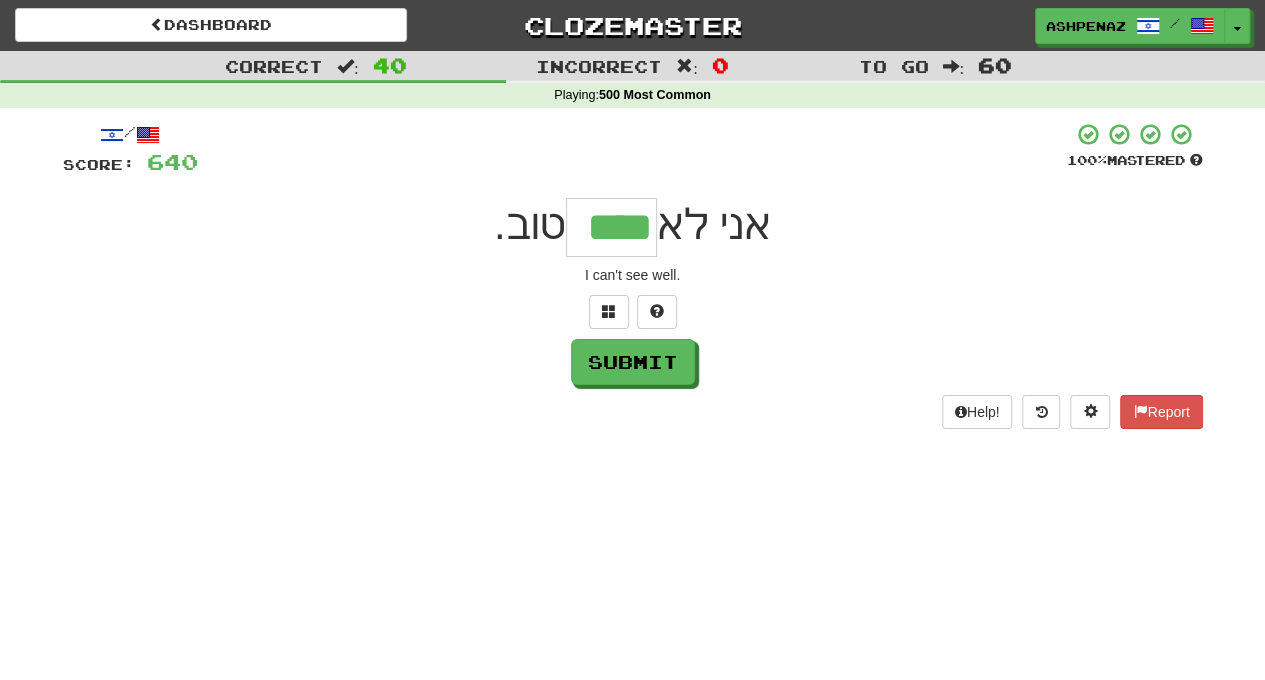 type on "****" 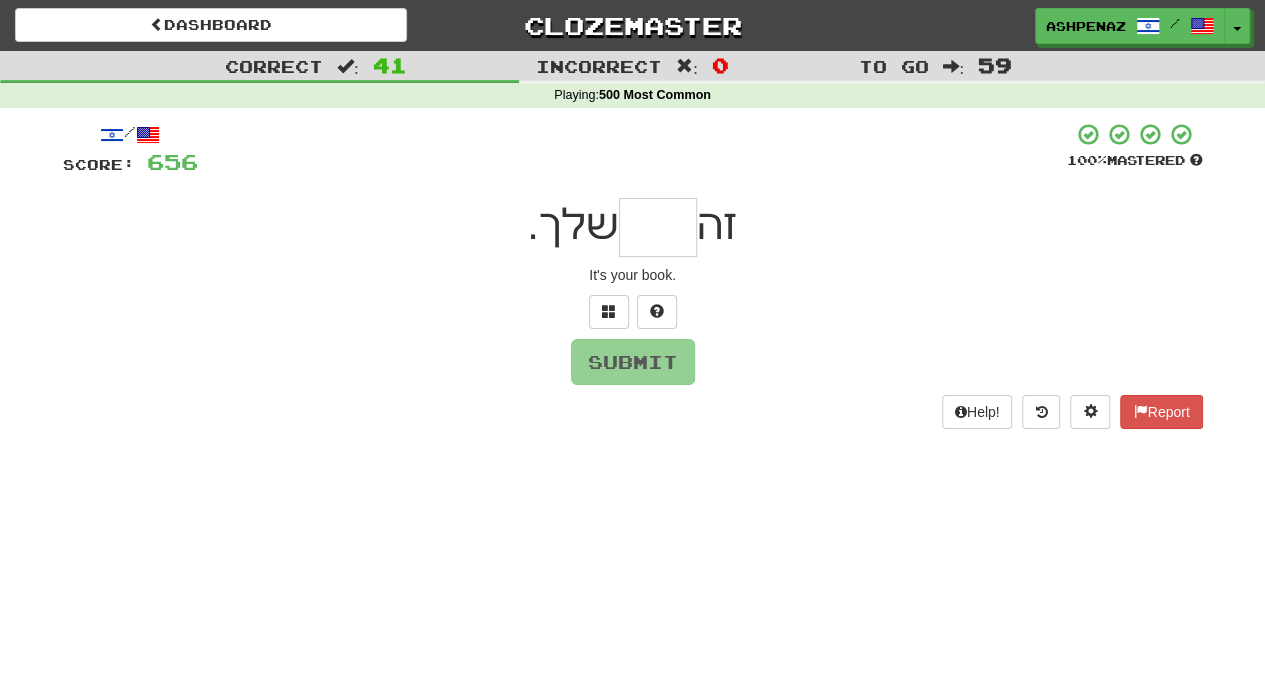 type on "*" 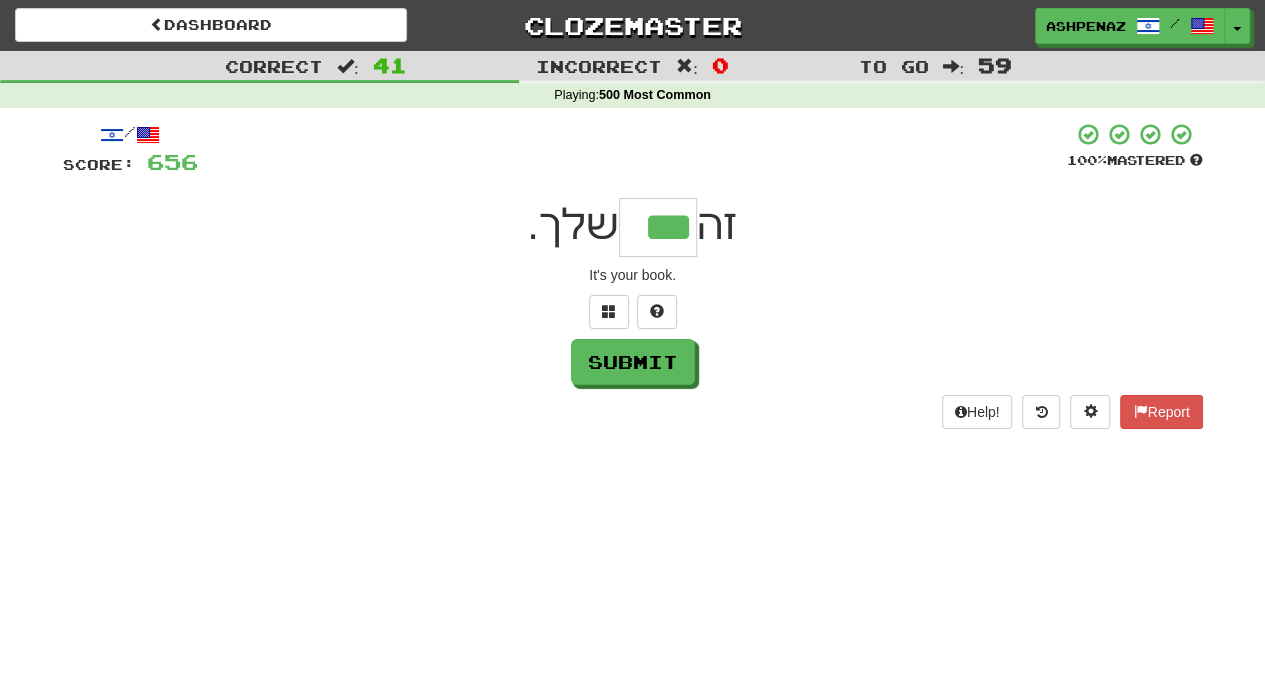 type on "***" 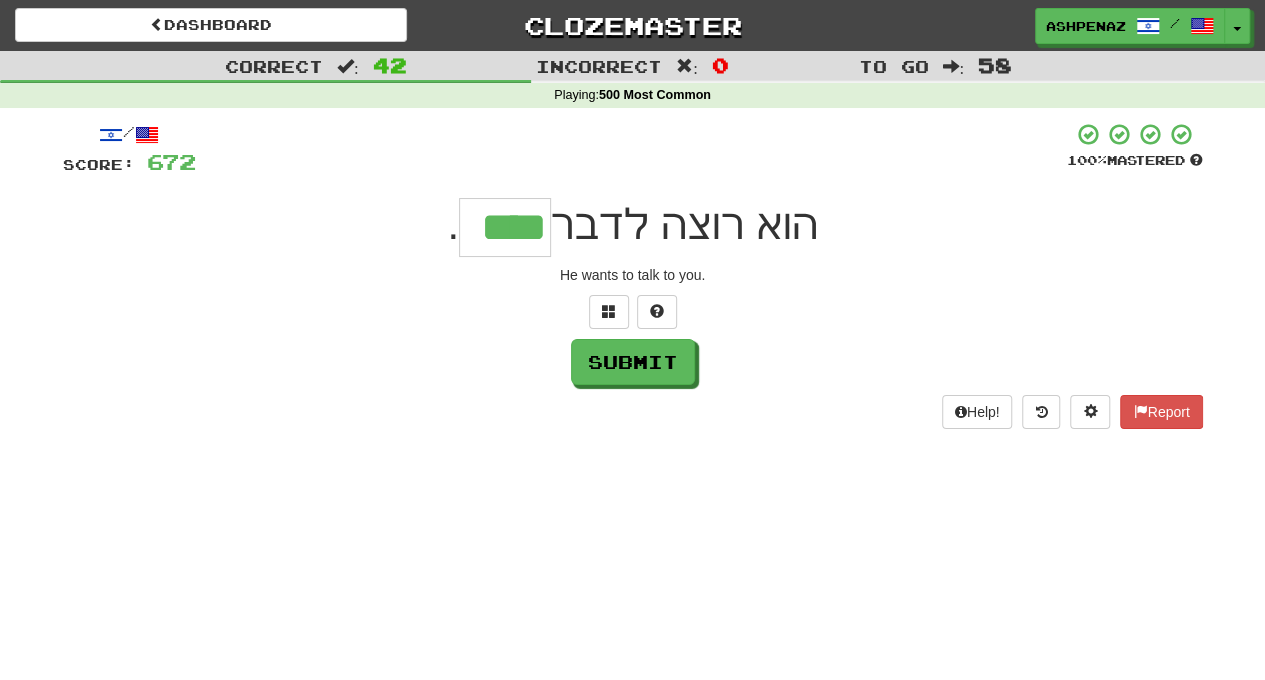 type on "****" 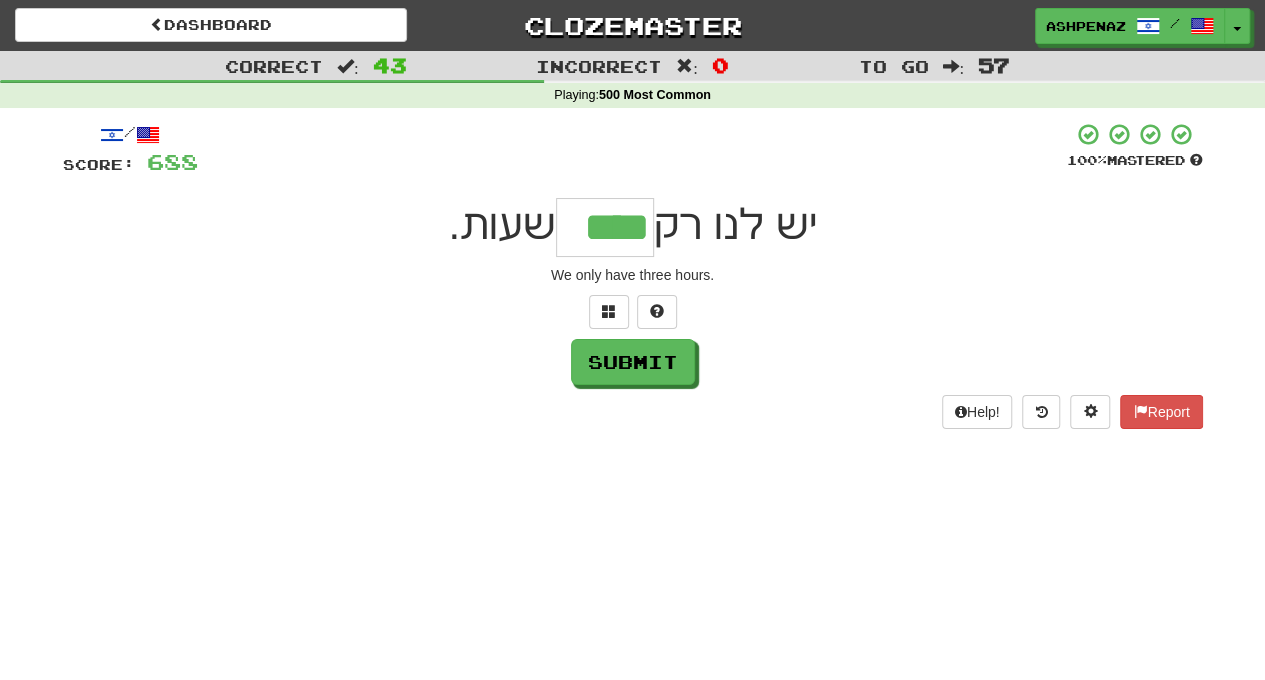 type on "****" 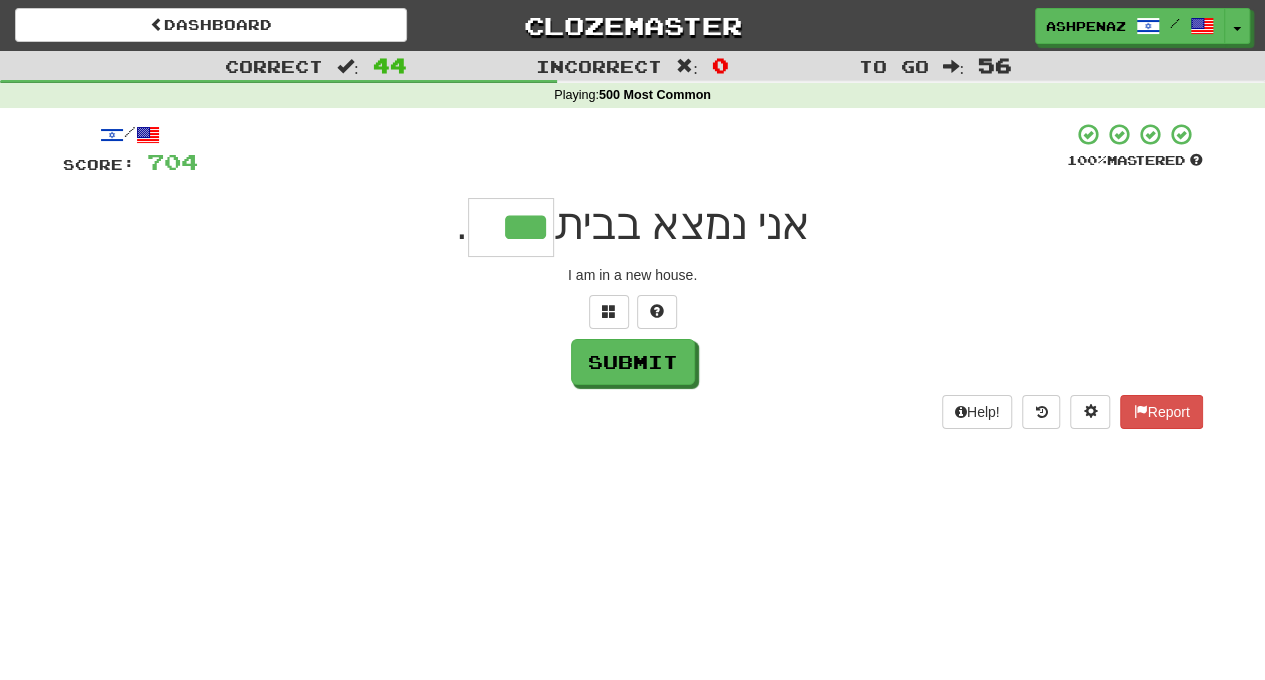type on "***" 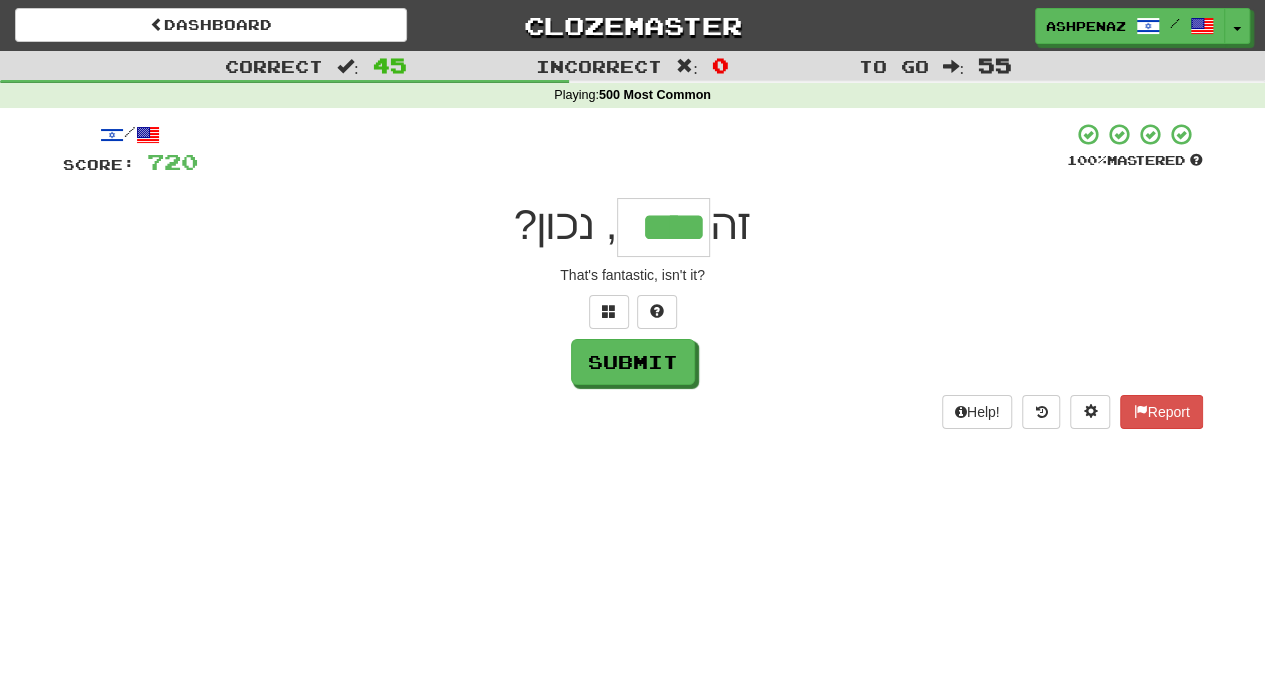 type on "****" 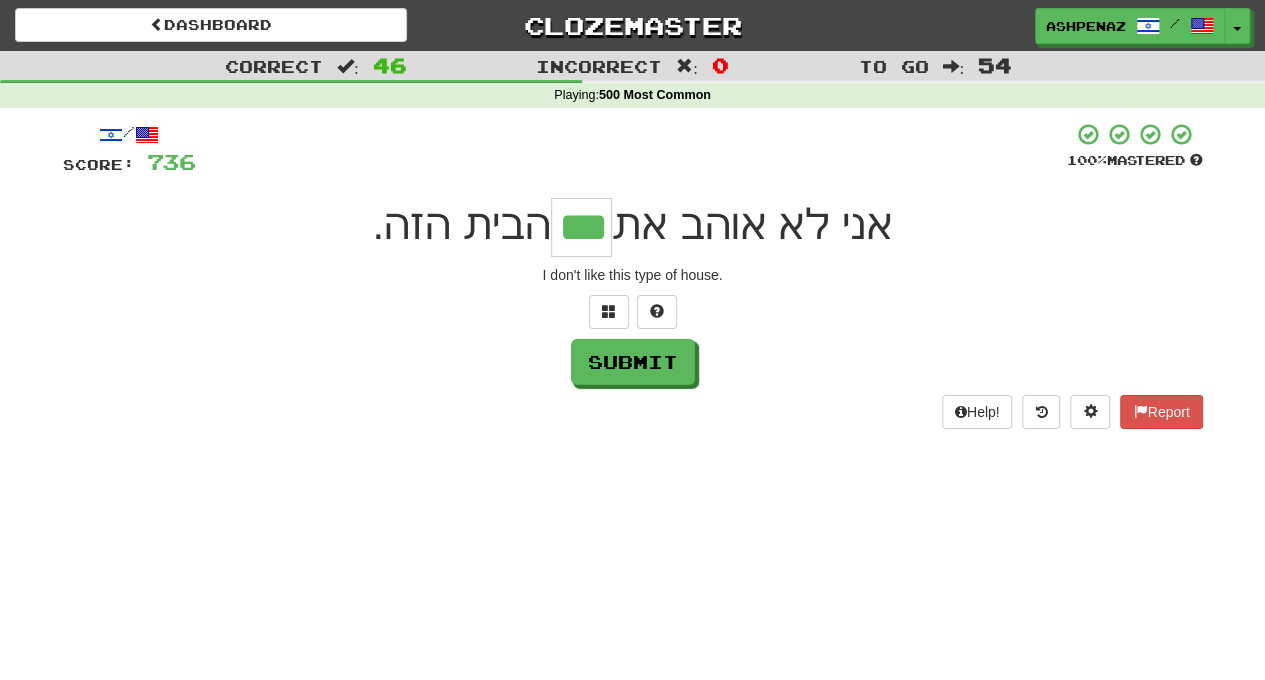type on "***" 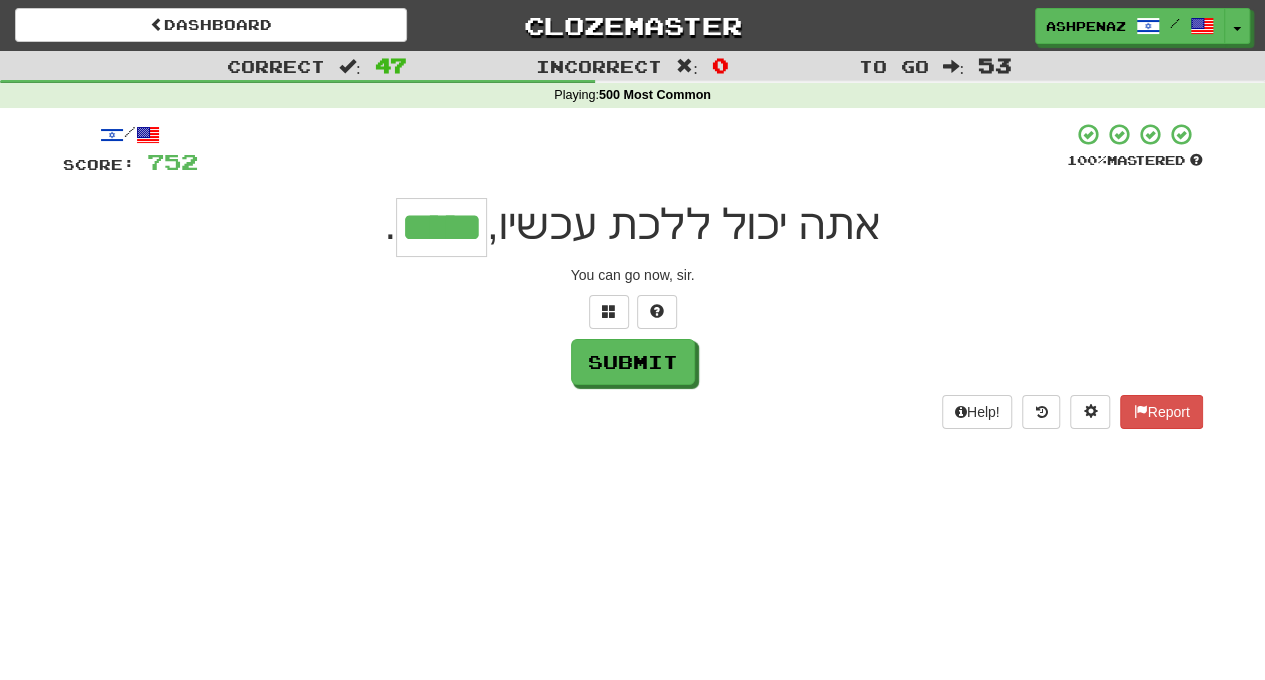 type on "*****" 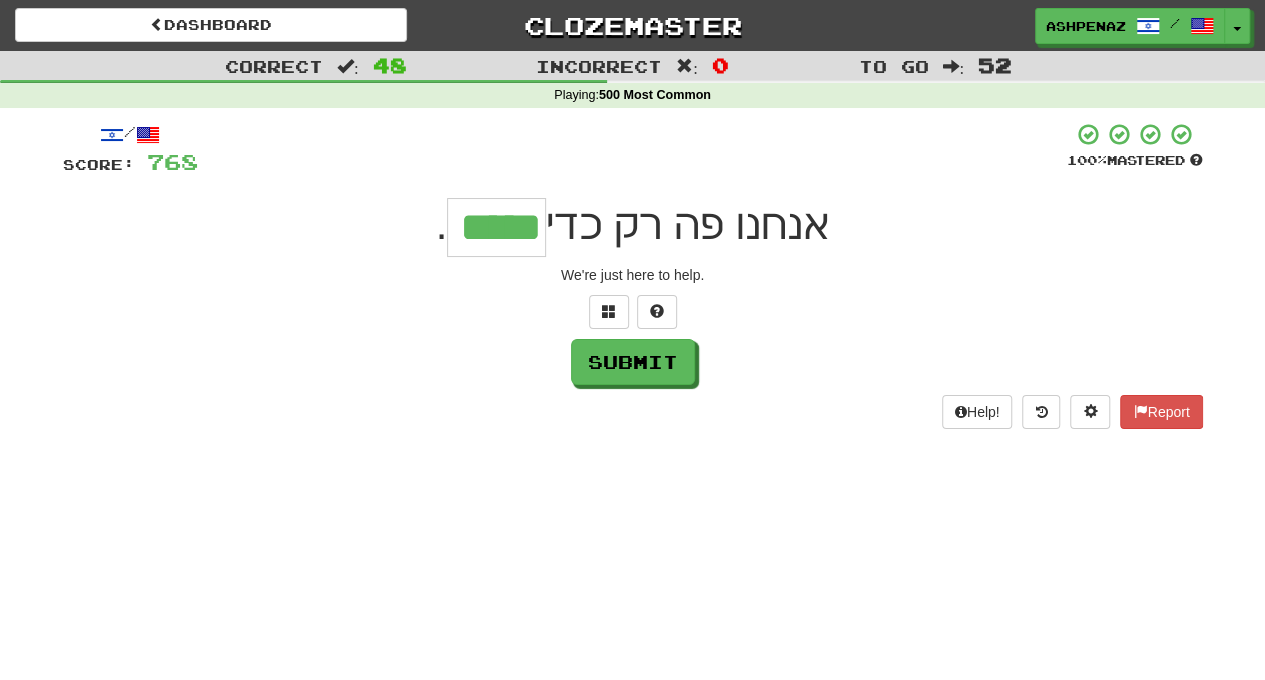 type on "*****" 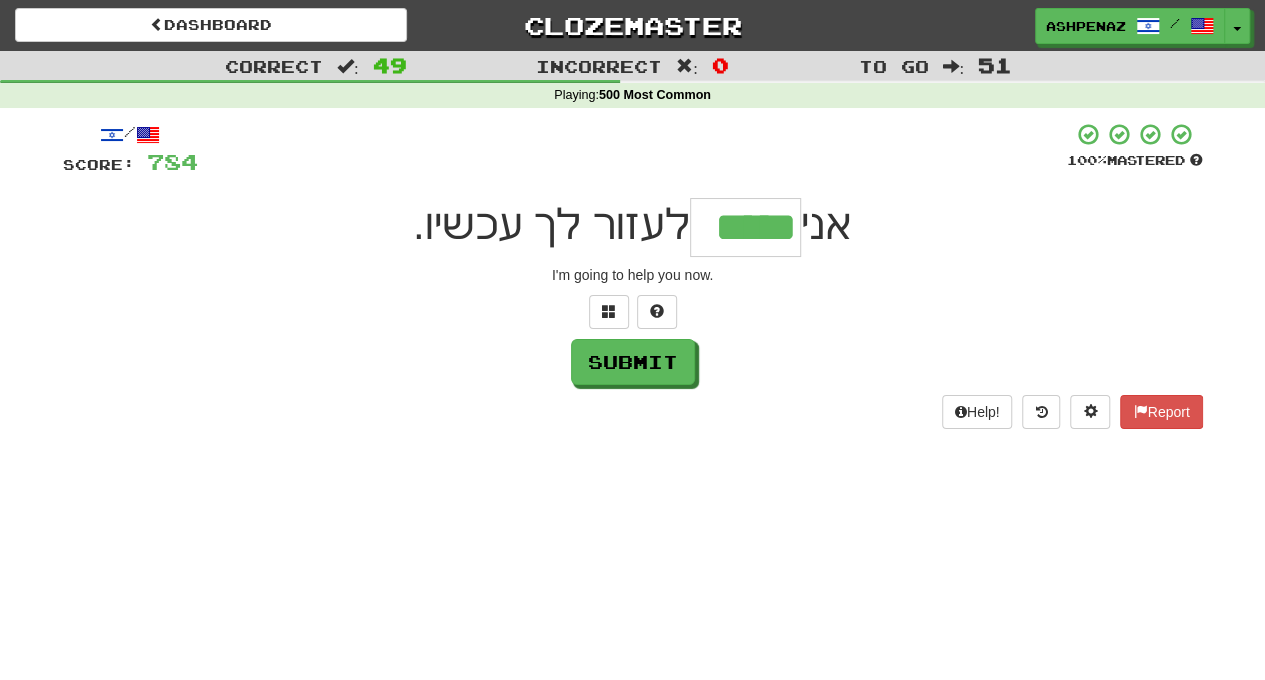 type on "*****" 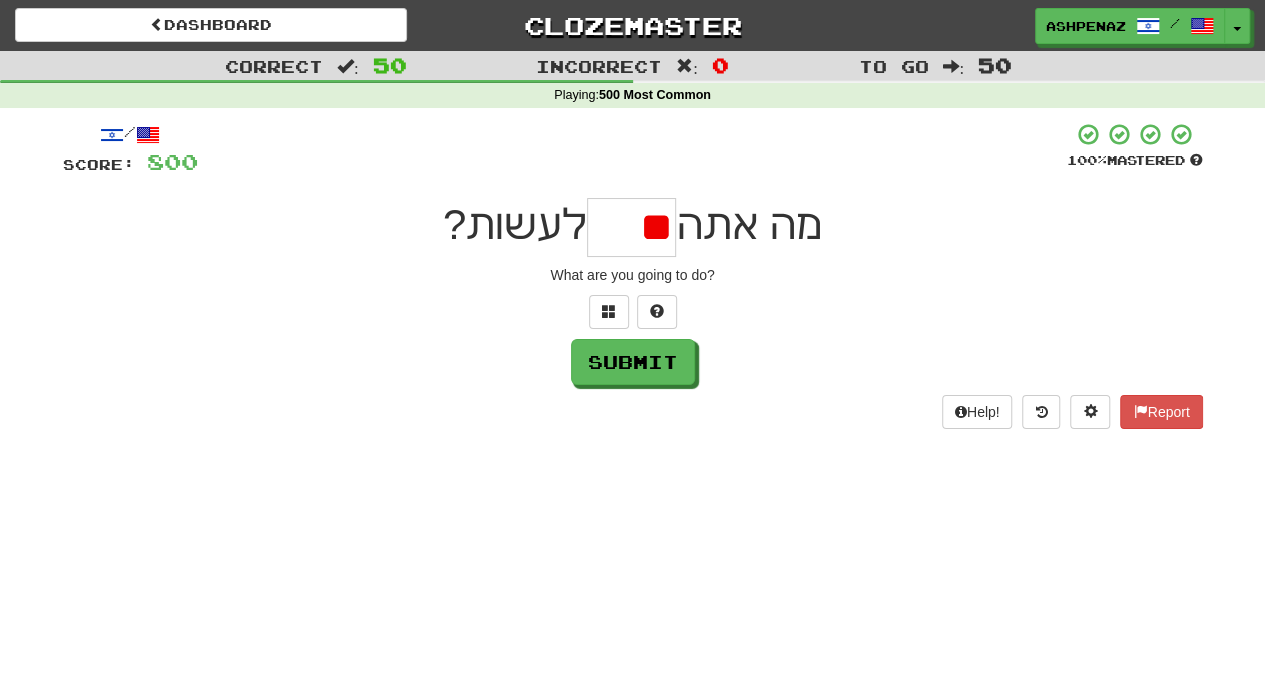 type on "*" 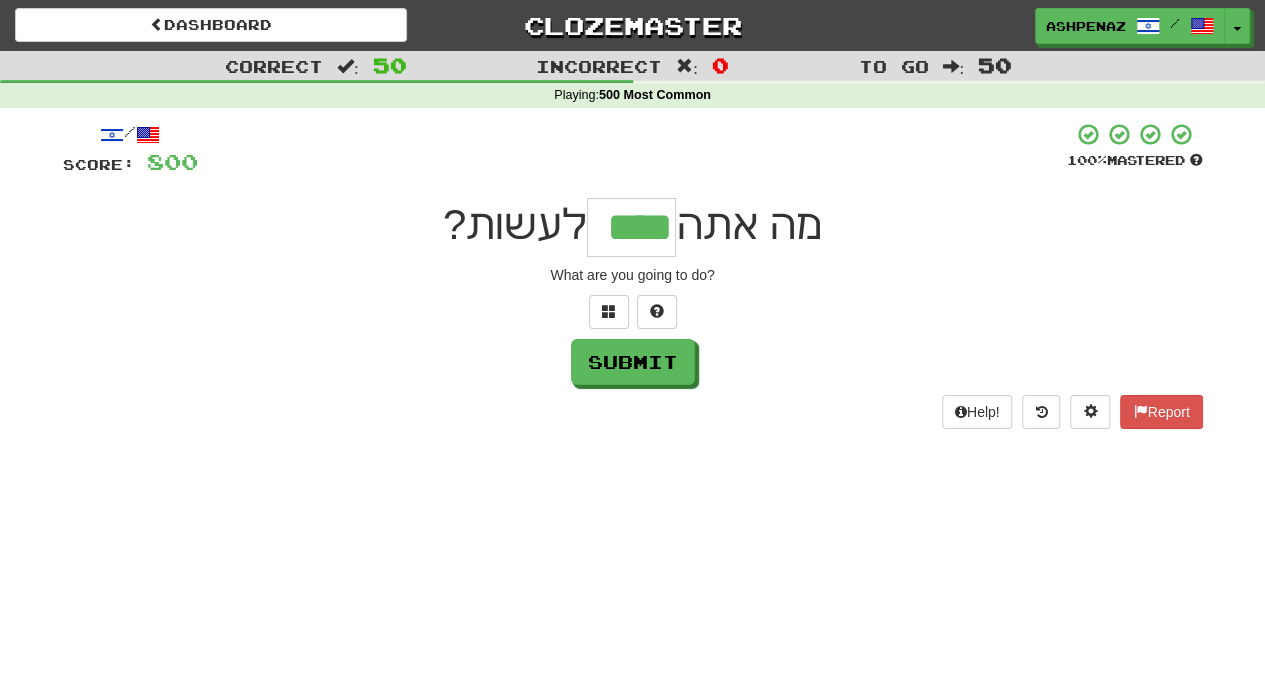type on "****" 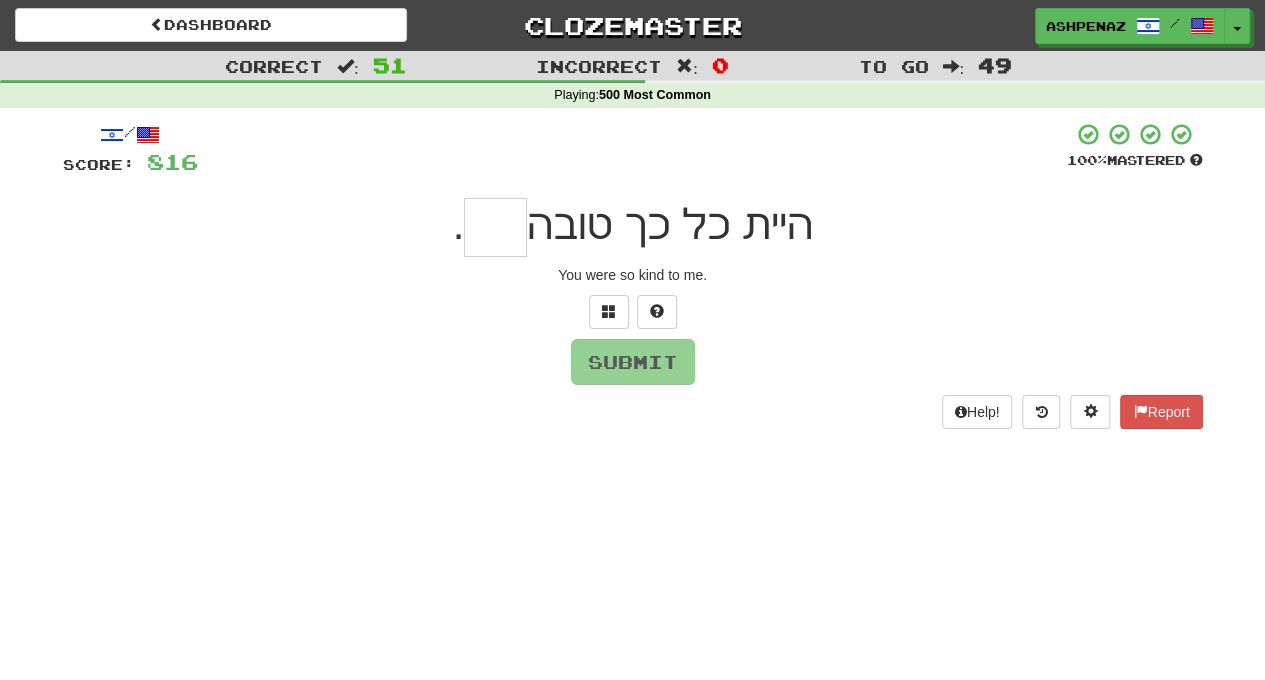 type on "*" 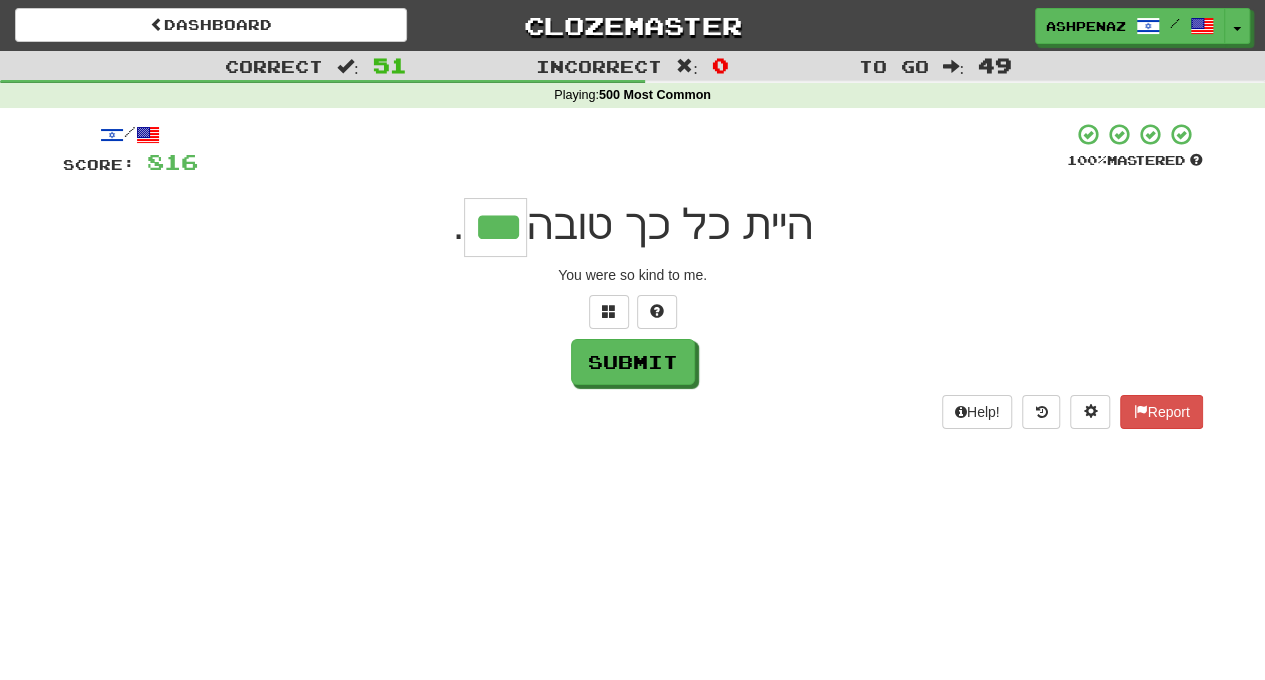 type on "***" 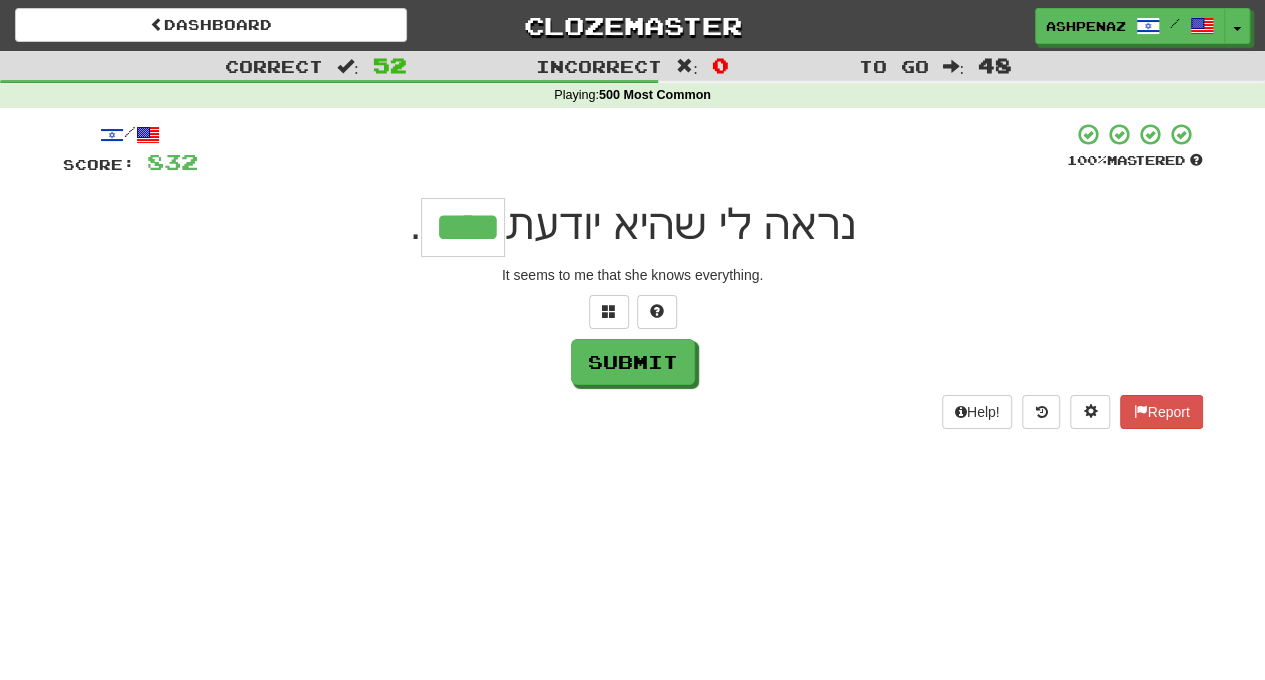 type on "****" 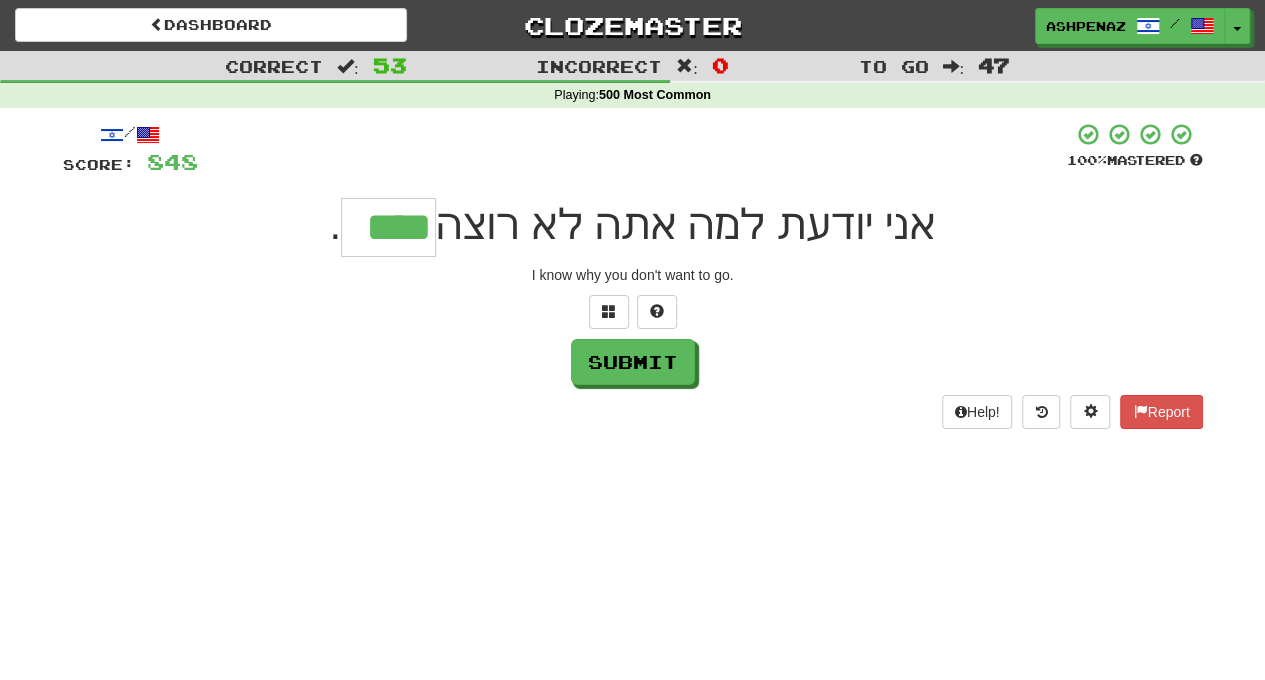 type on "****" 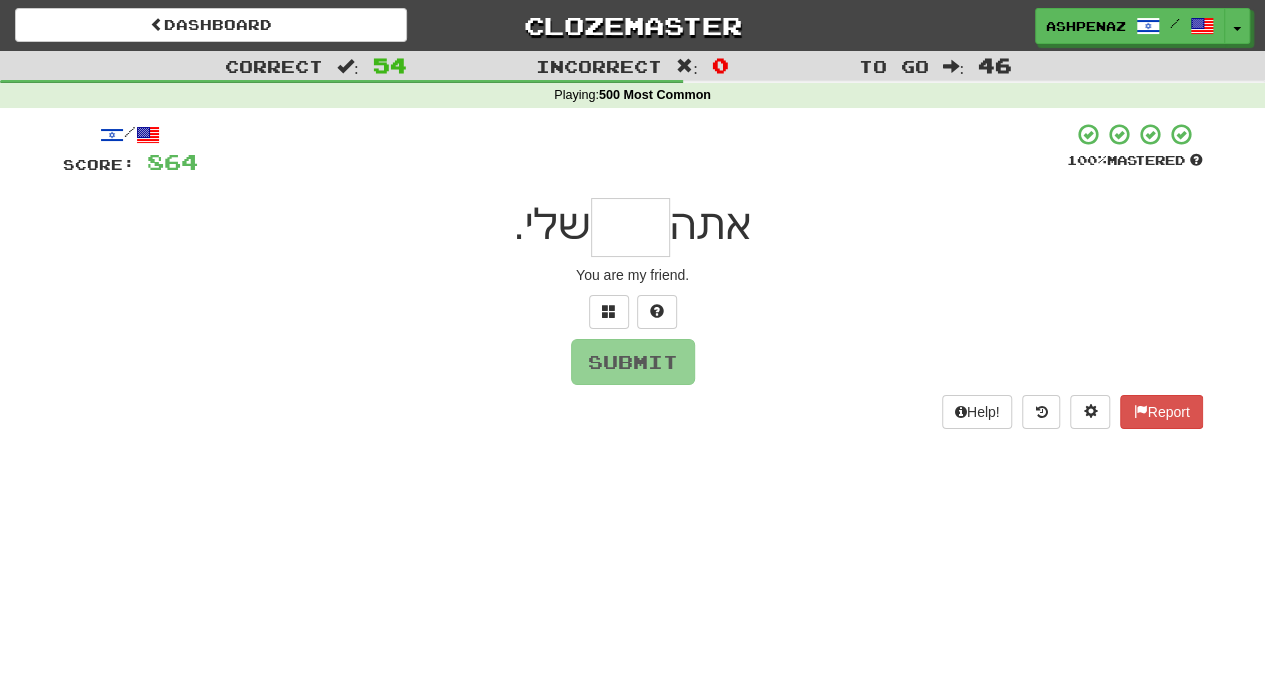 type on "*" 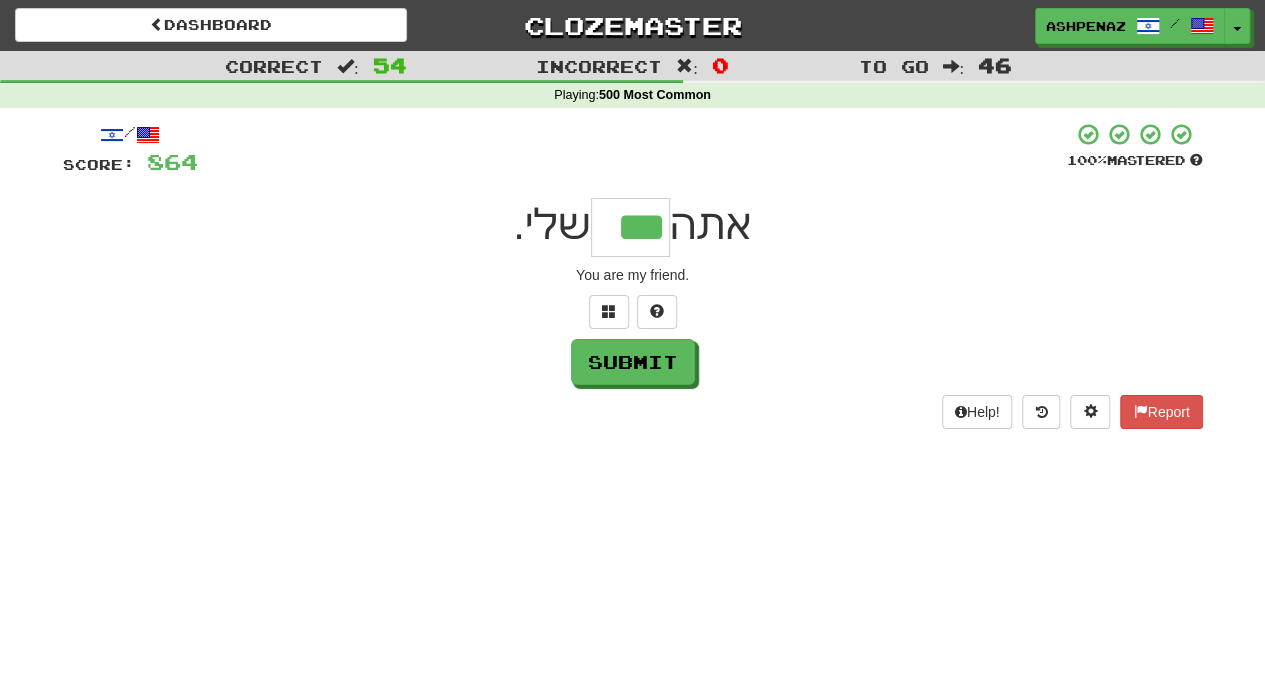 type on "***" 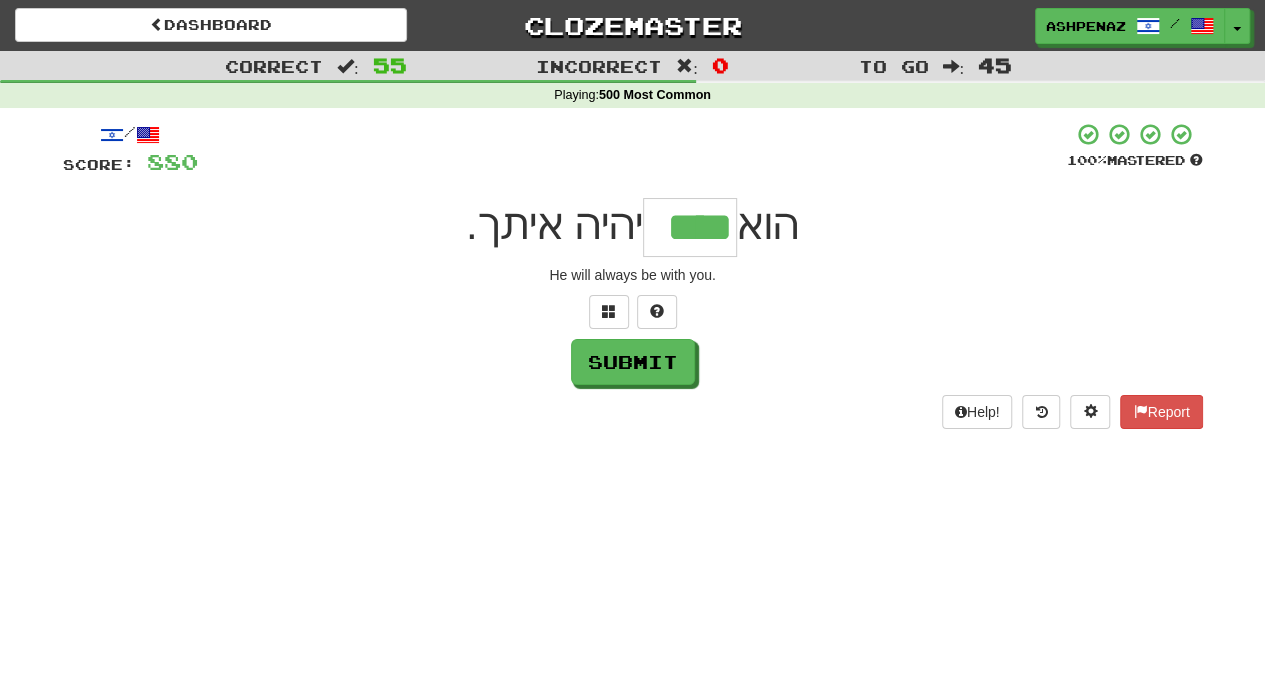 type on "****" 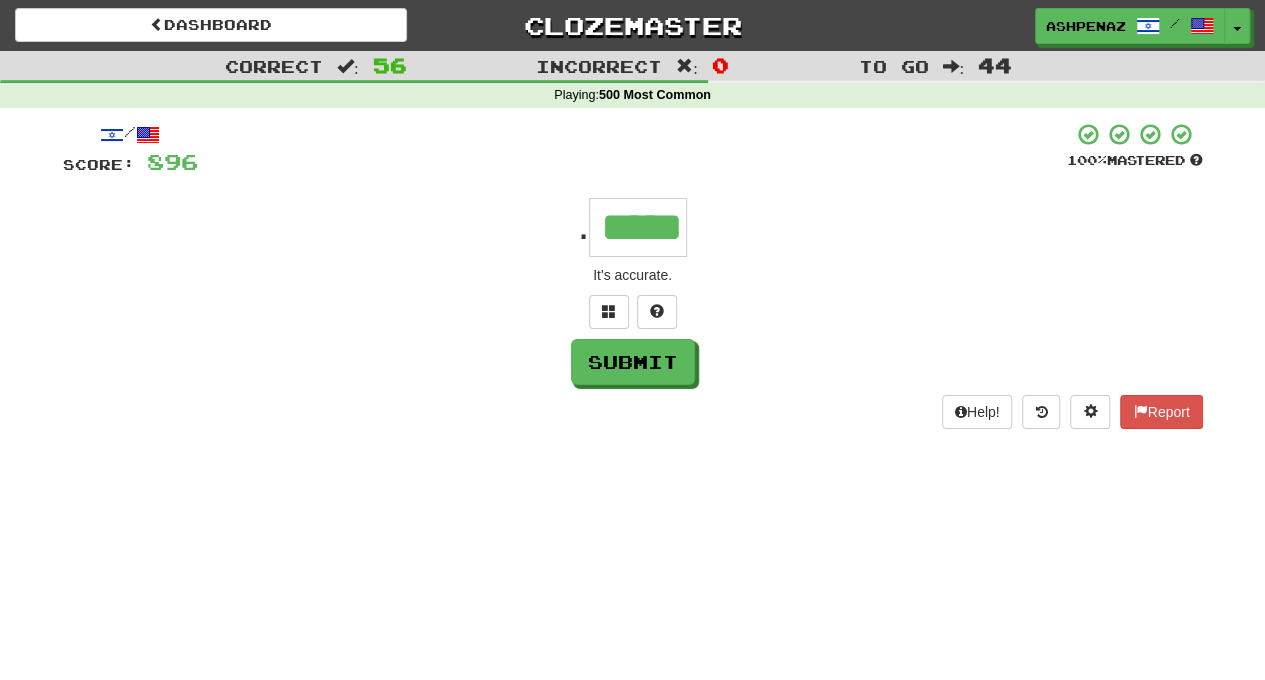 type on "*****" 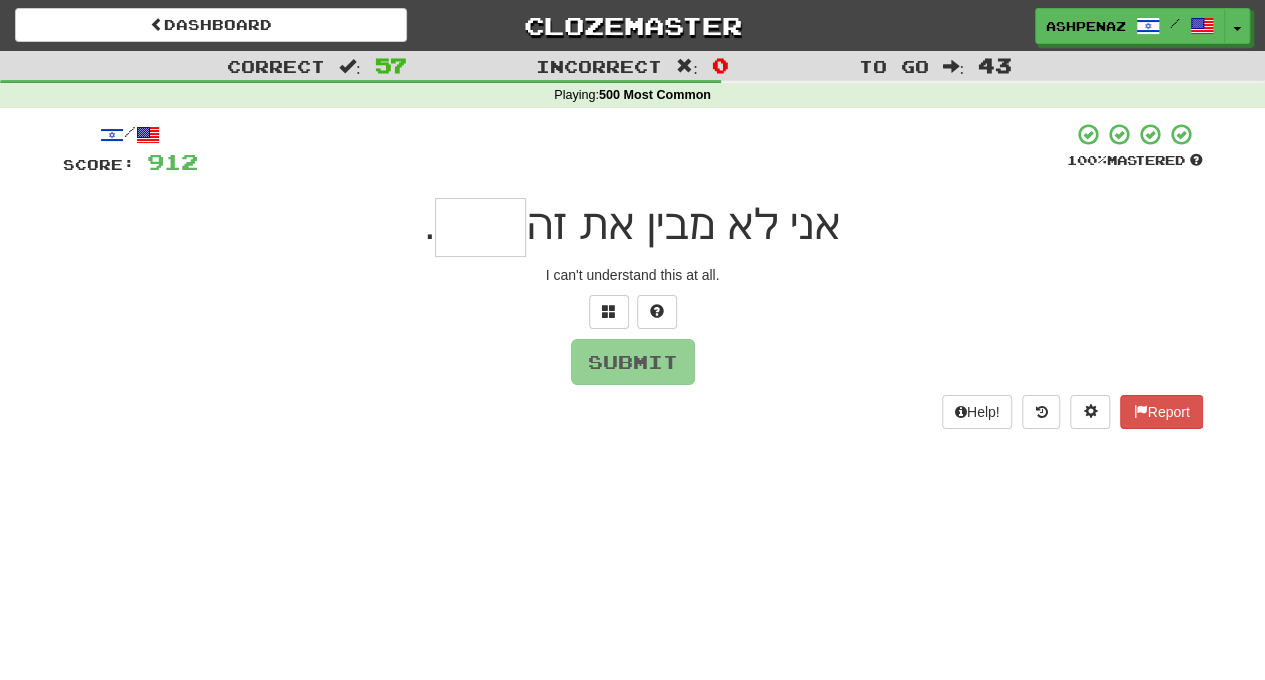type on "*" 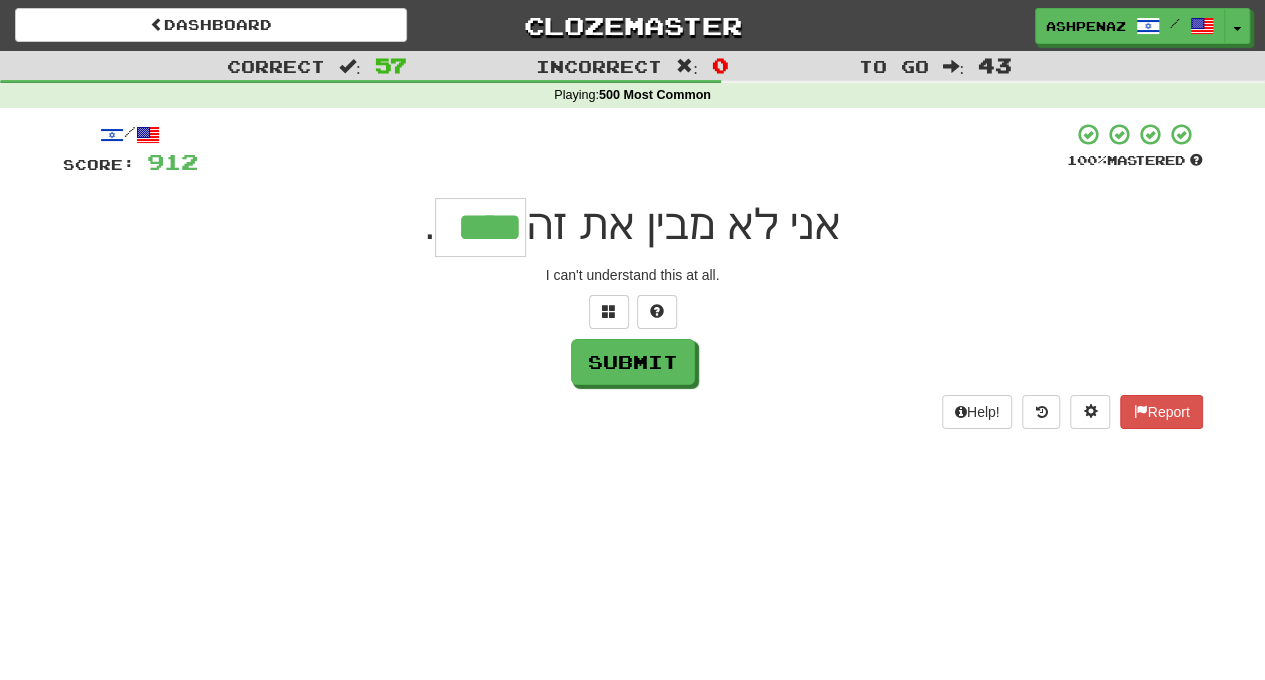 type on "****" 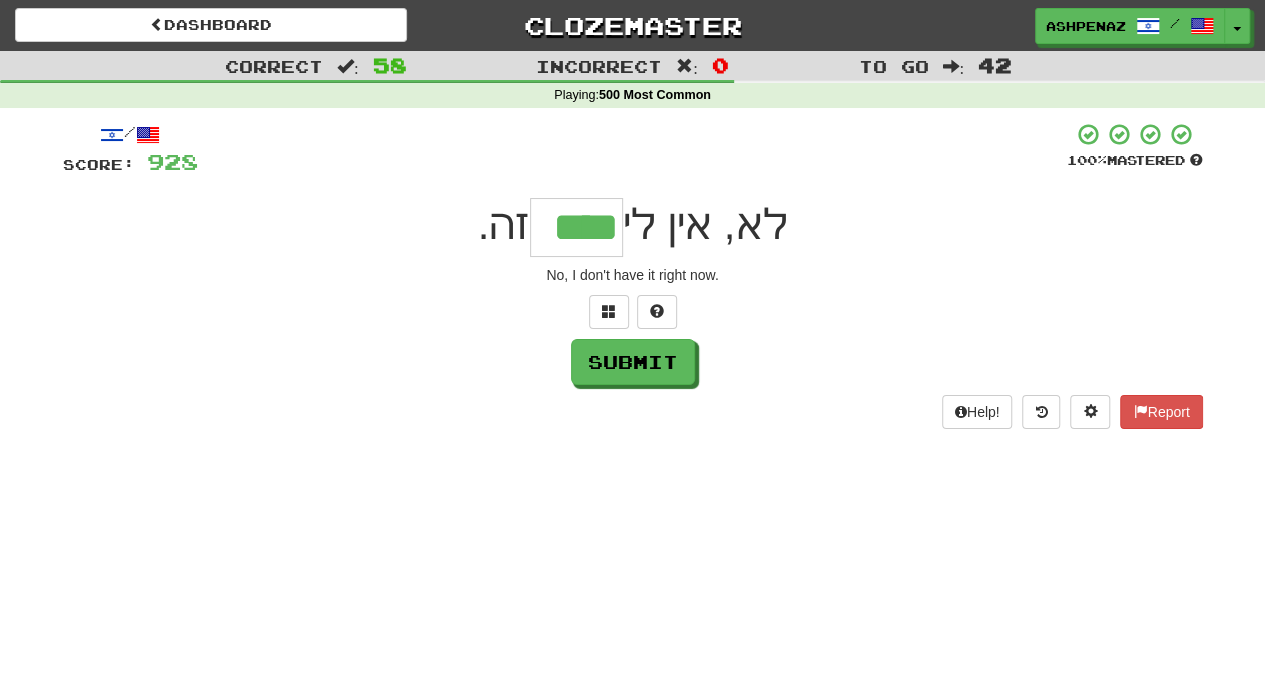 type on "****" 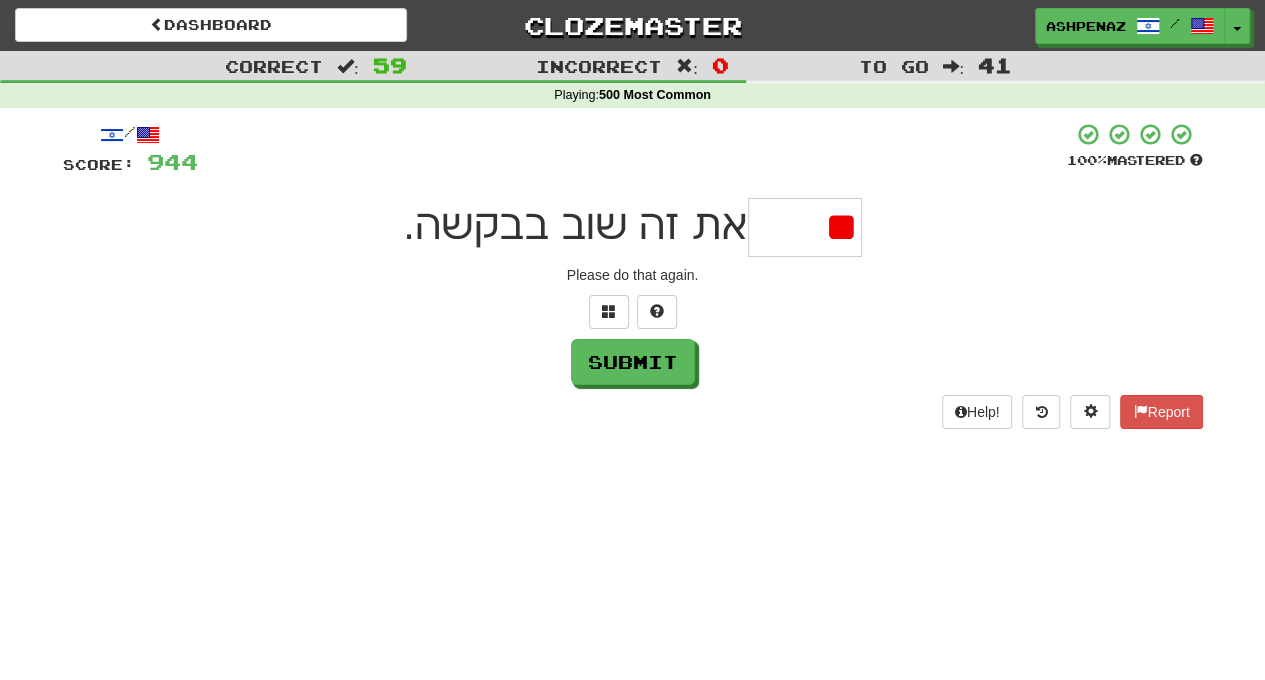 type on "*" 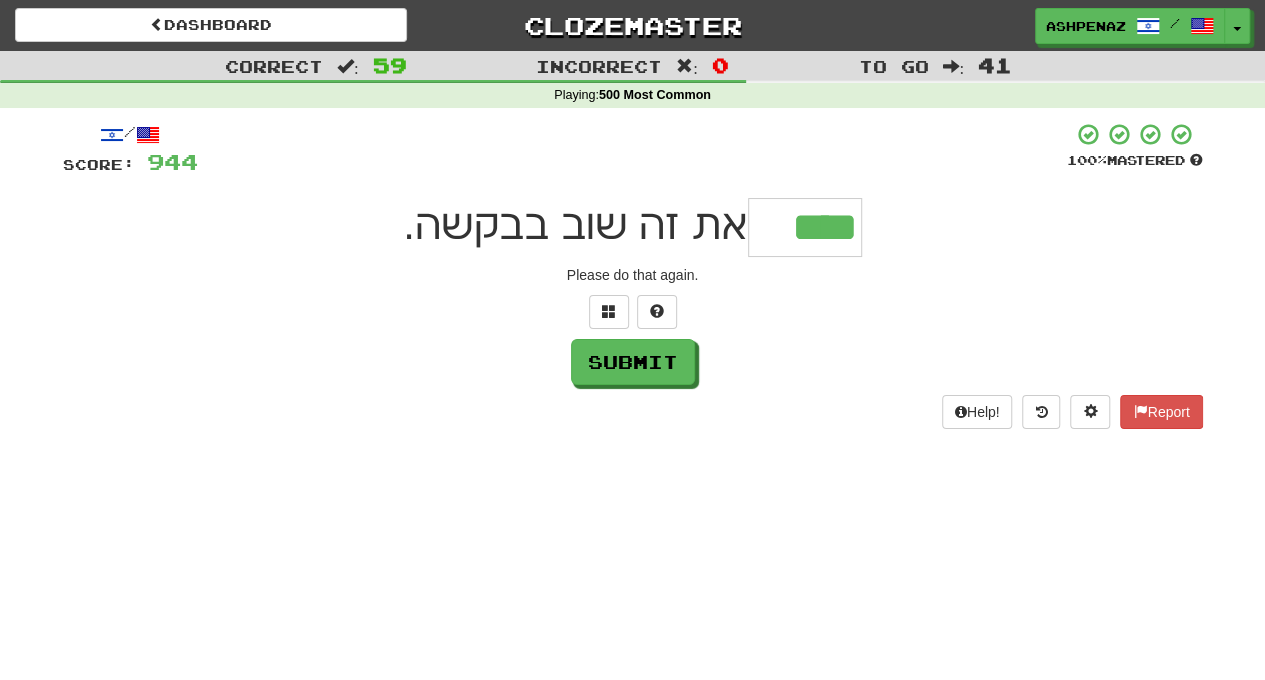 type on "****" 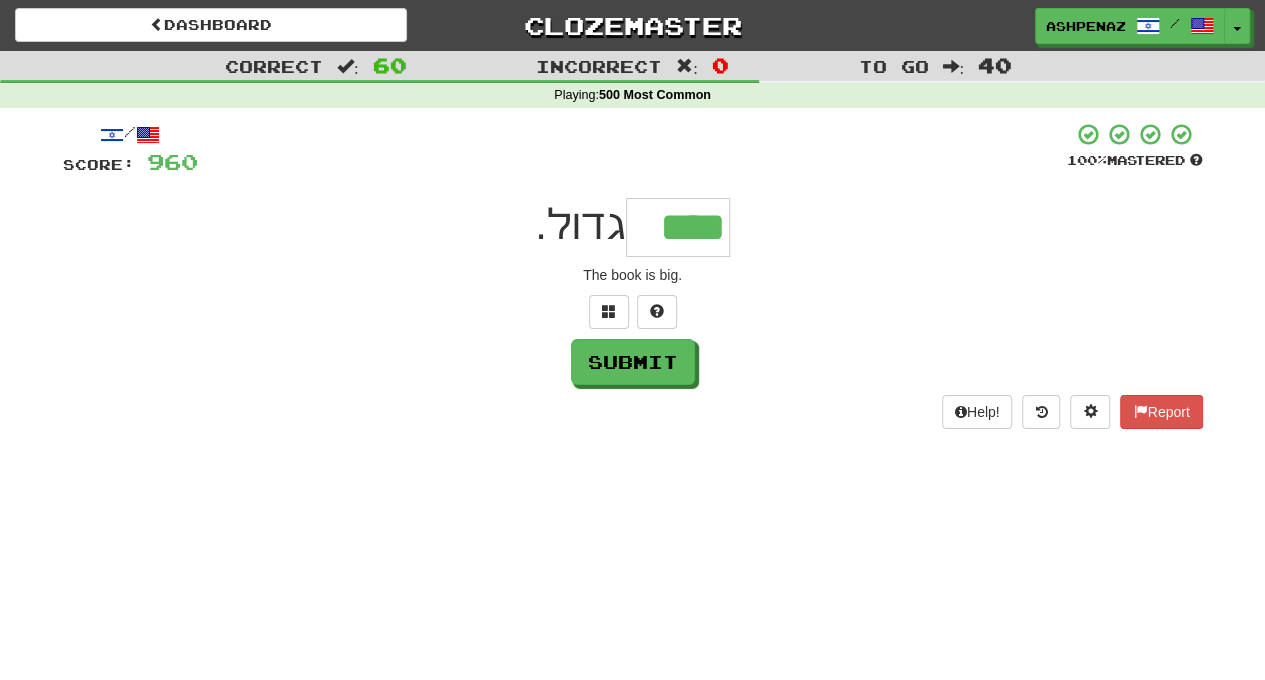 type on "****" 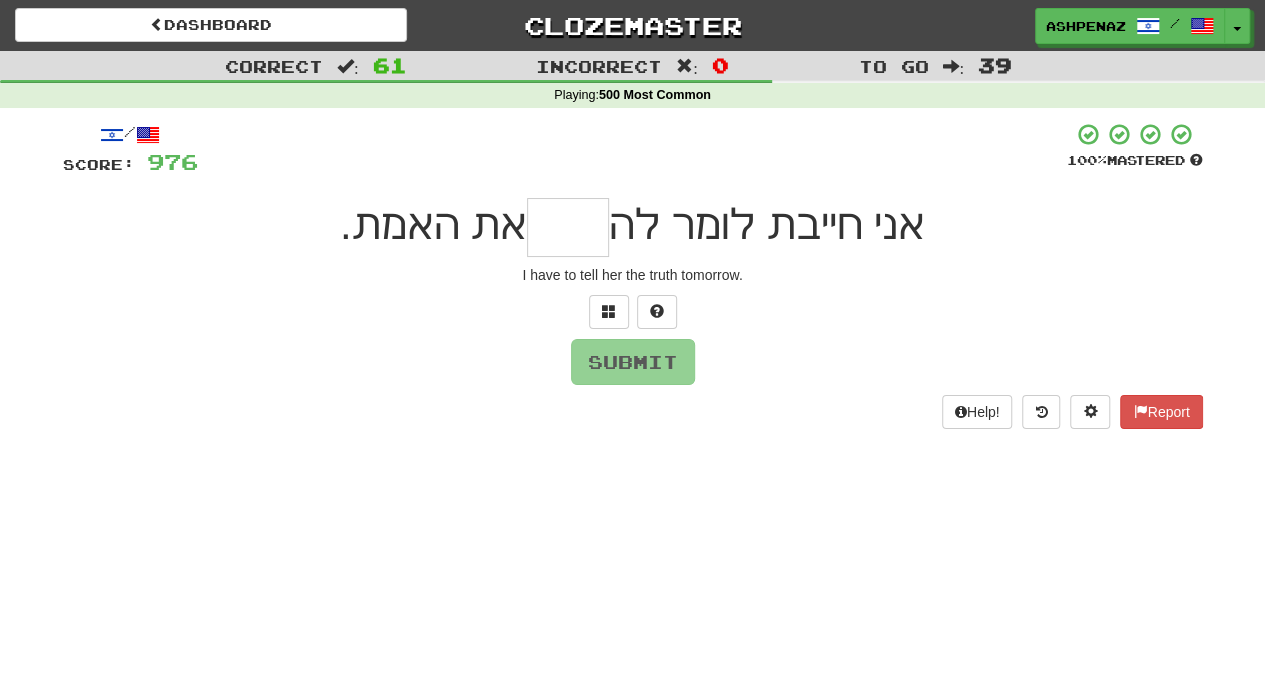 type on "*" 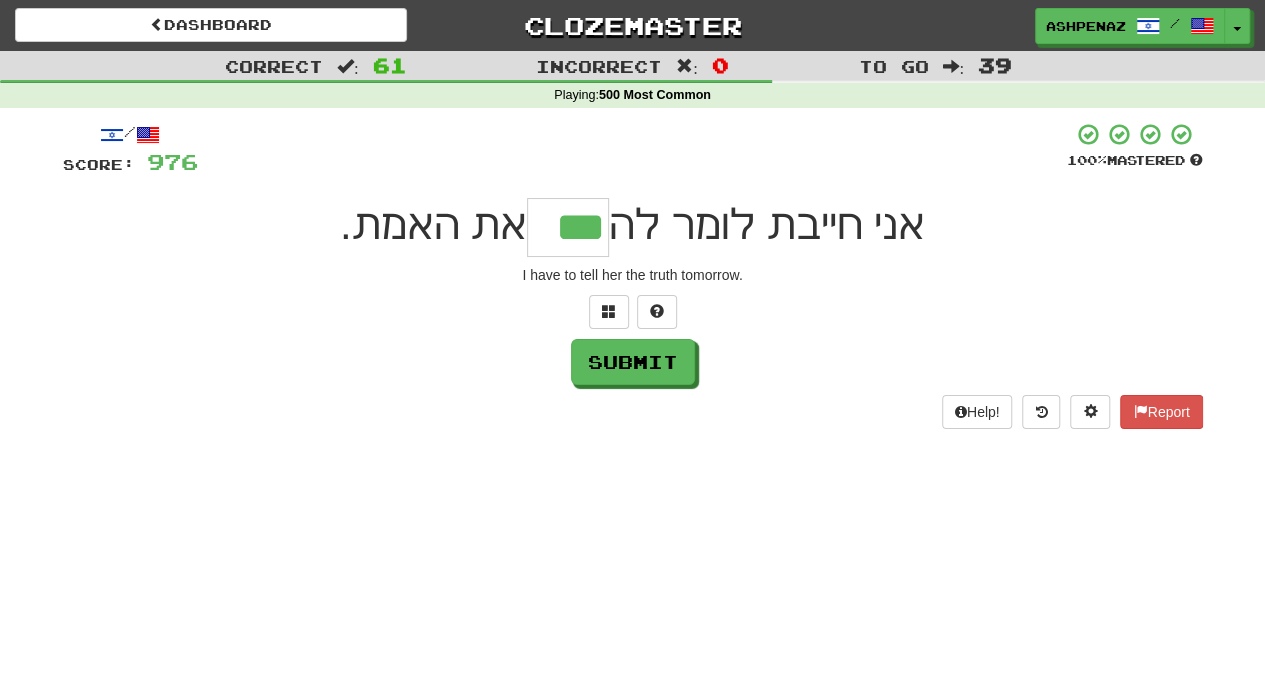 type on "***" 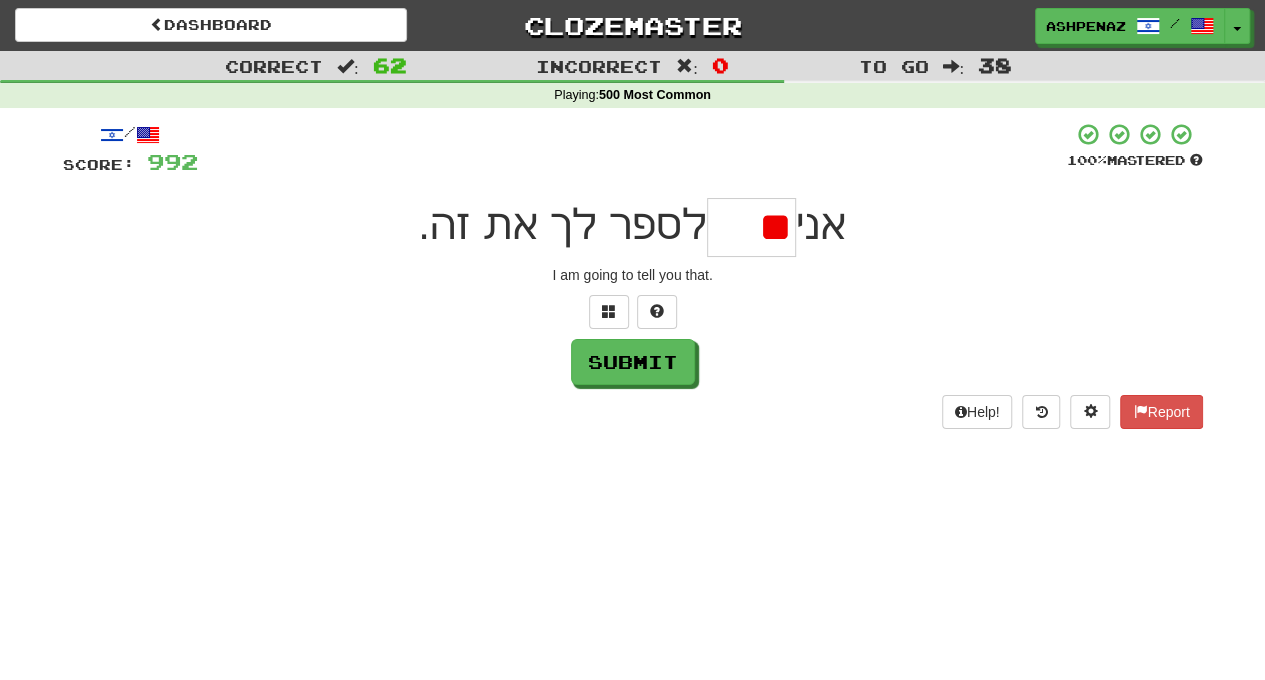 type on "*" 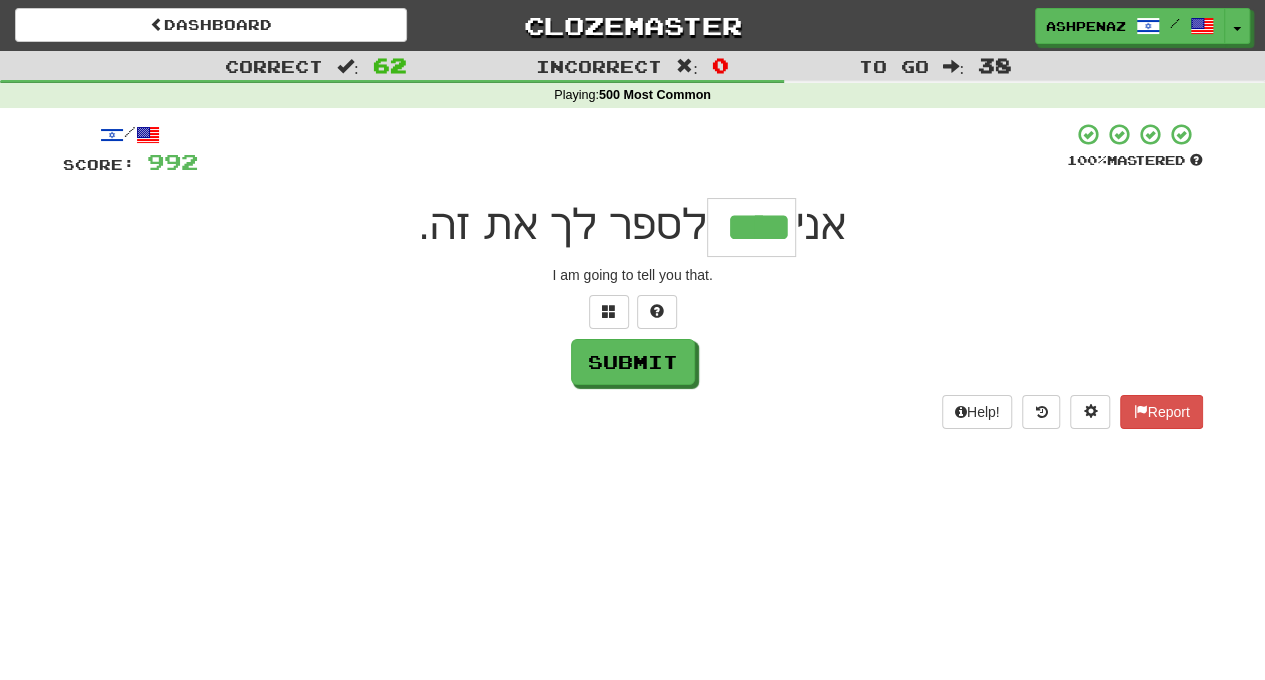 type on "****" 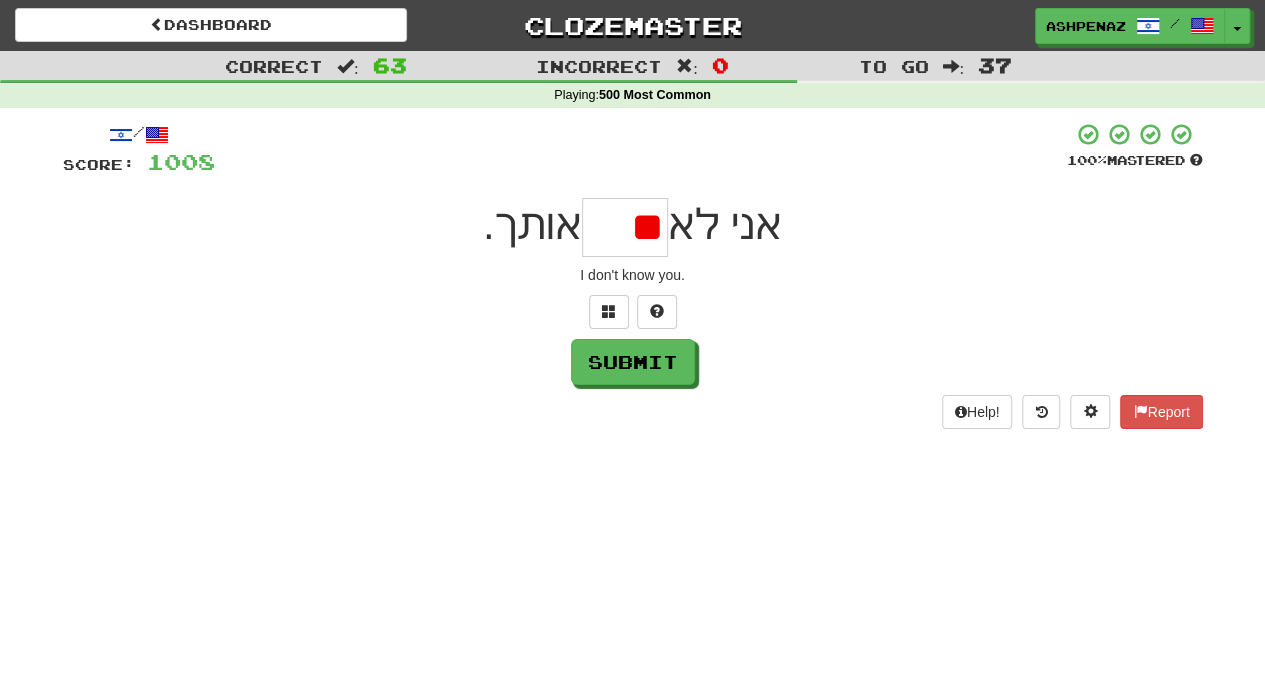 type on "*" 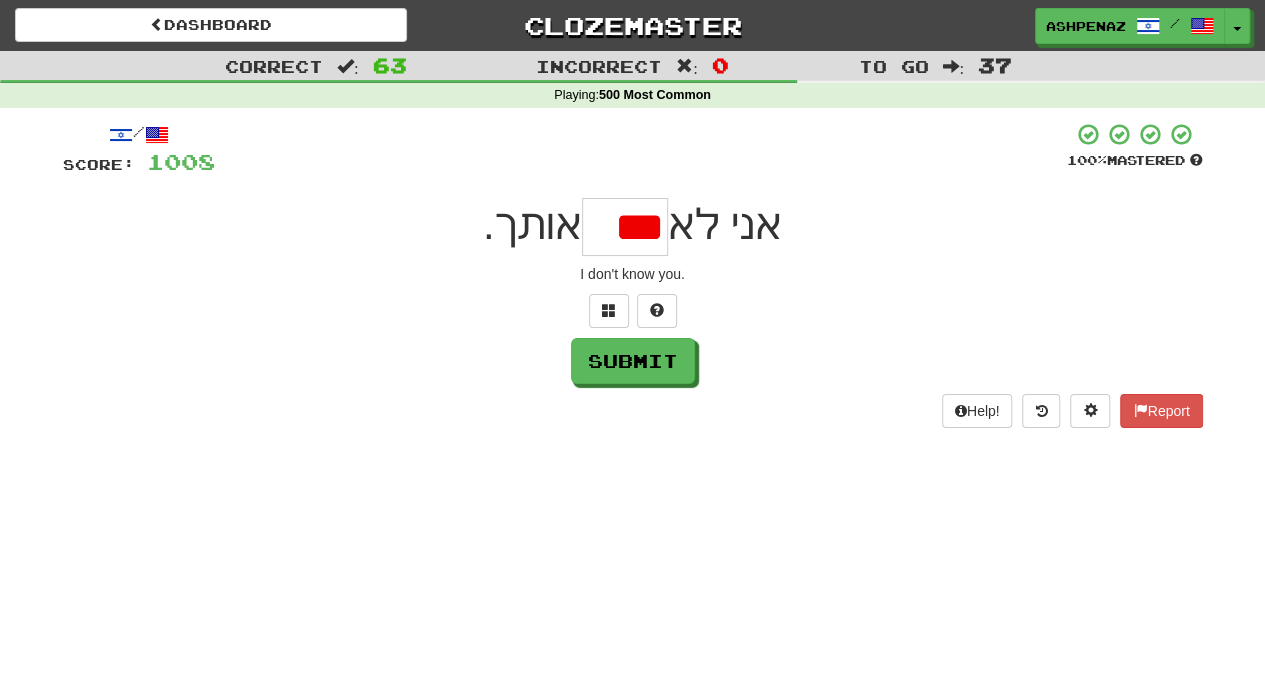 scroll, scrollTop: 0, scrollLeft: 0, axis: both 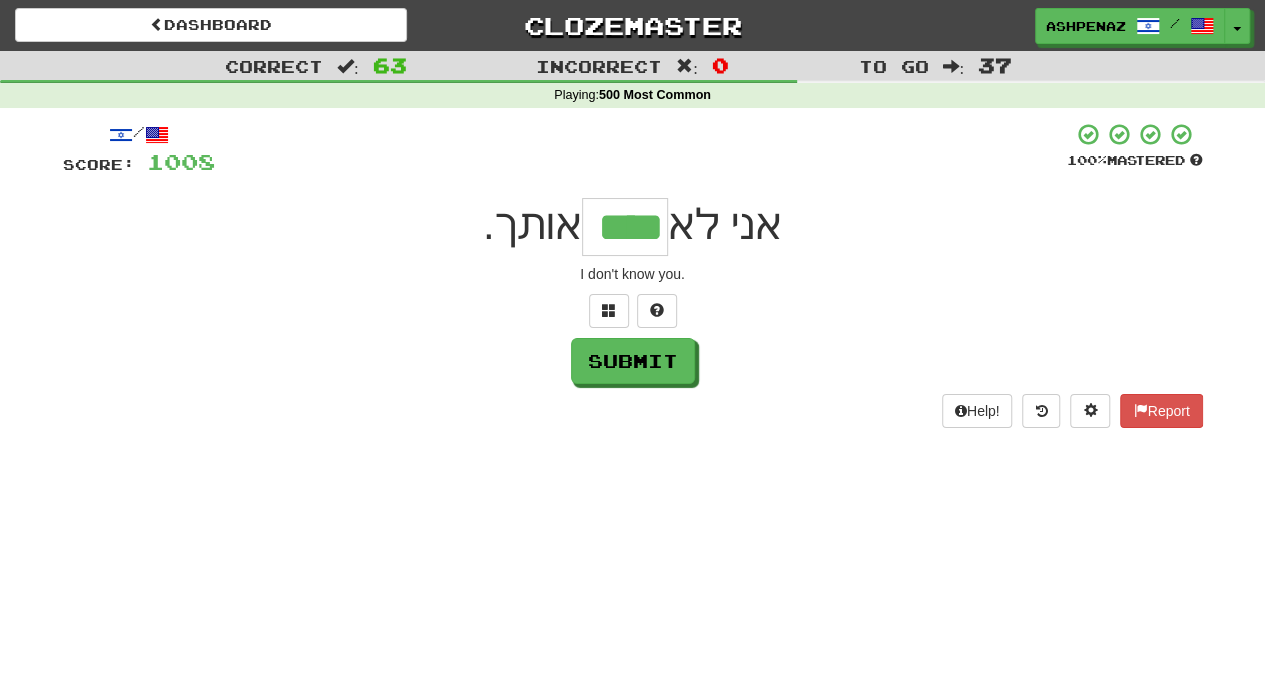 type on "****" 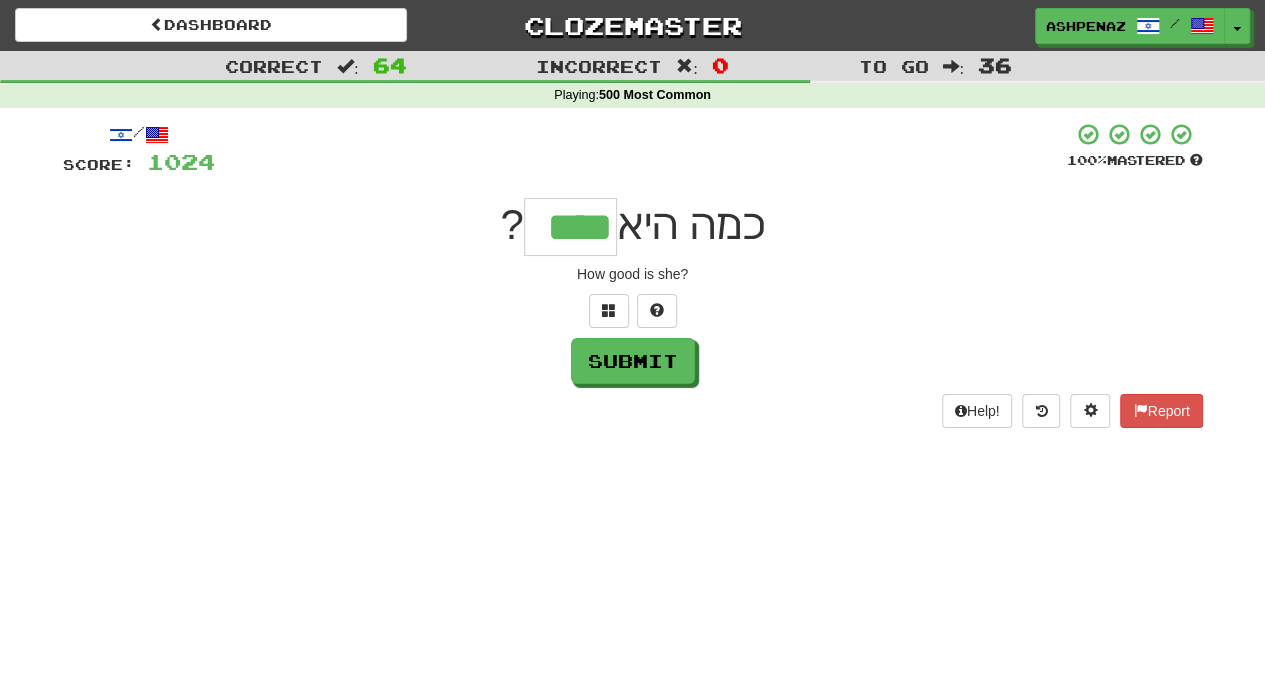 type on "****" 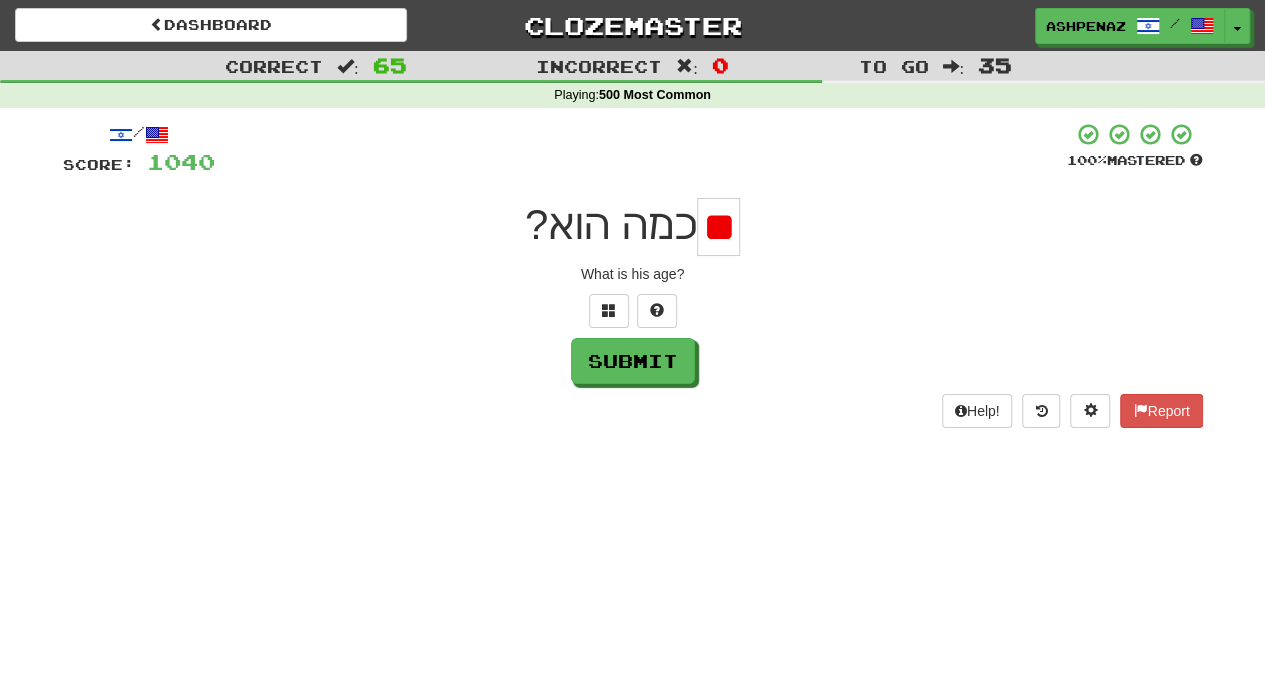 type on "*" 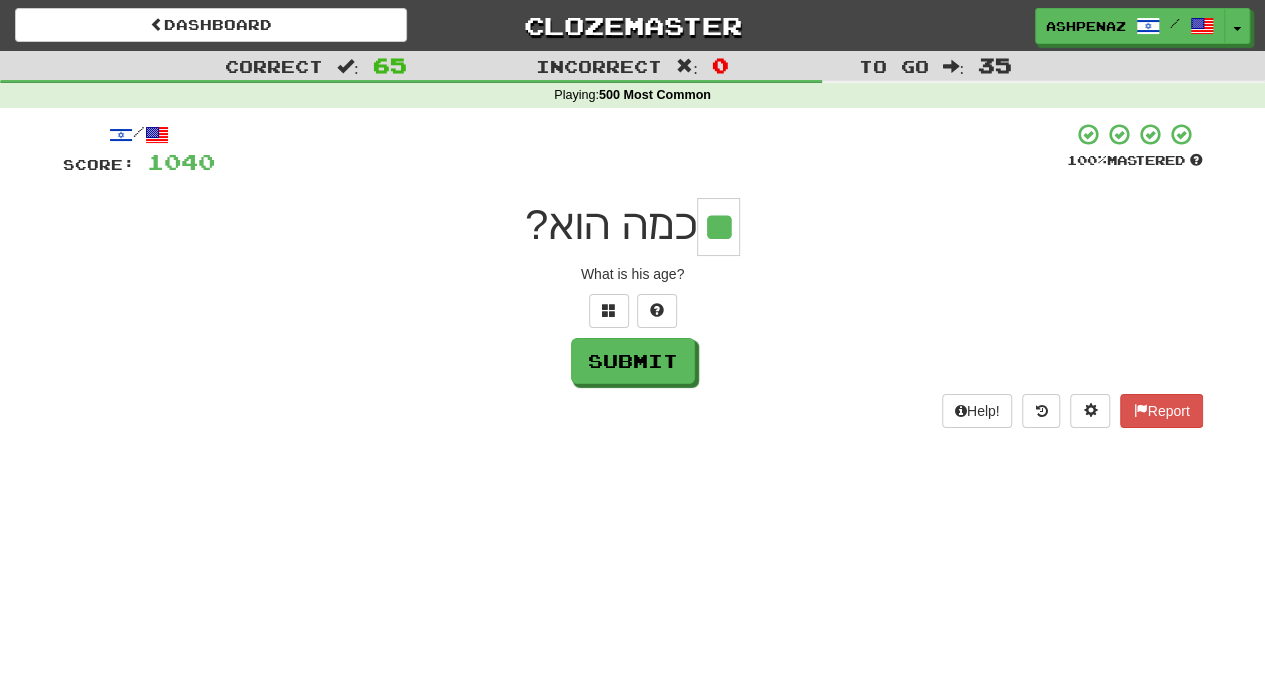 type on "**" 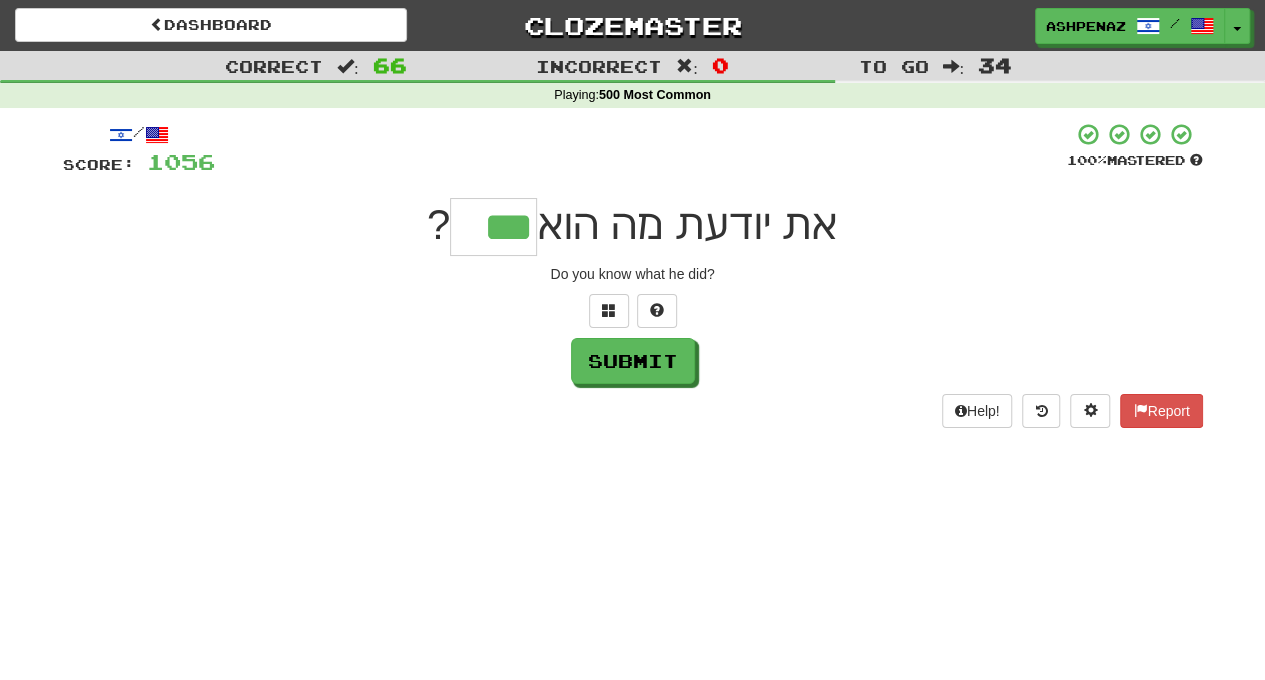 type on "***" 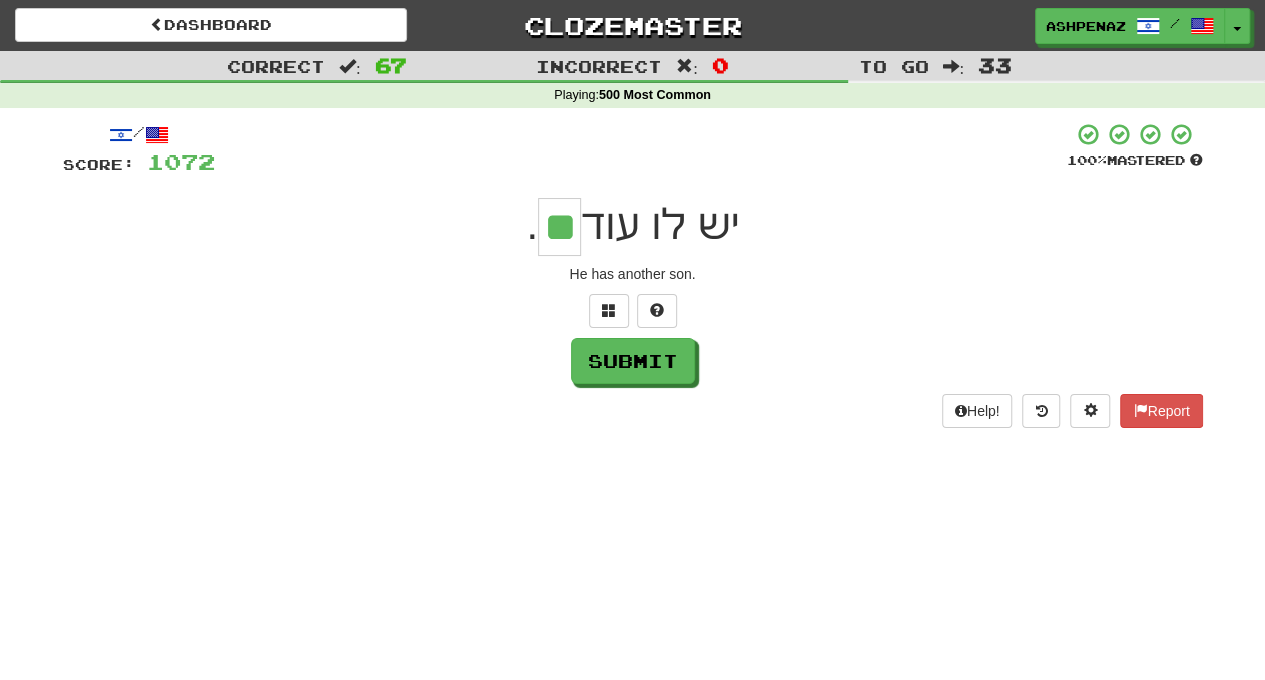 type on "**" 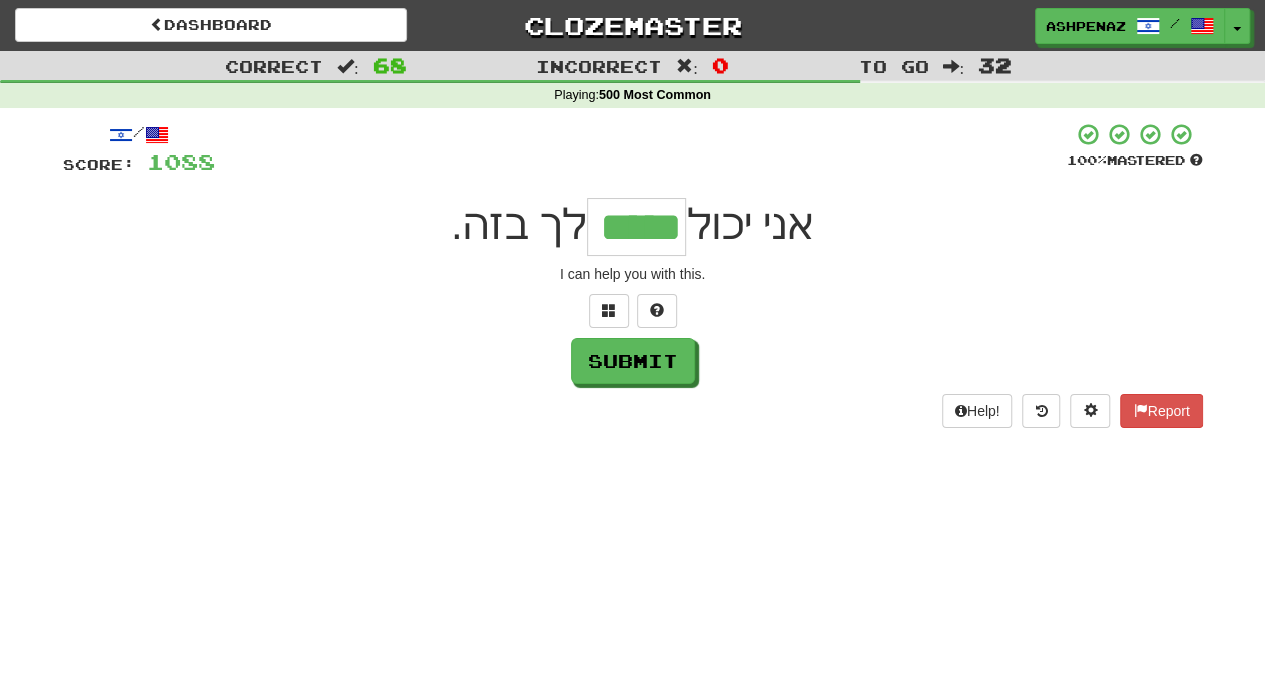 type on "*****" 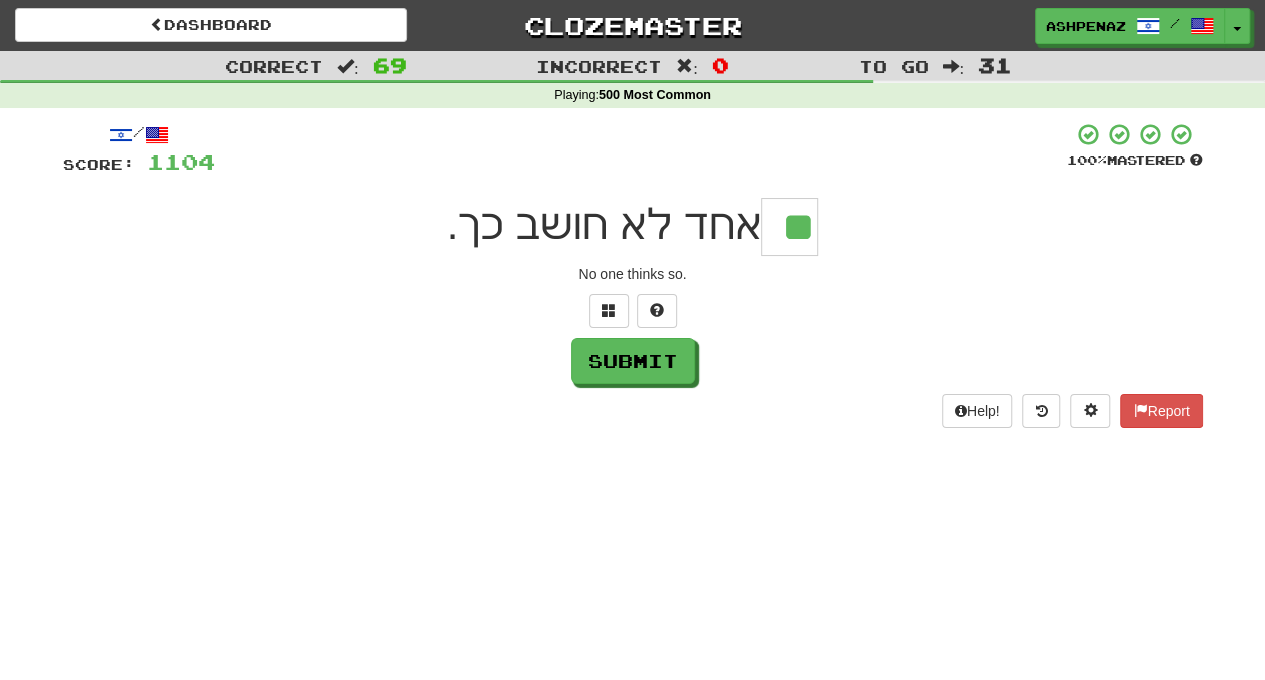 type on "**" 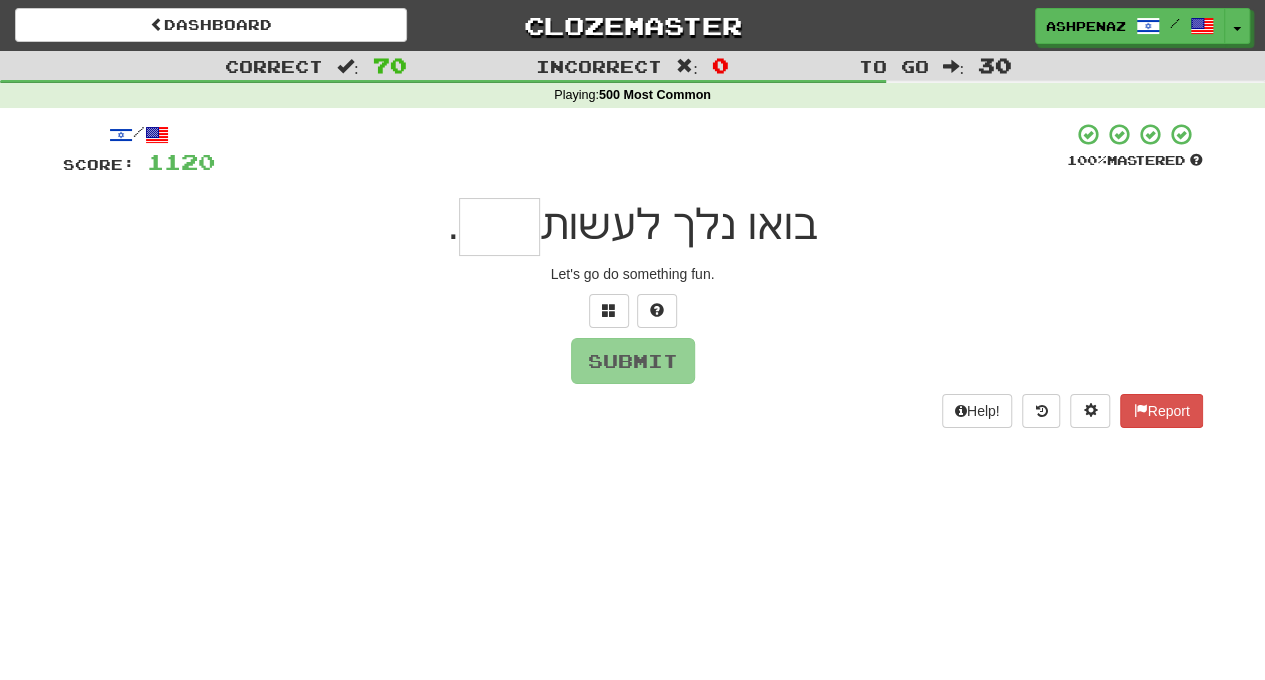 type on "*" 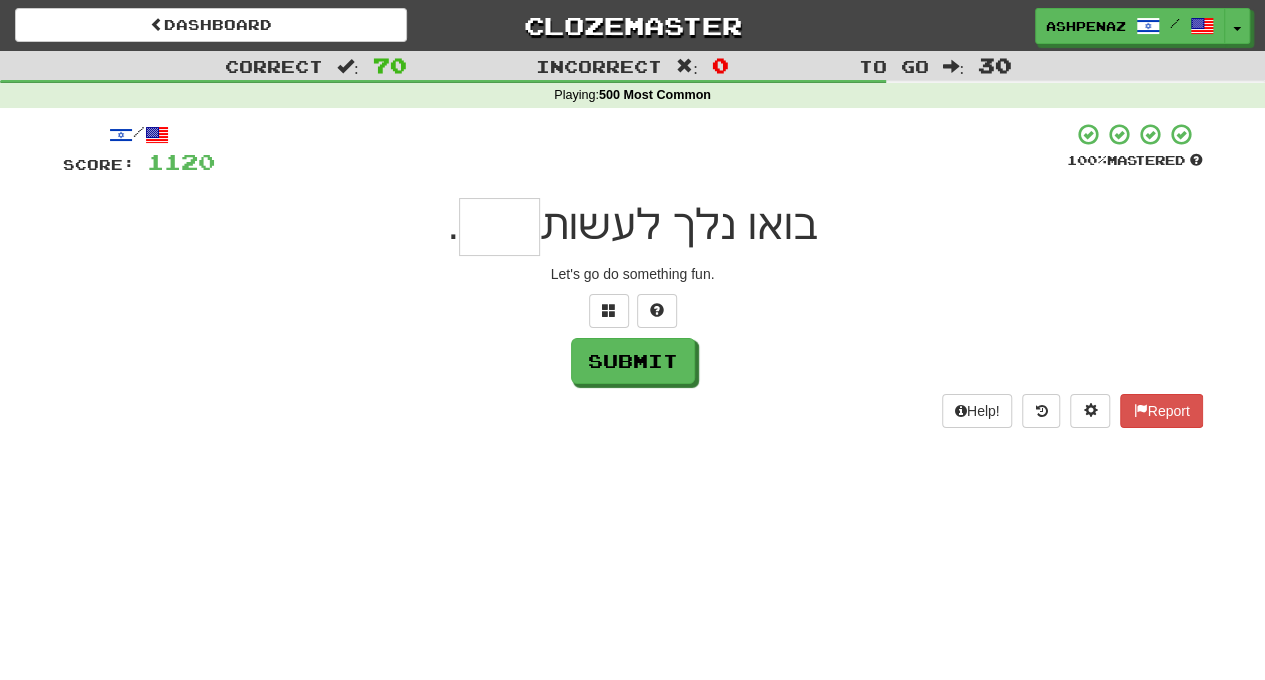 type on "*" 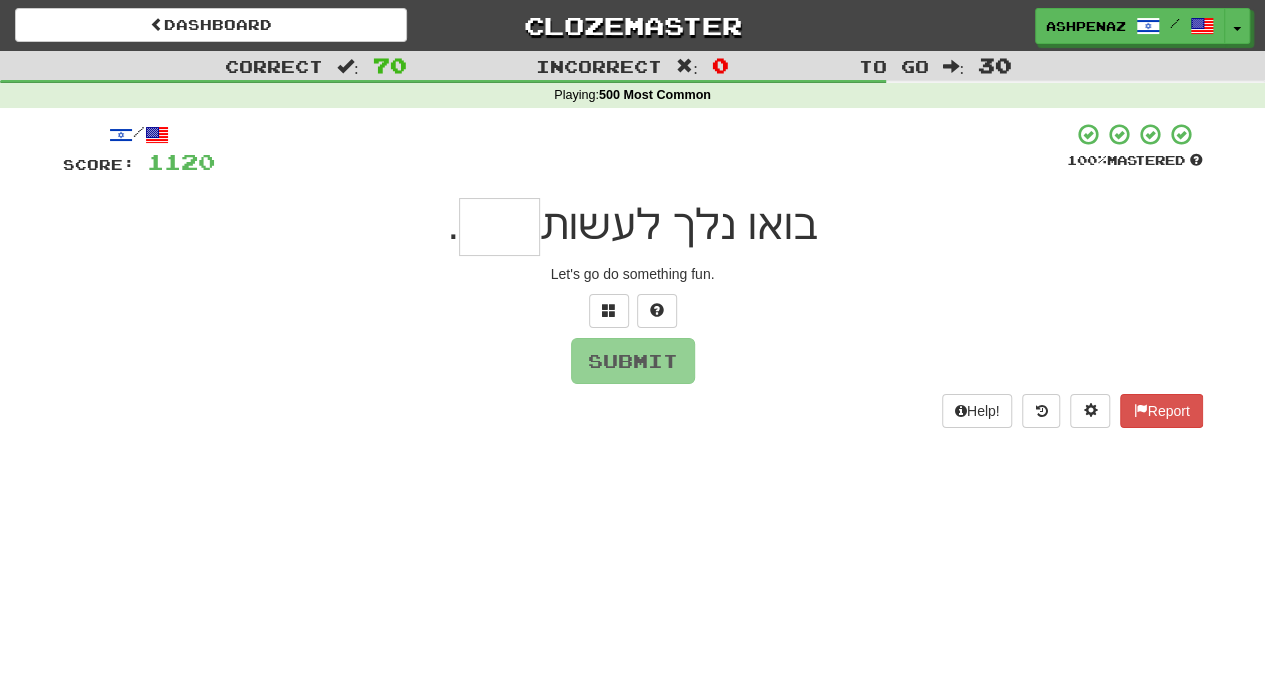 type on "*" 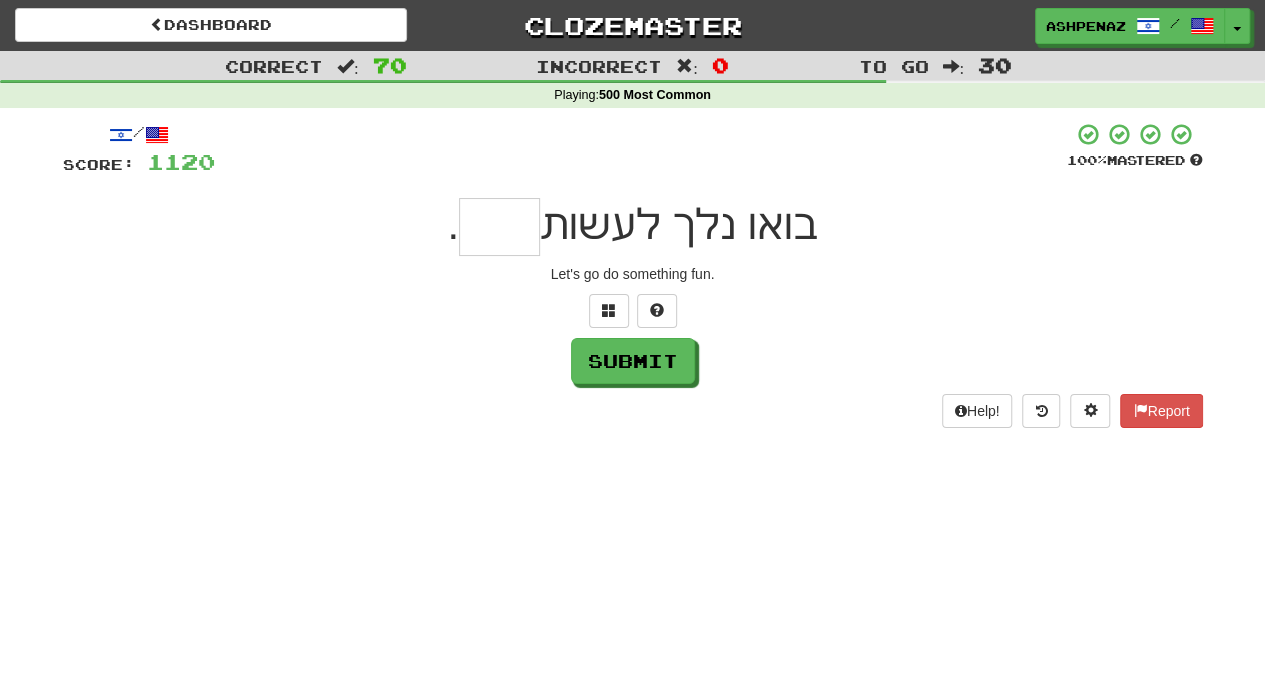 type on "*" 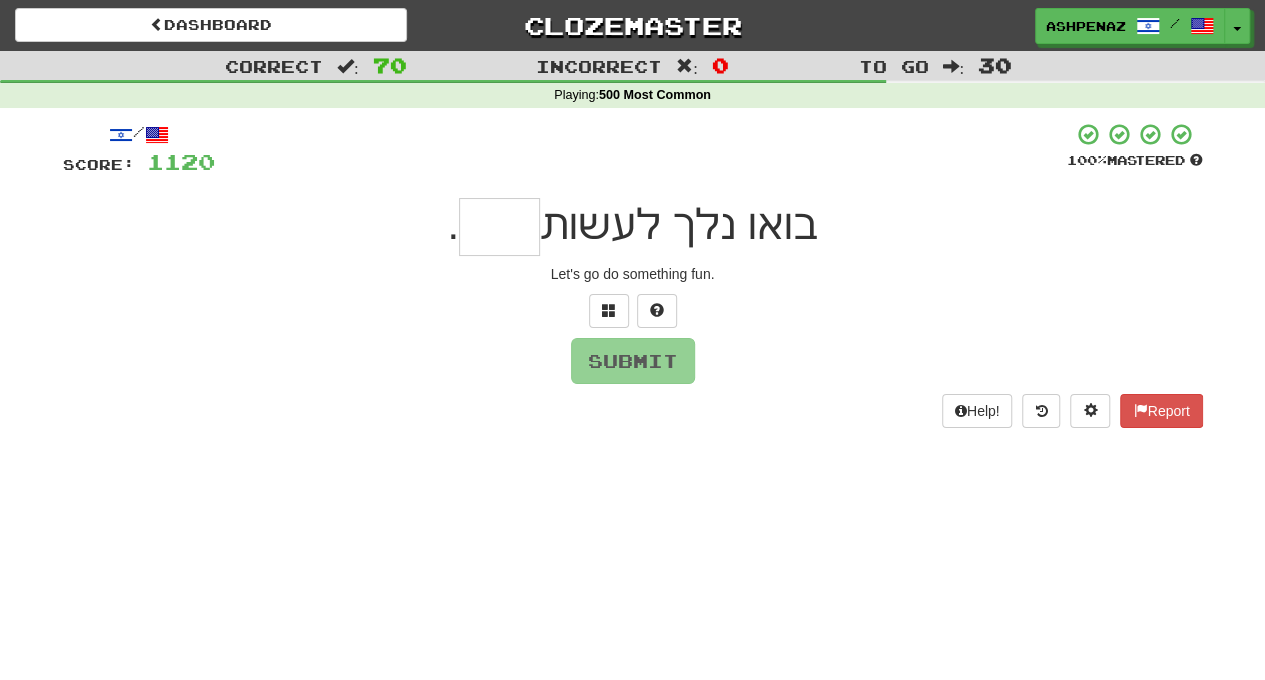 type on "*" 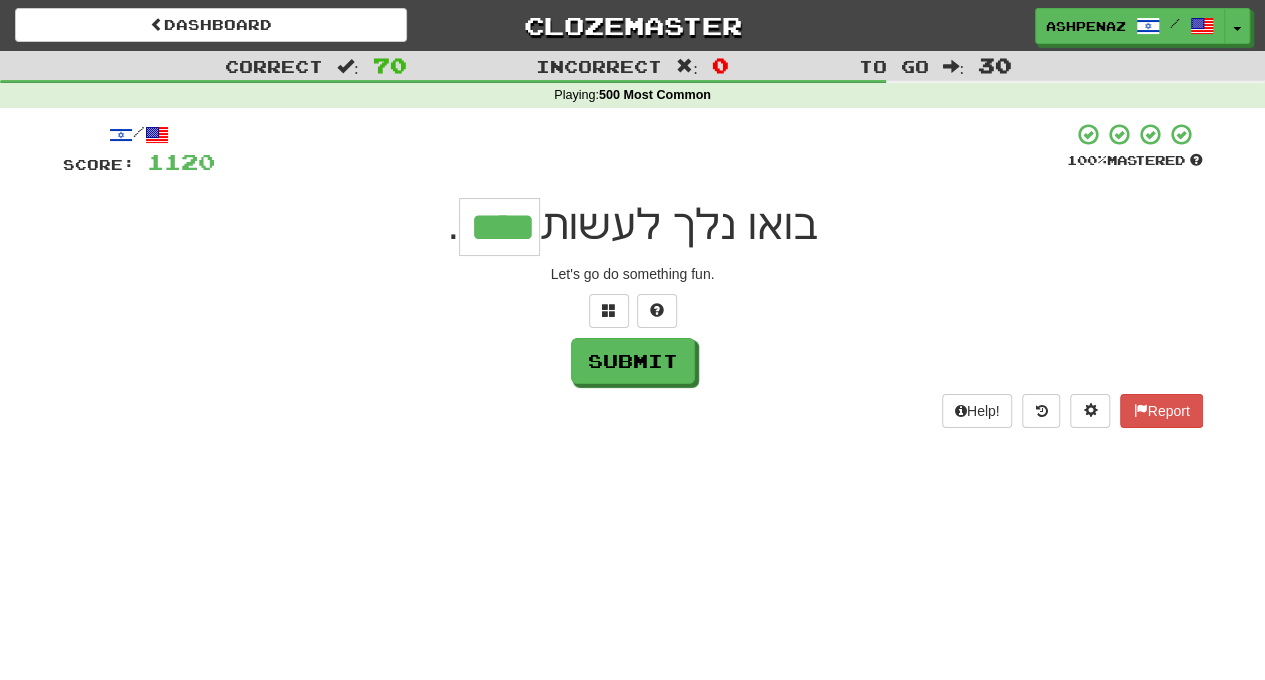 type on "****" 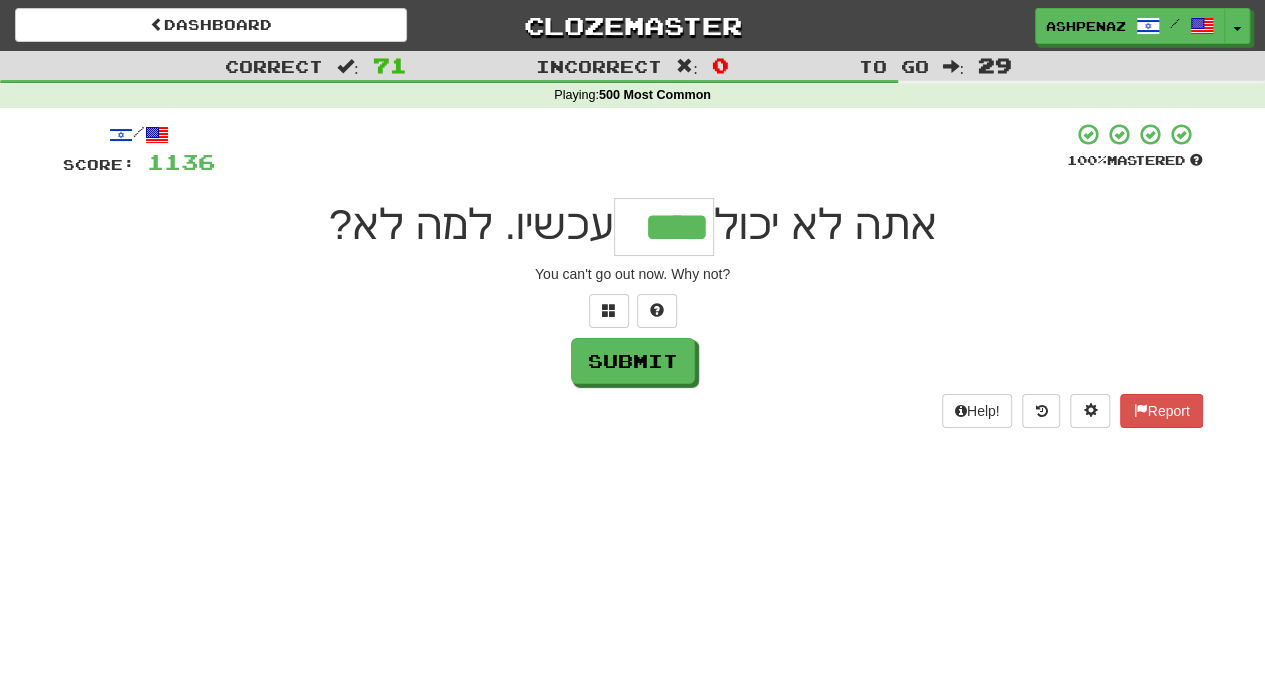 type on "****" 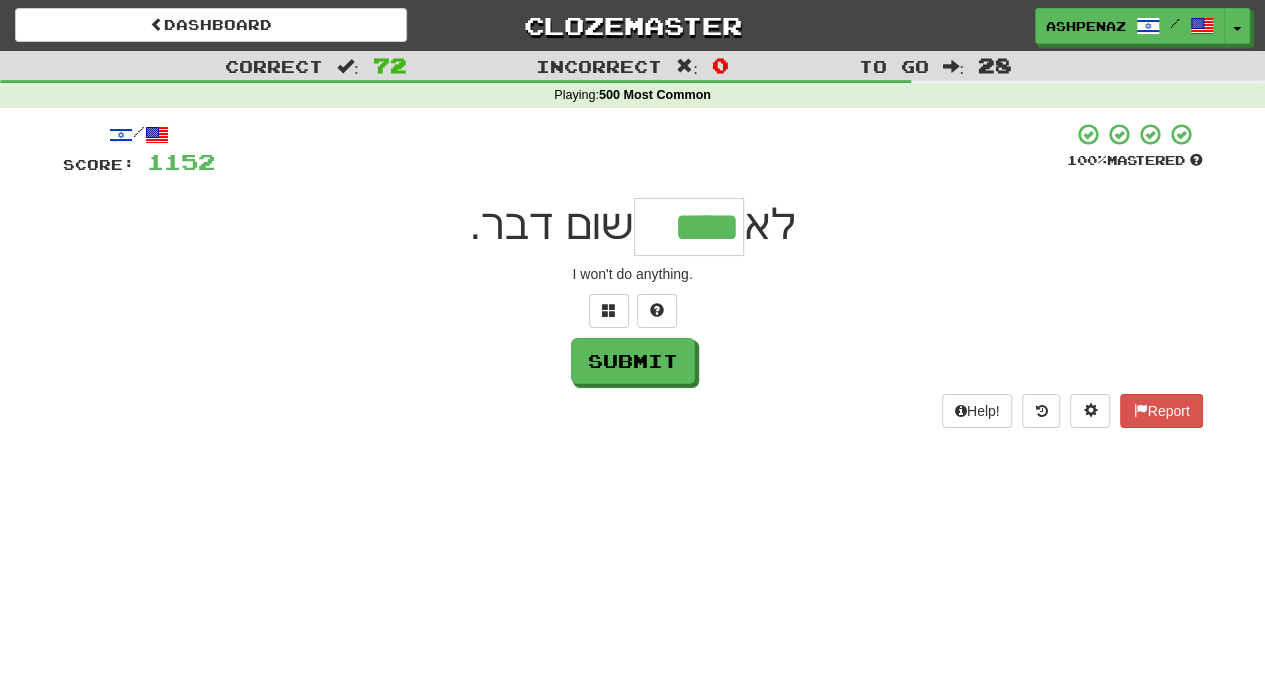 type on "****" 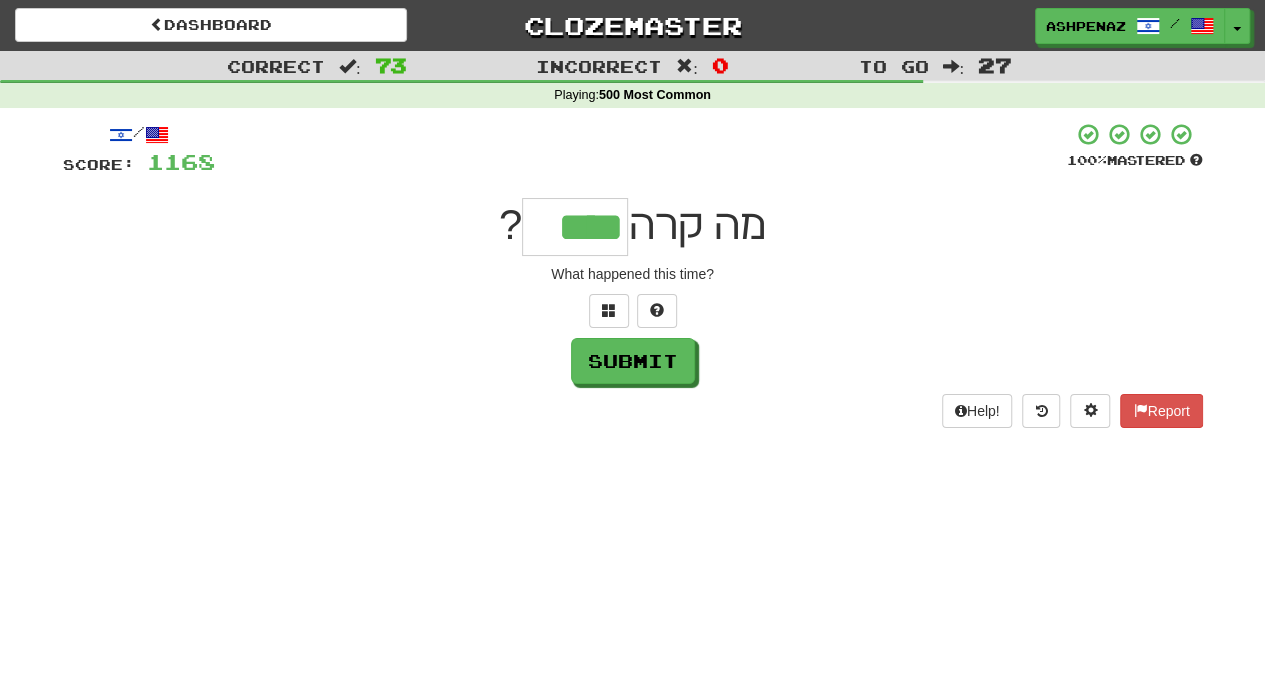 type on "****" 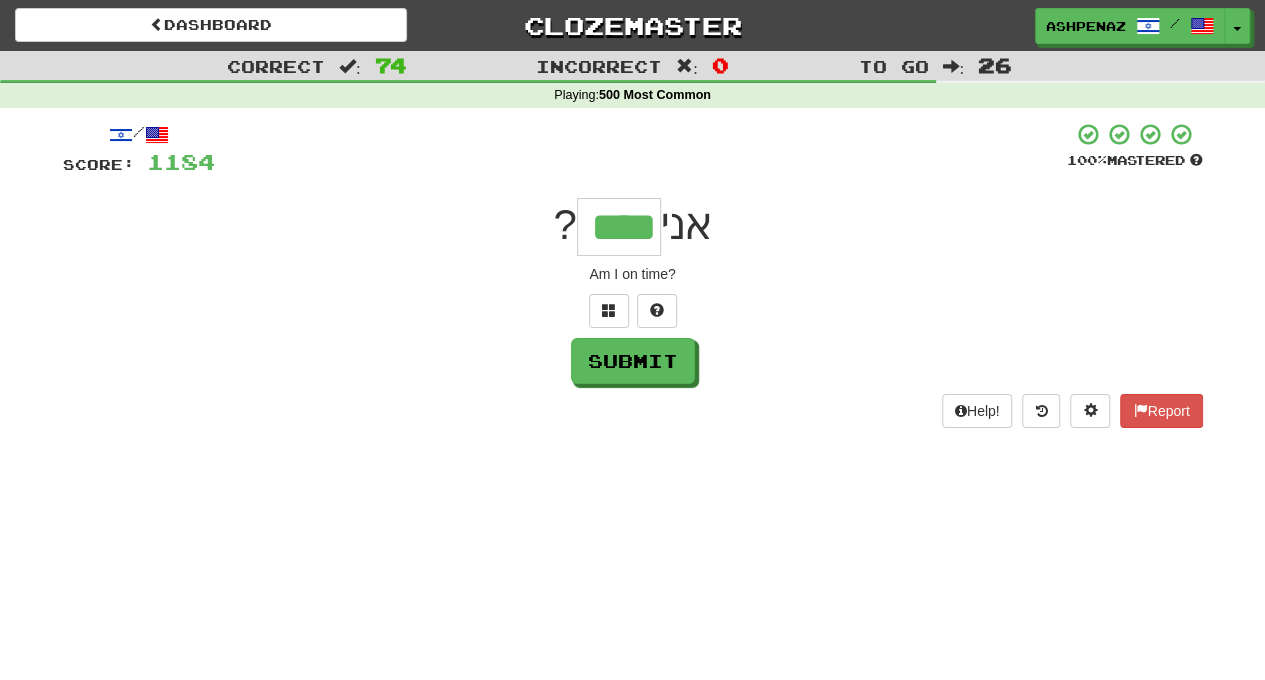 type on "****" 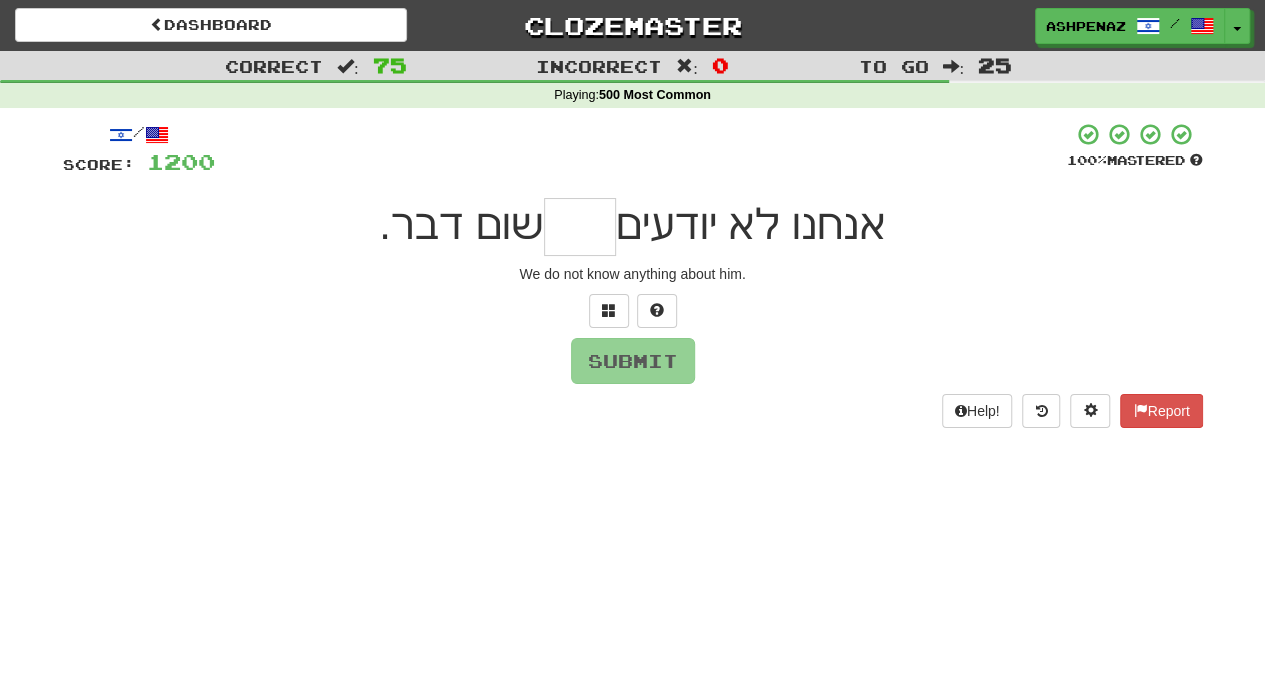 type on "*" 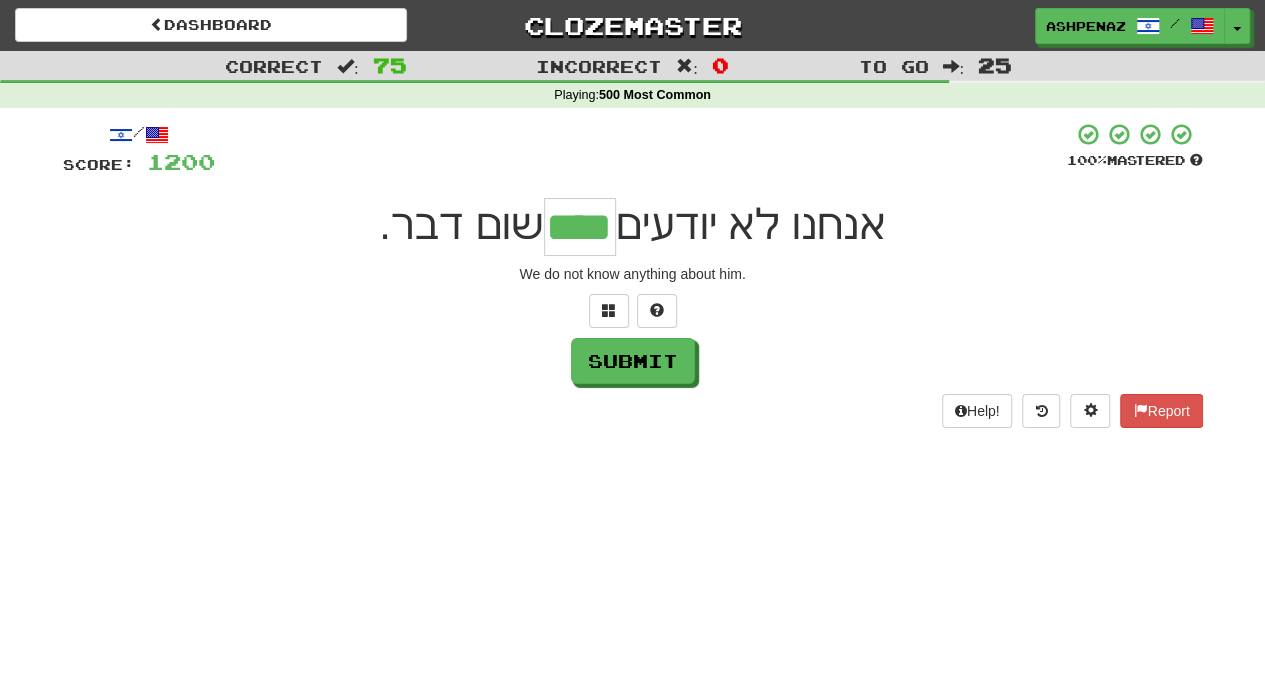type on "****" 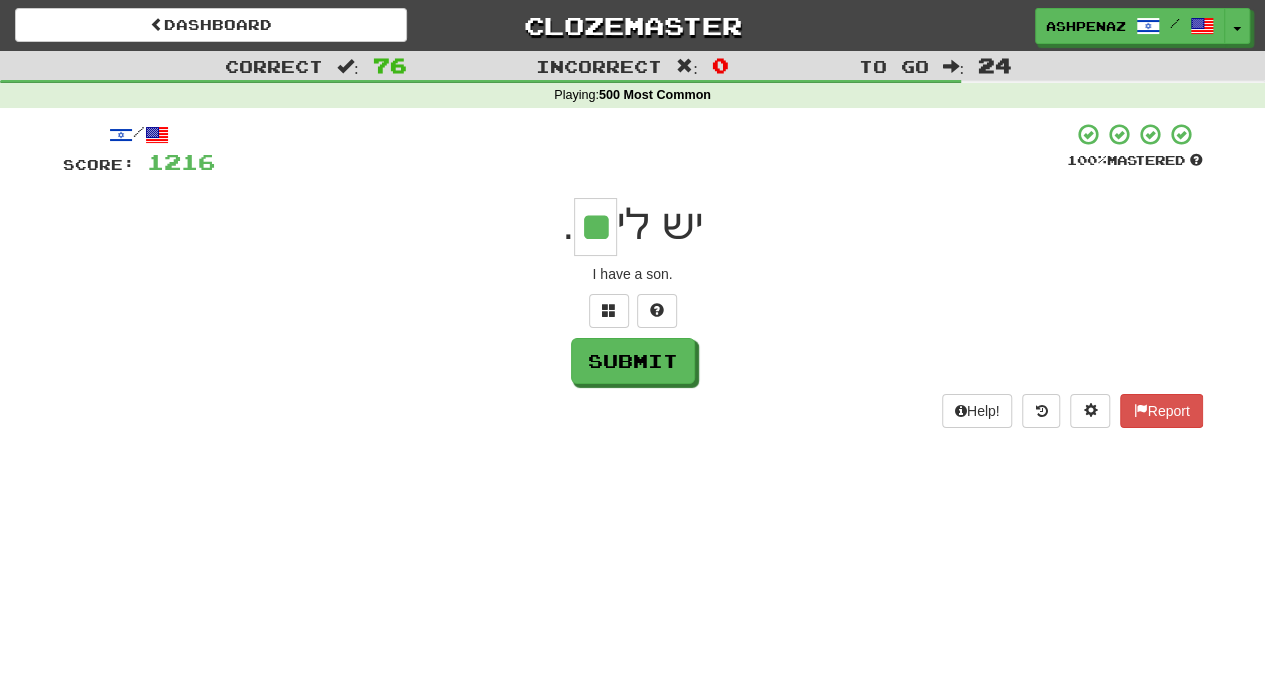 type on "**" 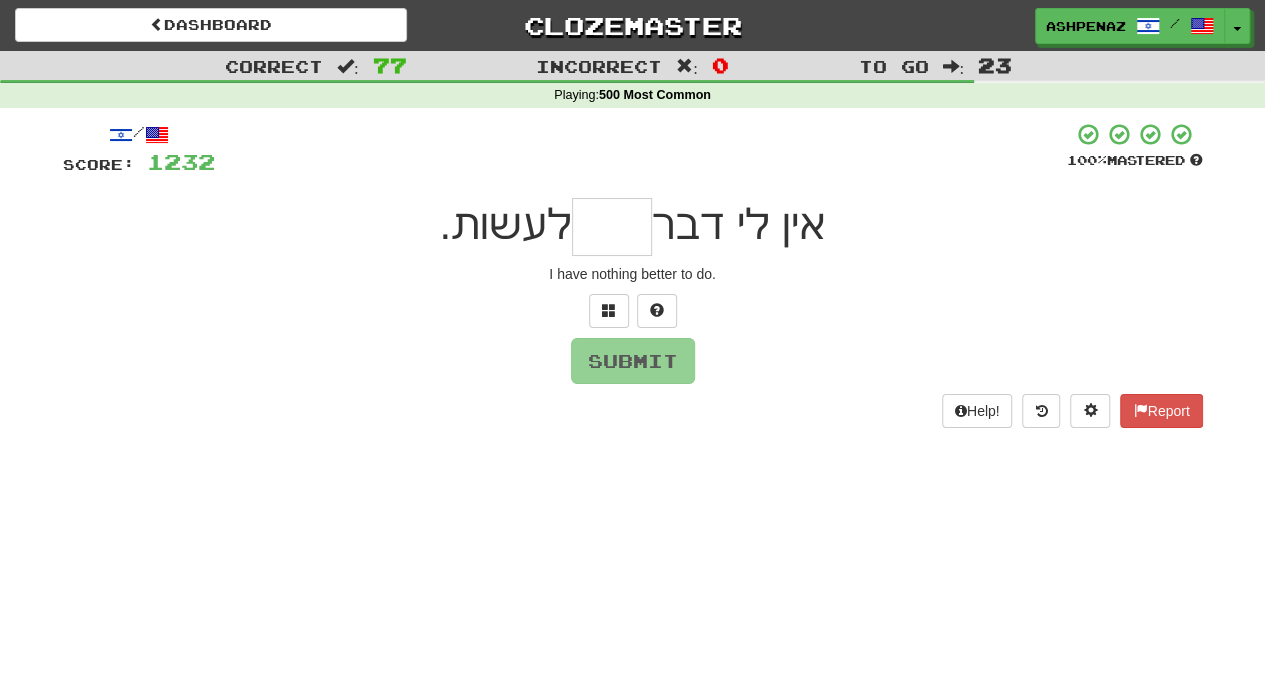 type on "*" 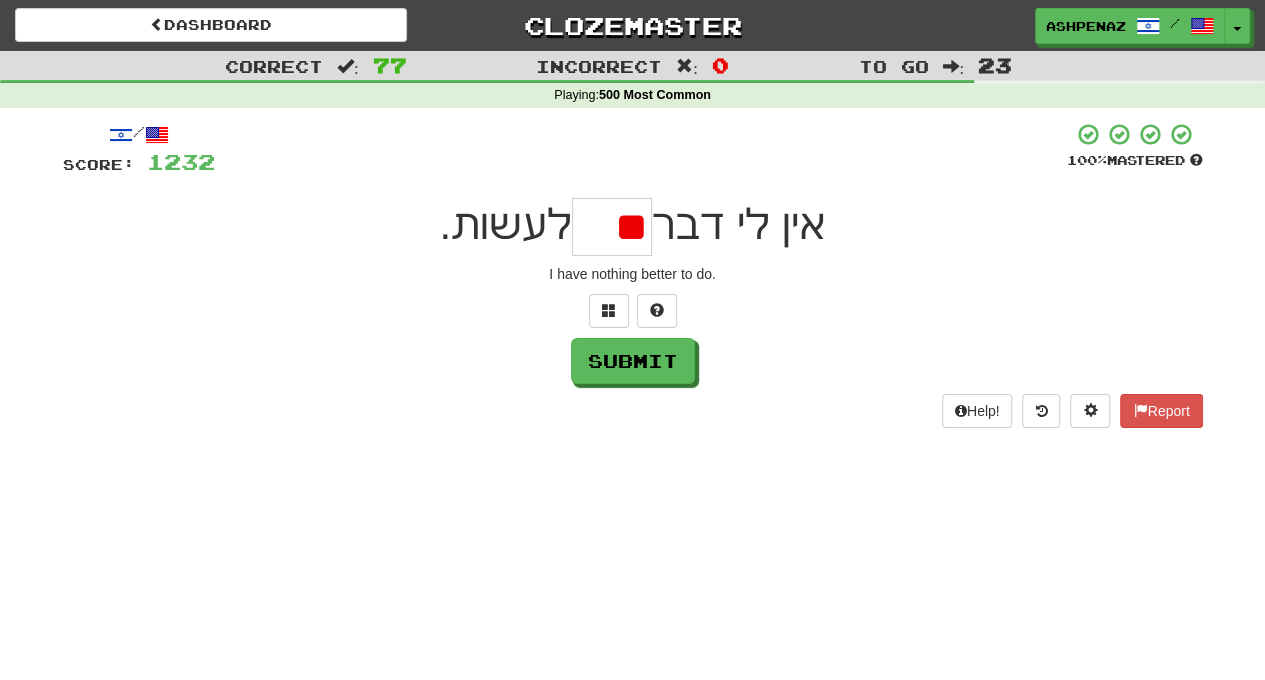 type on "*" 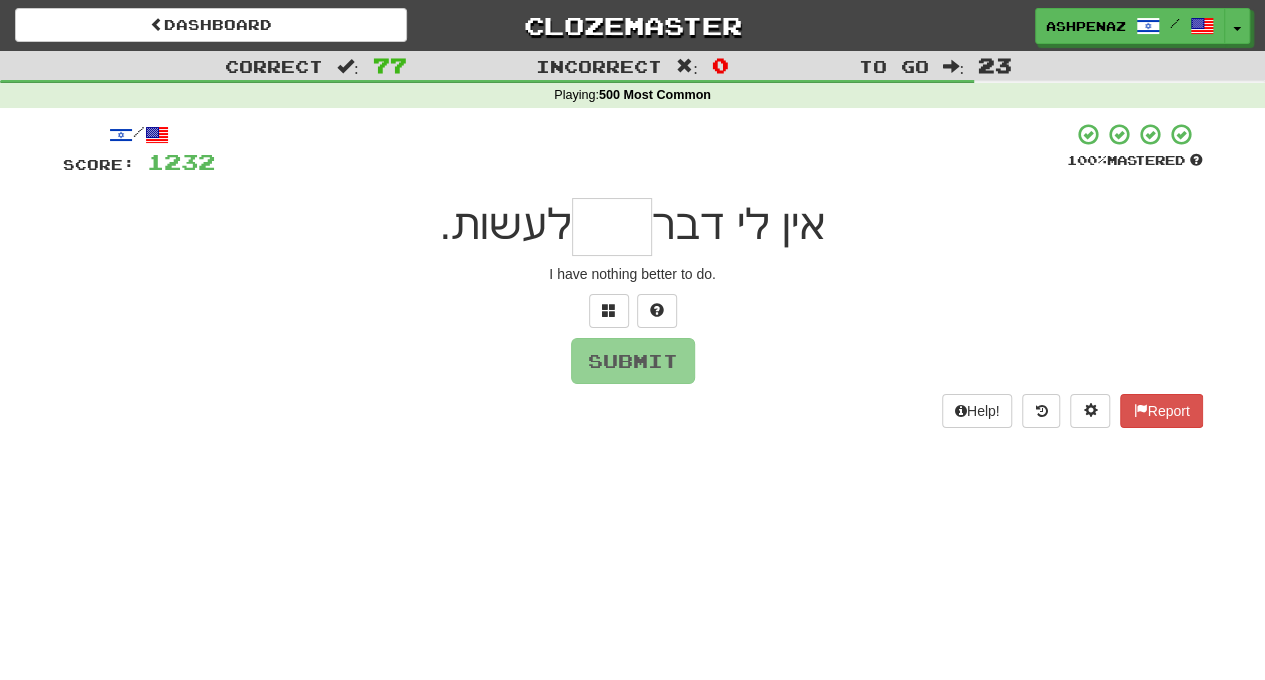 type on "*" 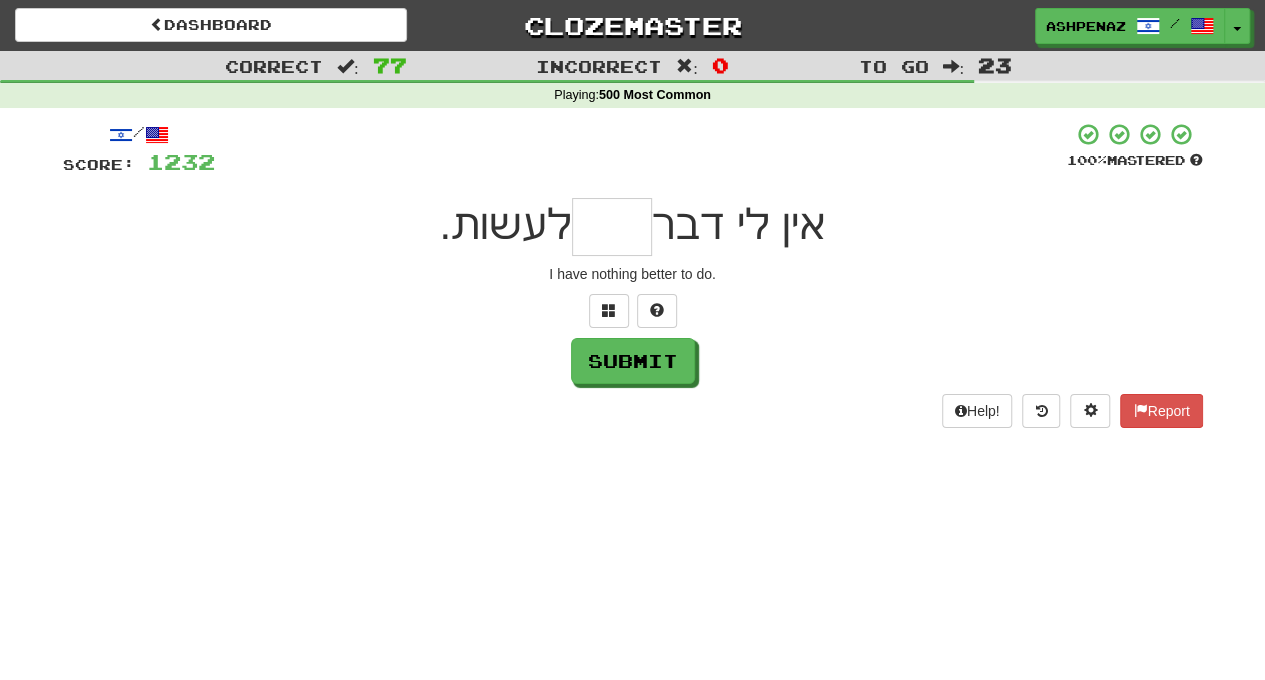 type on "*" 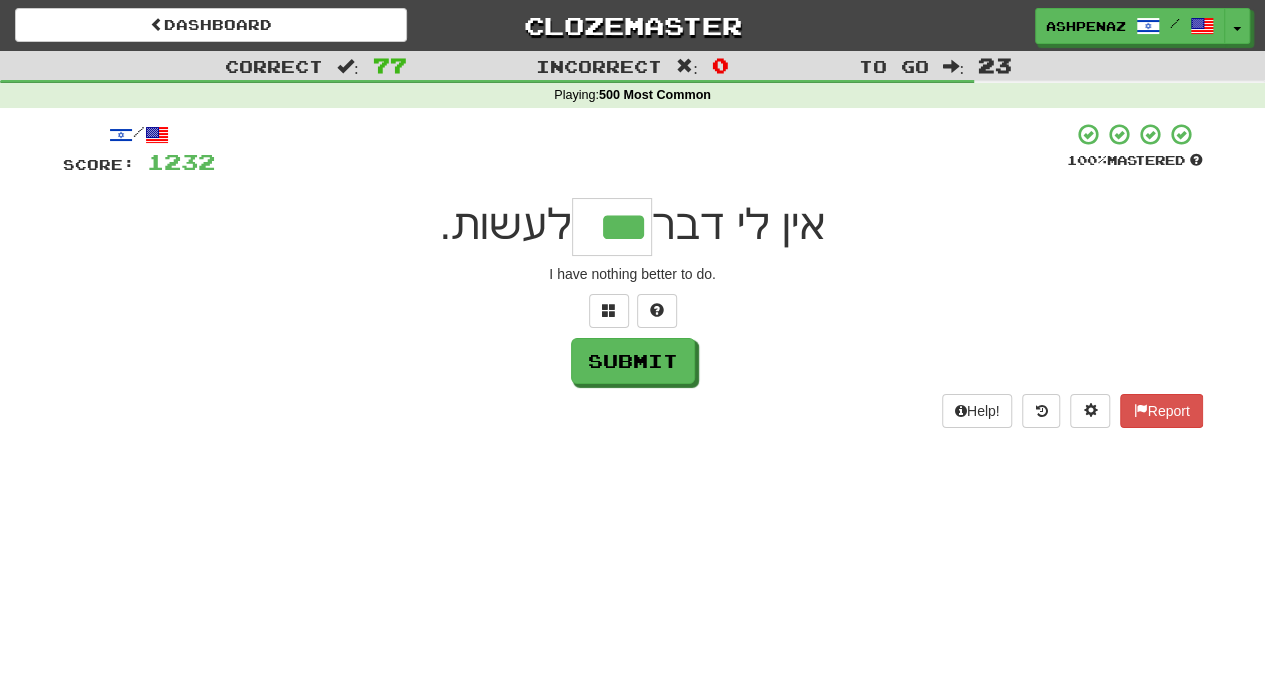 type on "***" 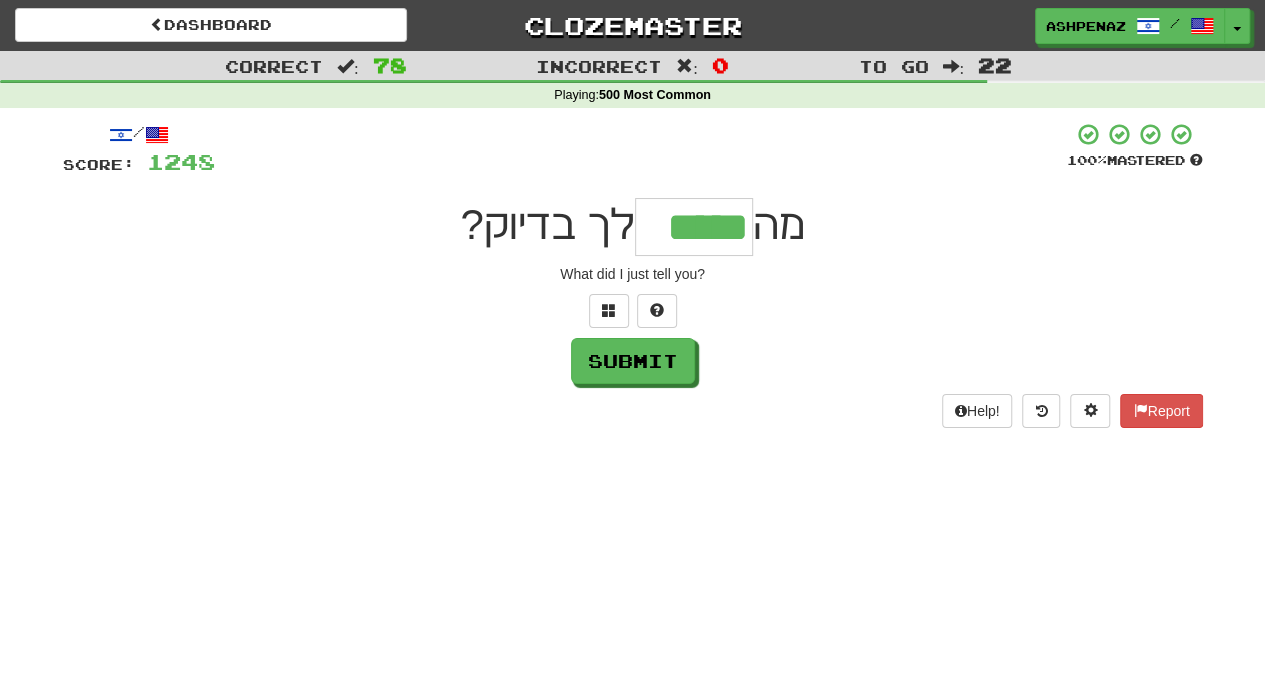 type on "*****" 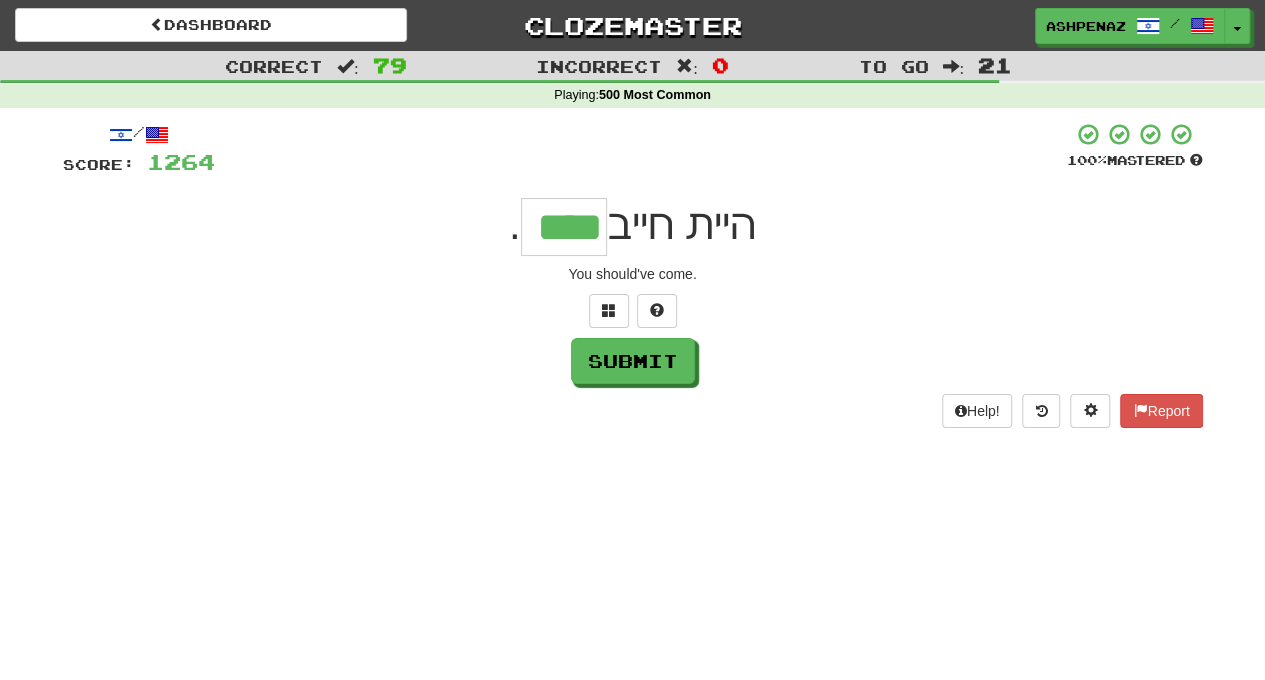 type on "****" 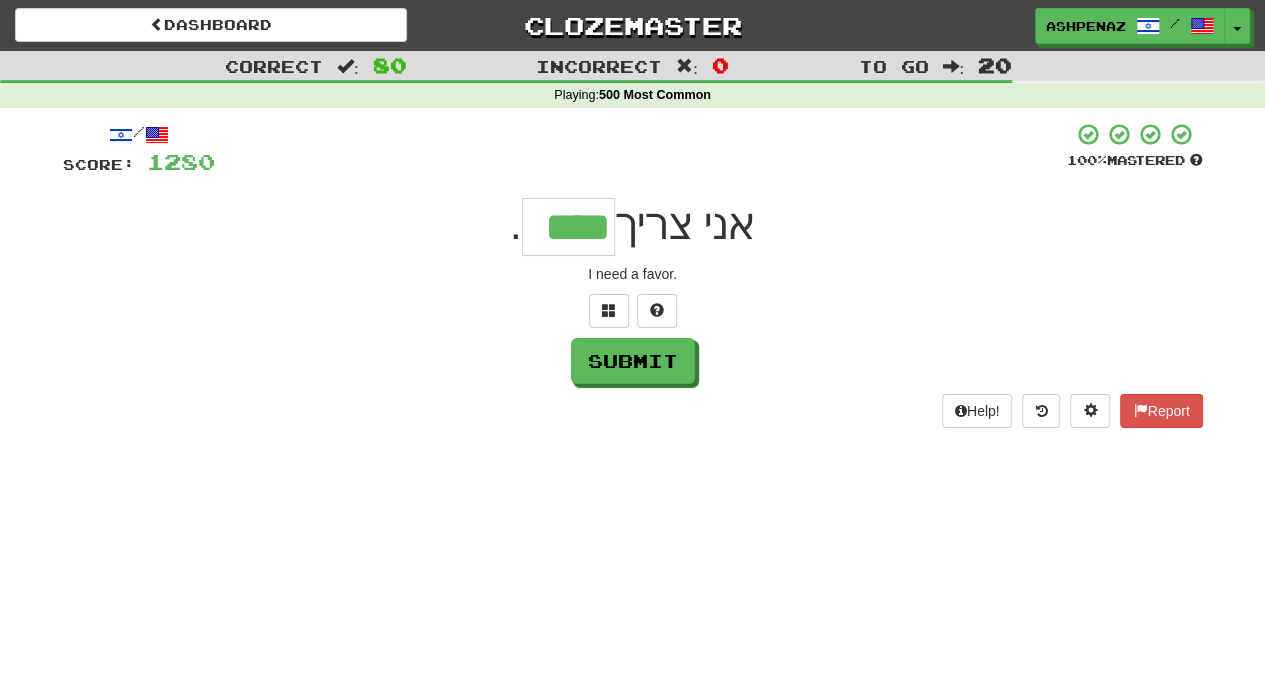 type on "****" 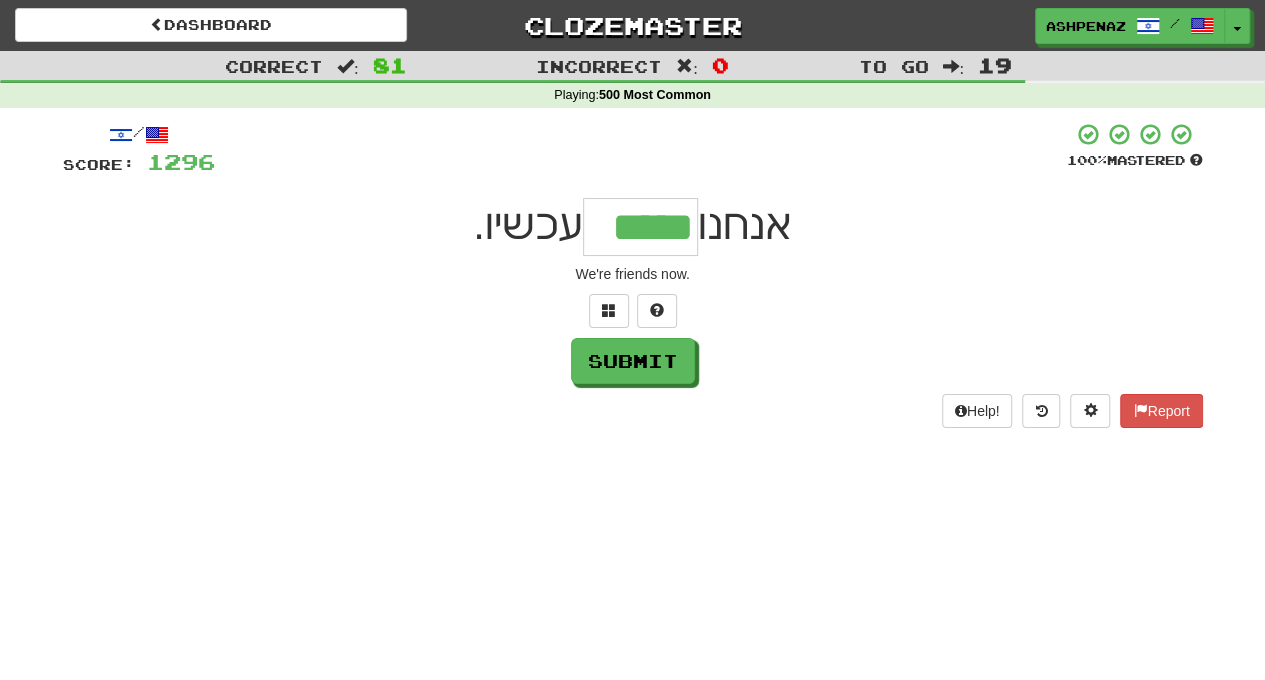 type on "*****" 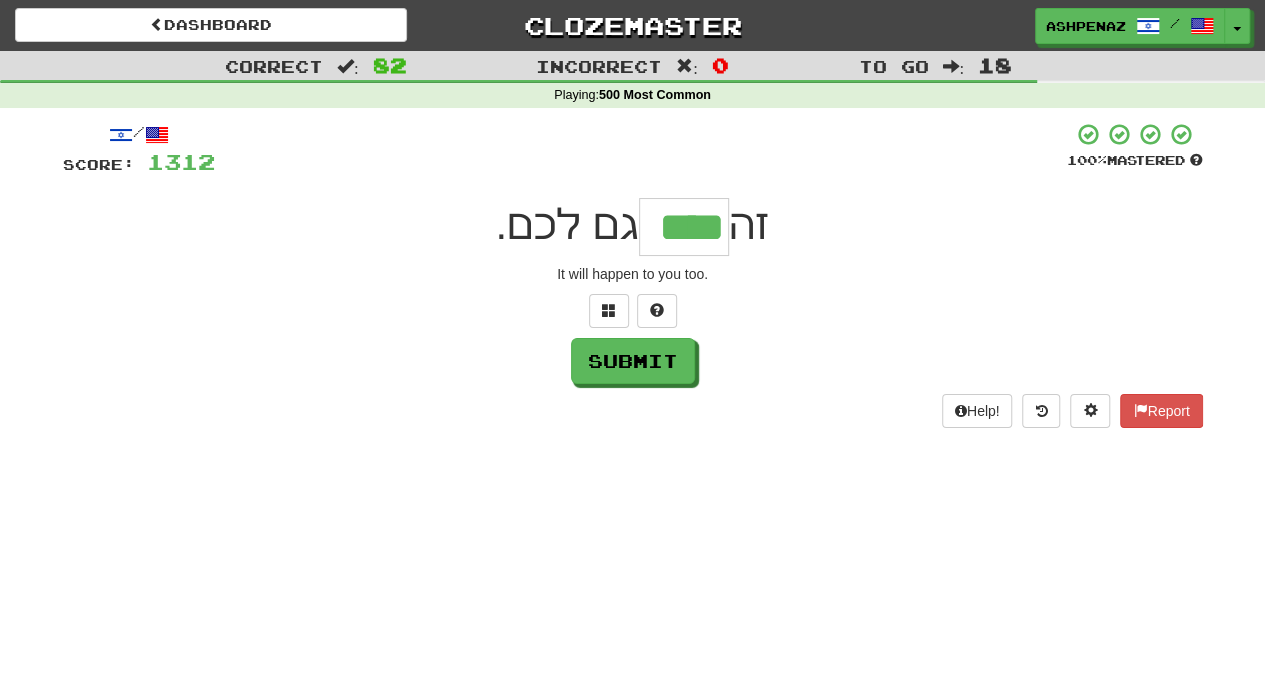 type on "****" 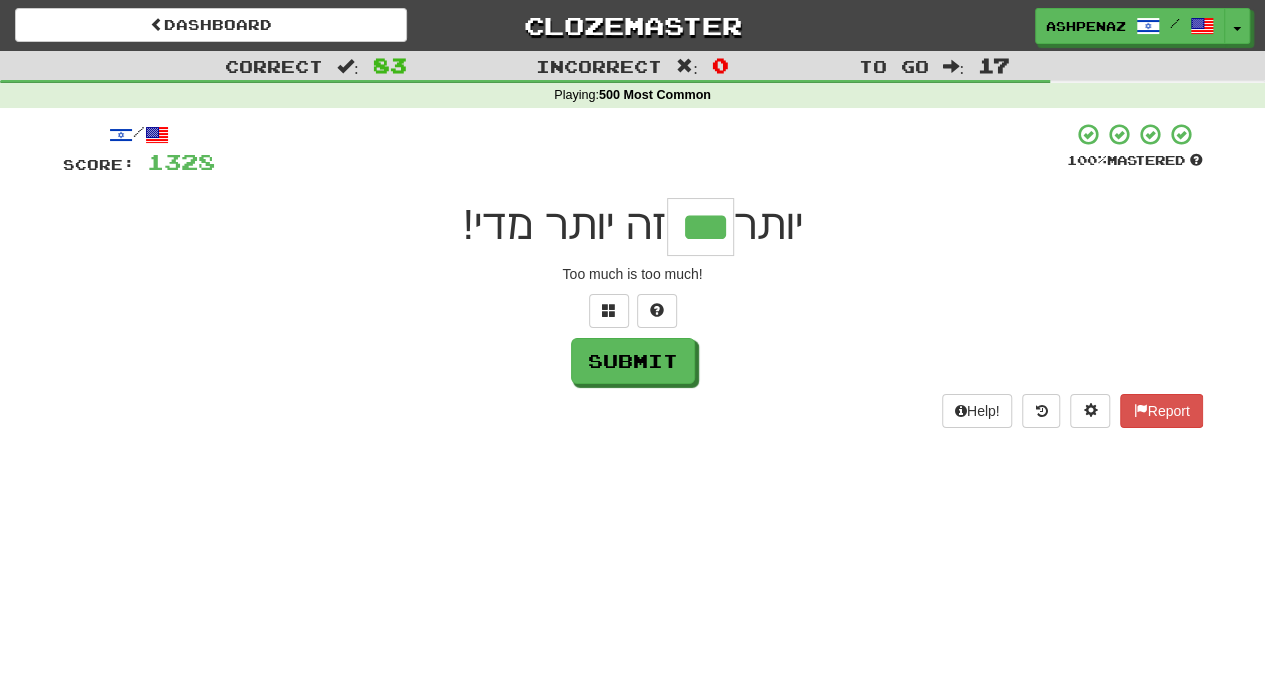 type on "***" 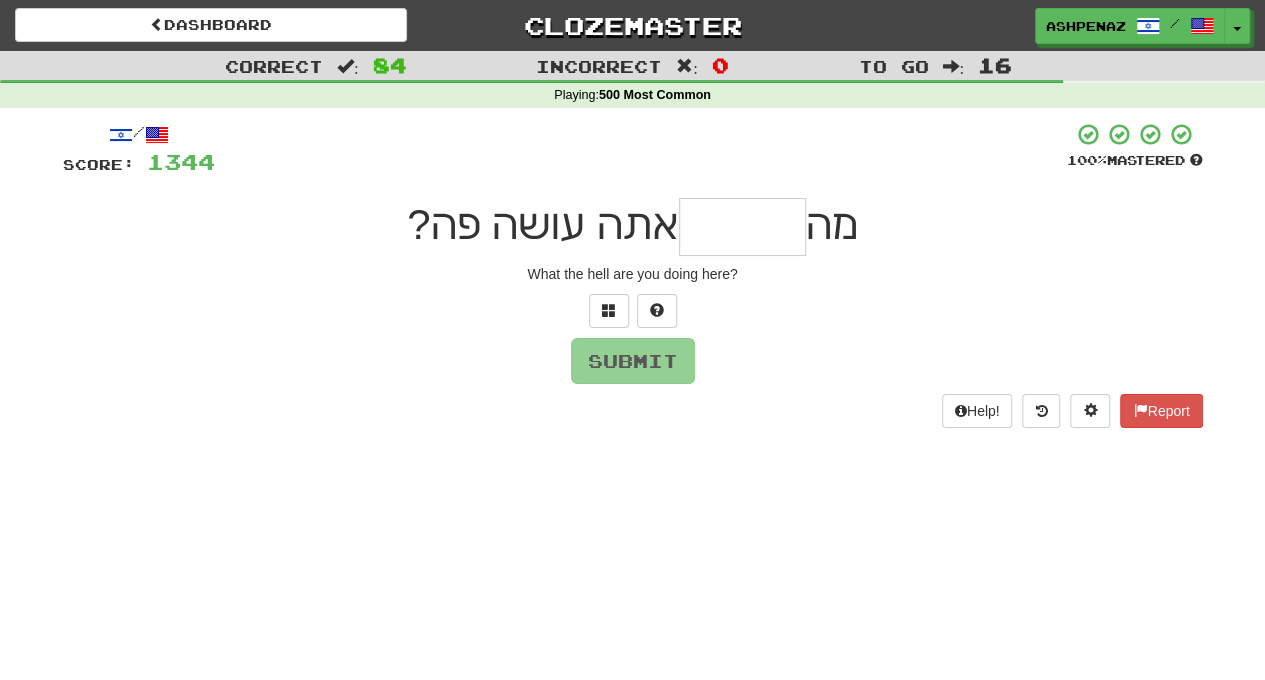 type on "*" 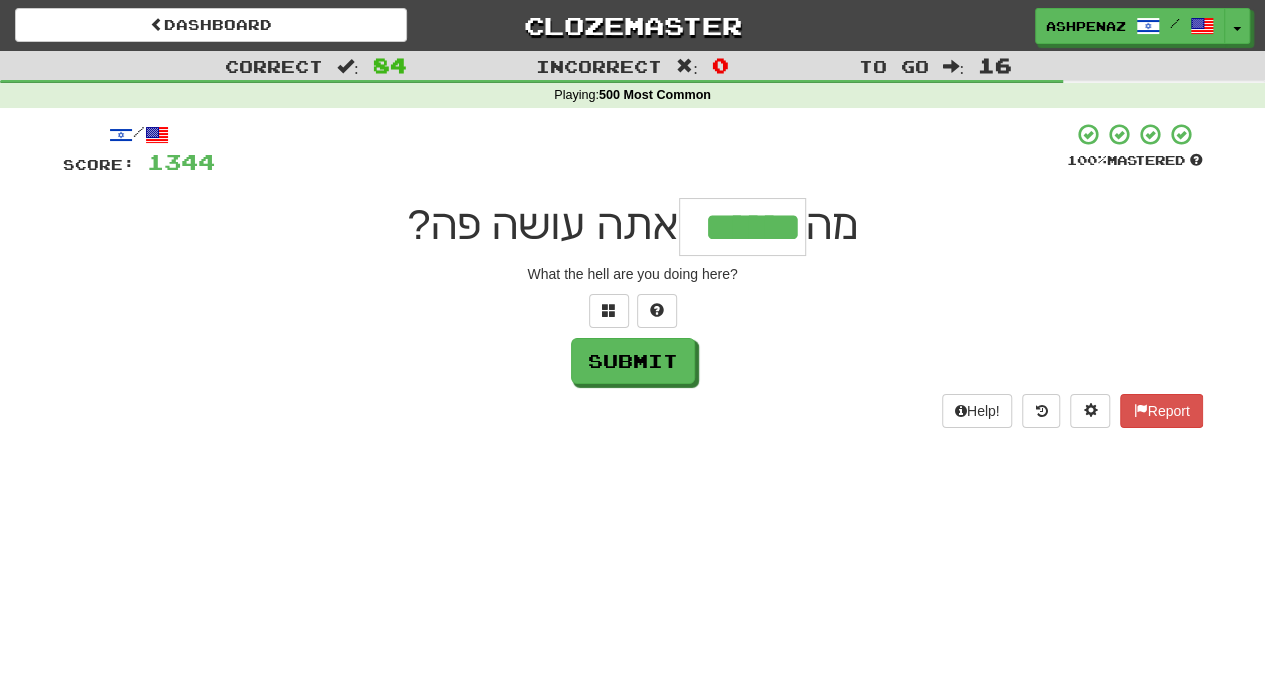type on "******" 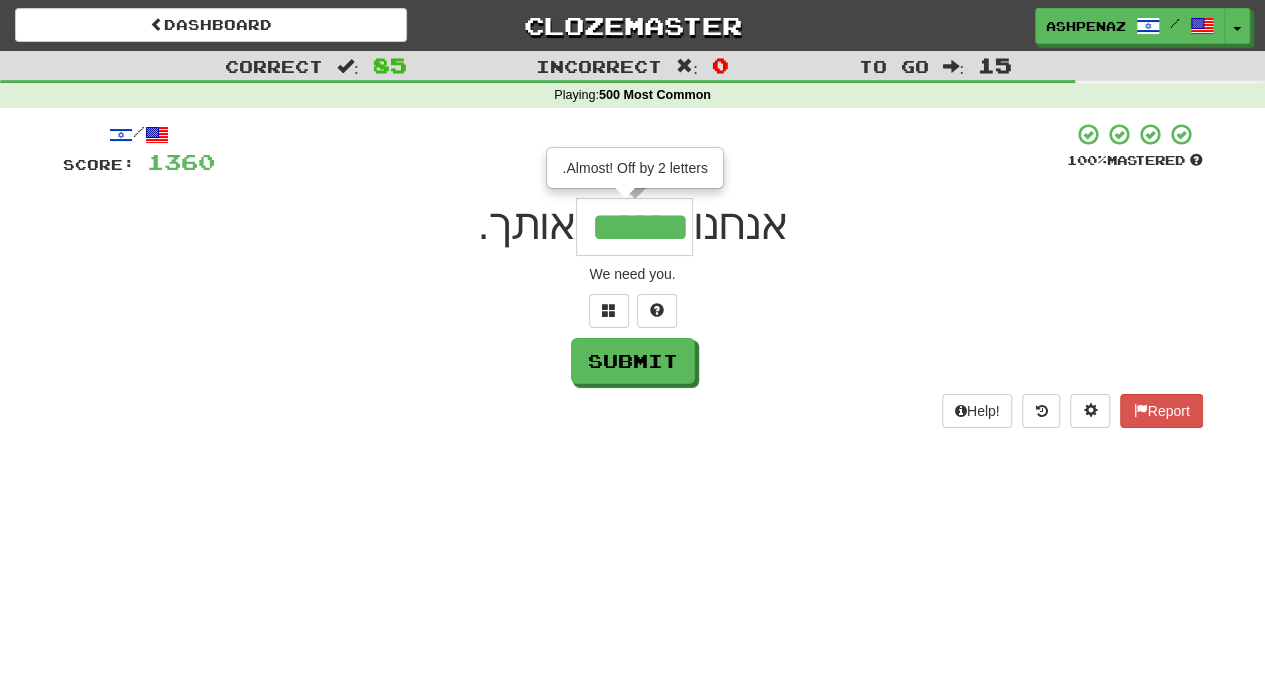 type on "******" 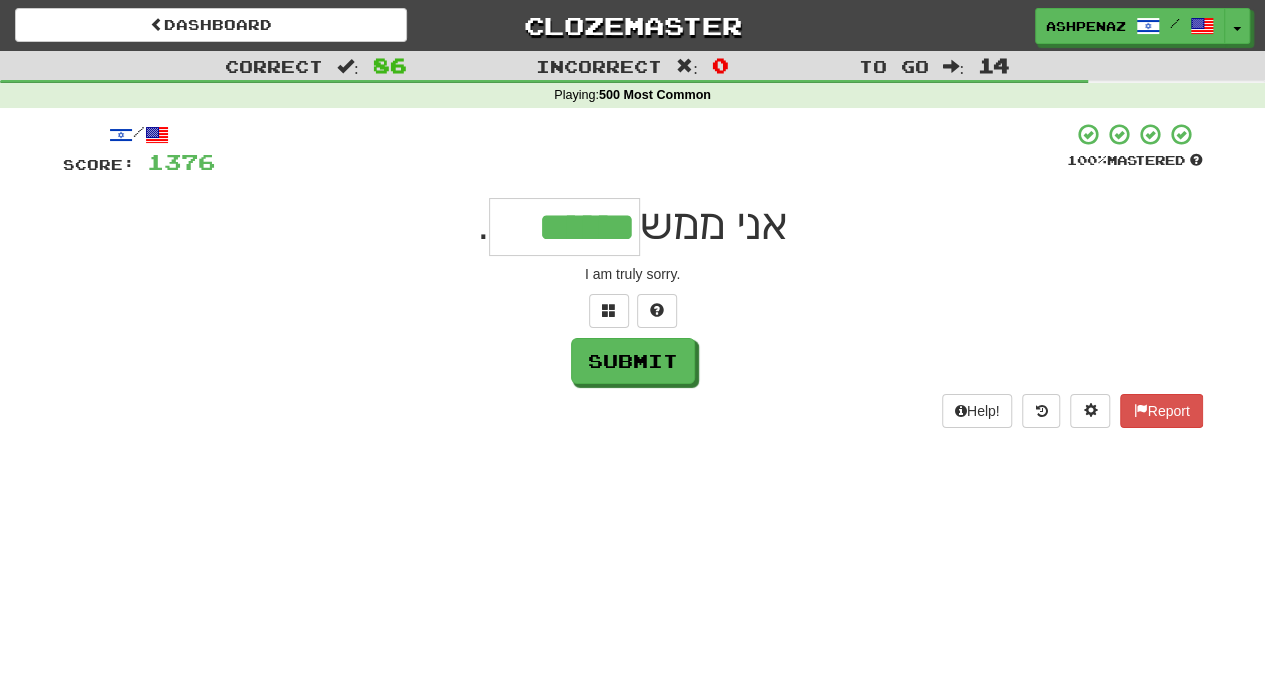 type on "******" 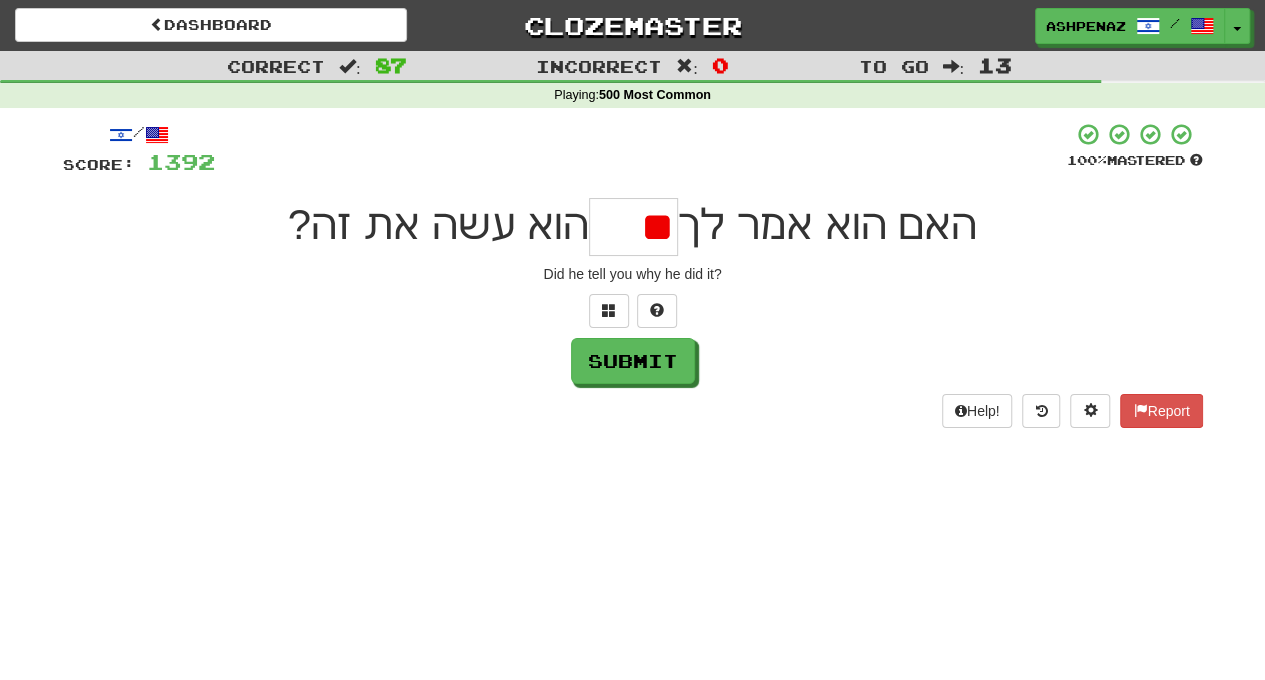 type on "*" 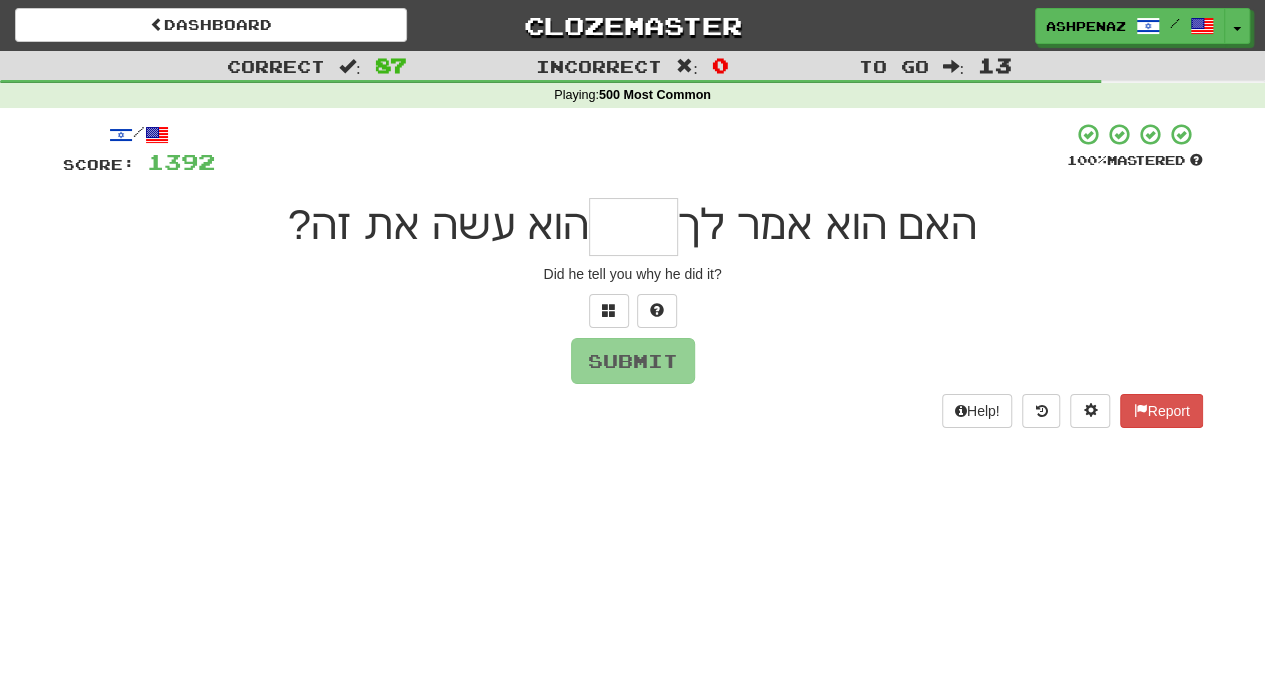 type on "*" 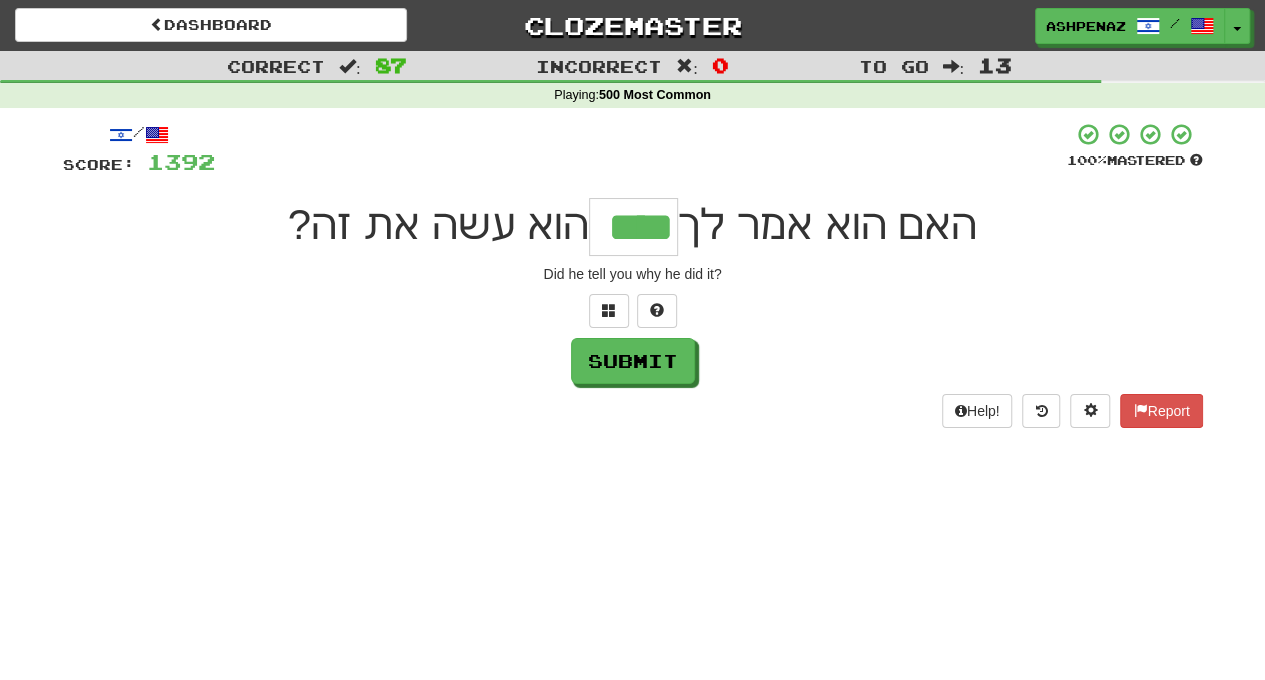 type on "****" 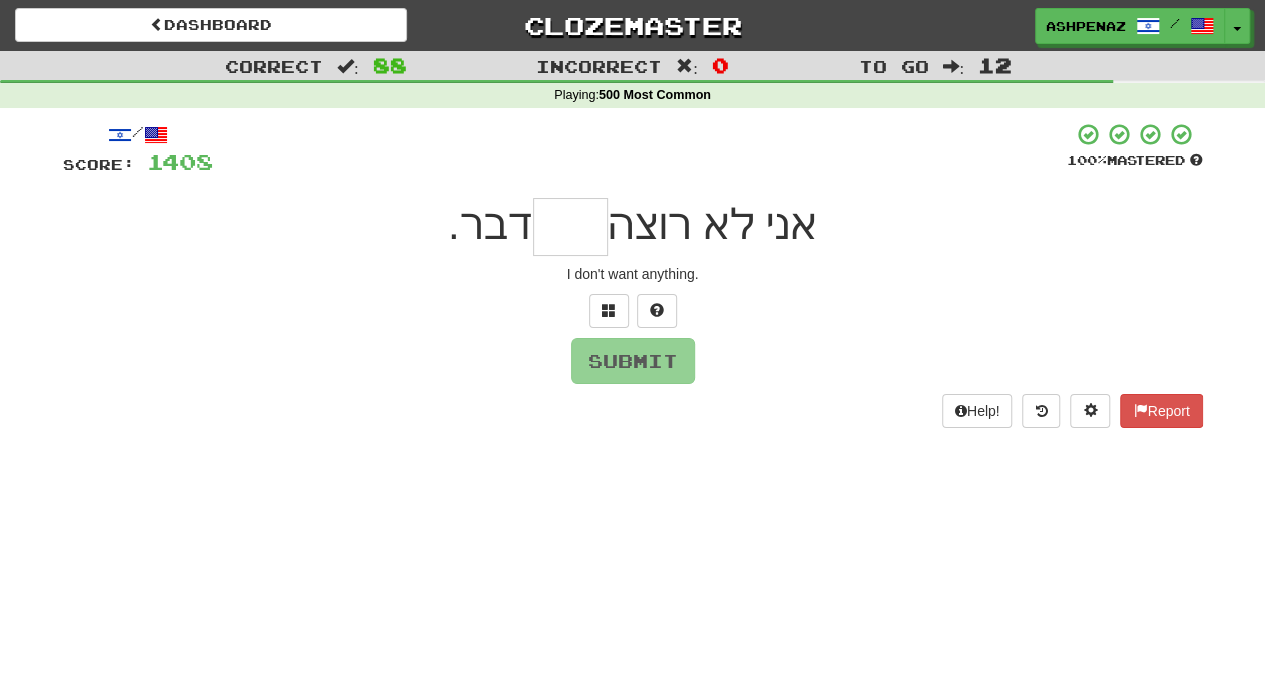type on "*" 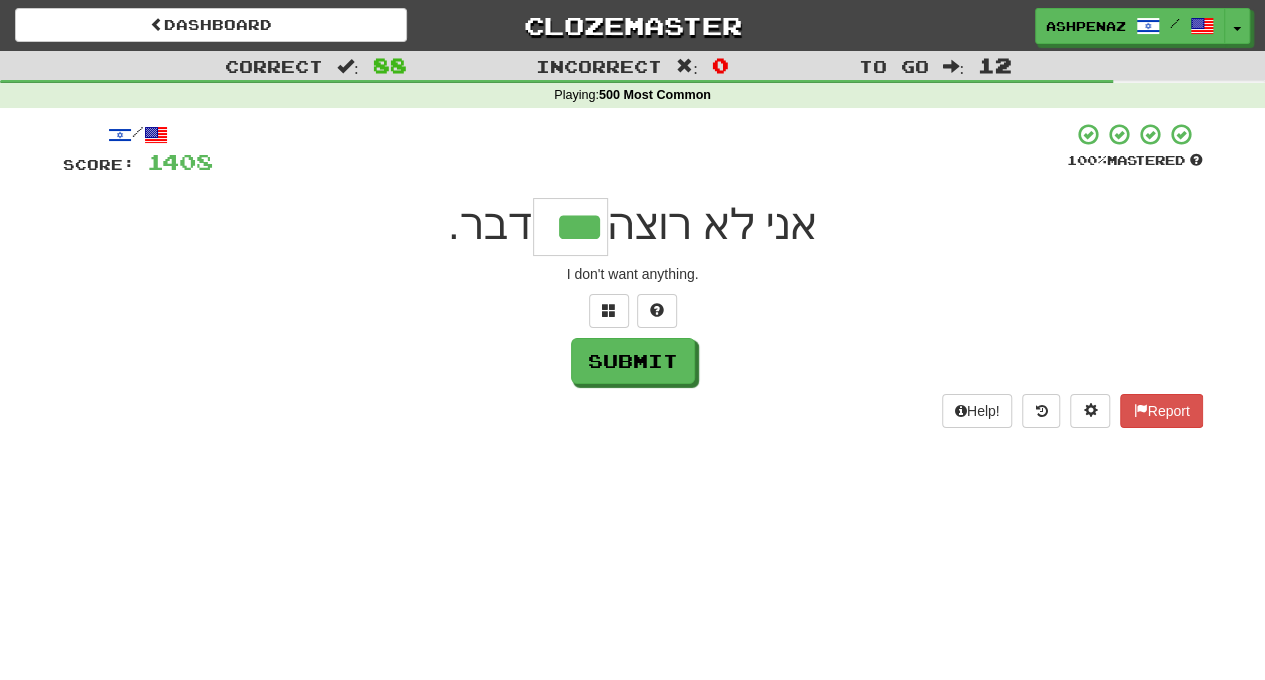 type on "***" 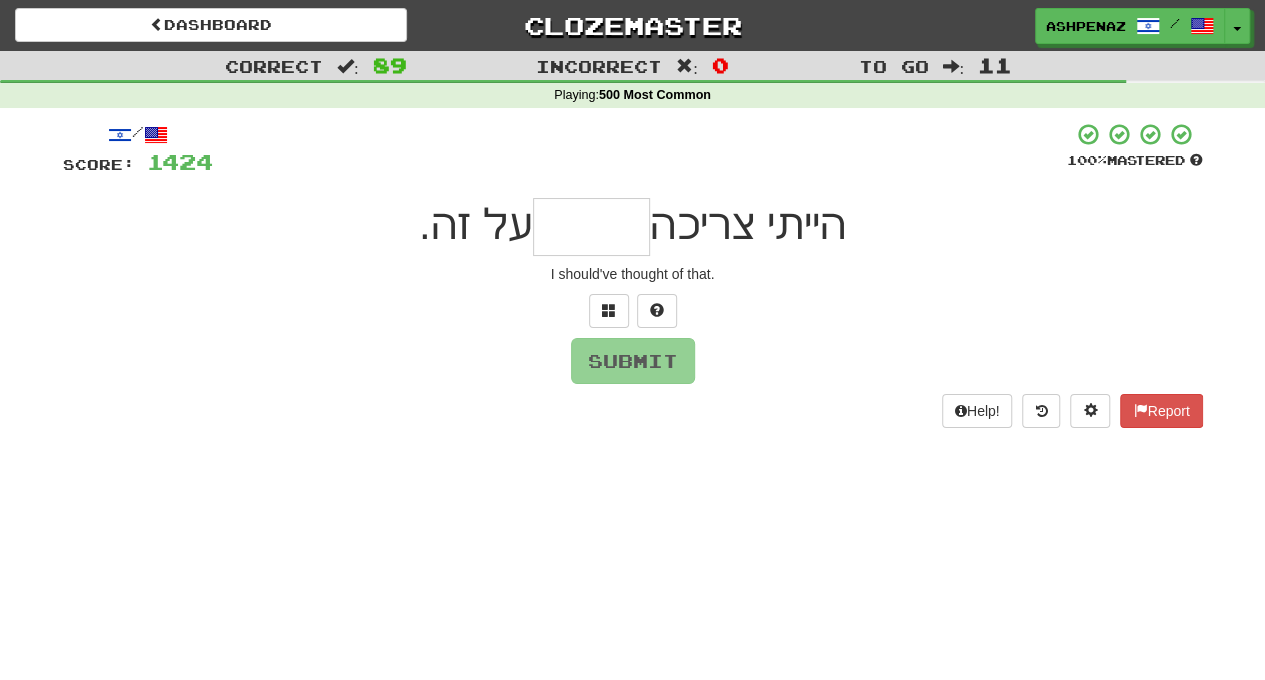 type on "*" 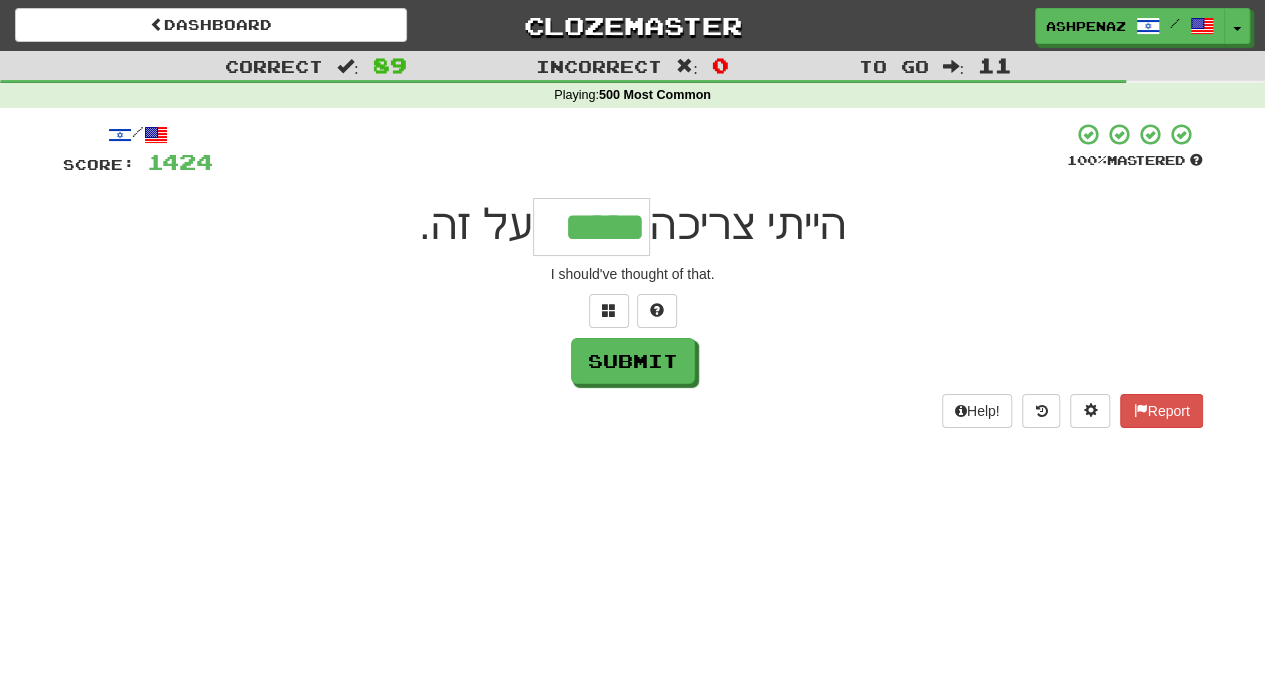 type on "*****" 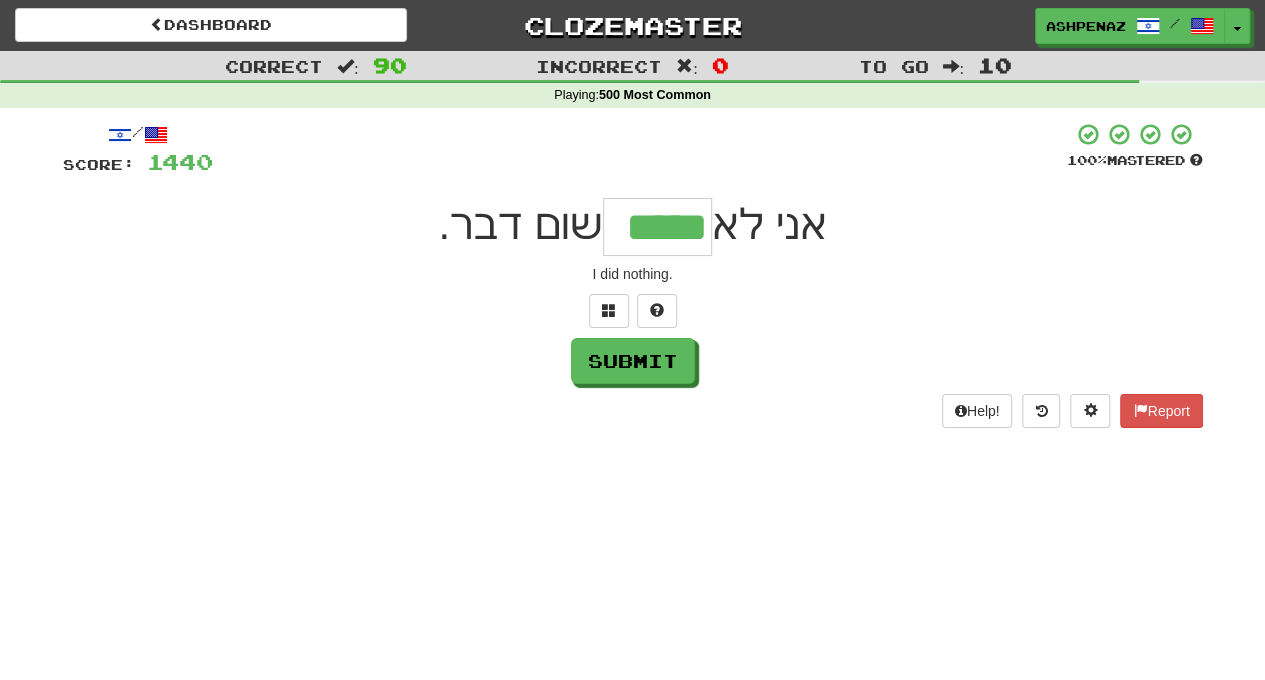 type on "*****" 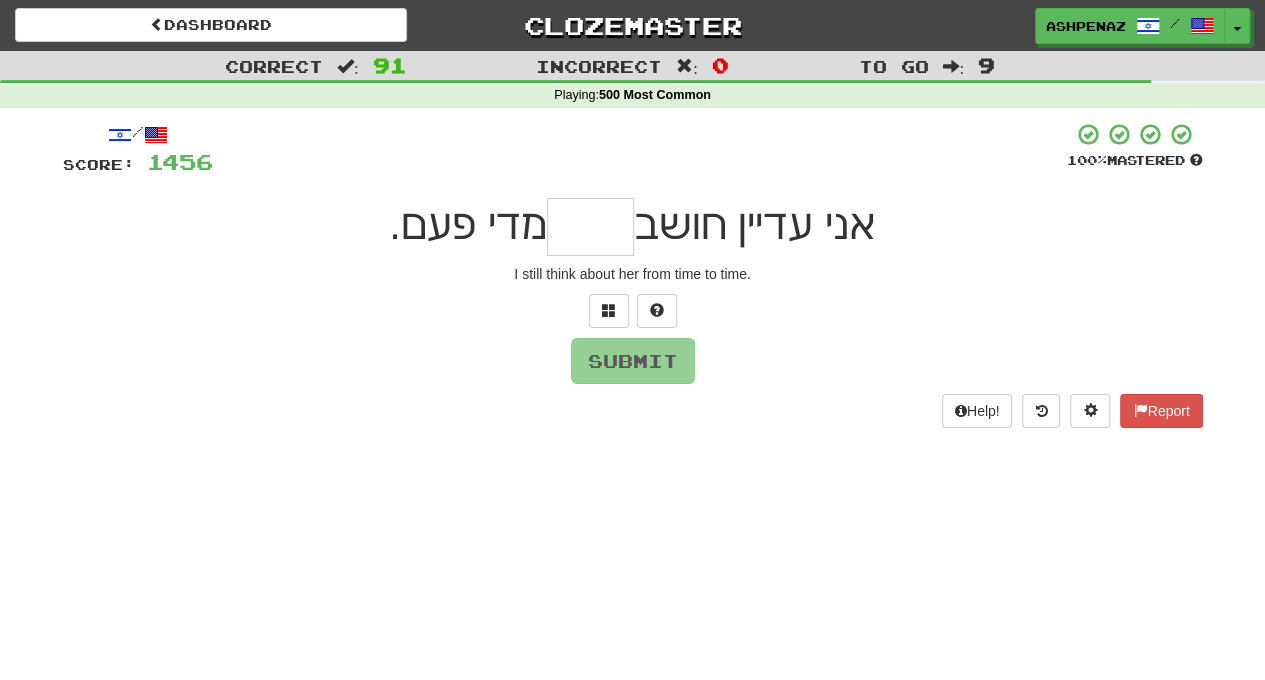 type on "*" 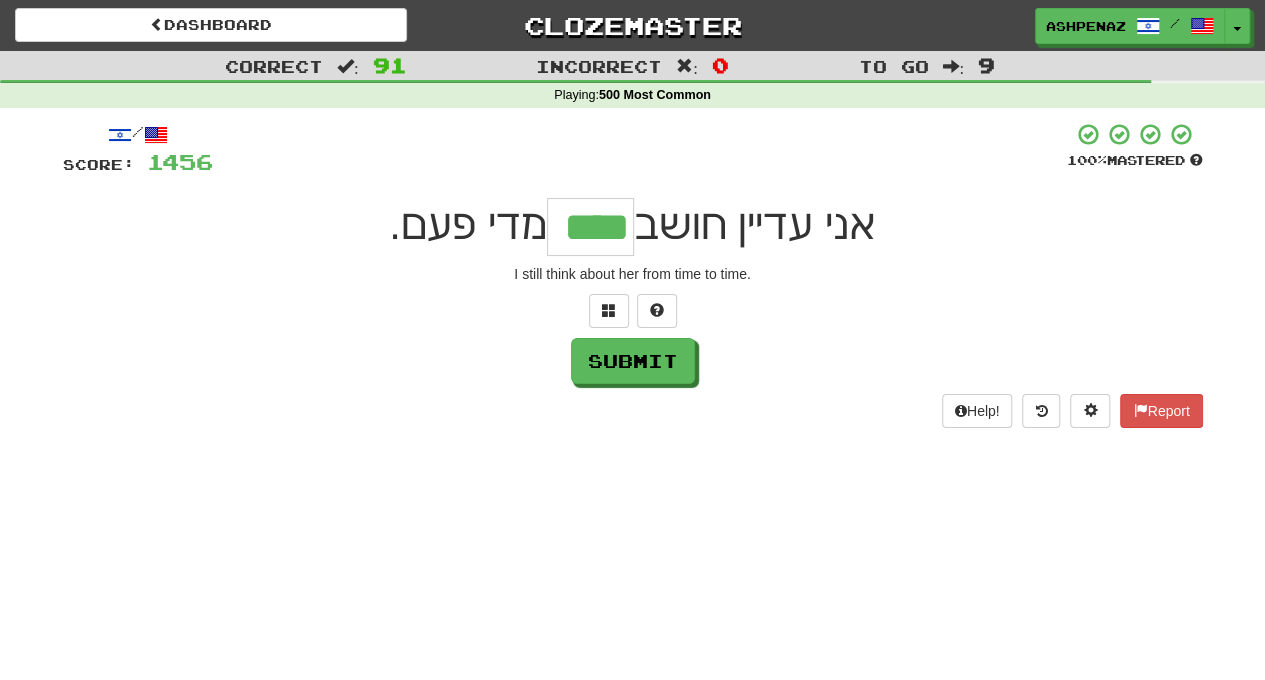 type on "****" 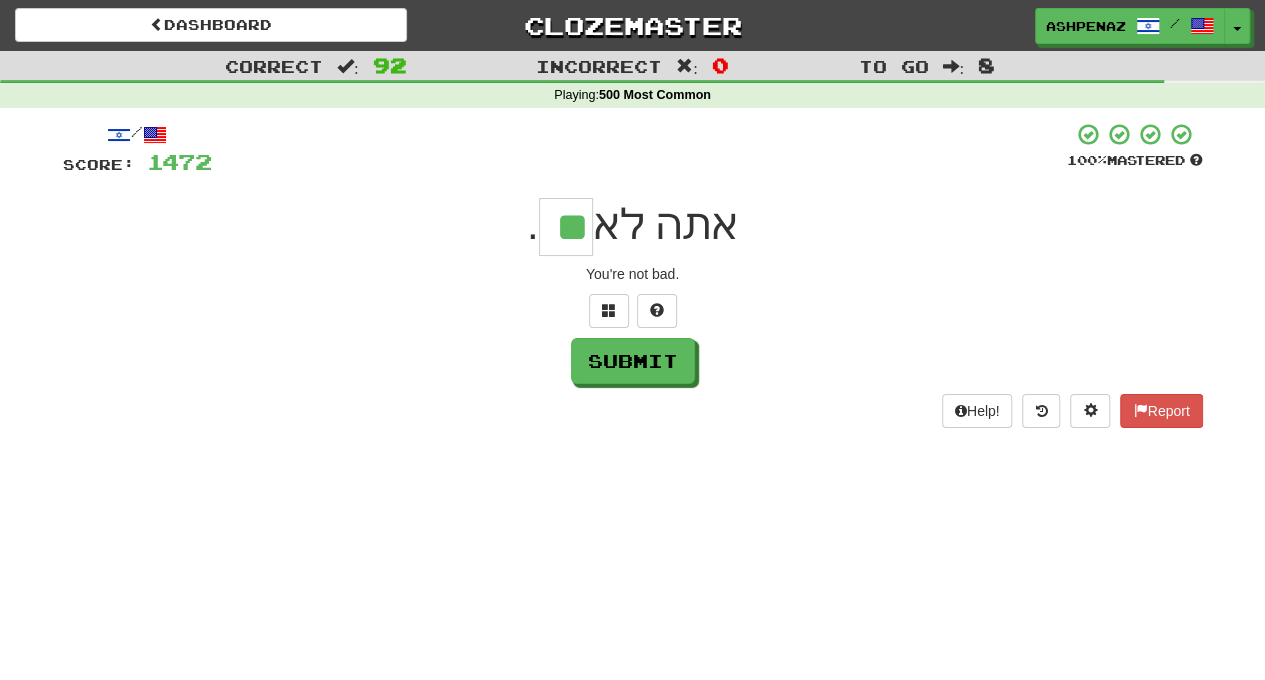 type on "**" 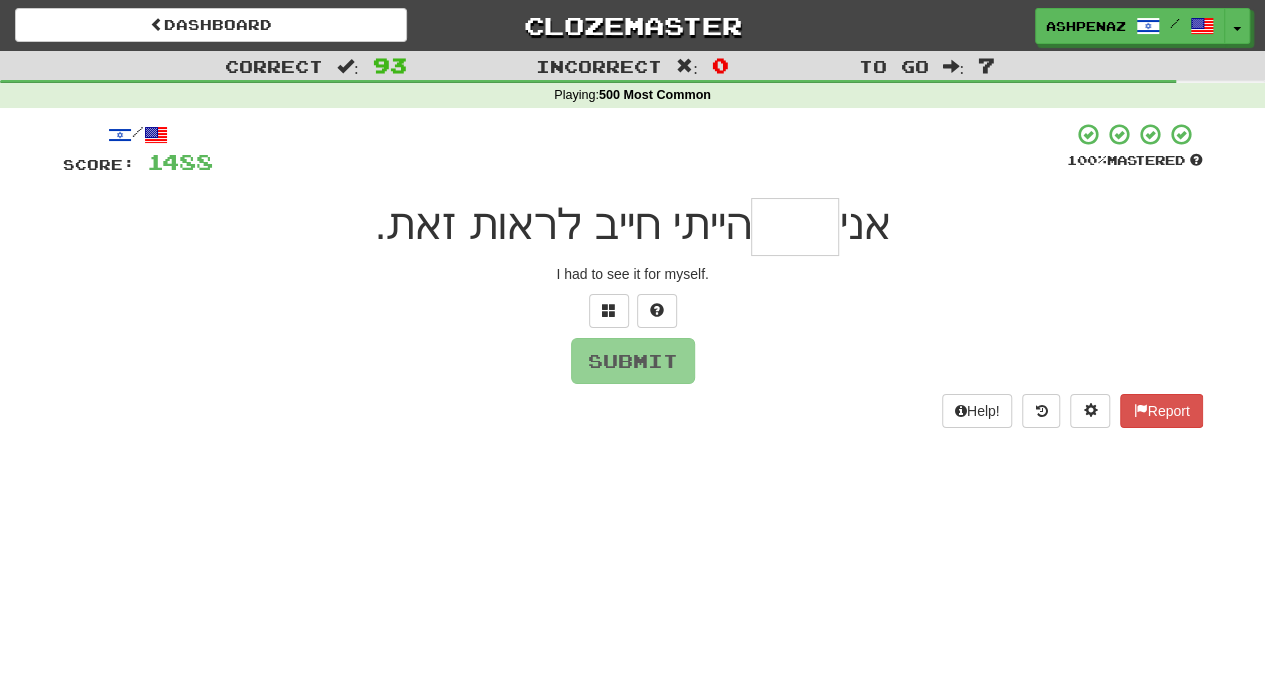 type on "*" 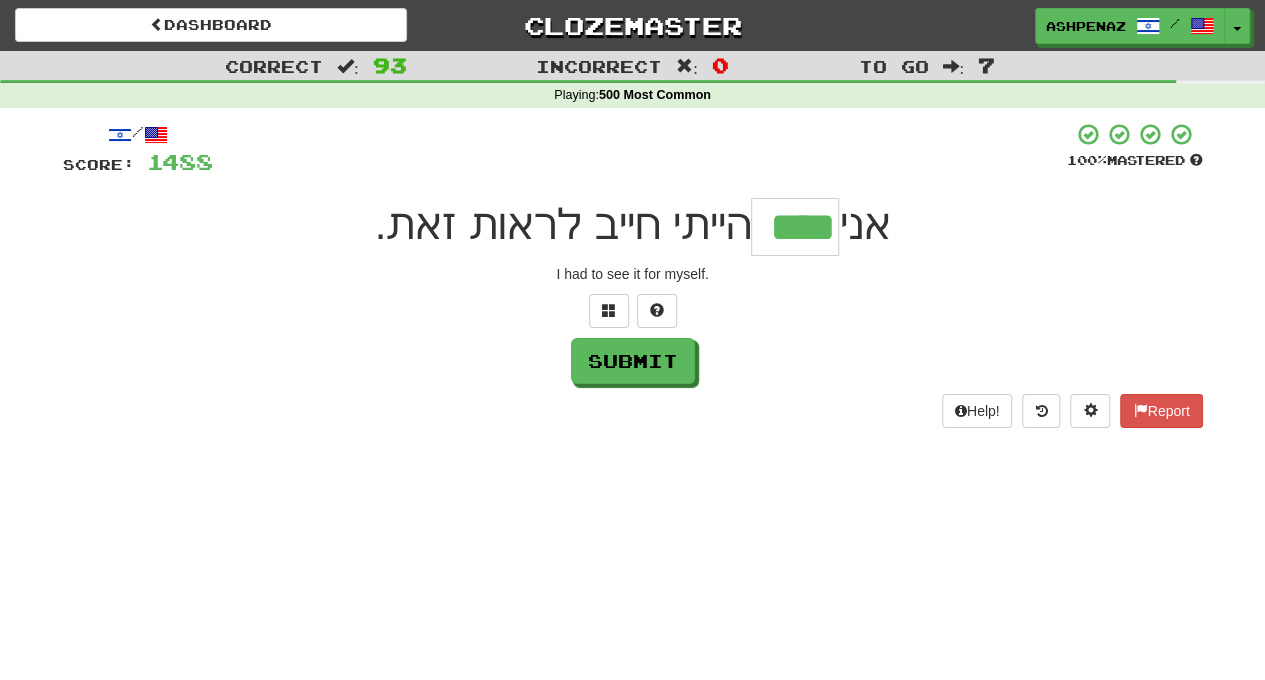 type on "****" 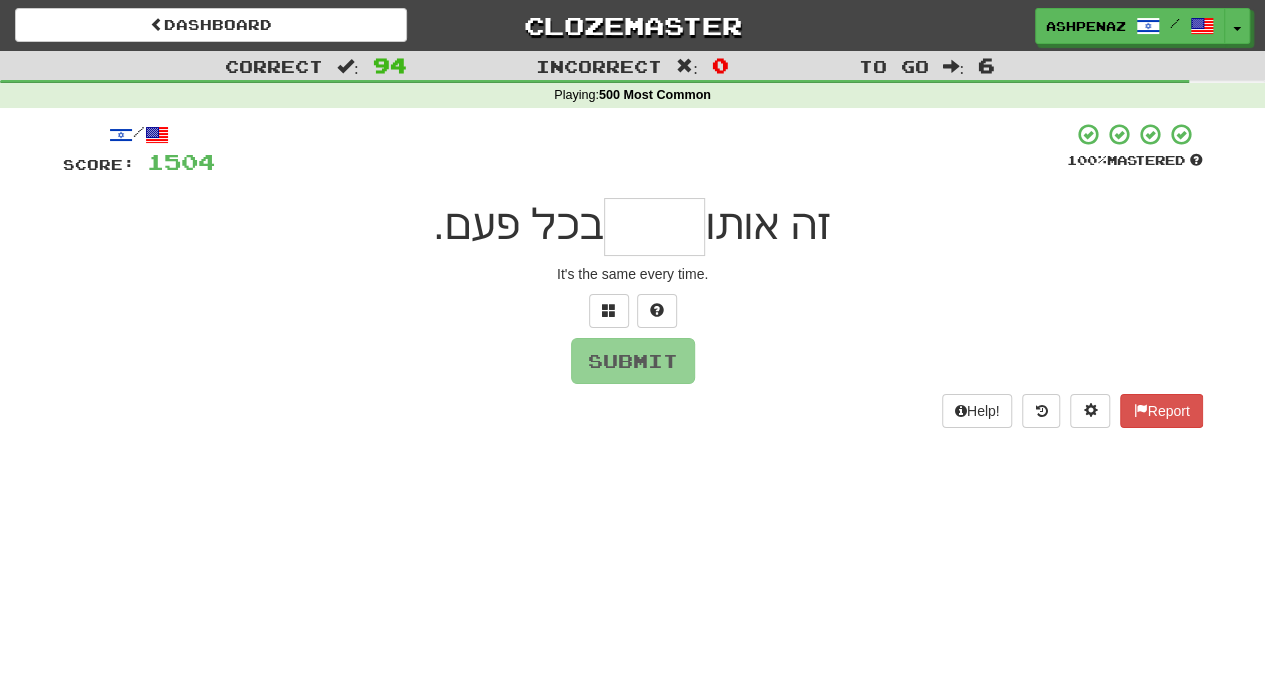 type on "*" 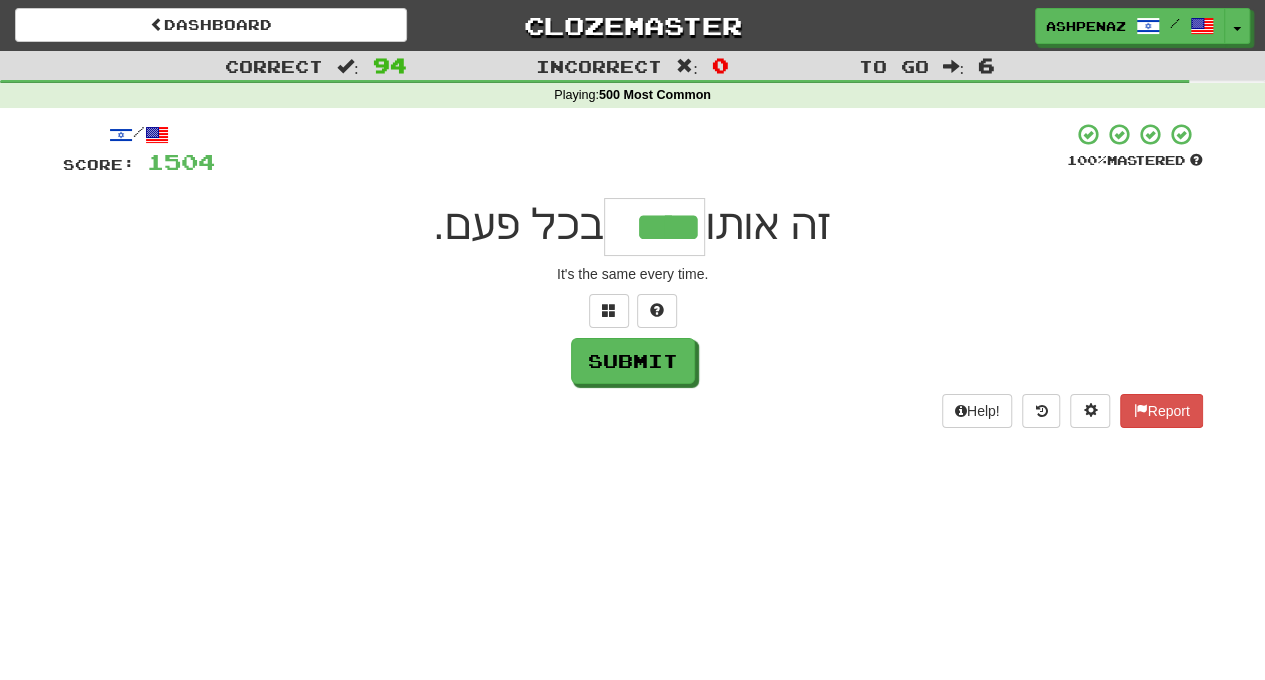 type on "****" 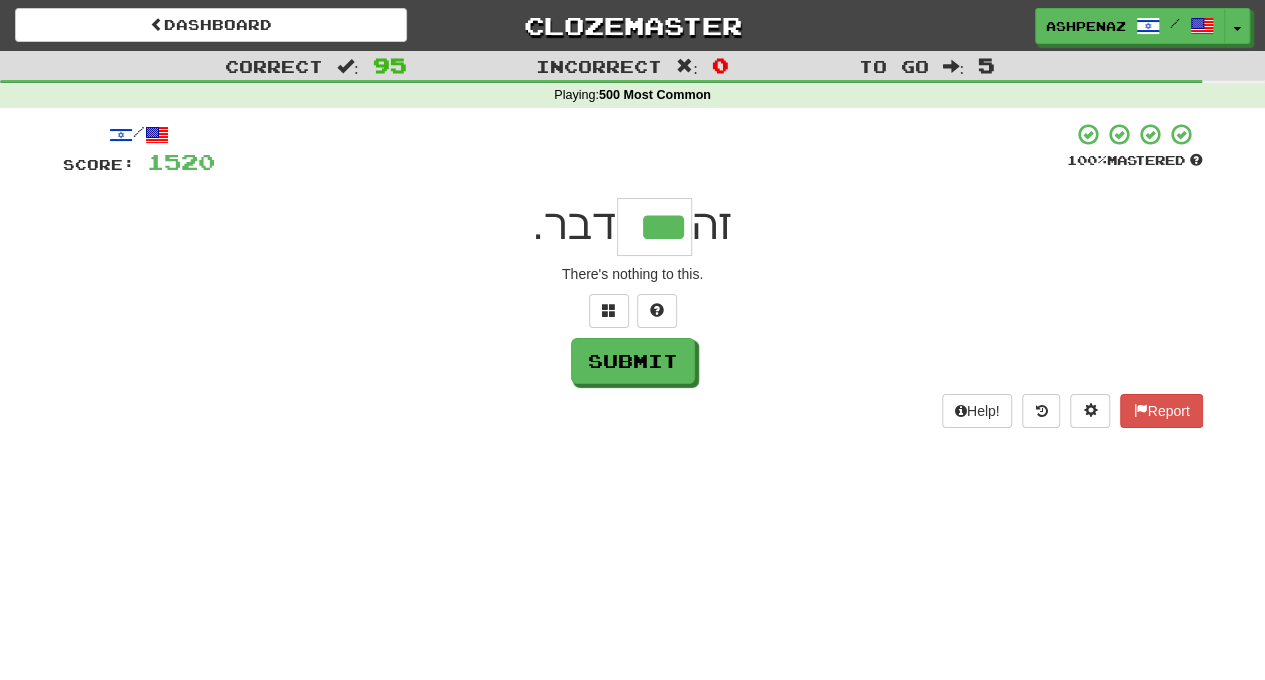 type on "***" 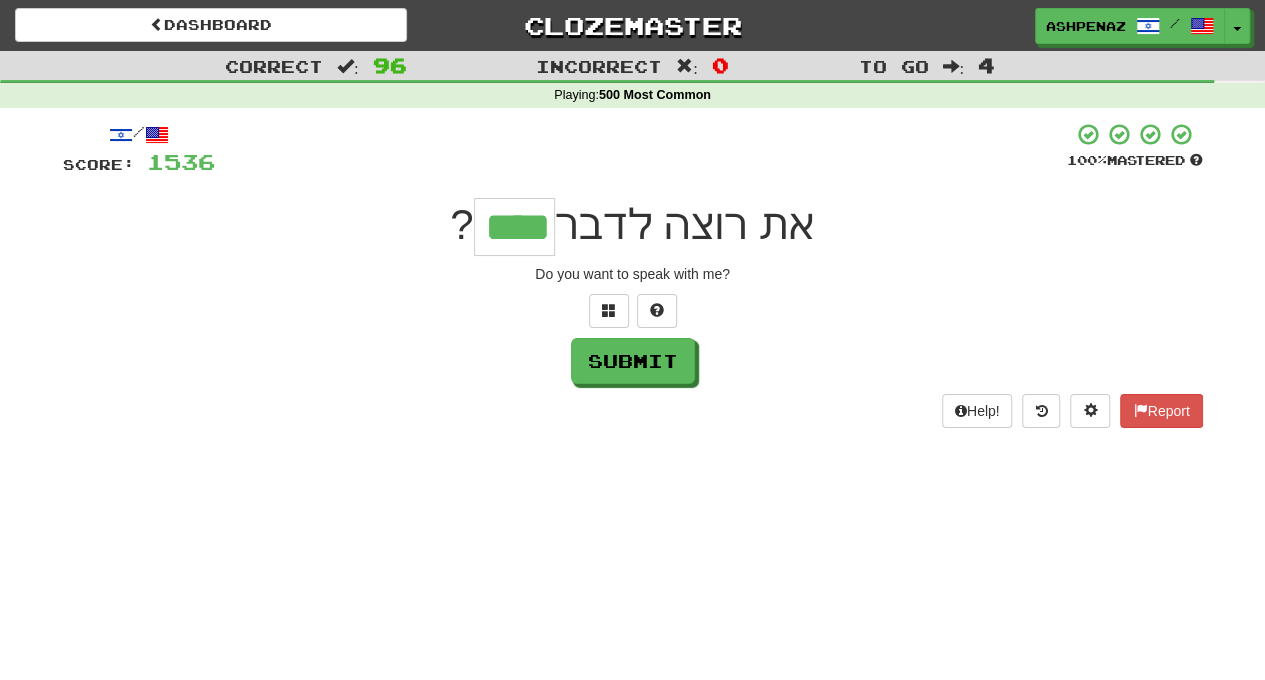 type on "****" 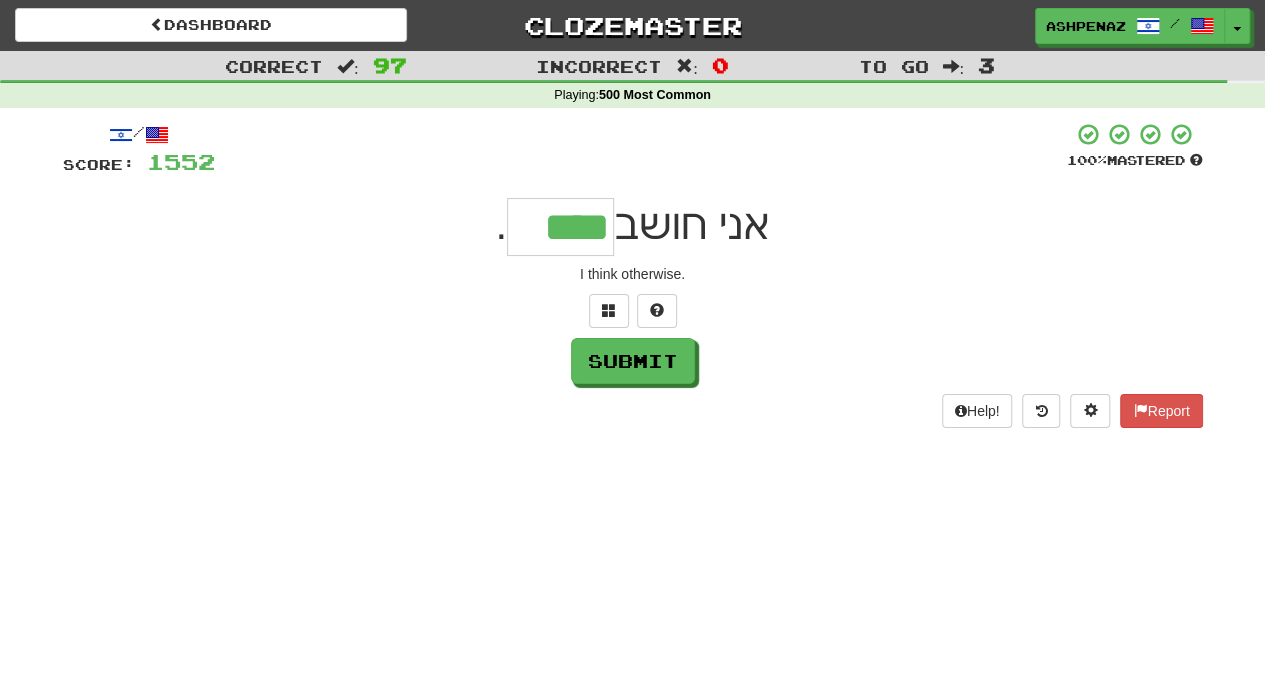 type on "****" 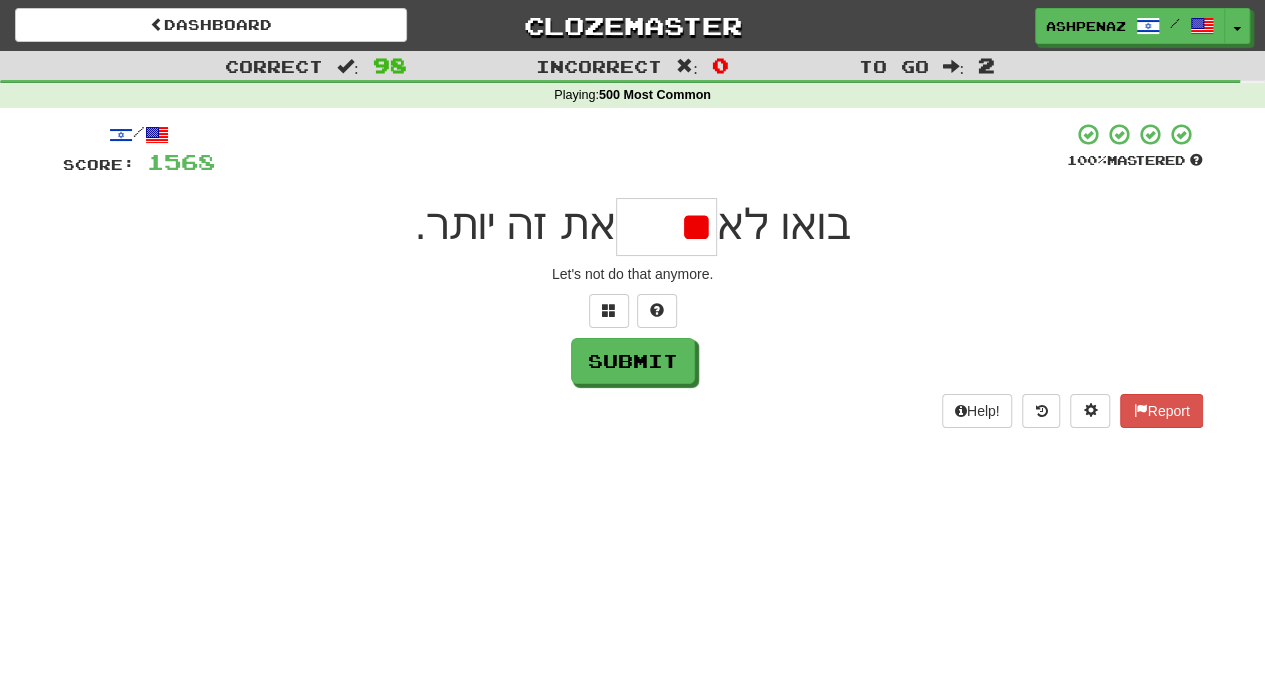 type on "*" 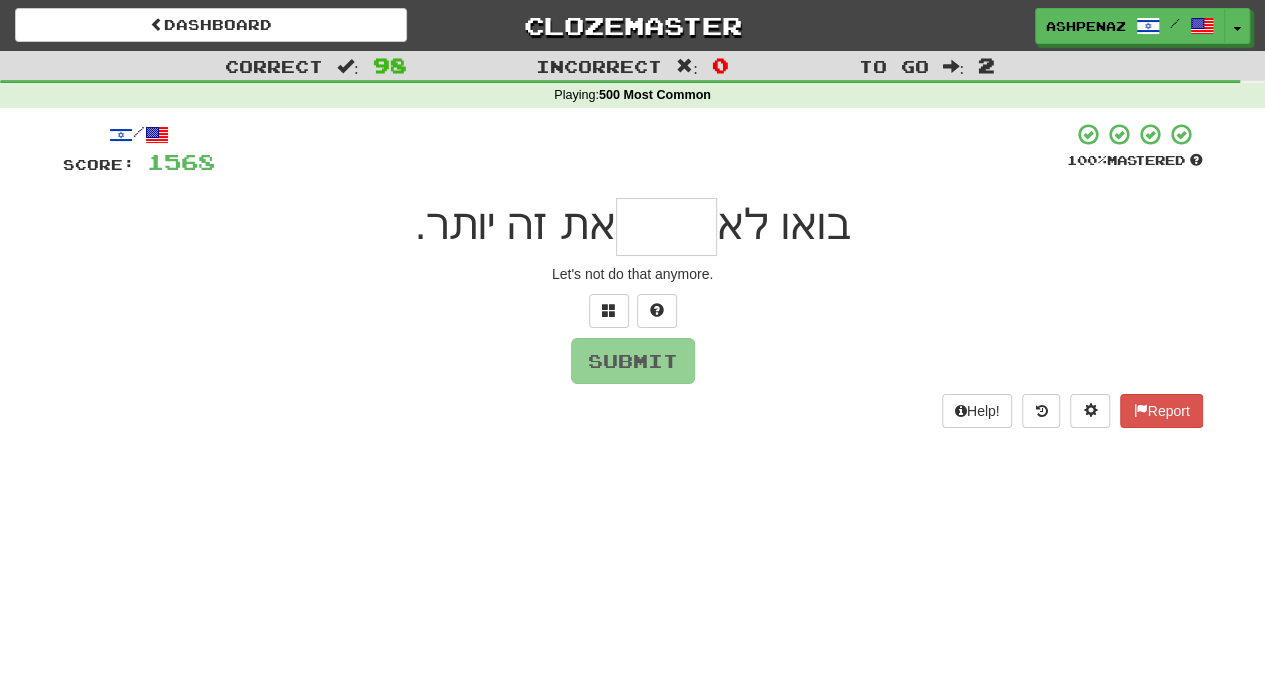 type on "*" 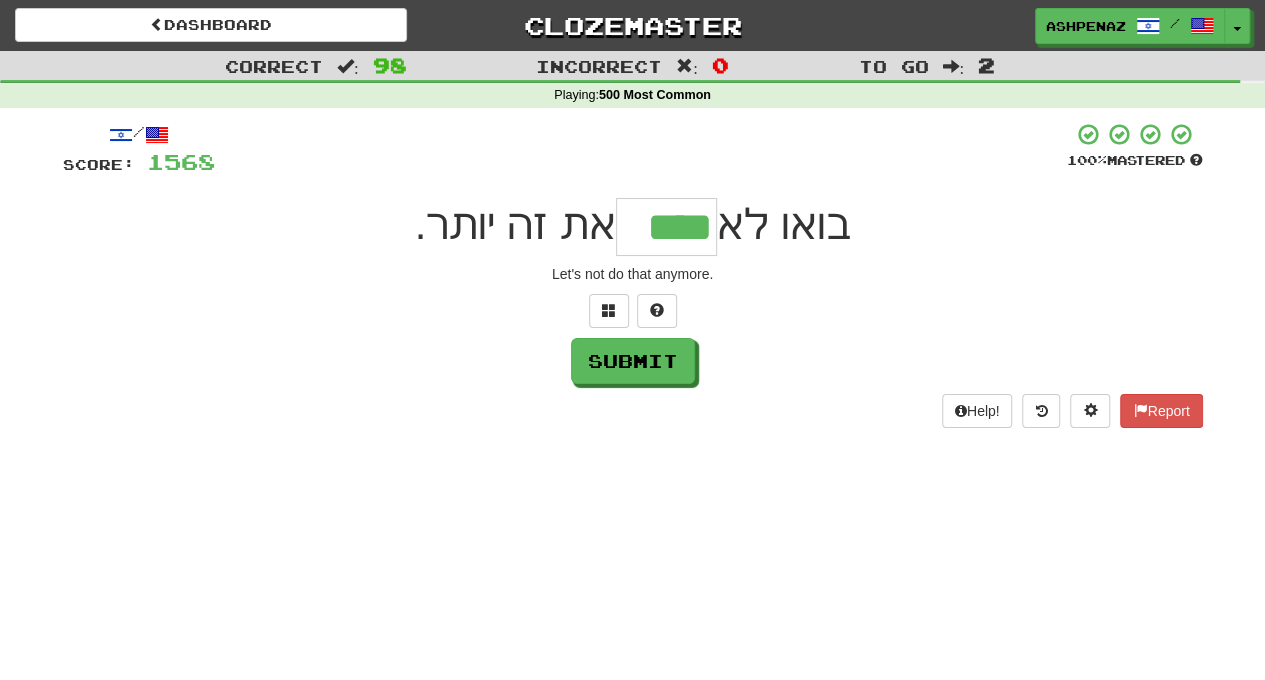 type on "****" 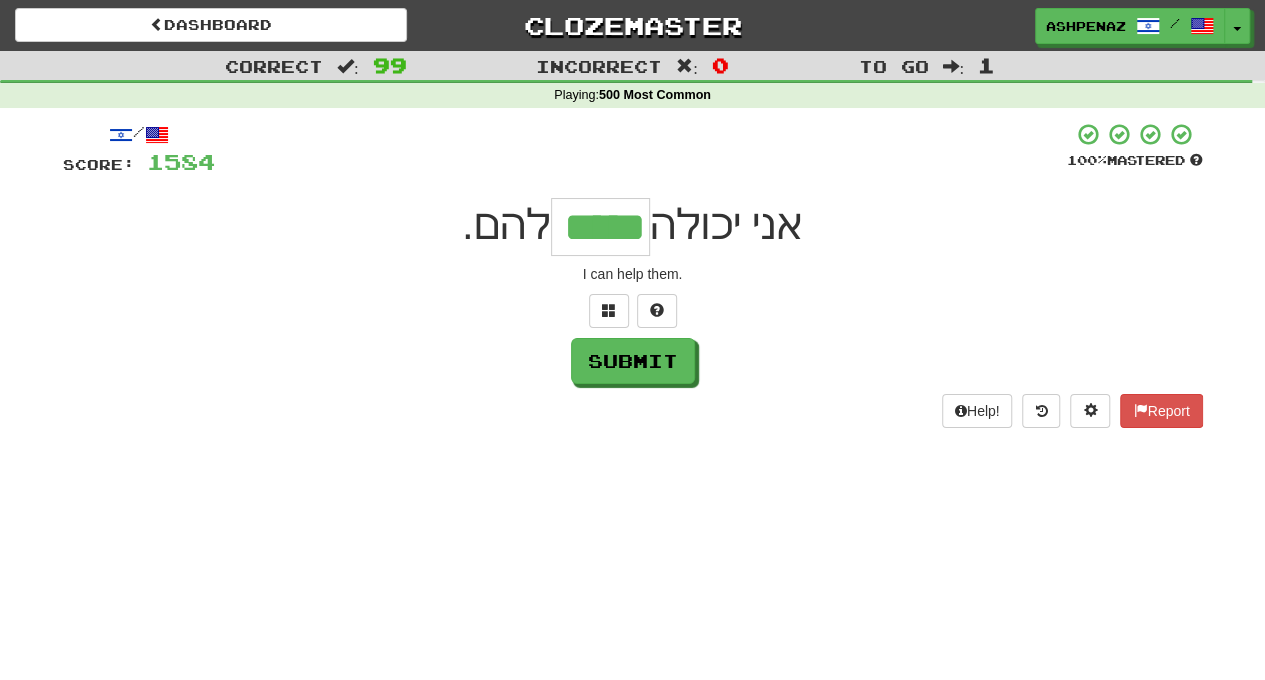 type on "*****" 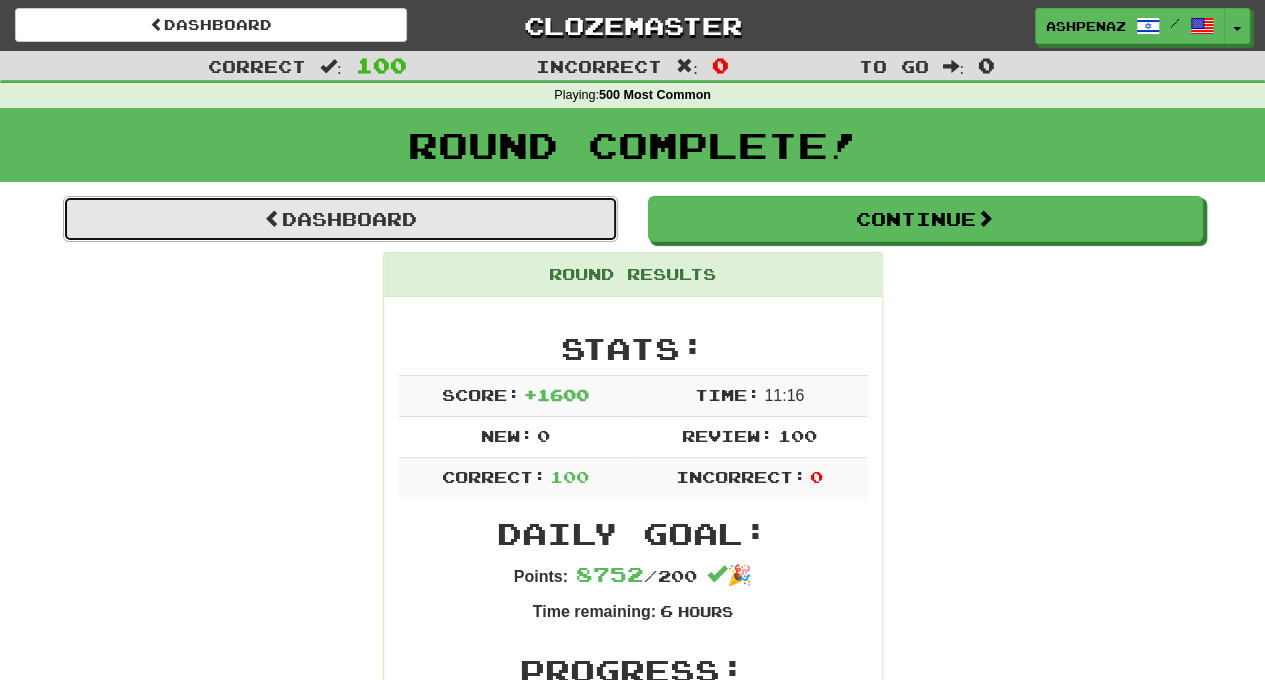 click on "Dashboard" at bounding box center [340, 219] 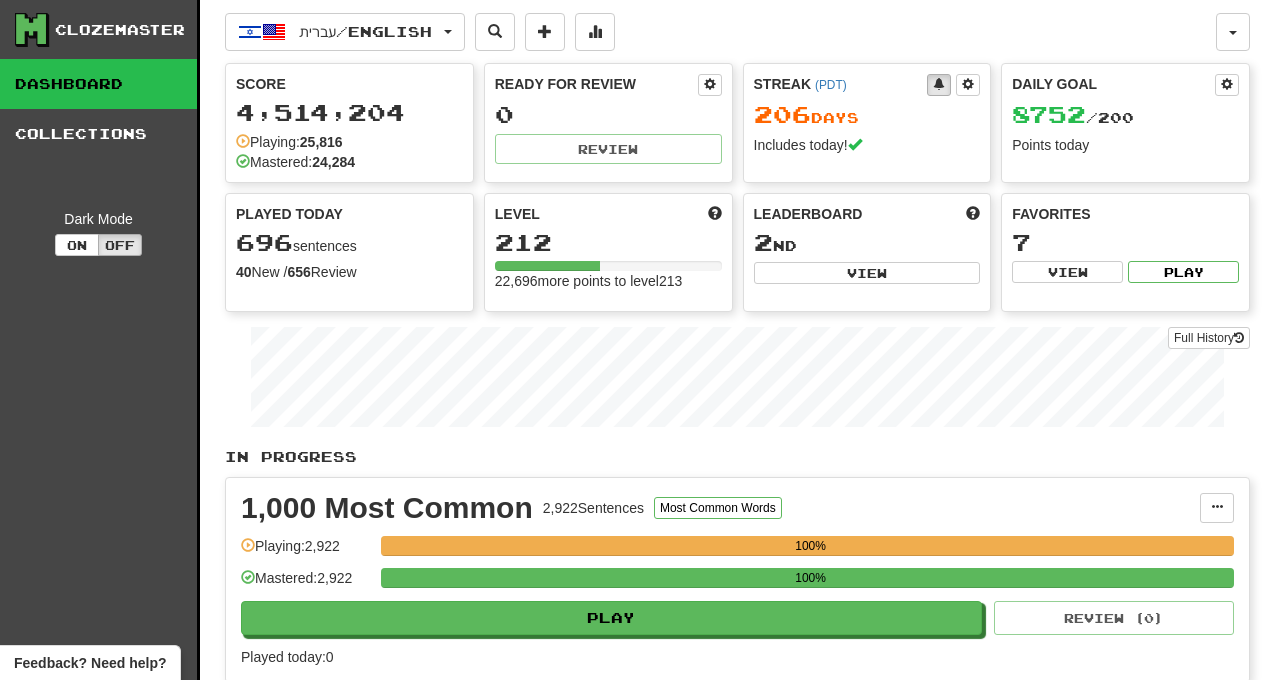 scroll, scrollTop: 0, scrollLeft: 0, axis: both 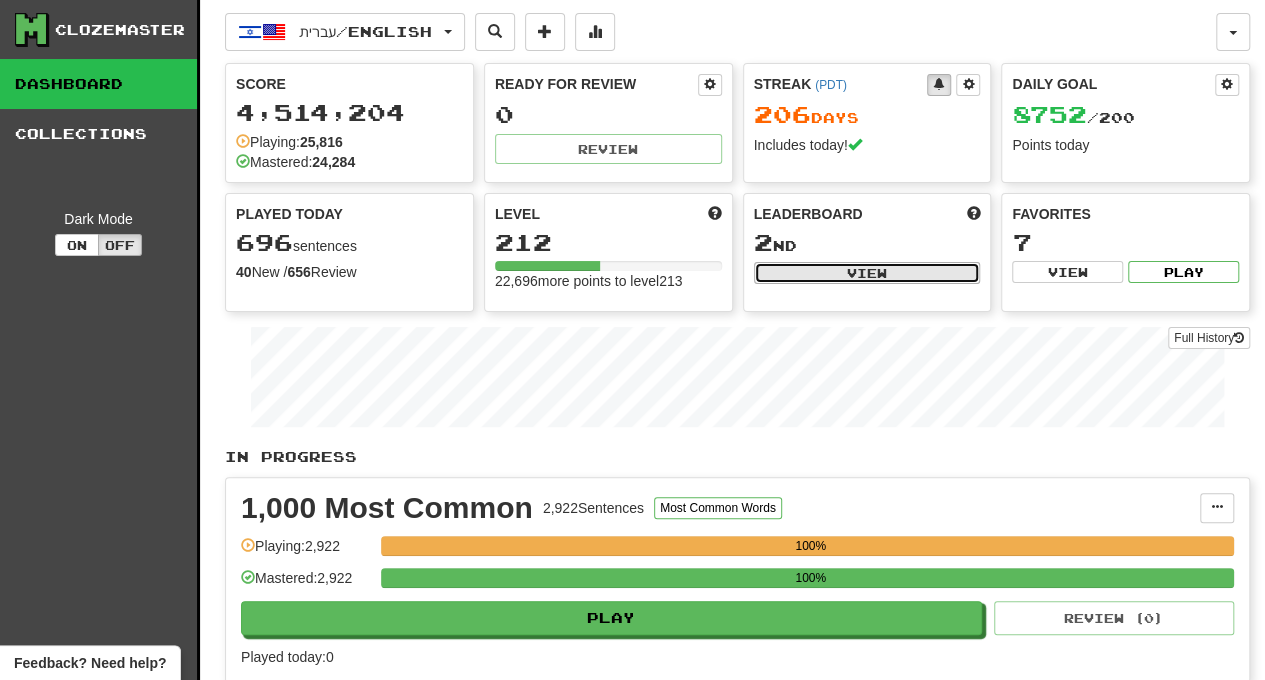 click on "View" at bounding box center [867, 273] 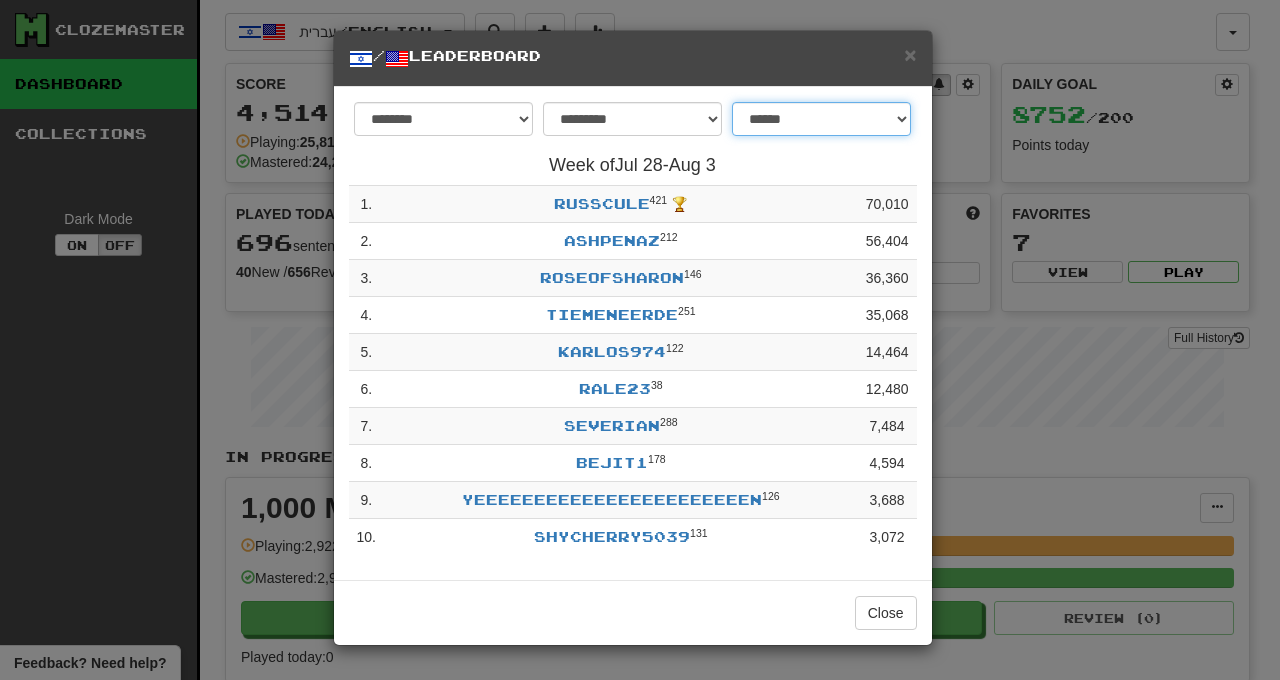 click on "**********" at bounding box center [821, 119] 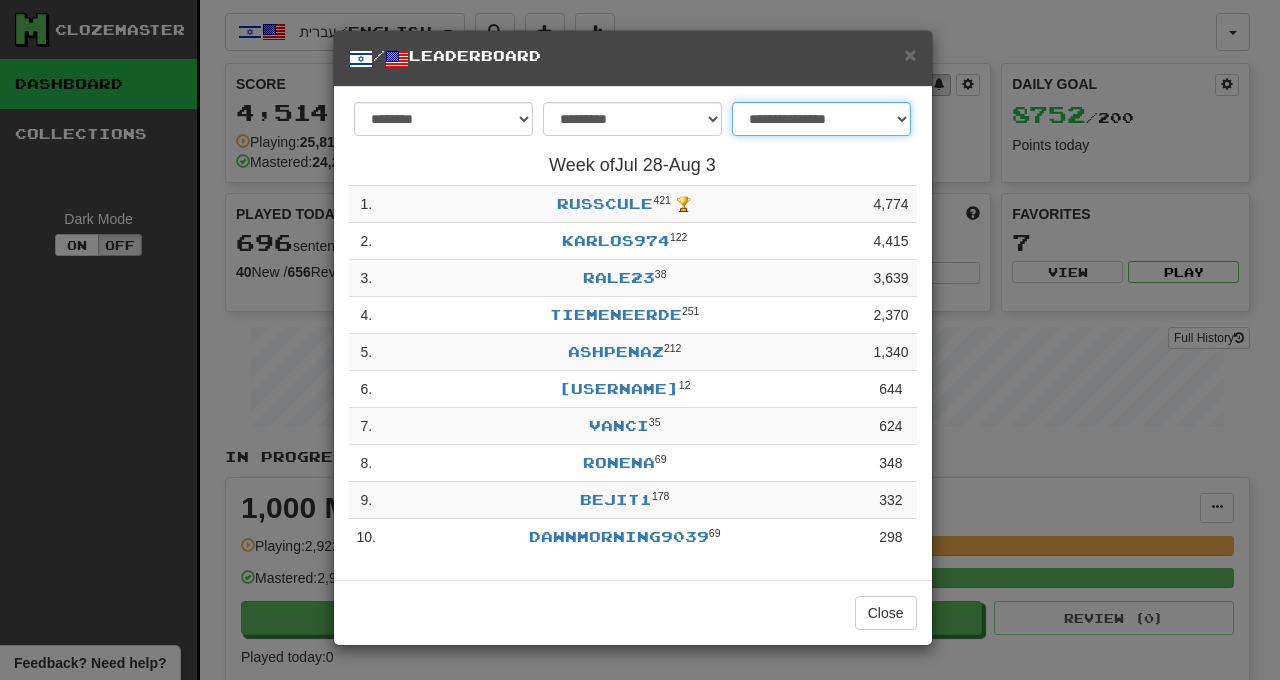 click on "**********" at bounding box center [821, 119] 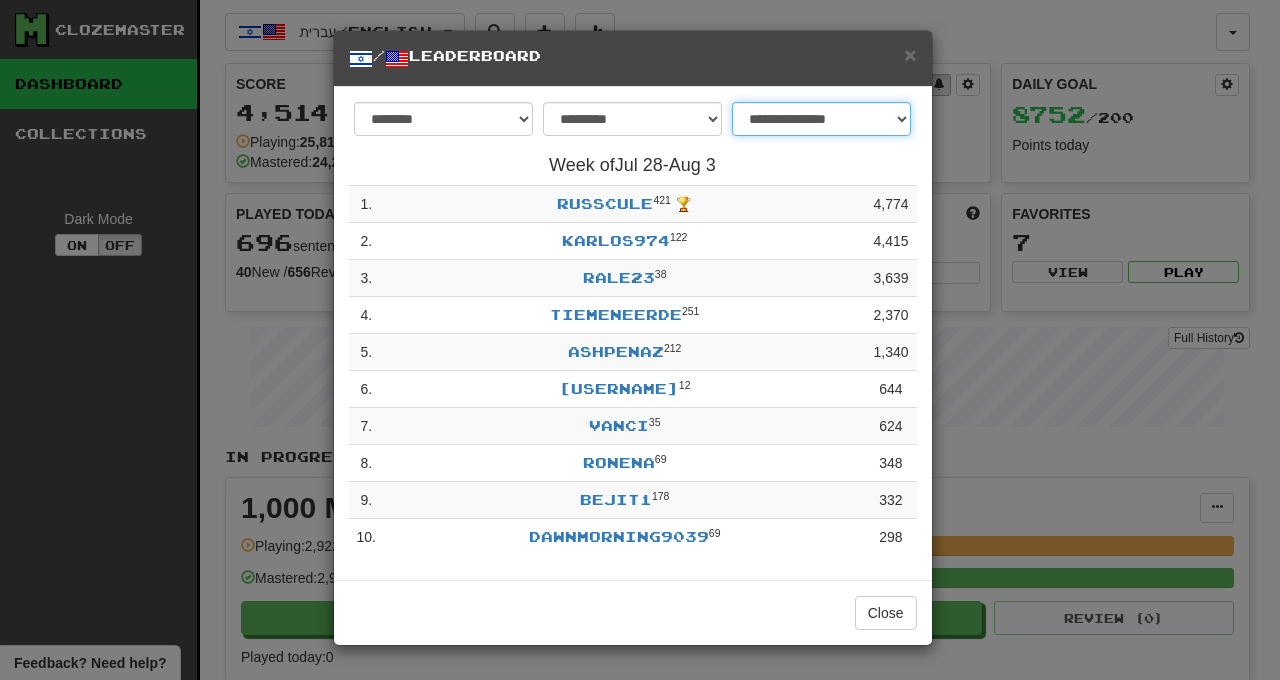 select on "**********" 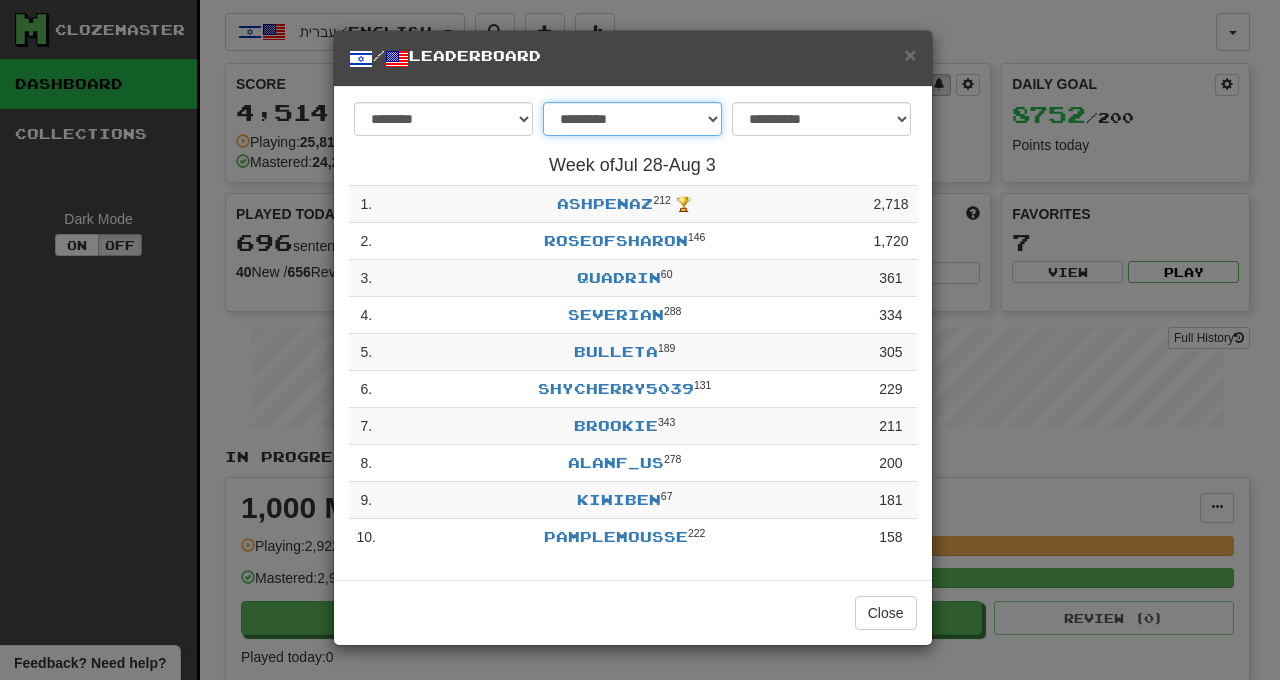 click on "**********" at bounding box center [632, 119] 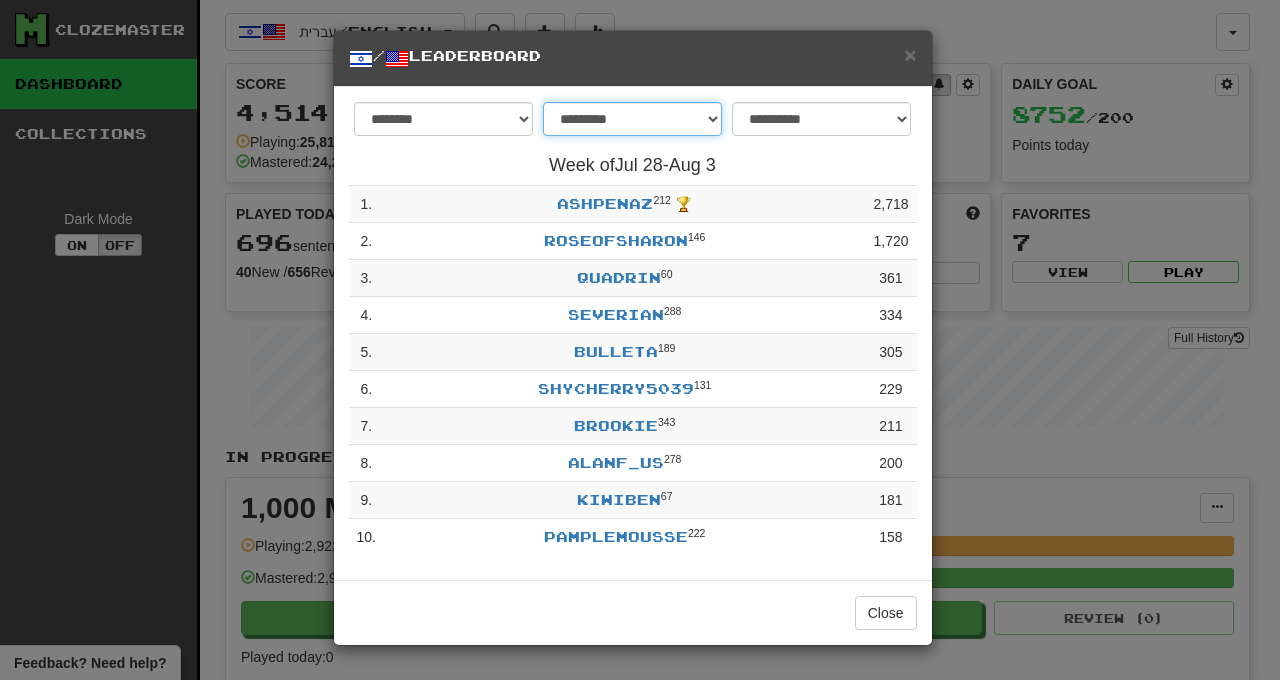 select on "********" 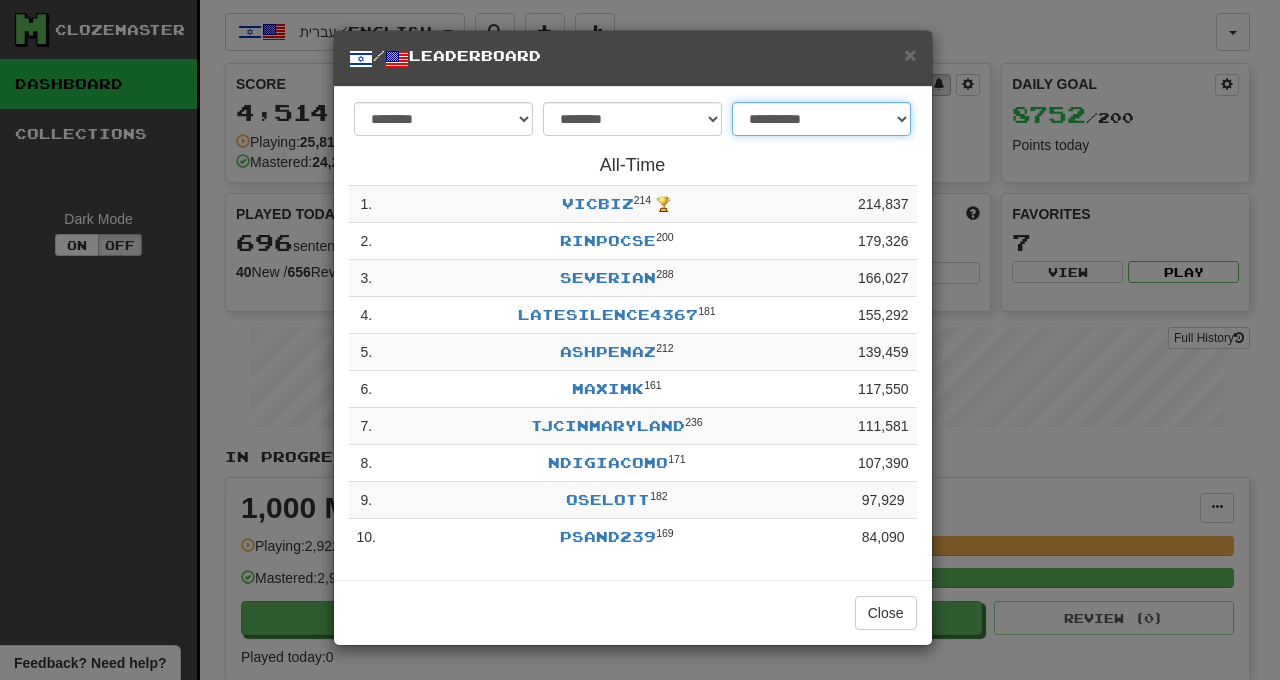 click on "**********" at bounding box center (821, 119) 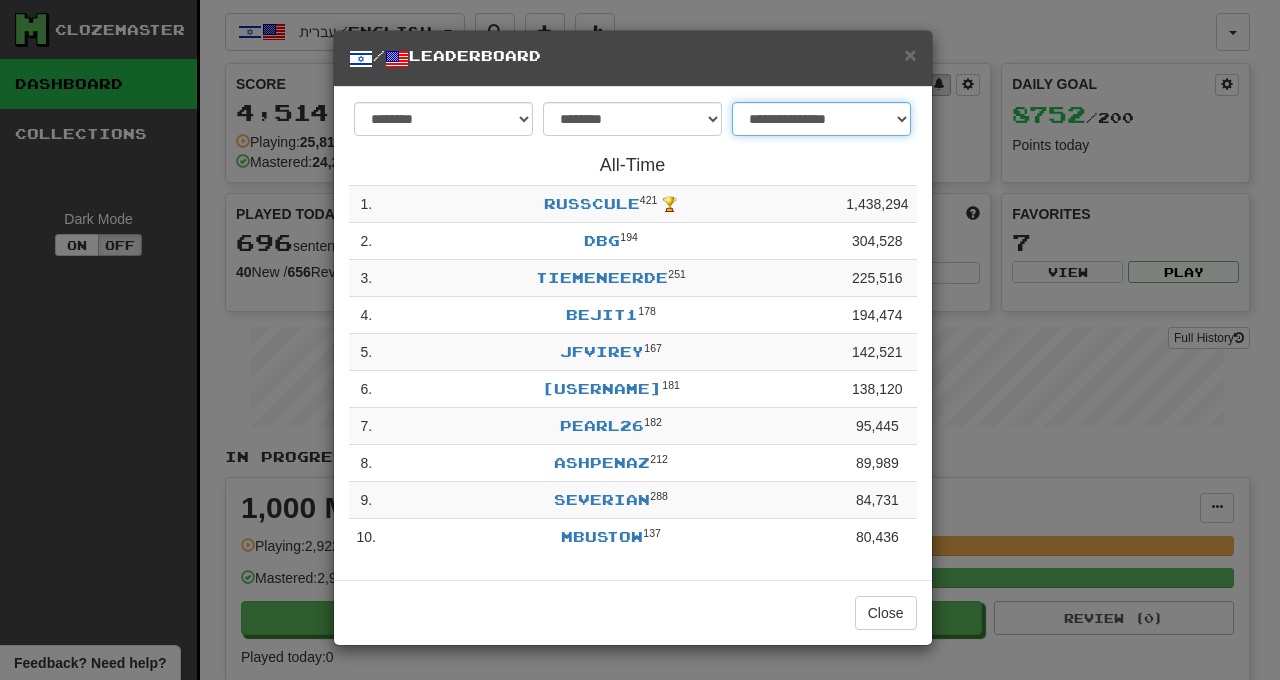 click on "**********" at bounding box center [821, 119] 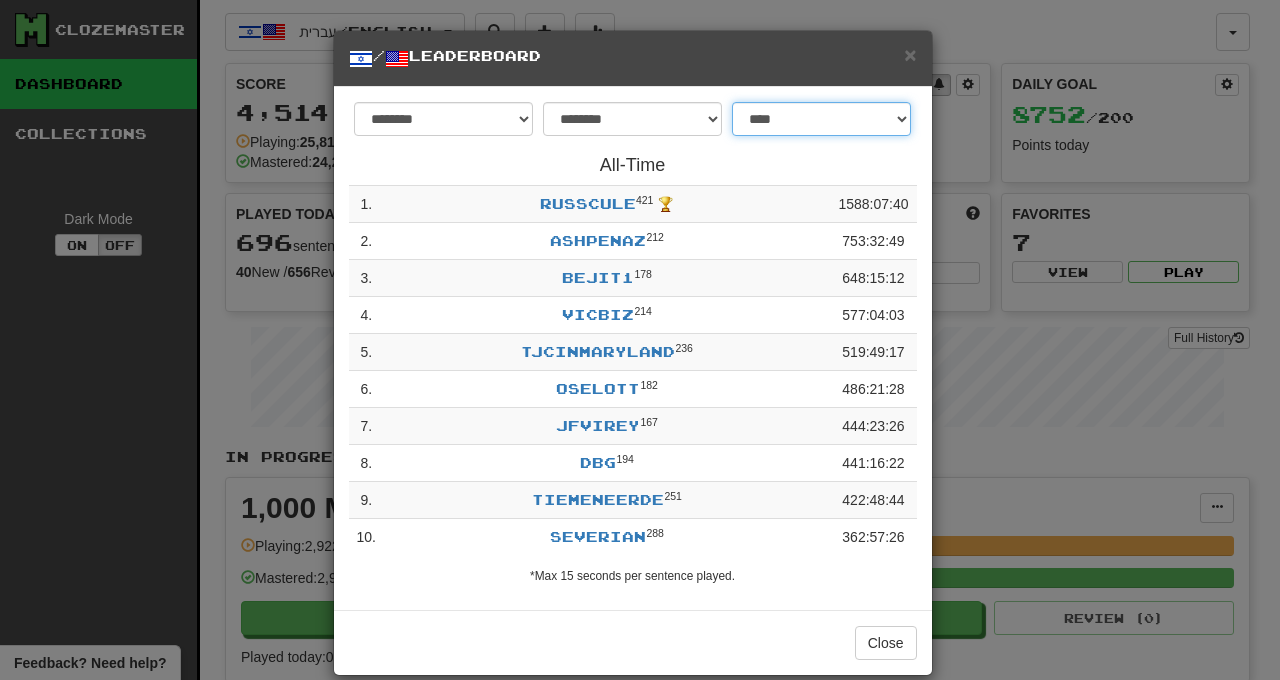 click on "**********" at bounding box center [821, 119] 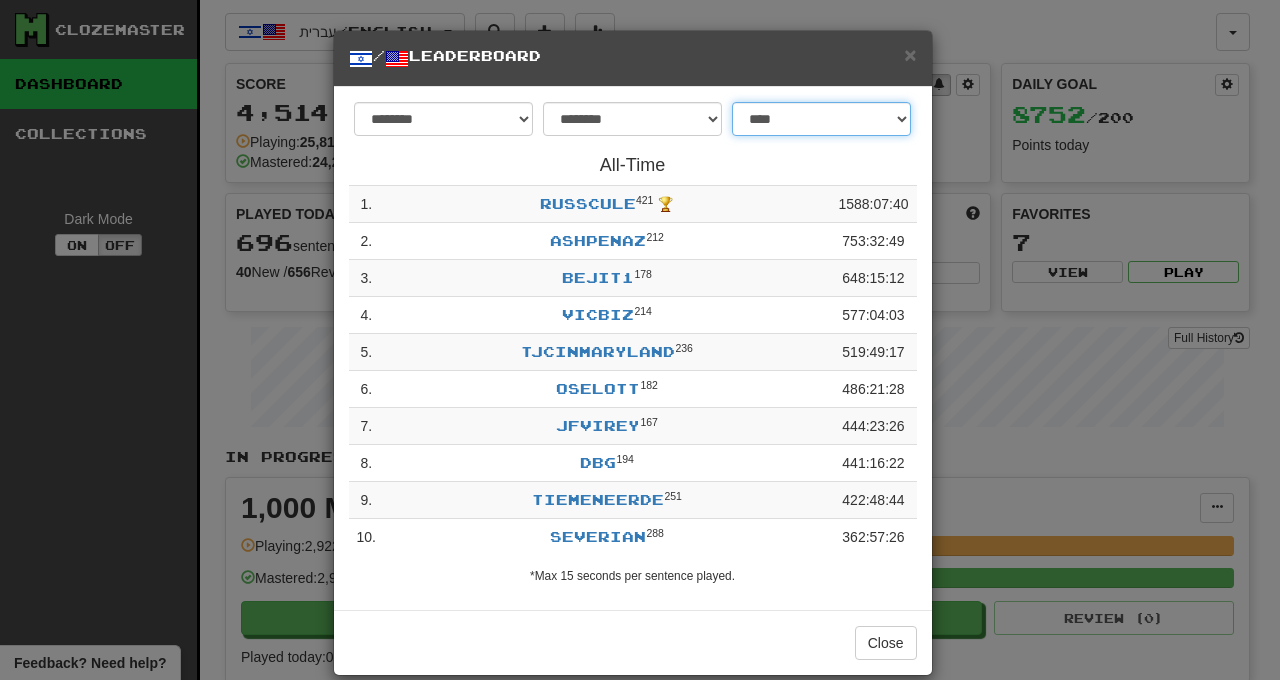 select on "**********" 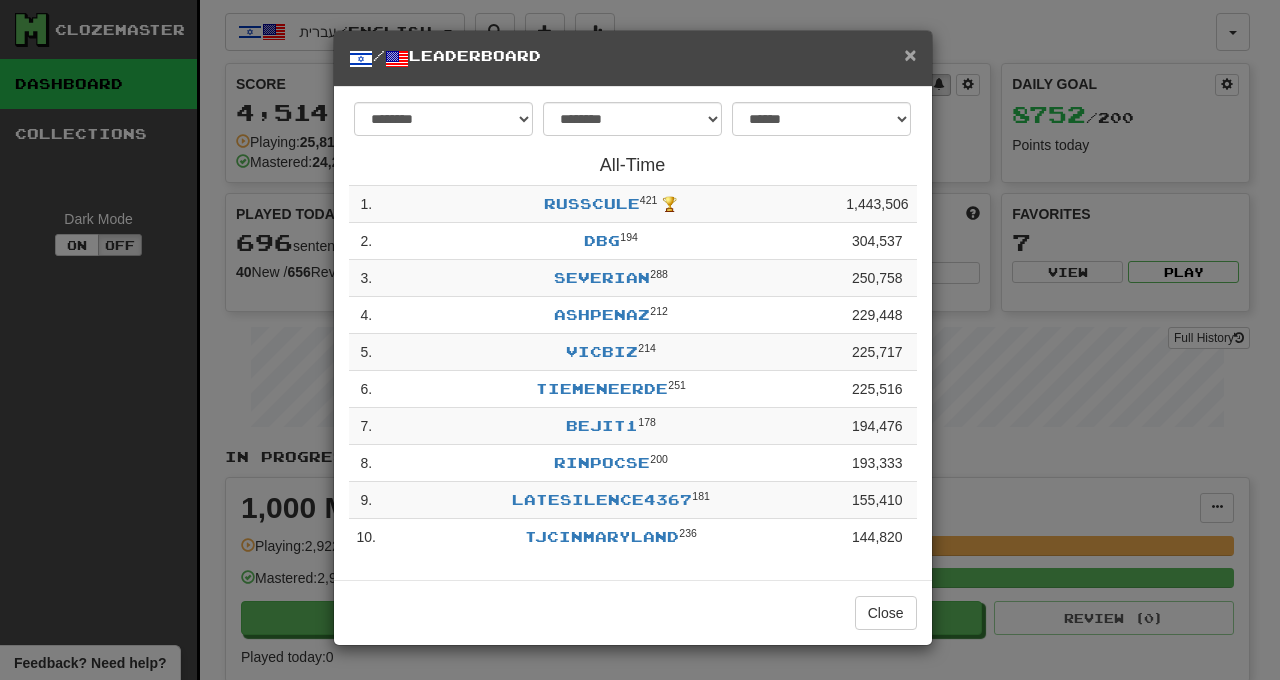 click on "×" at bounding box center [910, 54] 